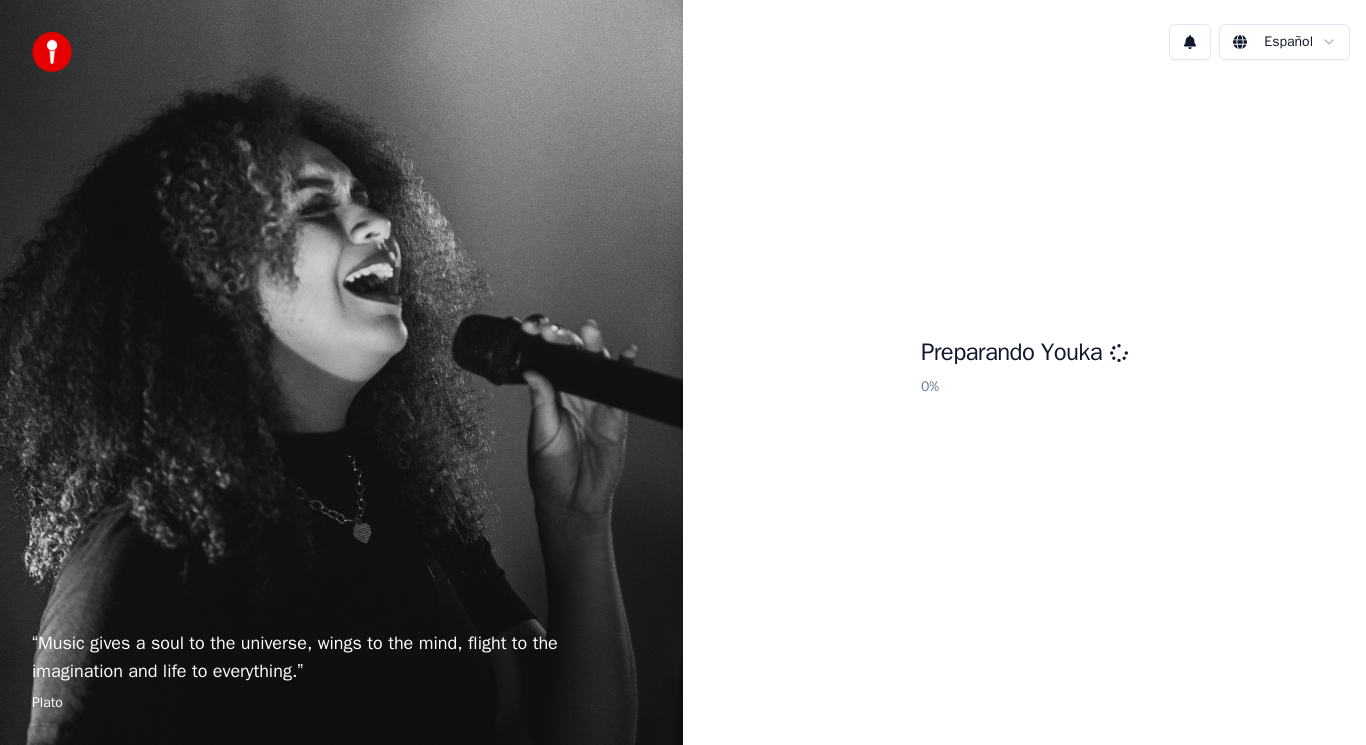 scroll, scrollTop: 0, scrollLeft: 0, axis: both 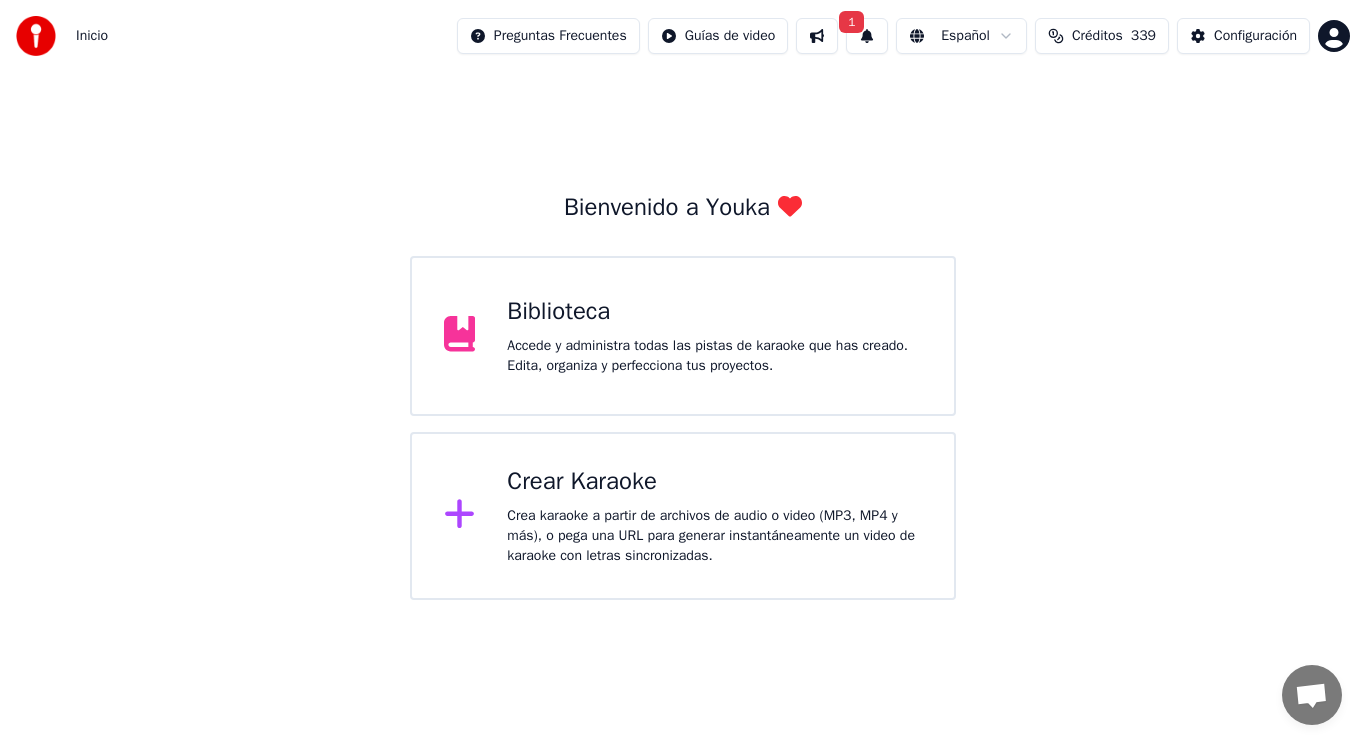 click on "1" at bounding box center [867, 36] 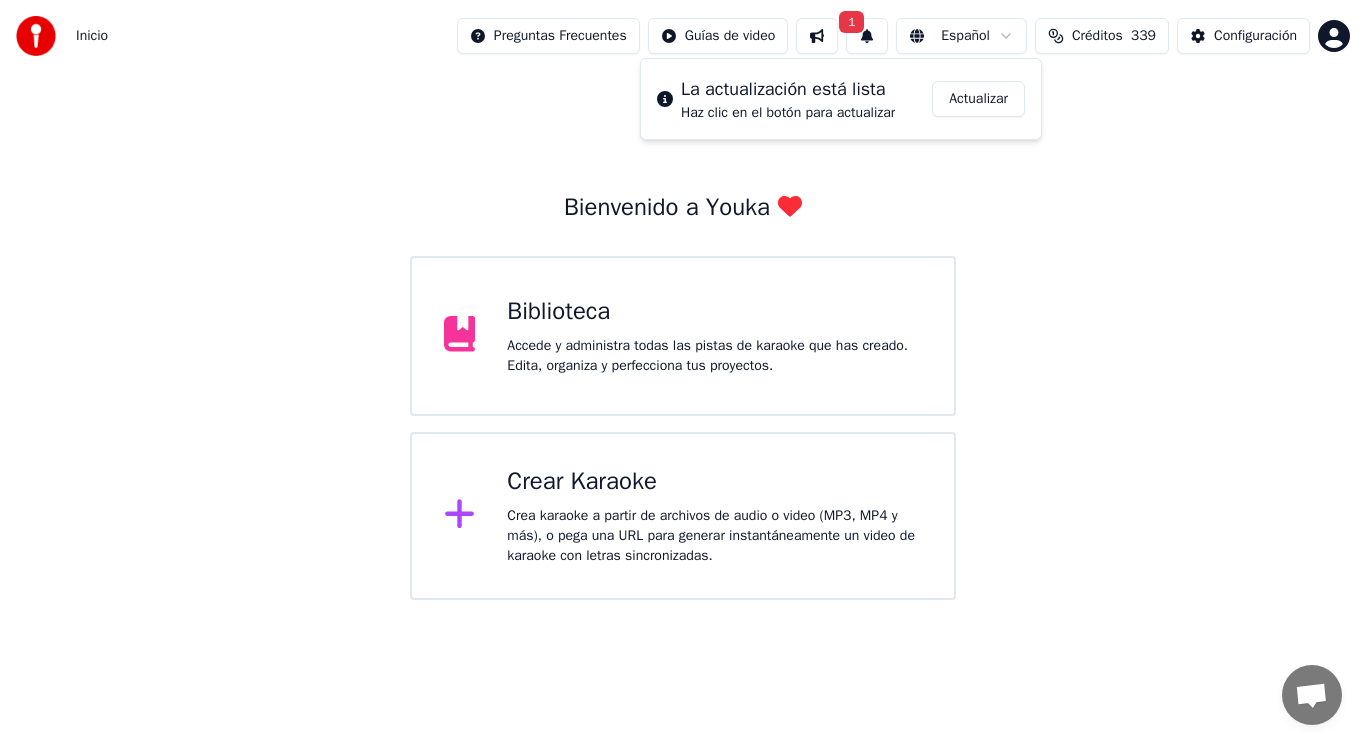 click on "Actualizar" at bounding box center (978, 99) 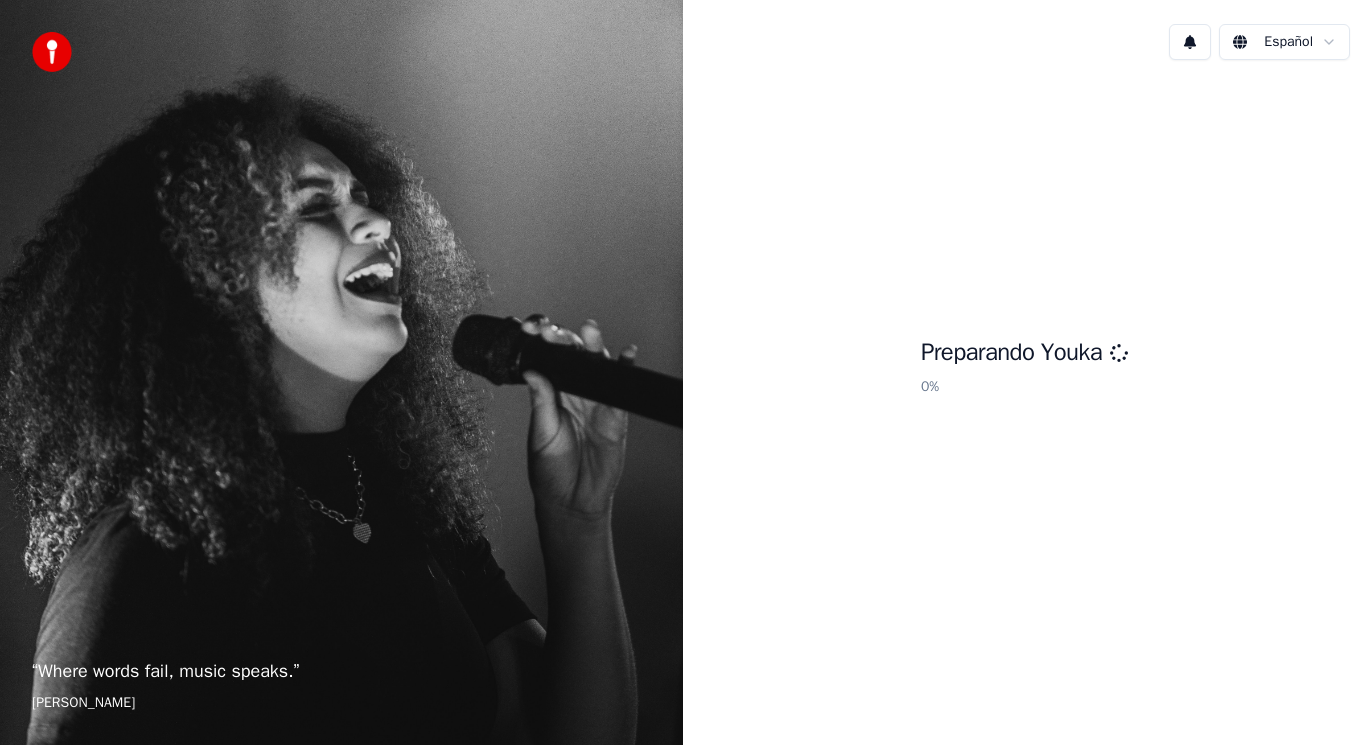 scroll, scrollTop: 0, scrollLeft: 0, axis: both 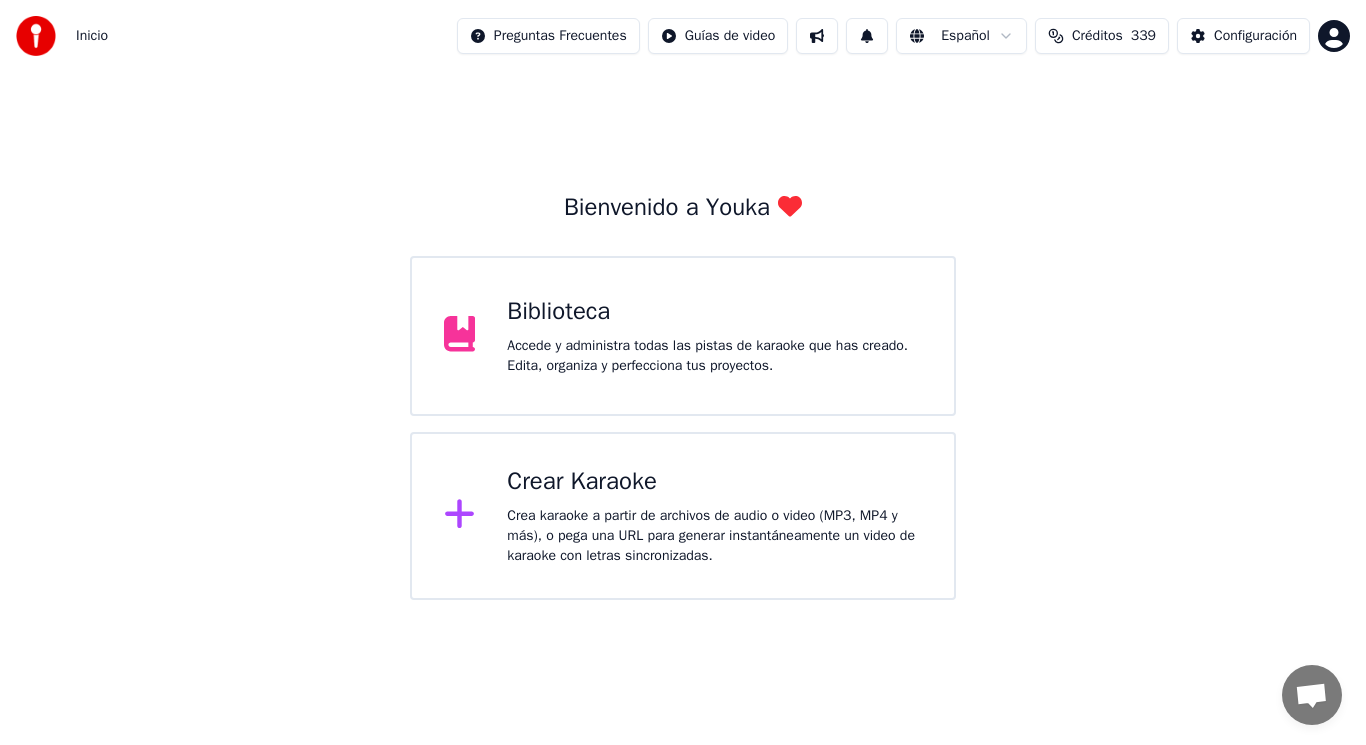 click on "Accede y administra todas las pistas de karaoke que has creado. Edita, organiza y perfecciona tus proyectos." at bounding box center [714, 356] 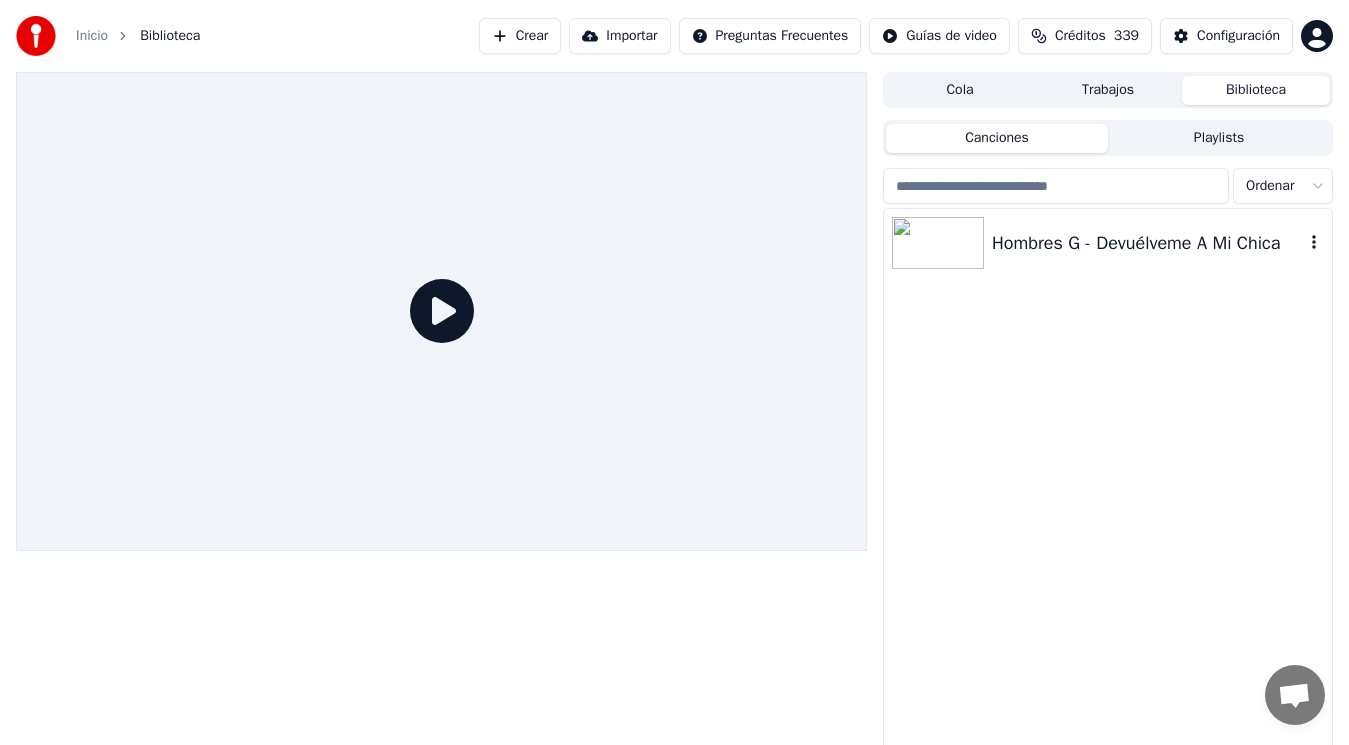 click on "Hombres G - Devuélveme A Mi Chica" at bounding box center (1148, 243) 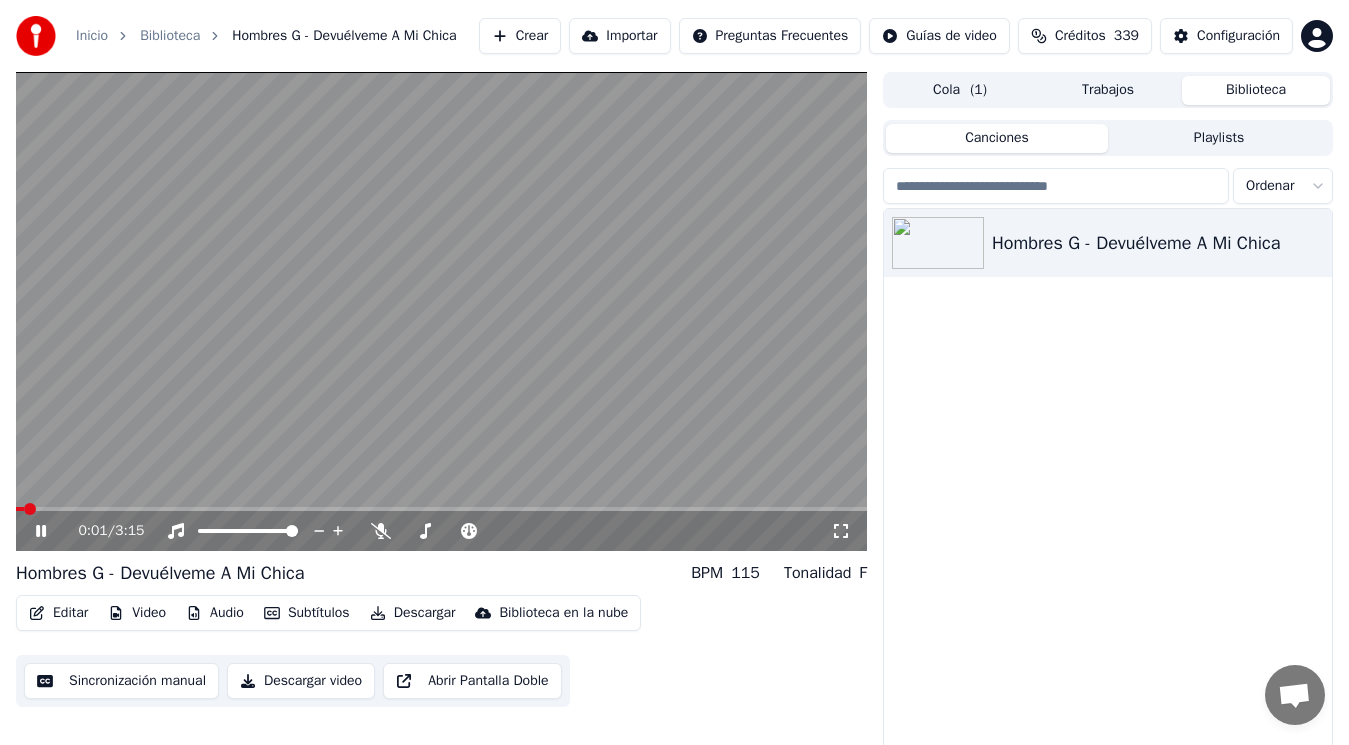click 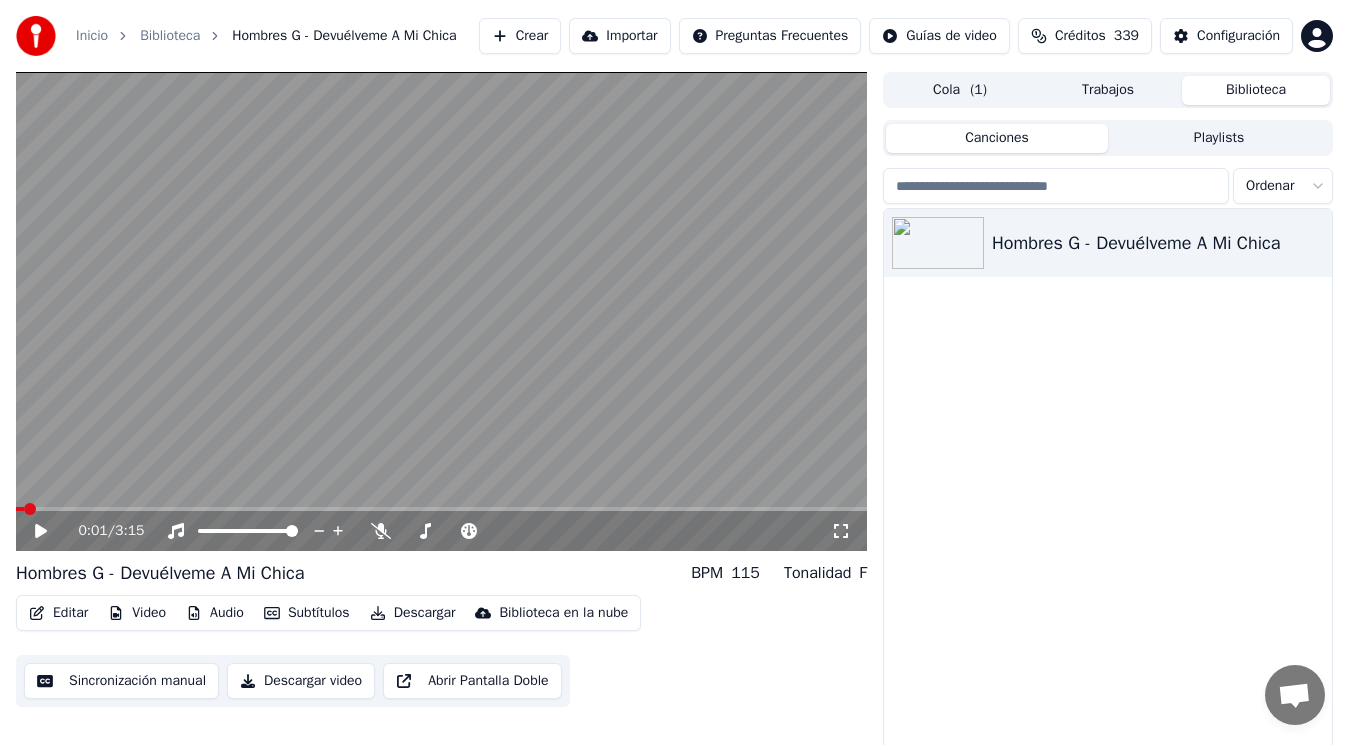 click on "Editar" at bounding box center (58, 613) 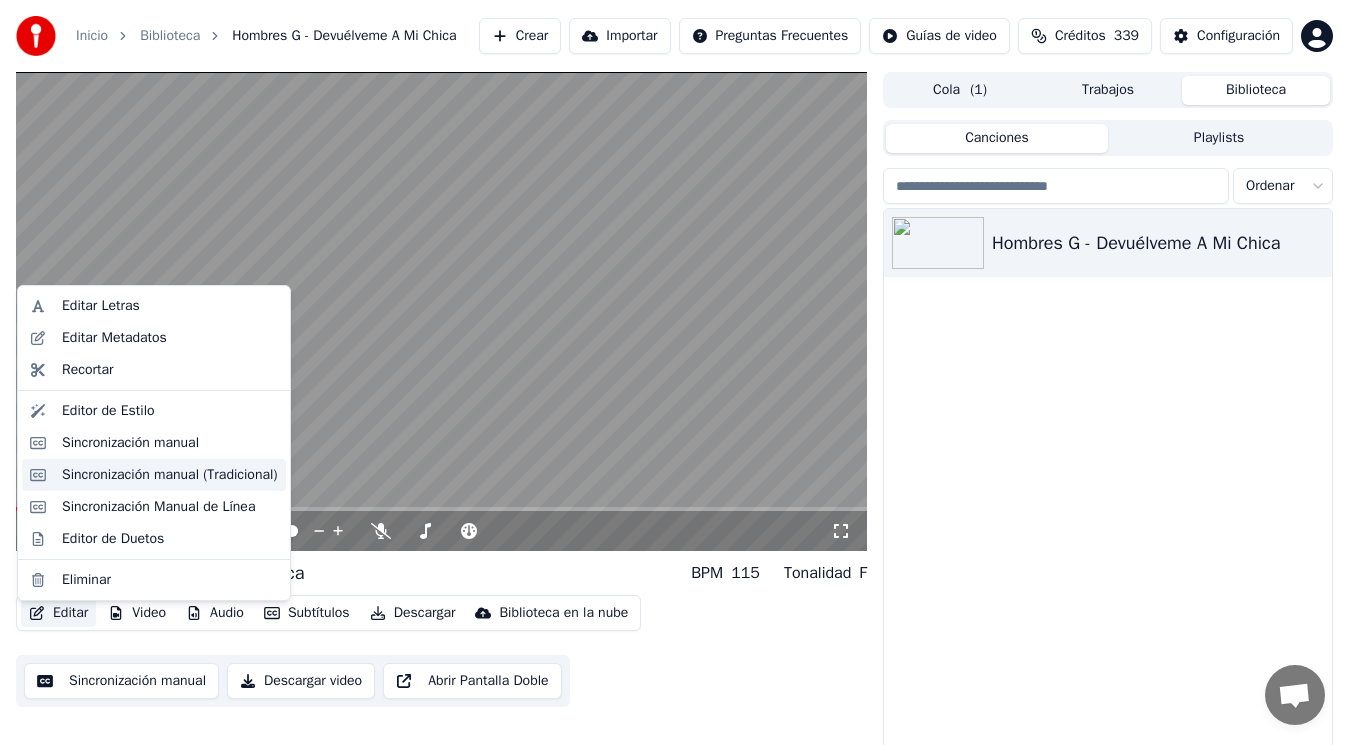 click on "Sincronización manual (Tradicional)" at bounding box center (170, 475) 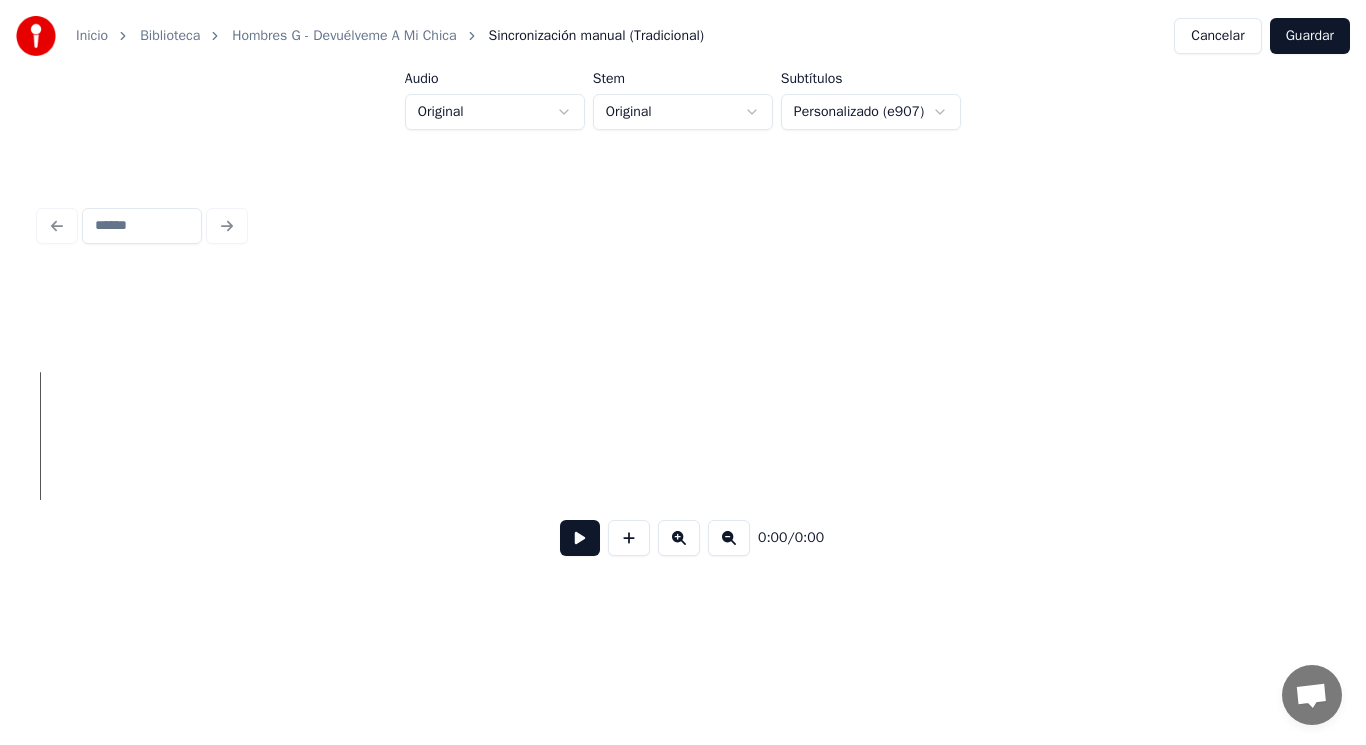 scroll, scrollTop: 0, scrollLeft: 17023, axis: horizontal 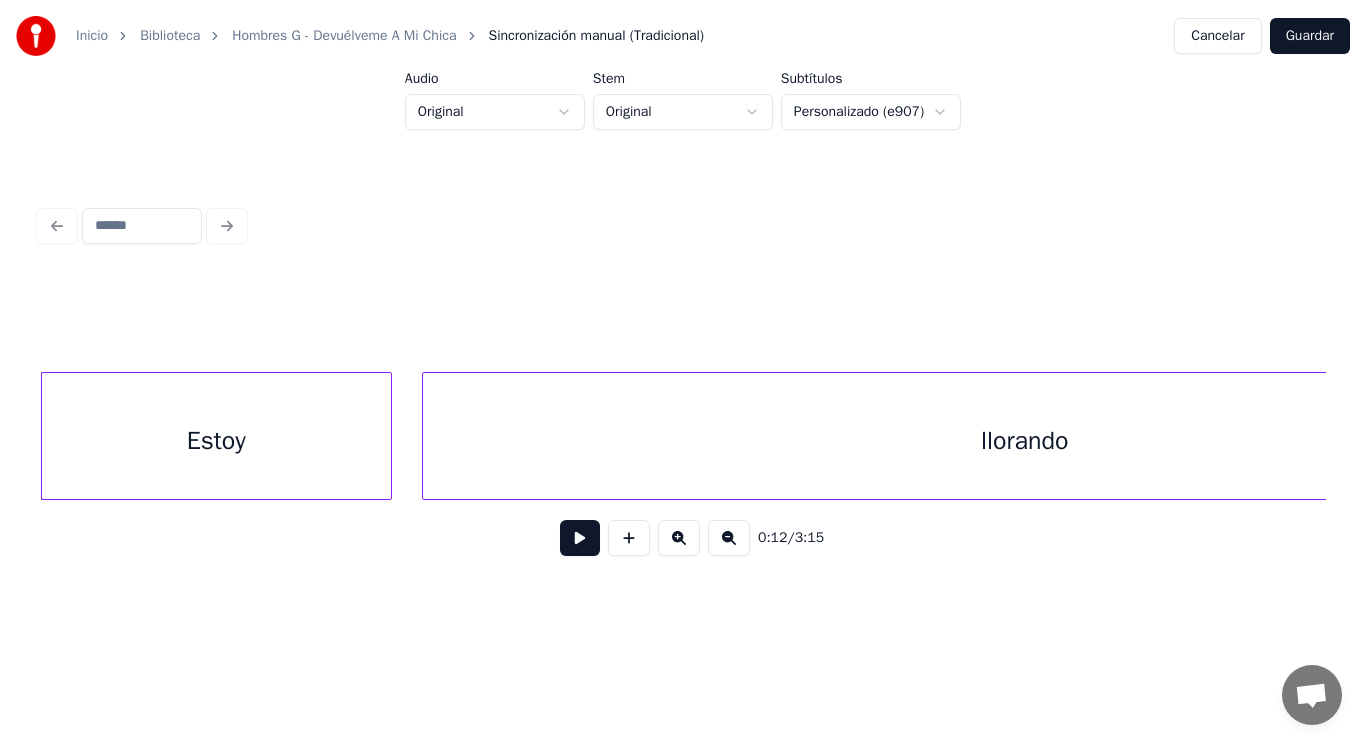 click at bounding box center (580, 538) 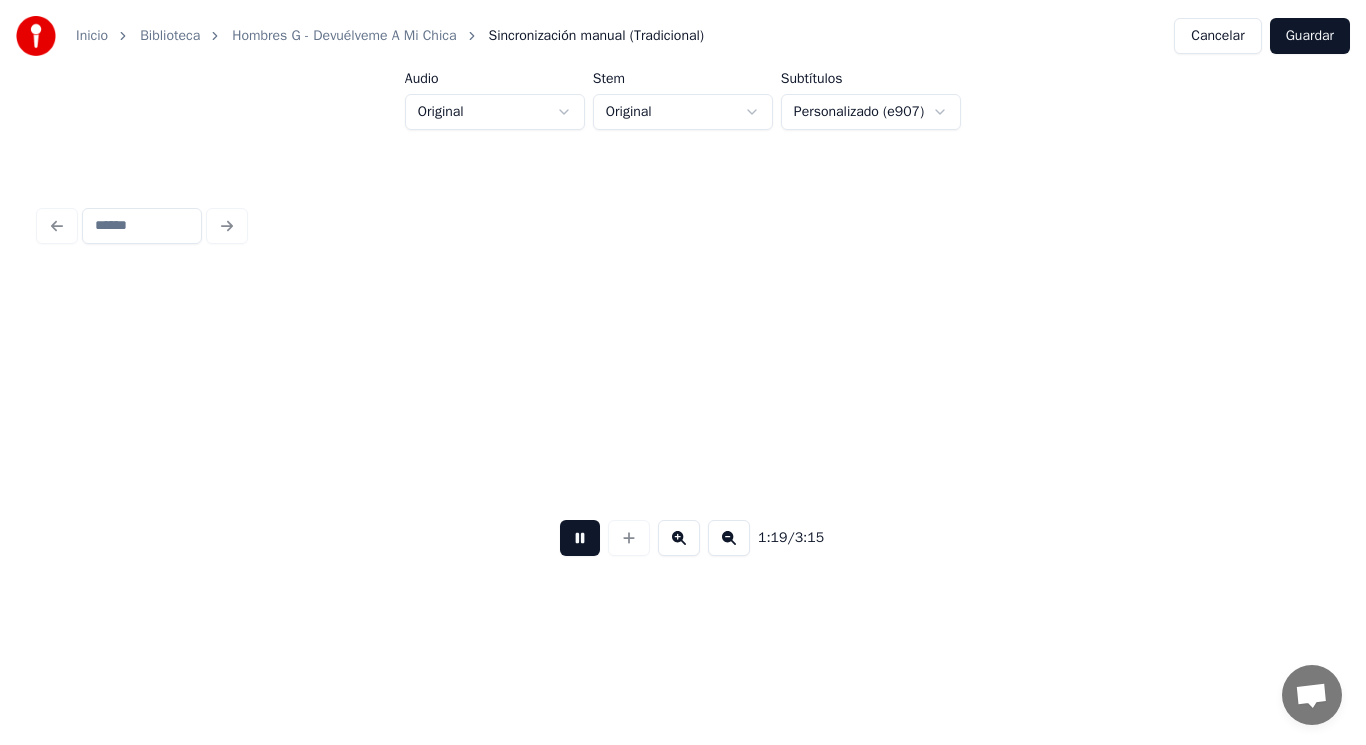 click at bounding box center (580, 538) 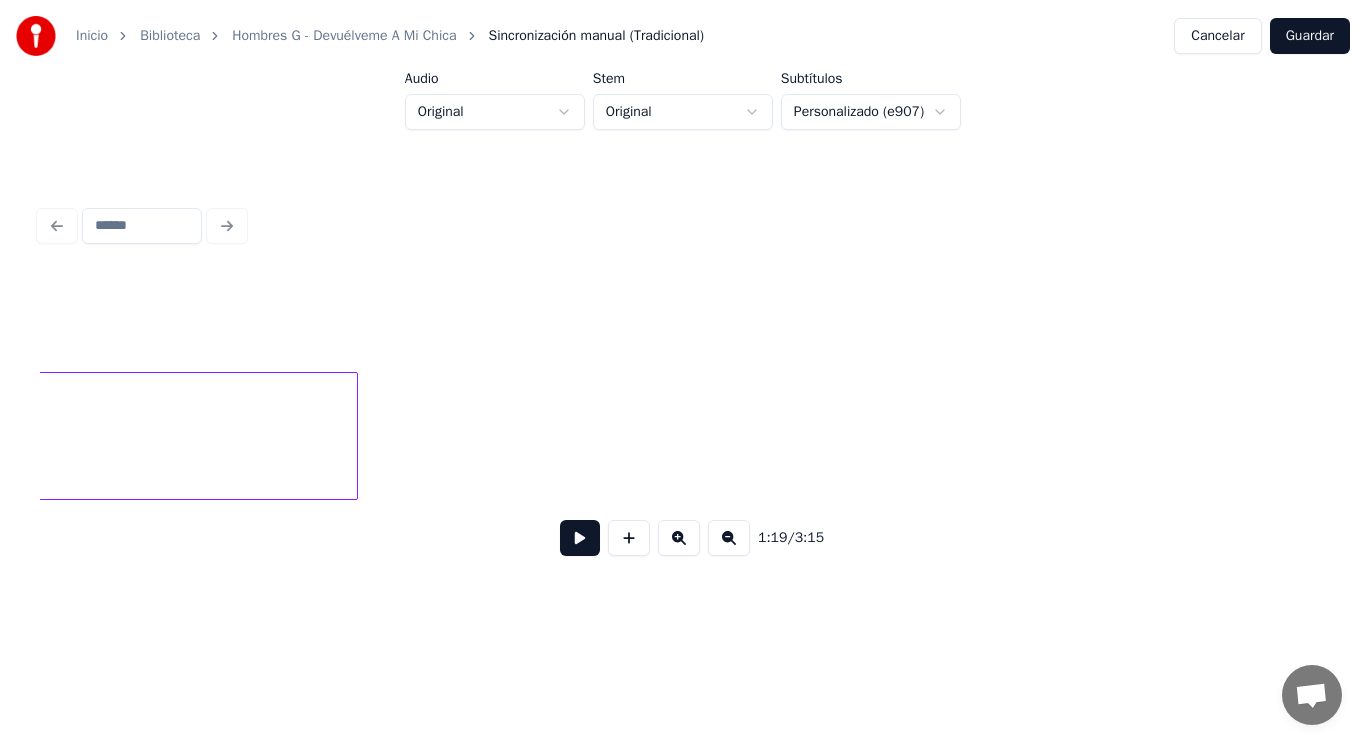 scroll, scrollTop: 0, scrollLeft: 141194, axis: horizontal 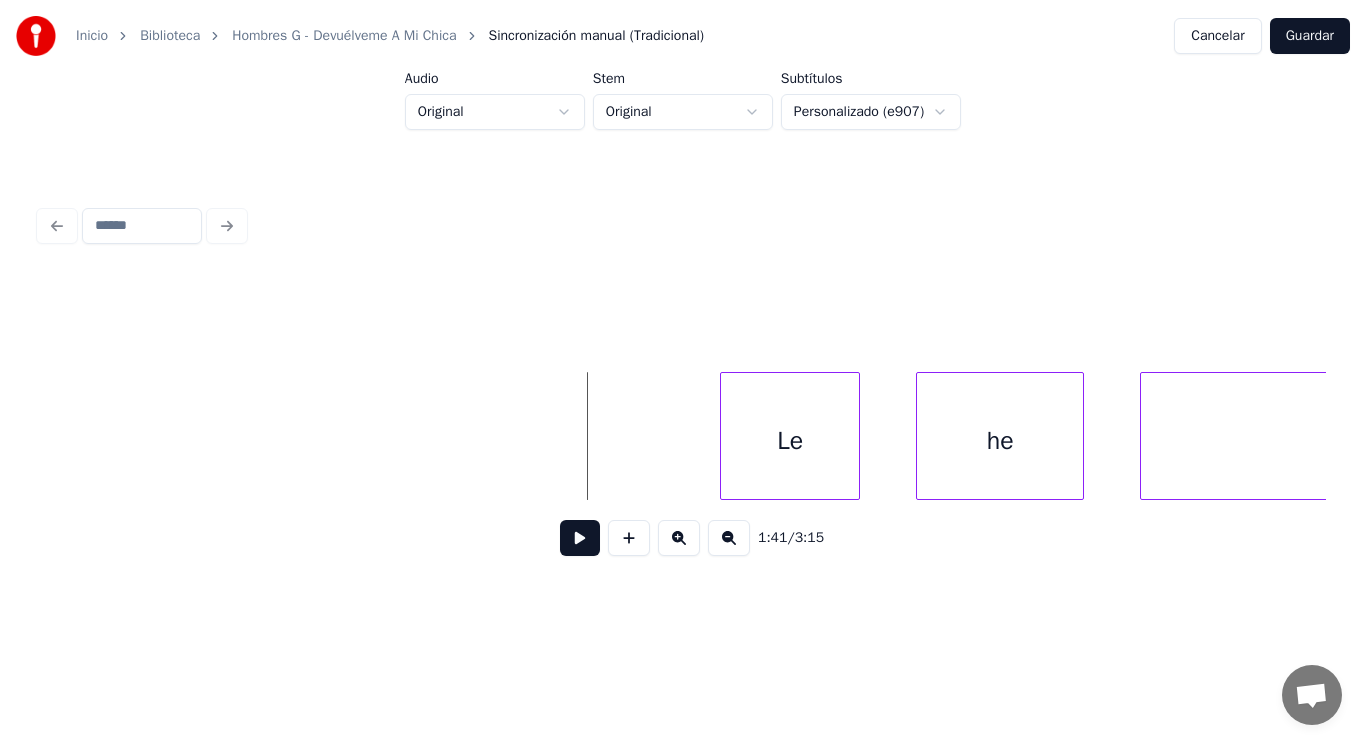 click at bounding box center [580, 538] 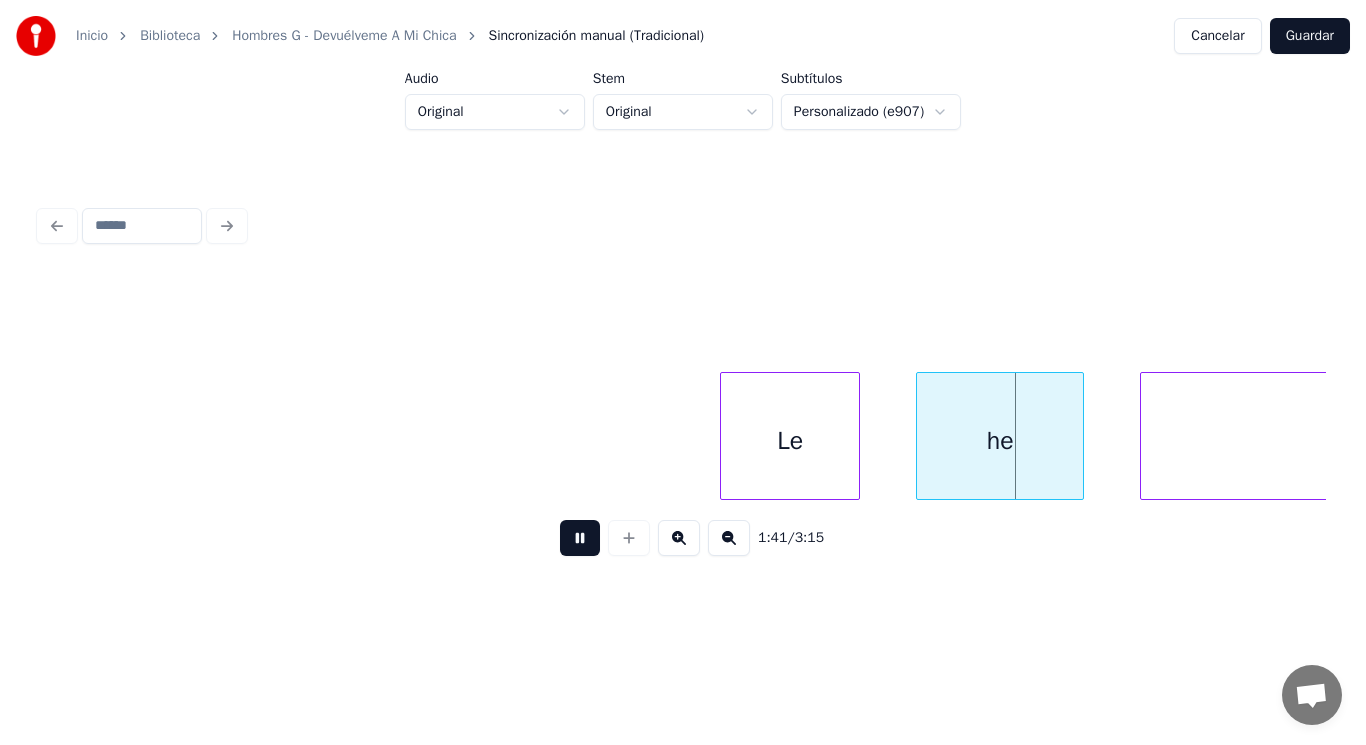 click at bounding box center (580, 538) 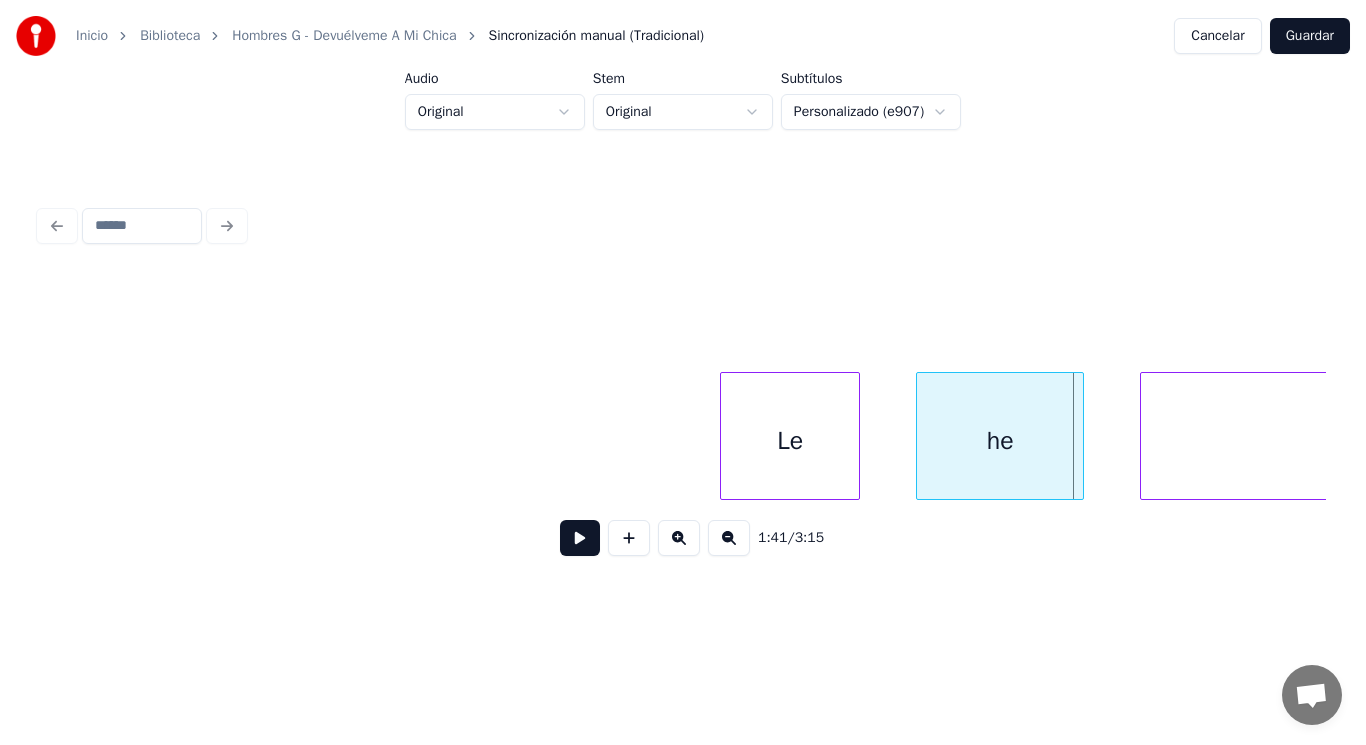 click on "he" at bounding box center [1000, 441] 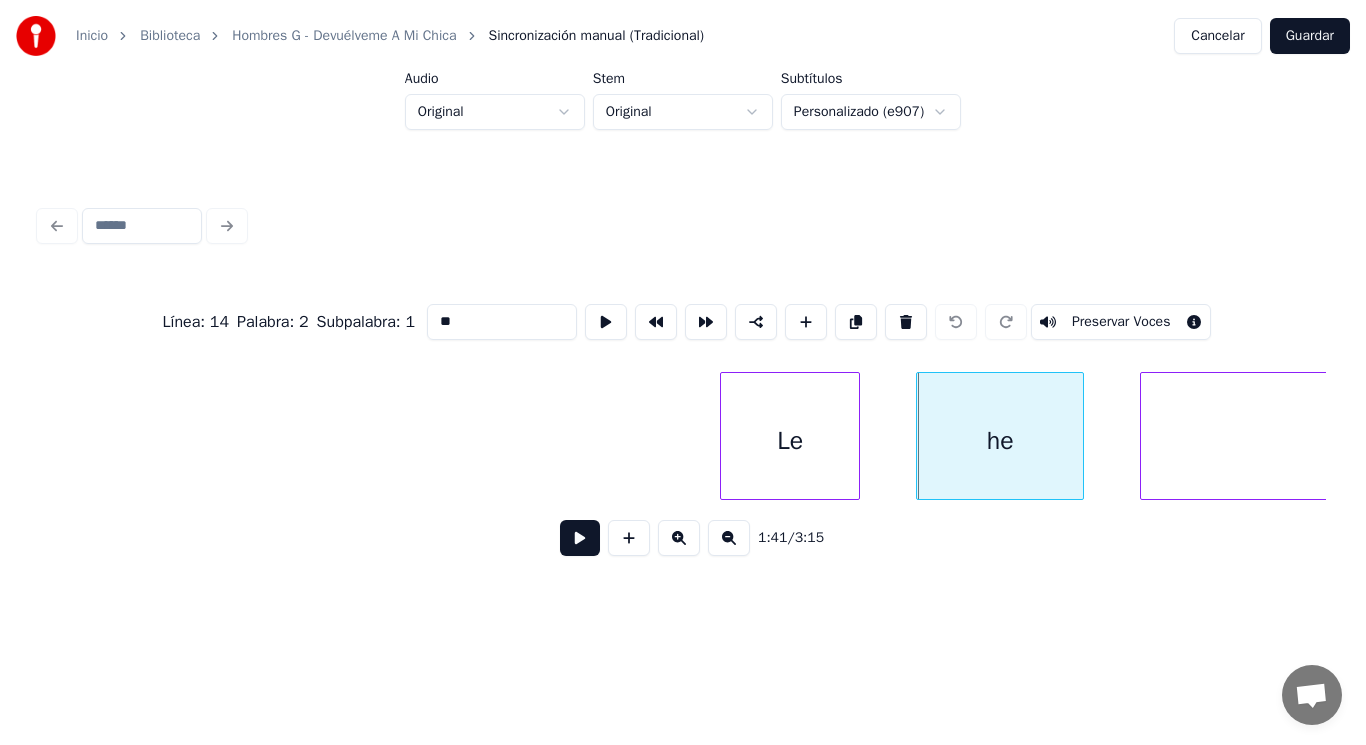 click at bounding box center (580, 538) 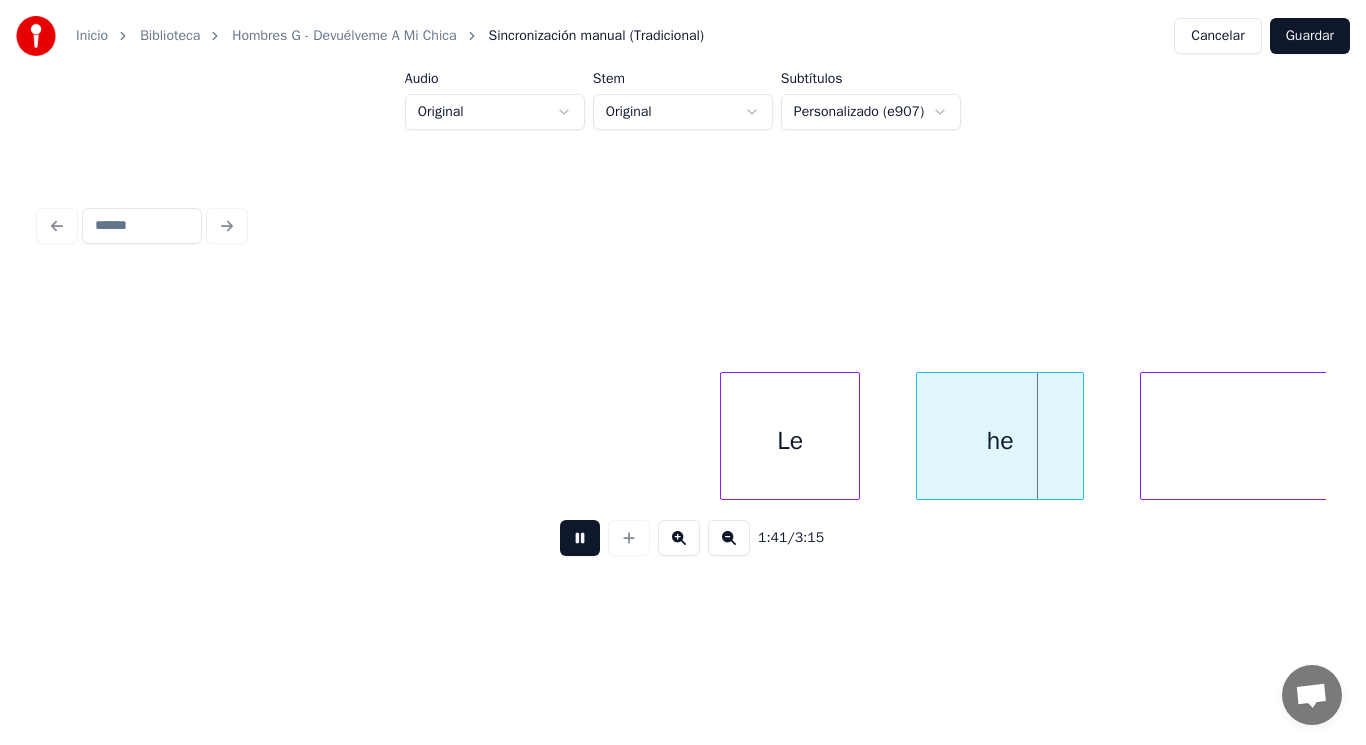 click at bounding box center [580, 538] 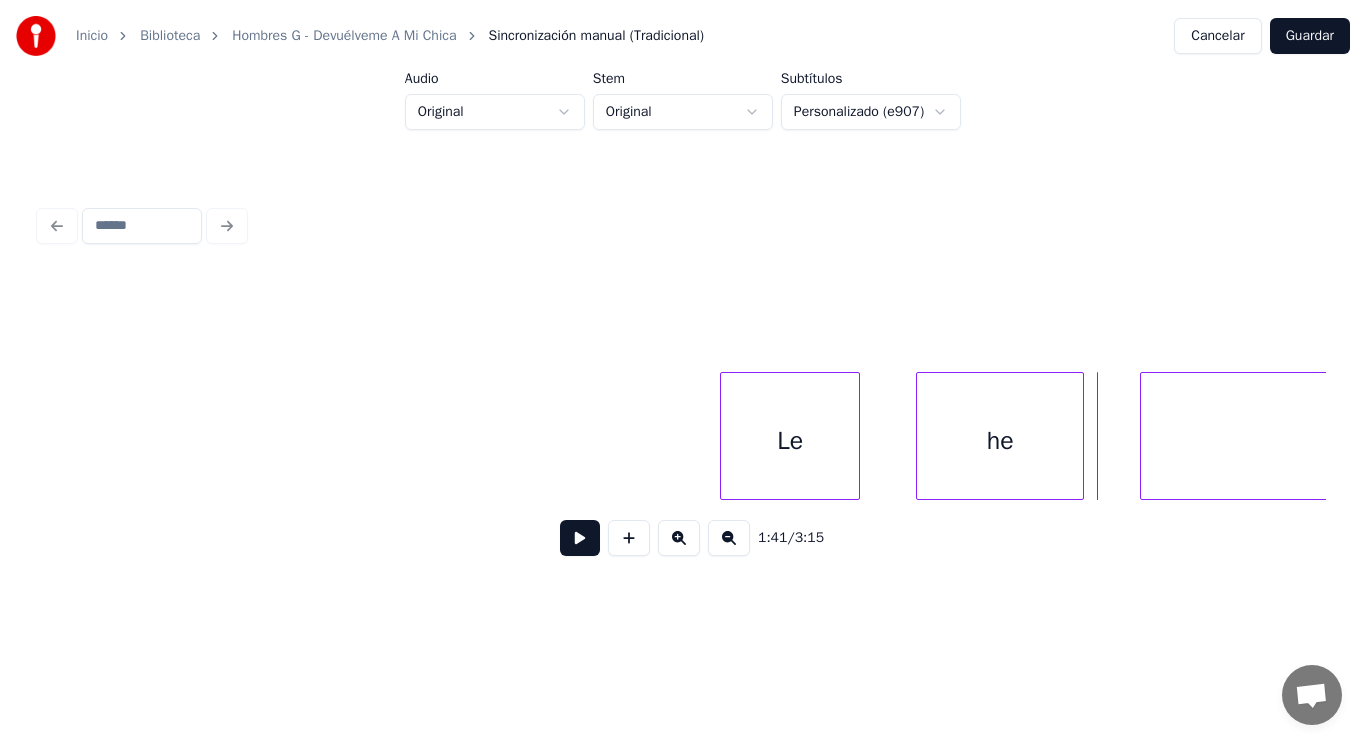 click on "Le" at bounding box center [790, 441] 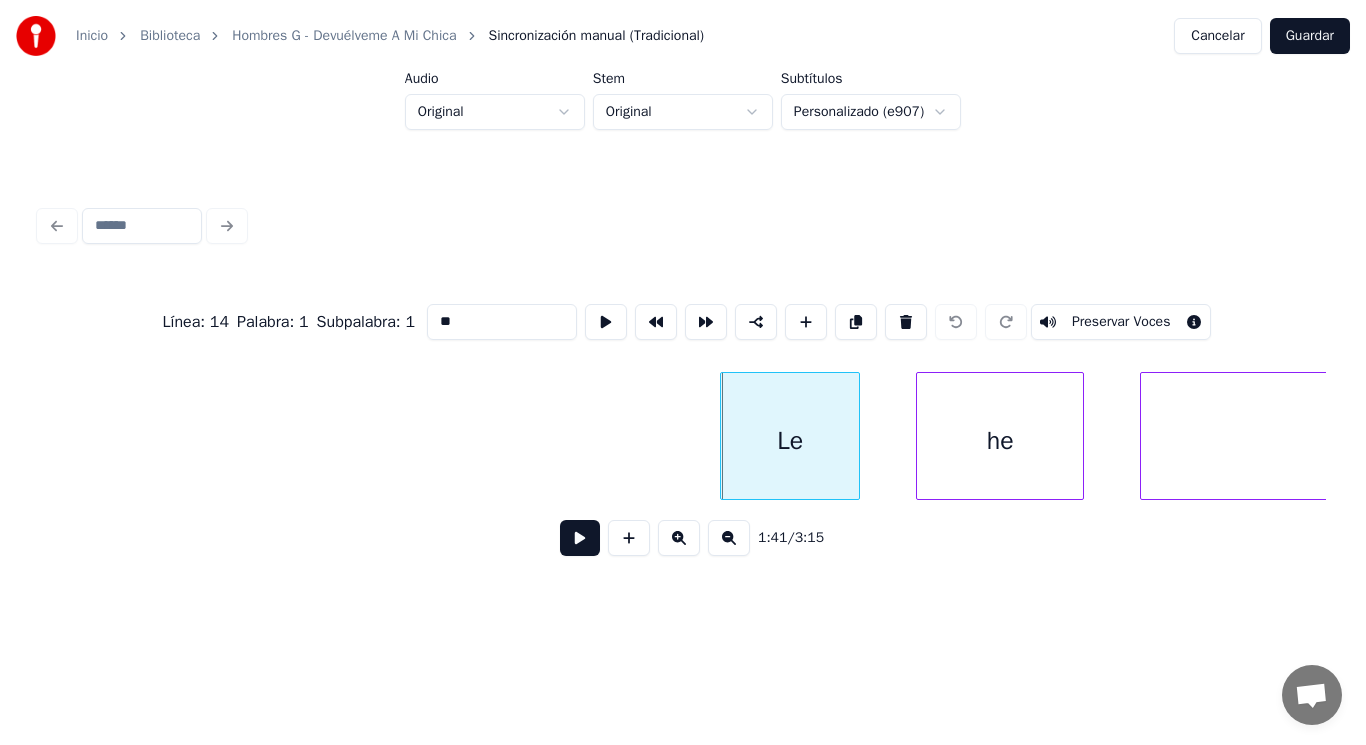 click at bounding box center (580, 538) 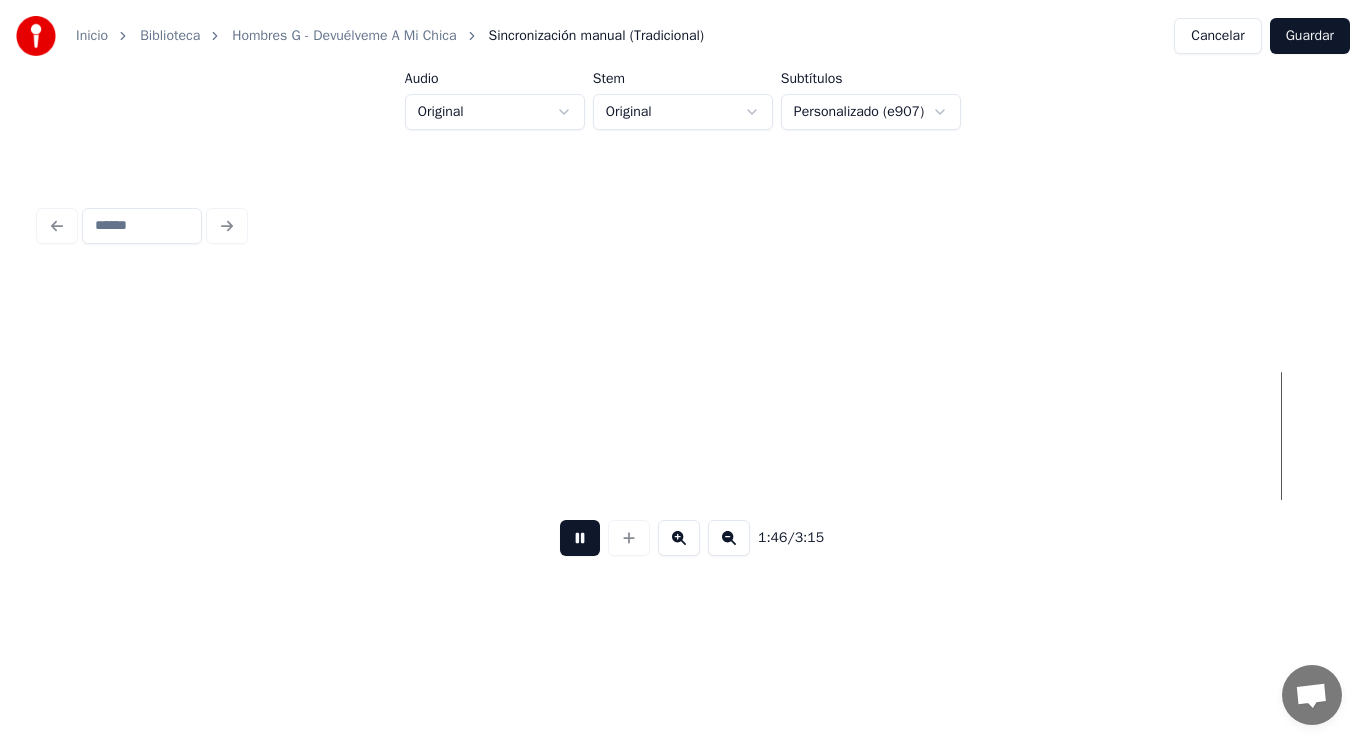 scroll, scrollTop: 0, scrollLeft: 149030, axis: horizontal 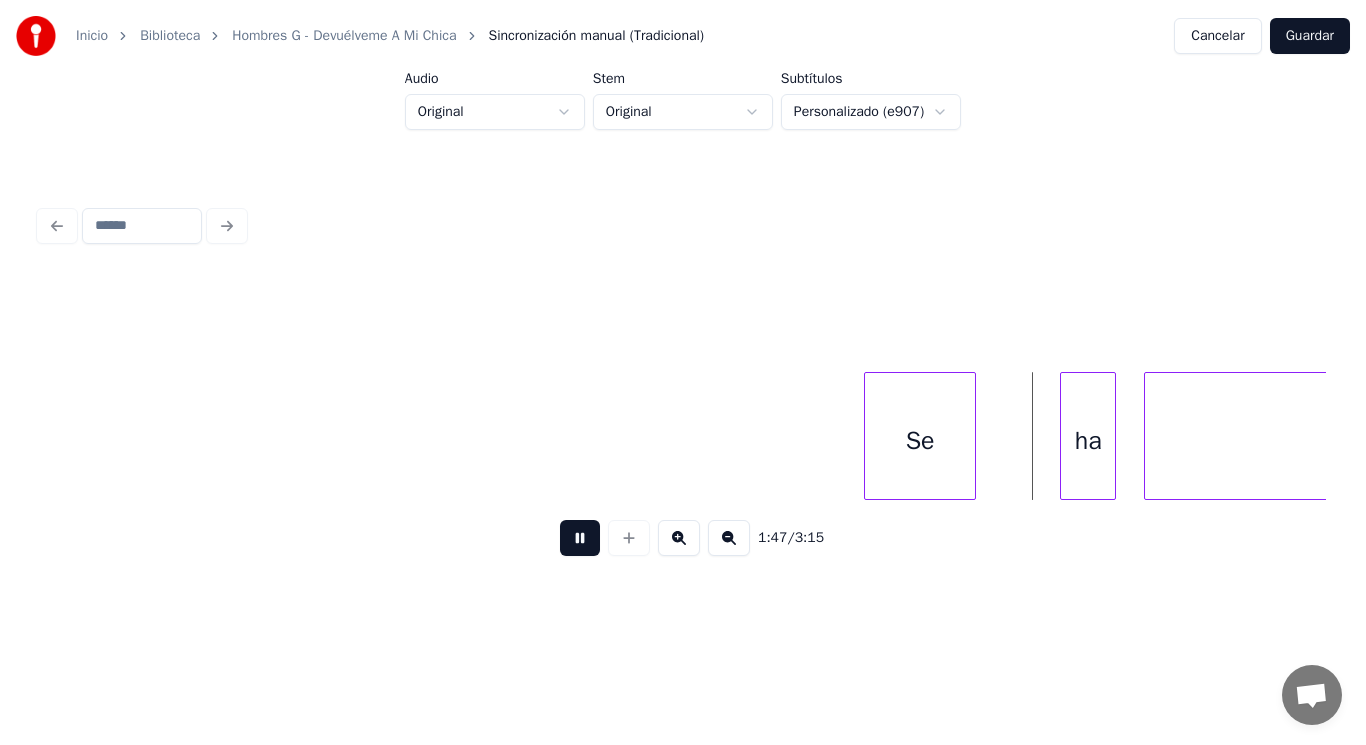 click at bounding box center [580, 538] 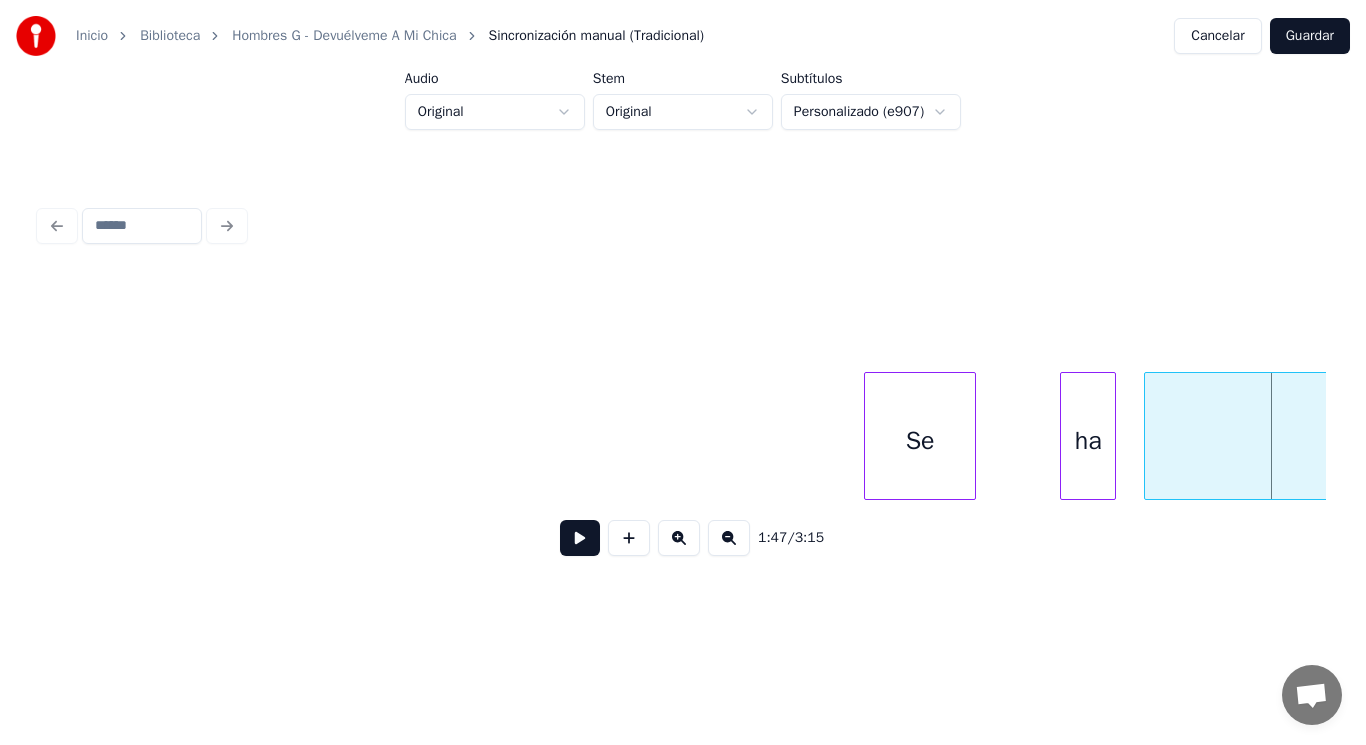 click on "Se ha comprado" at bounding box center (-11903, 436) 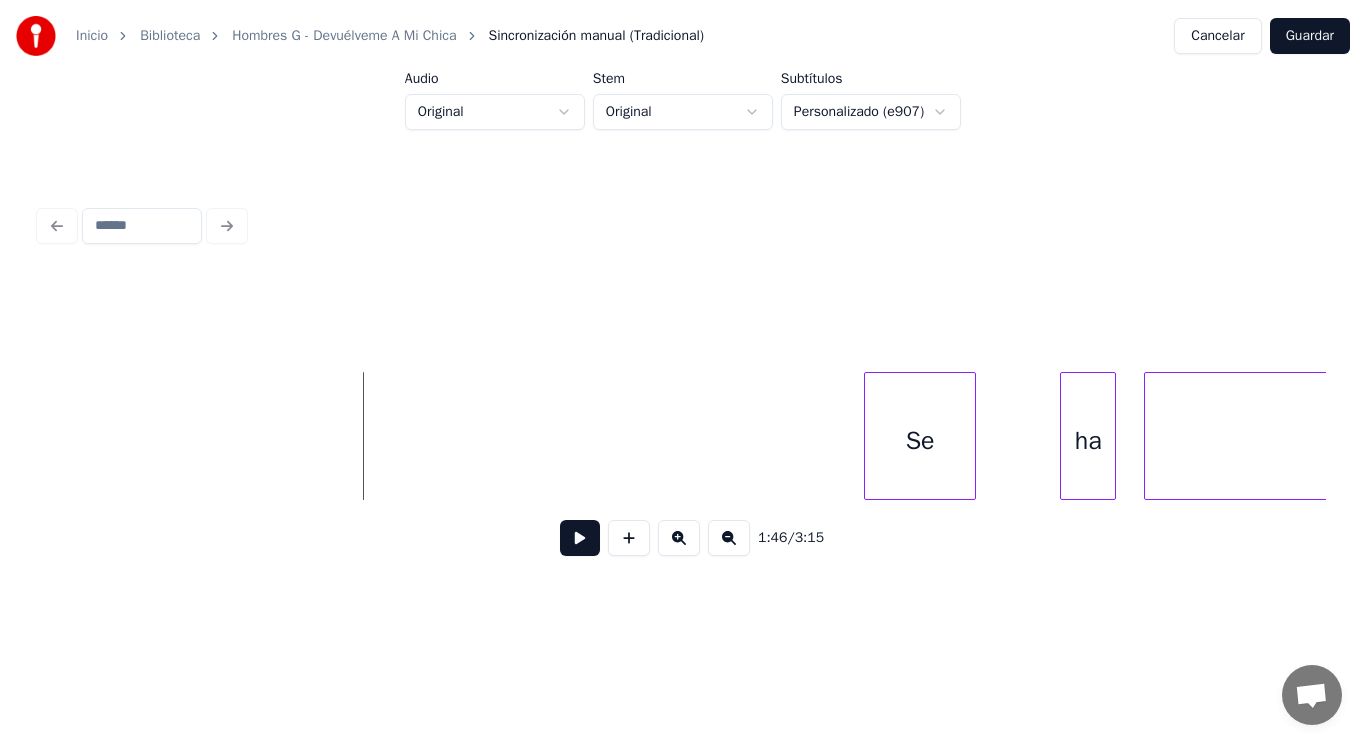 click at bounding box center [580, 538] 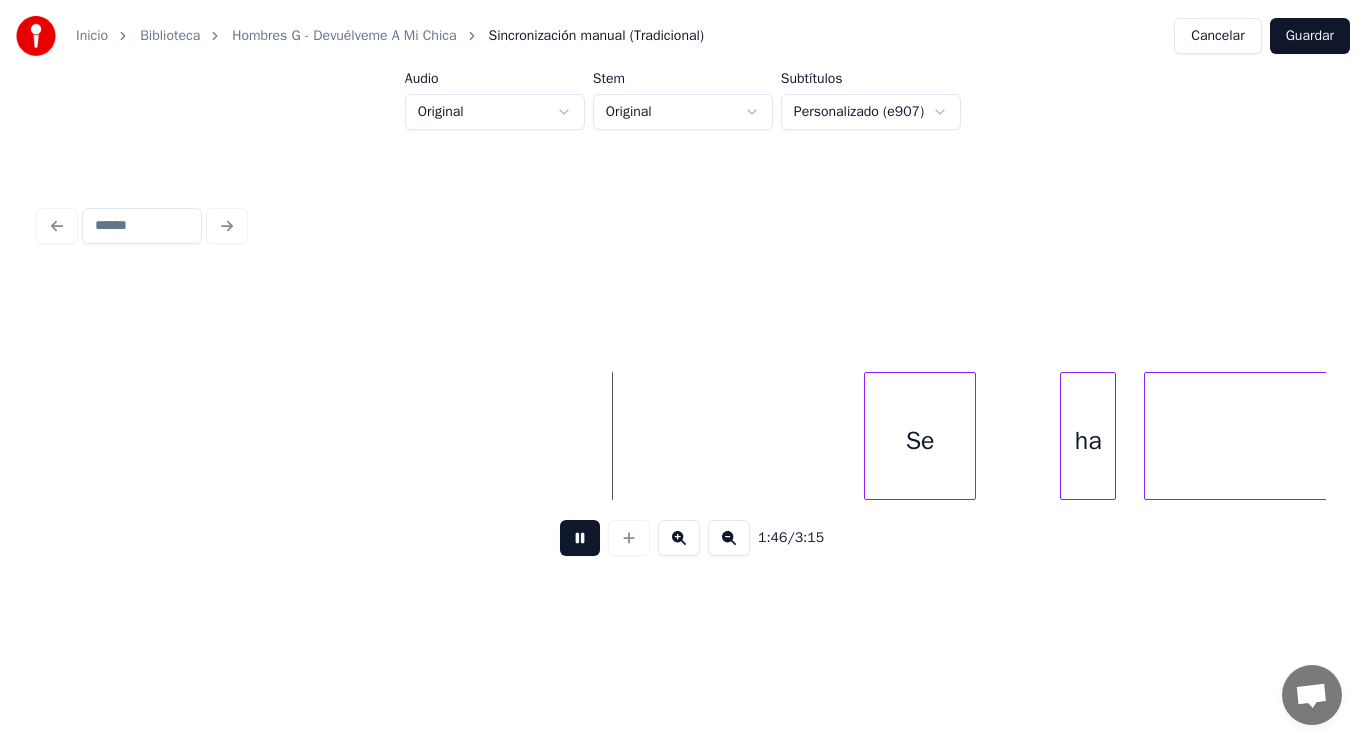 click at bounding box center (580, 538) 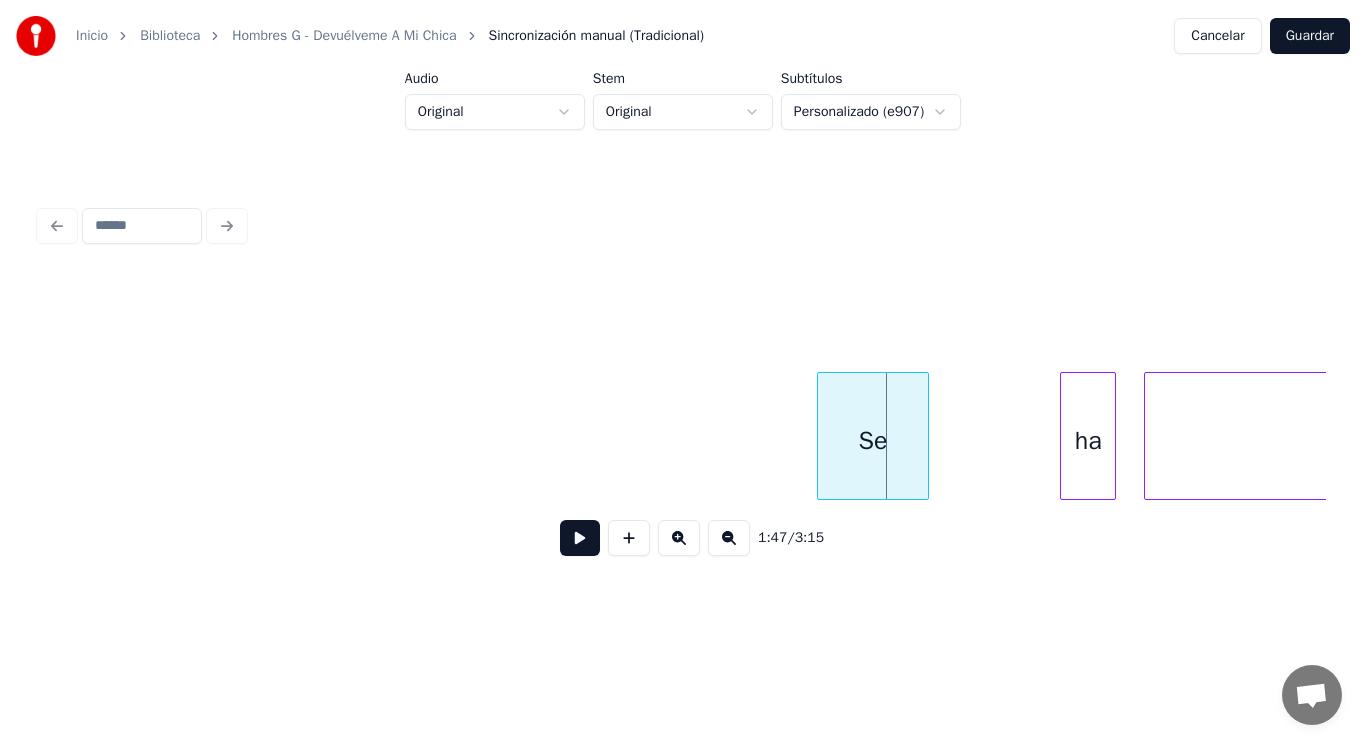 click on "Se" at bounding box center [873, 441] 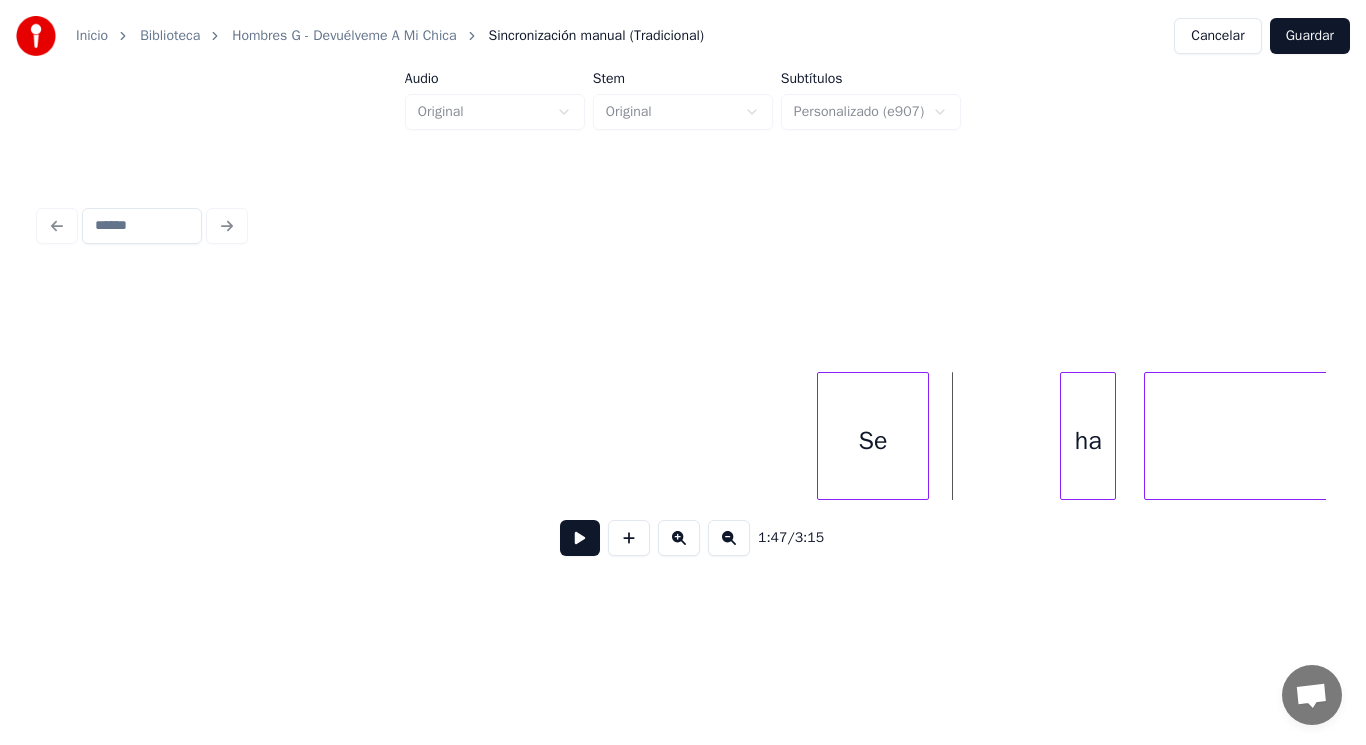 click at bounding box center (580, 538) 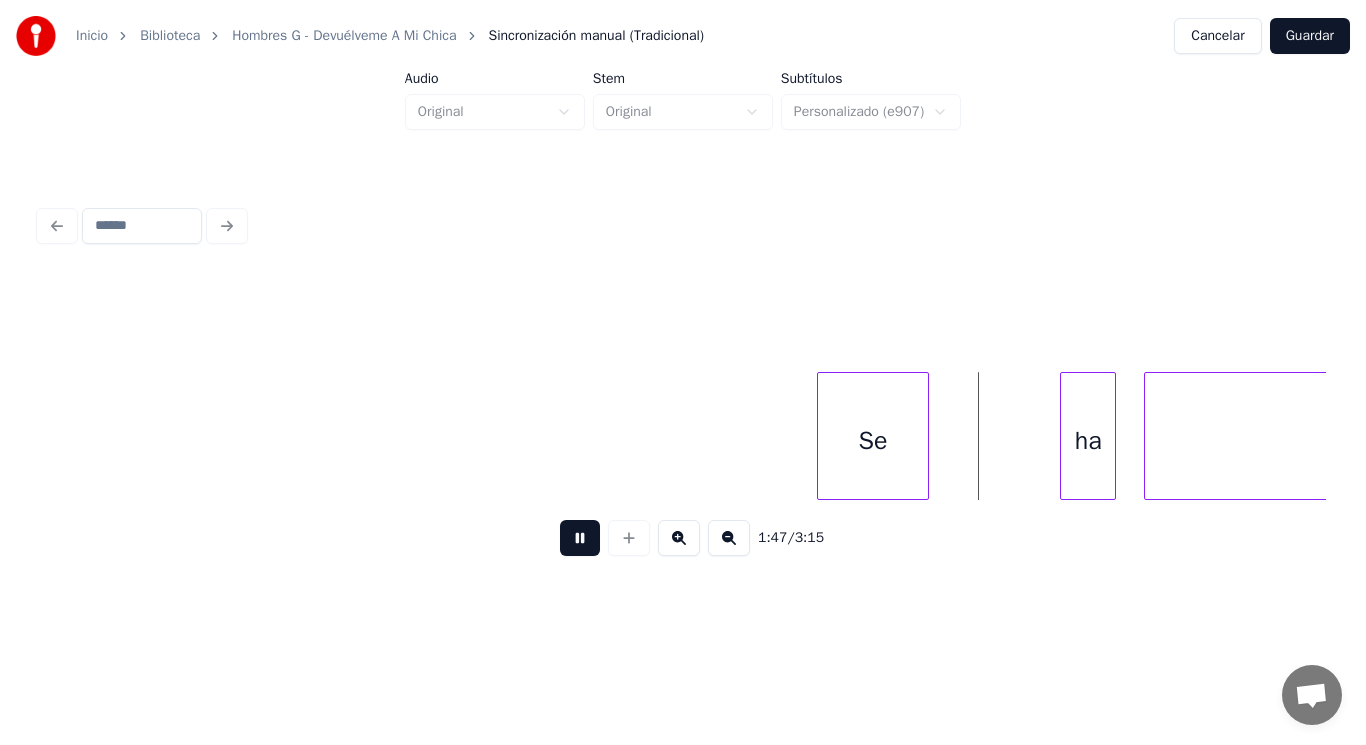 click at bounding box center (580, 538) 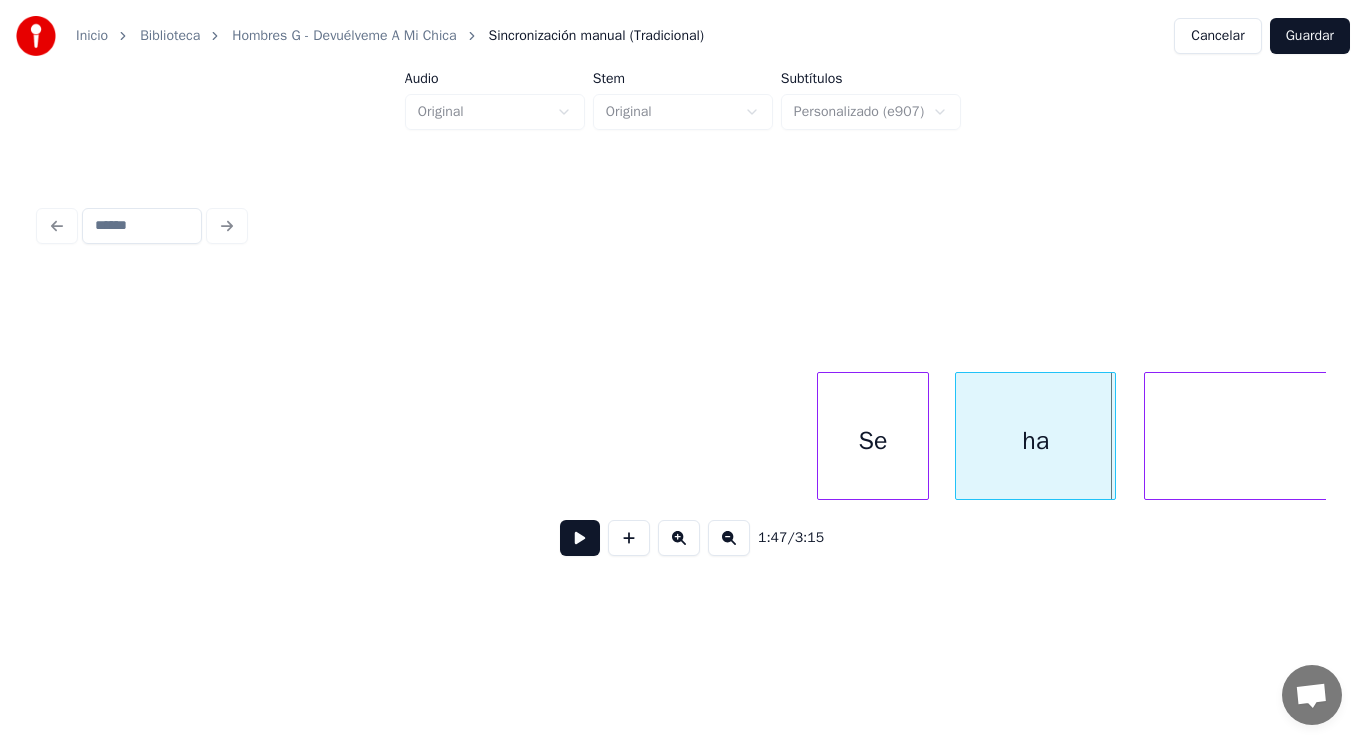 click at bounding box center (959, 436) 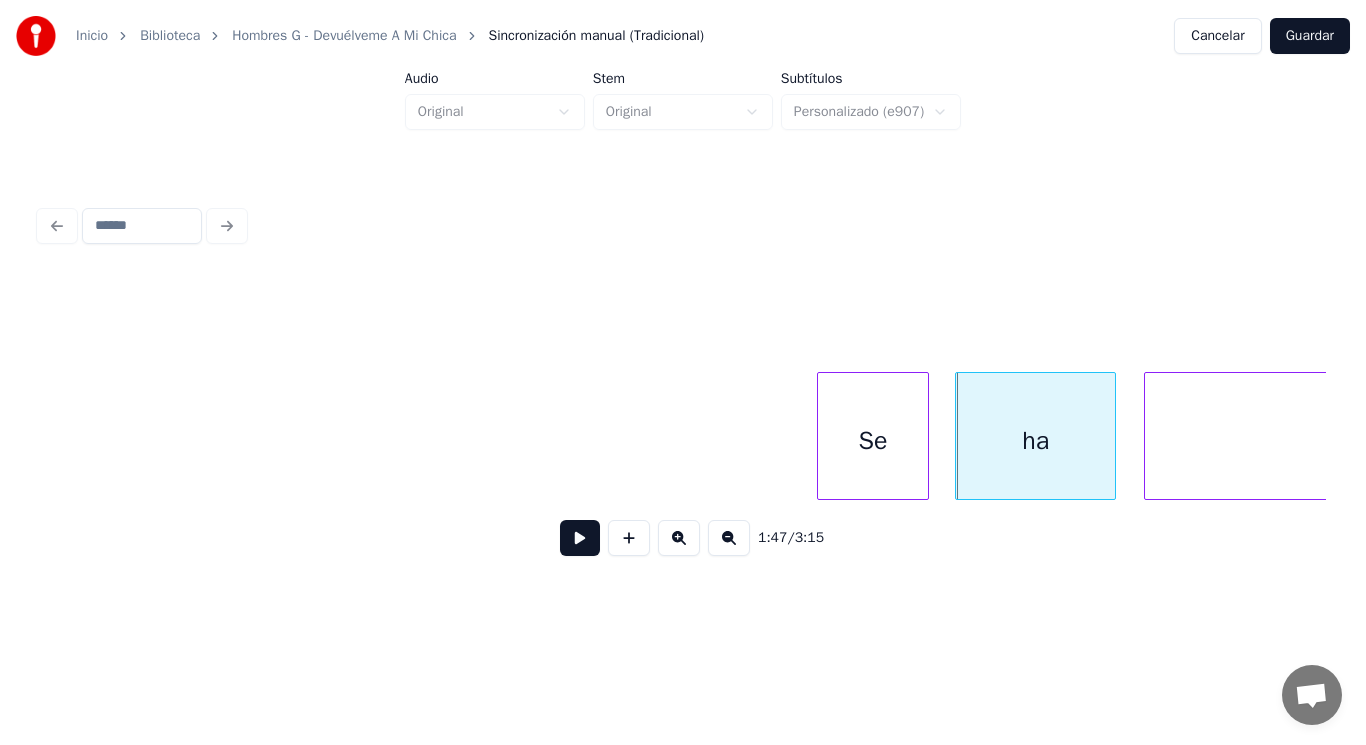 click on "comprado" at bounding box center [1858, 441] 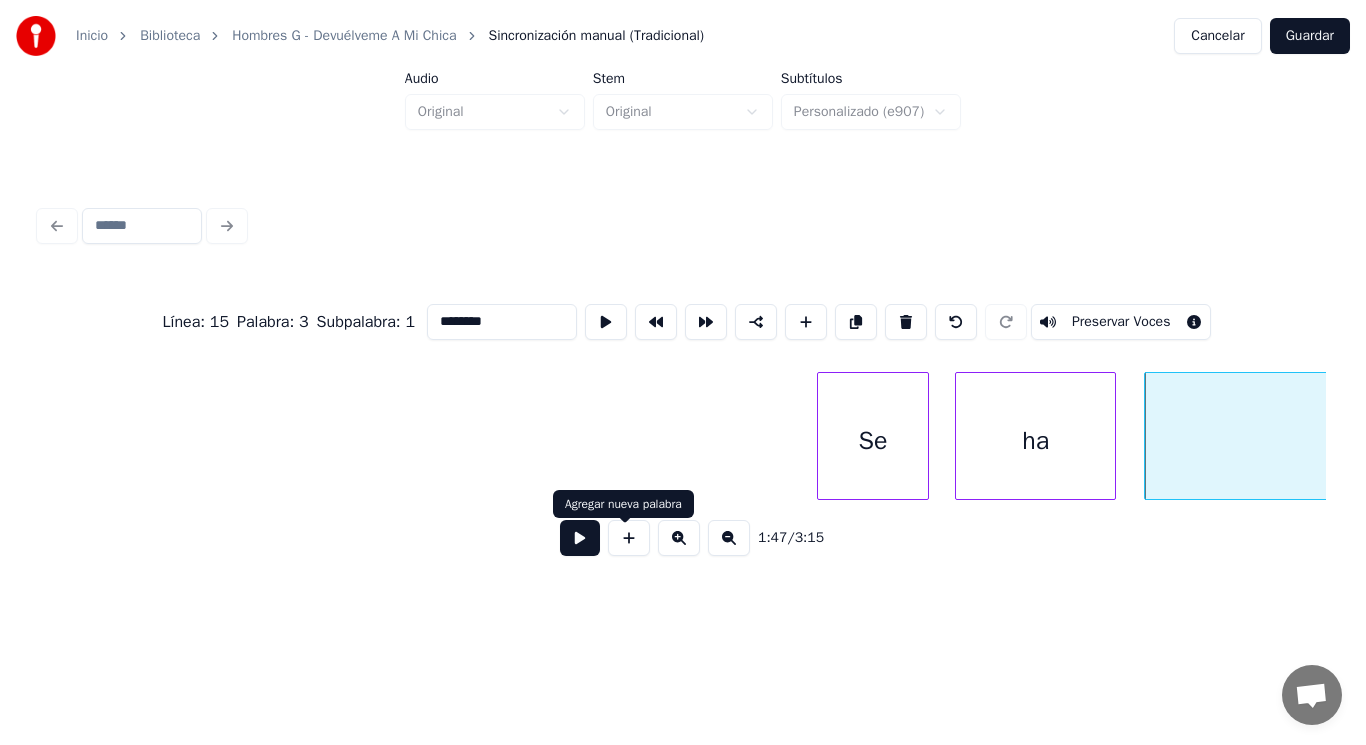 click at bounding box center [580, 538] 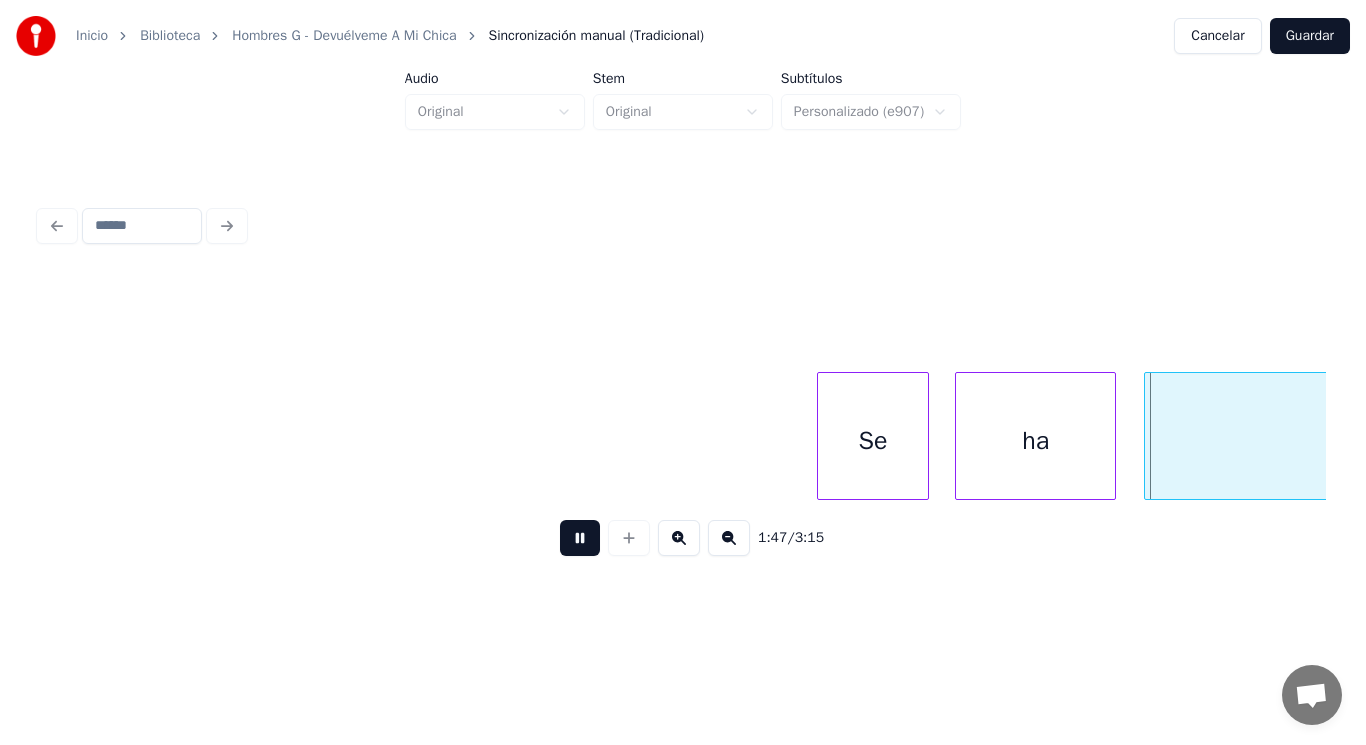 click at bounding box center (580, 538) 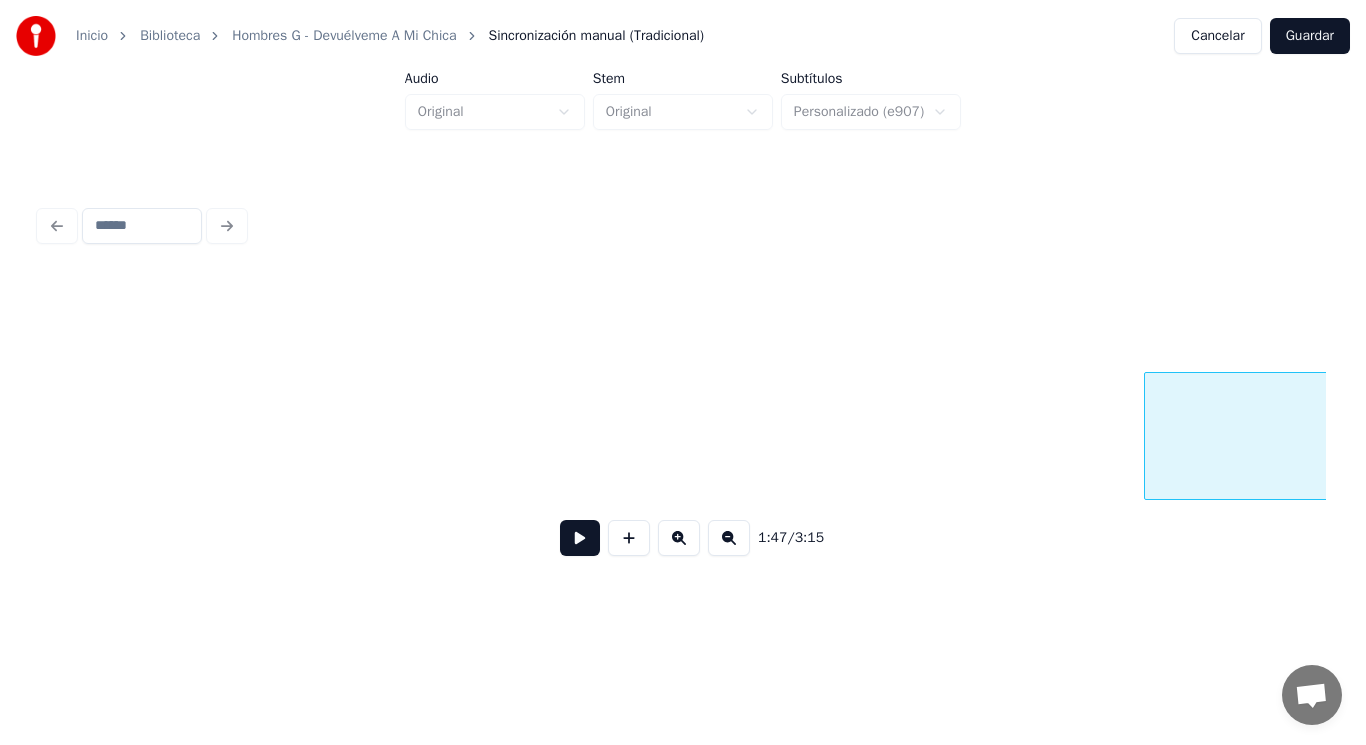 scroll, scrollTop: 0, scrollLeft: 150326, axis: horizontal 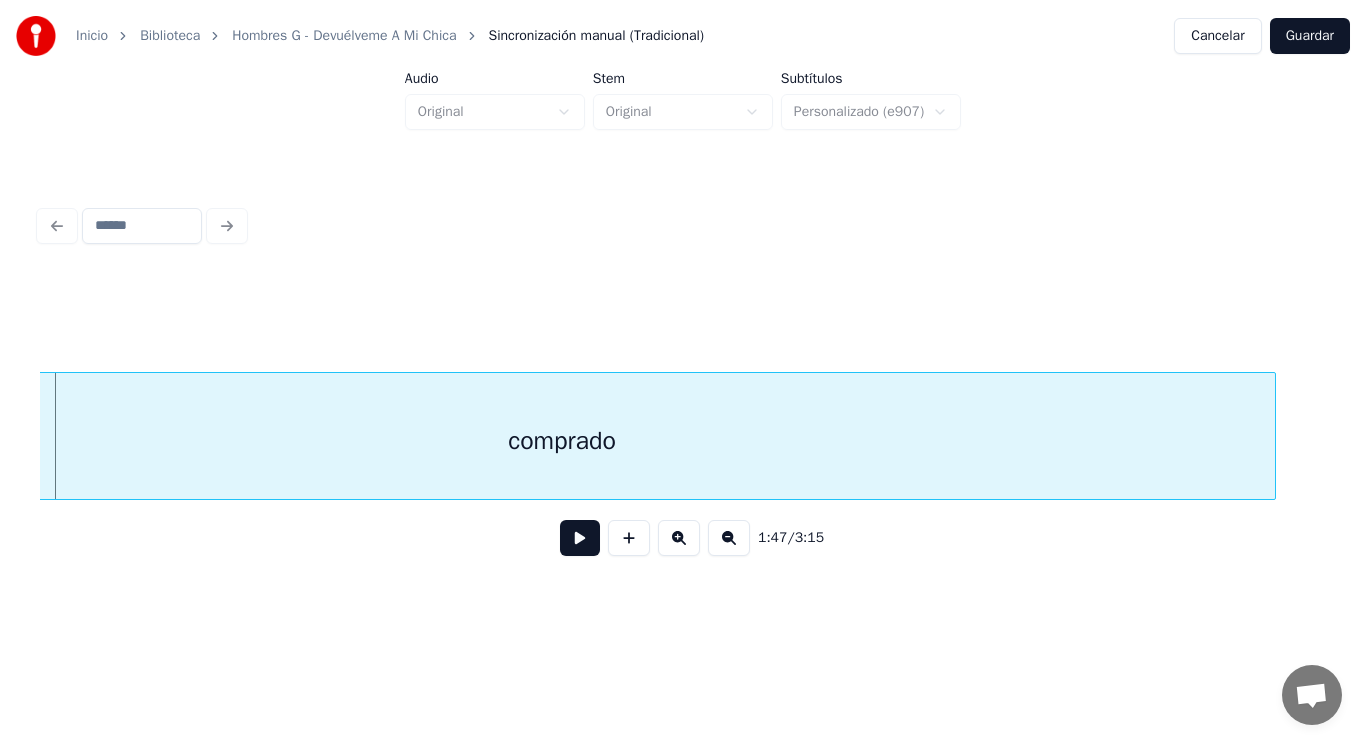 click on "comprado" at bounding box center [562, 441] 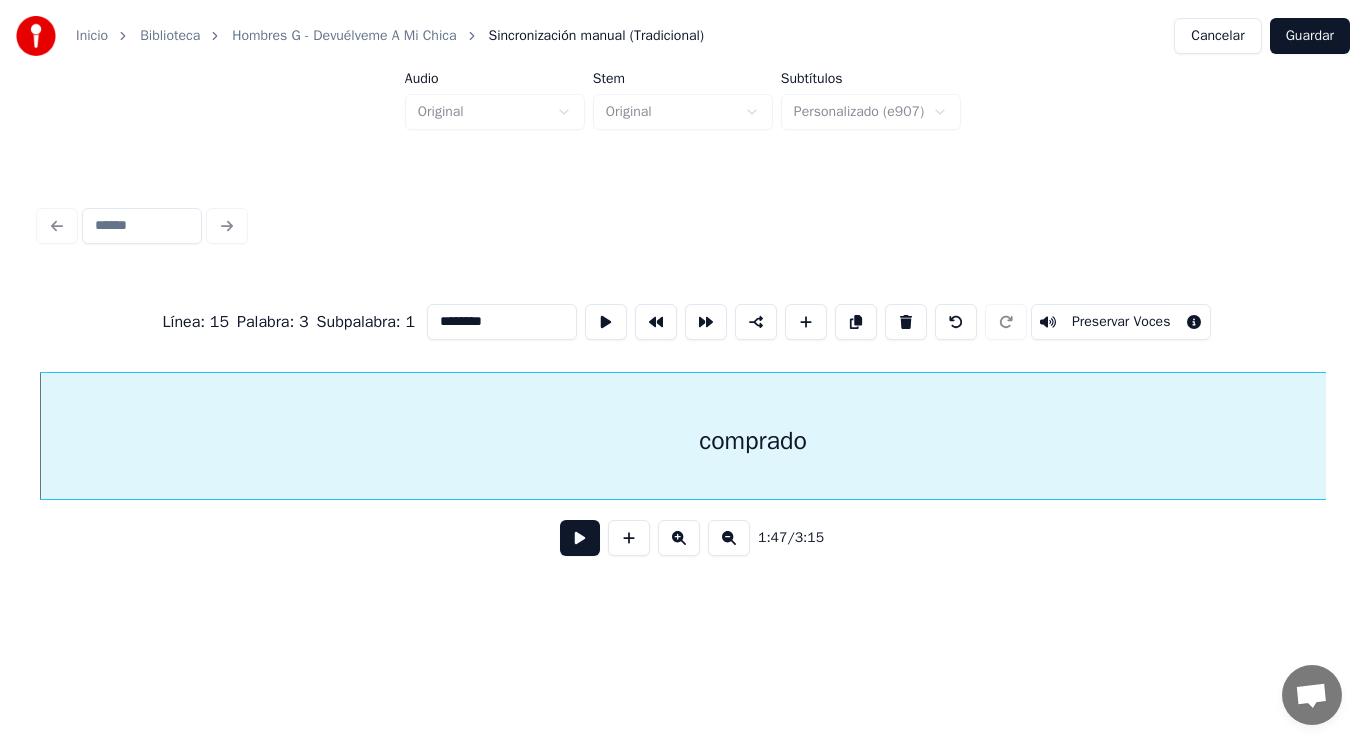 click at bounding box center [580, 538] 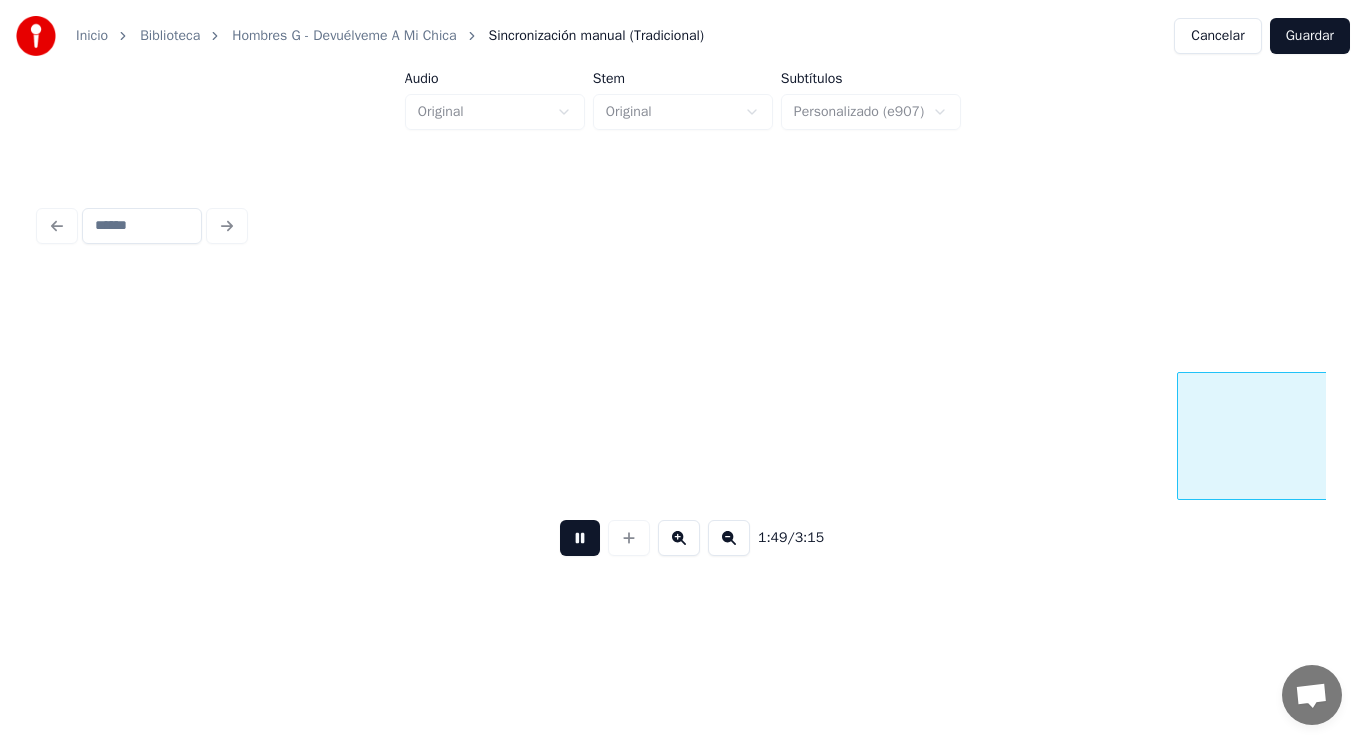 scroll, scrollTop: 0, scrollLeft: 152741, axis: horizontal 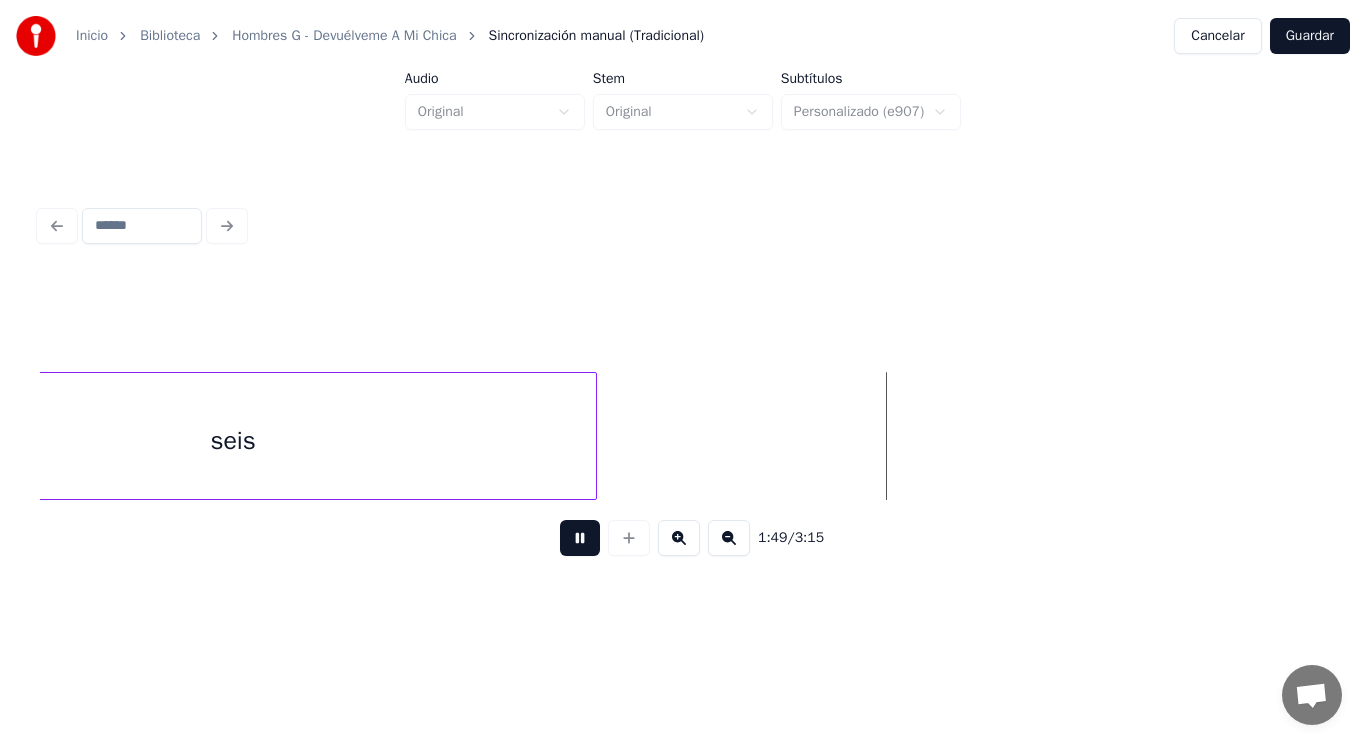 click at bounding box center [580, 538] 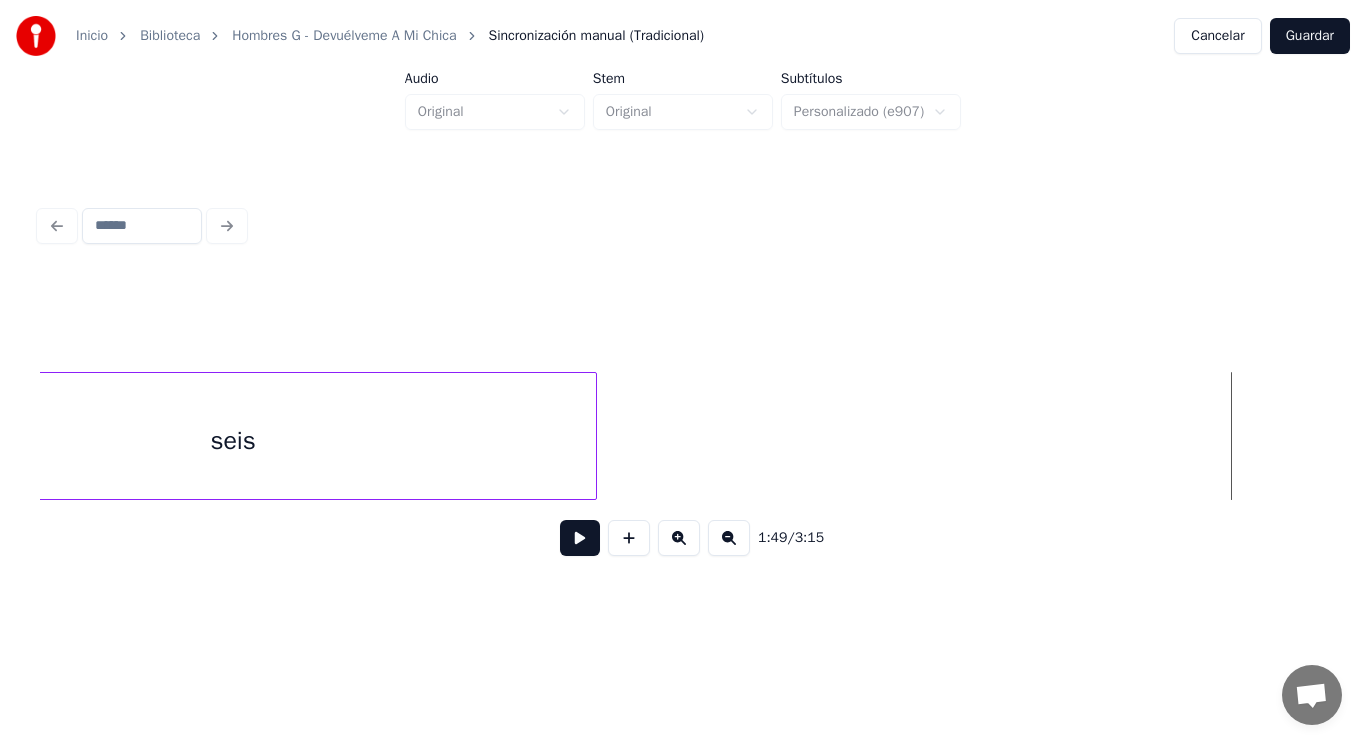 click on "seis" at bounding box center (233, 441) 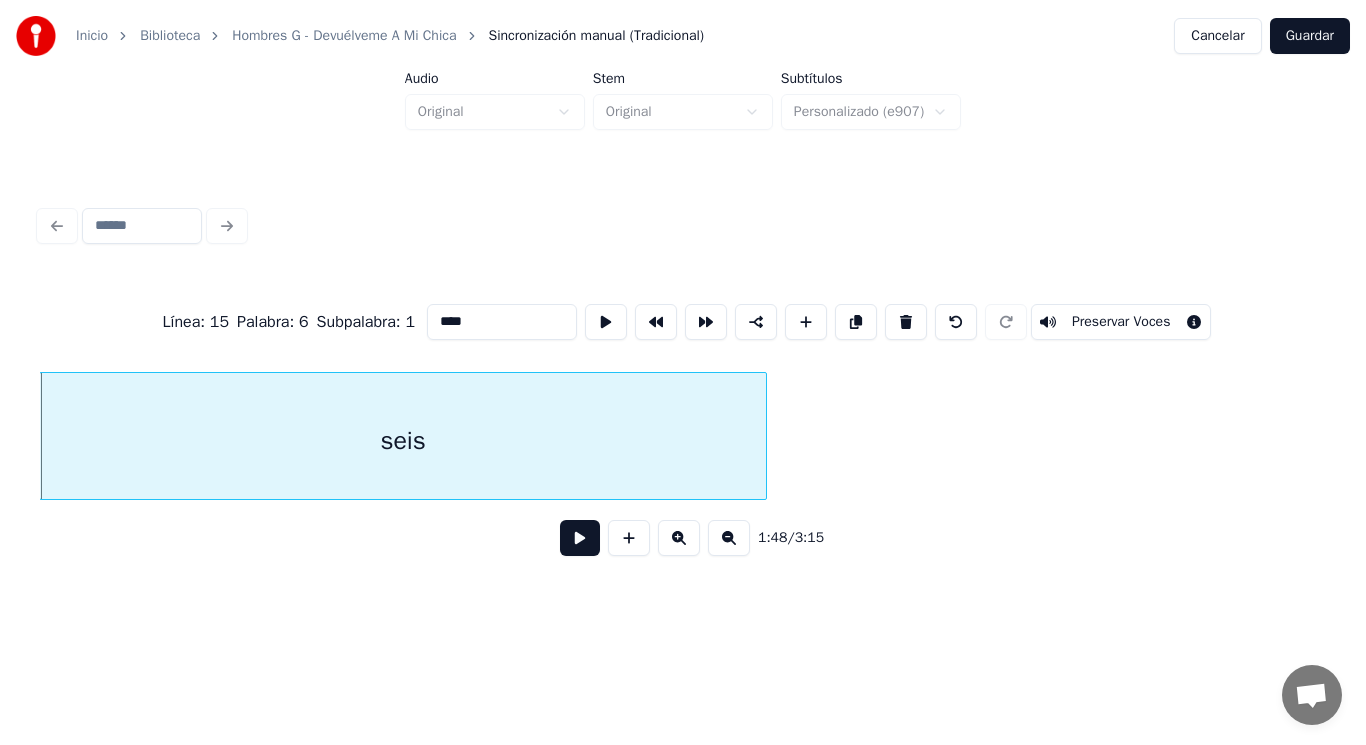 click at bounding box center (580, 538) 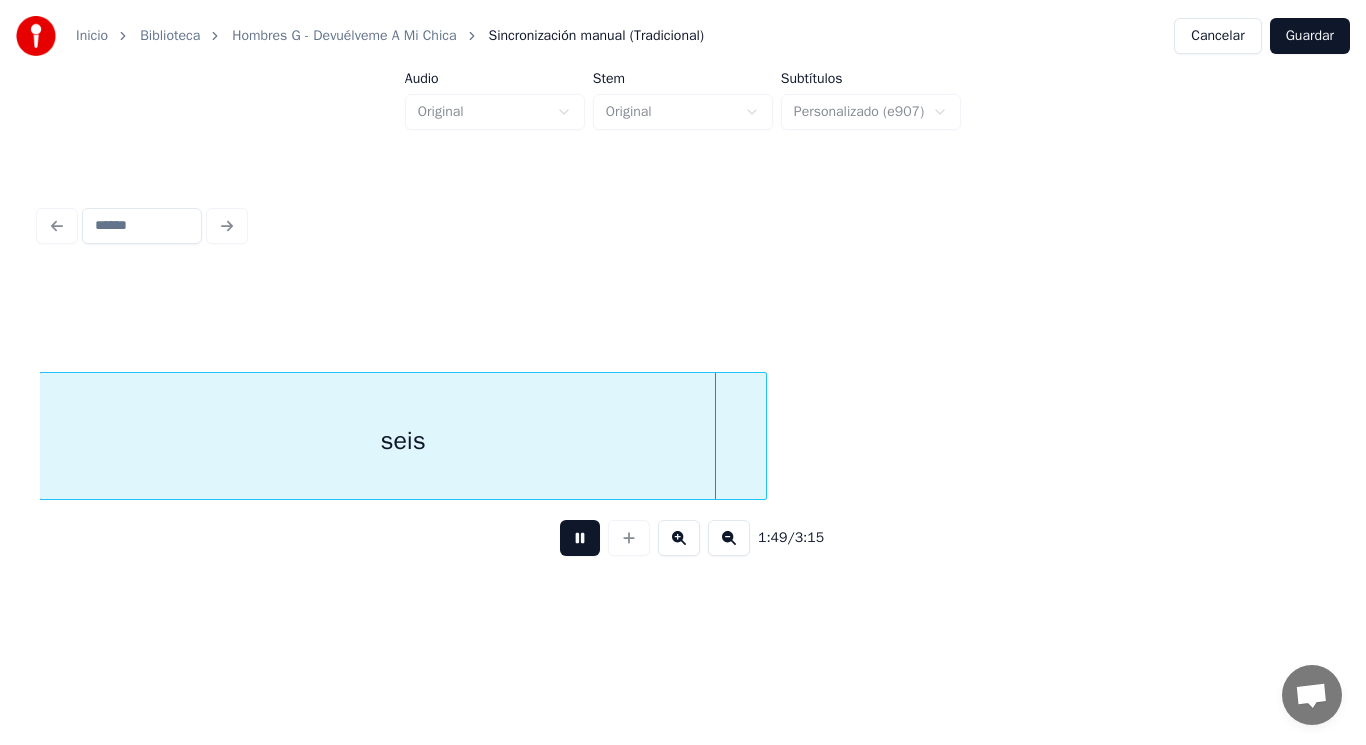 click at bounding box center [580, 538] 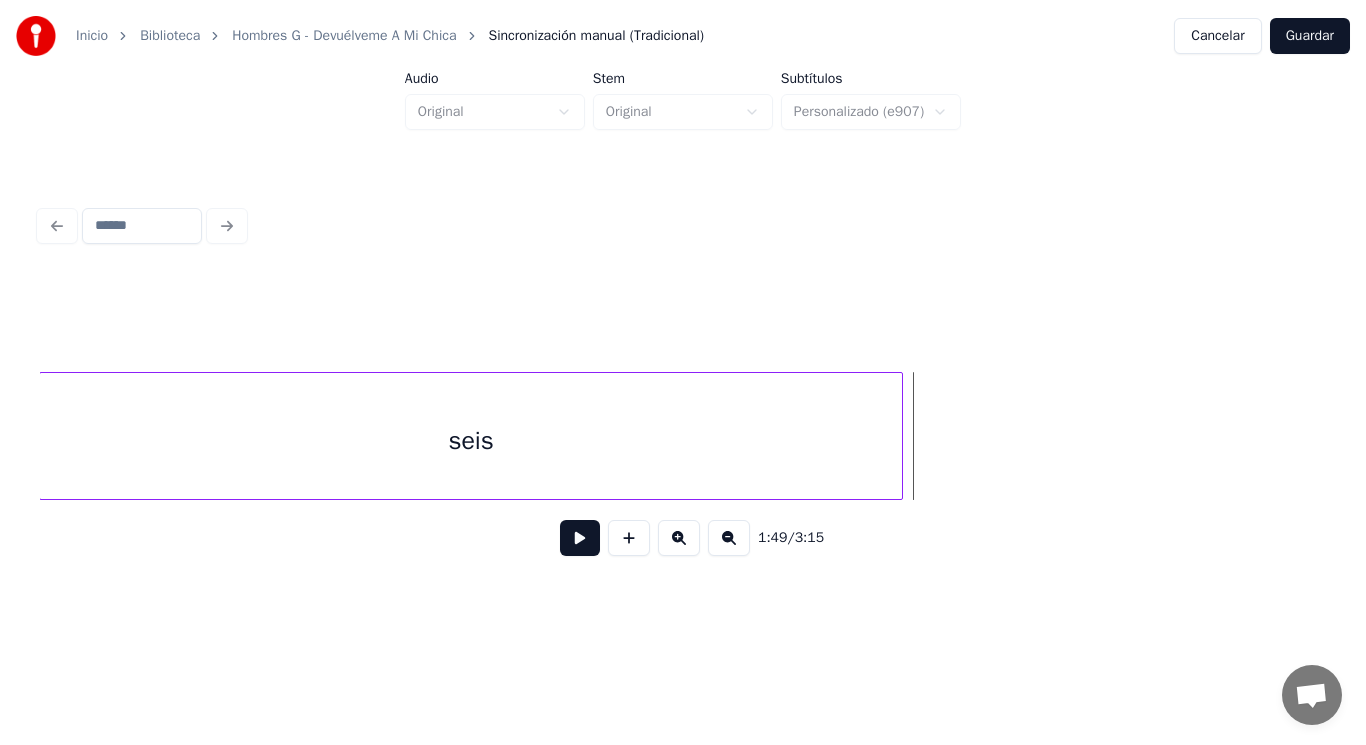 click at bounding box center [899, 436] 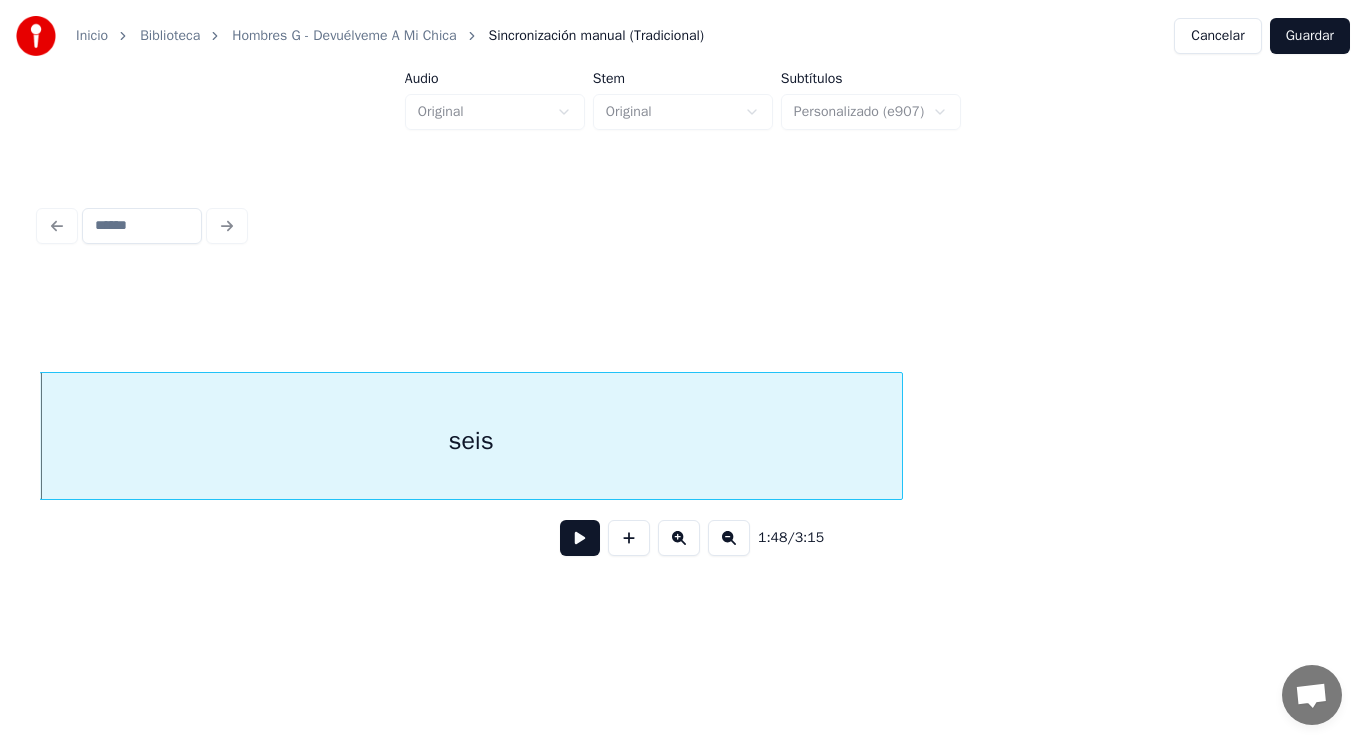 click at bounding box center (580, 538) 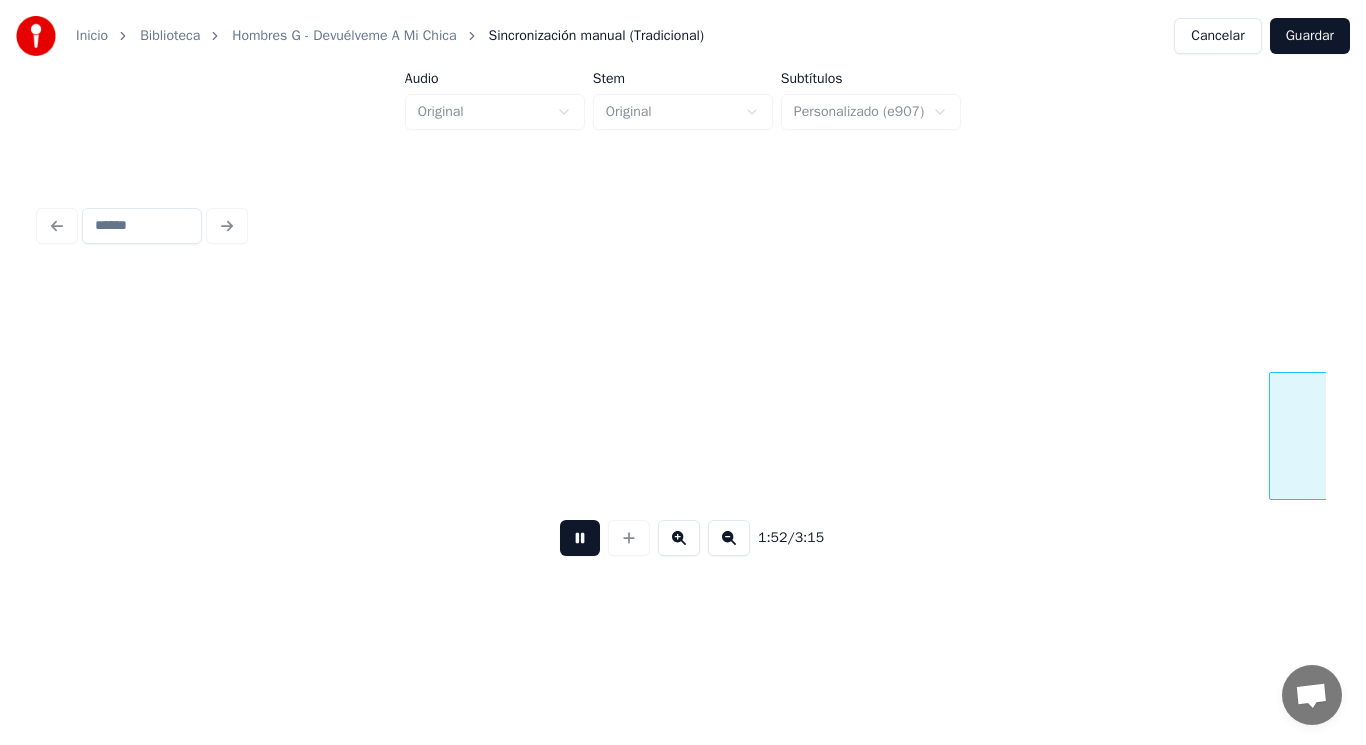 scroll, scrollTop: 0, scrollLeft: 157800, axis: horizontal 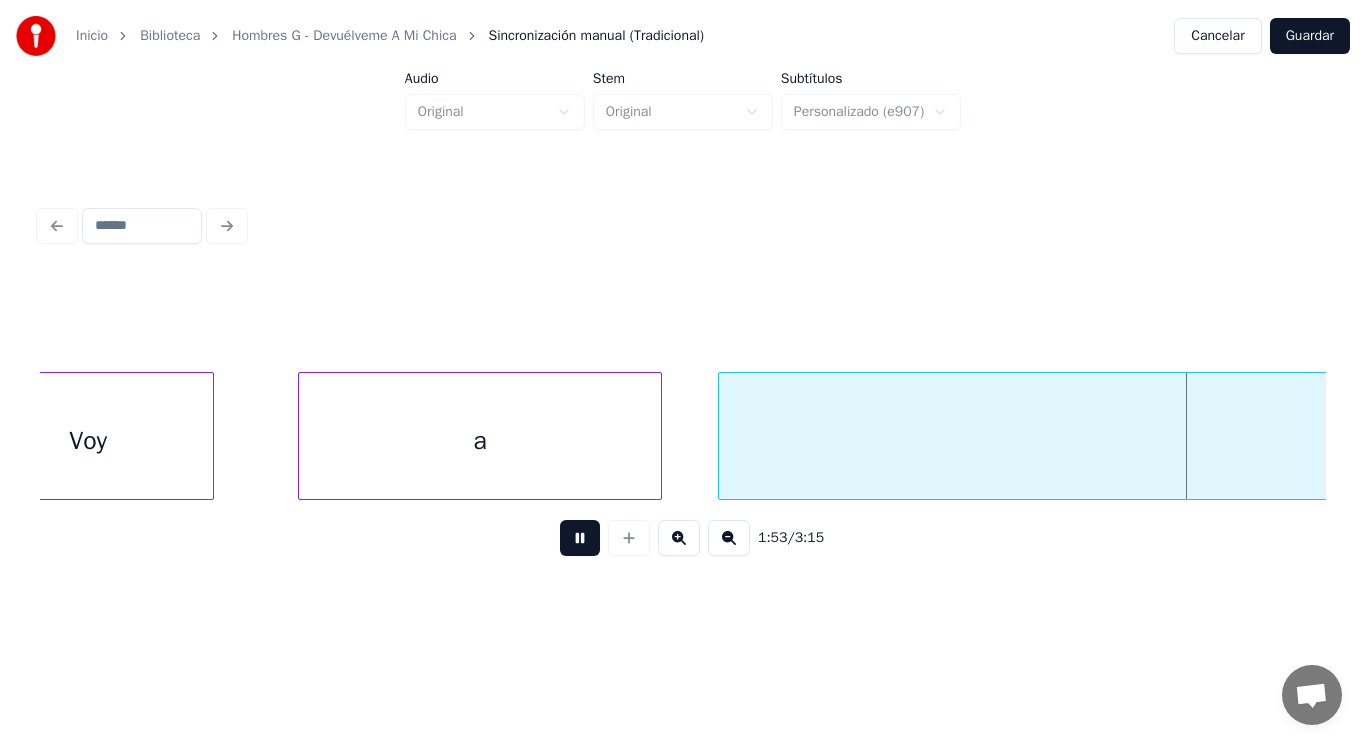 click at bounding box center (580, 538) 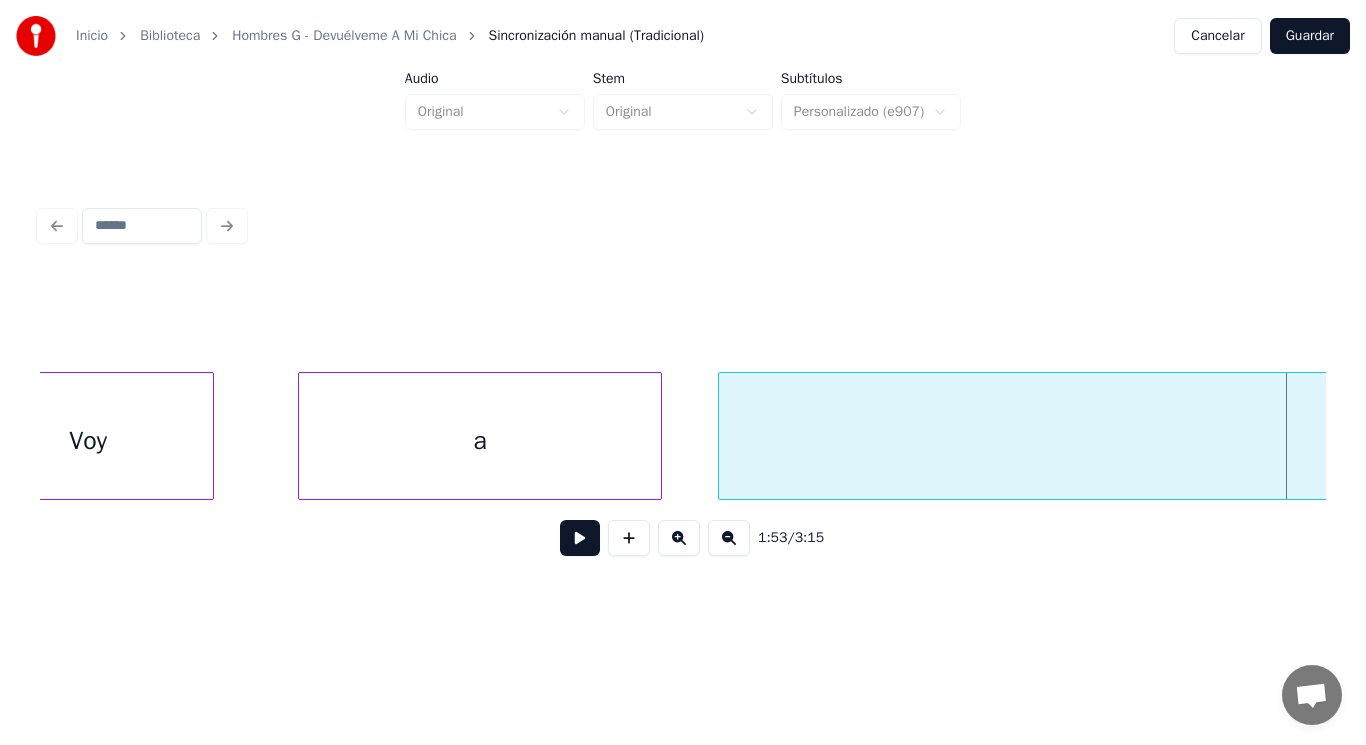 click on "Voy" at bounding box center (88, 441) 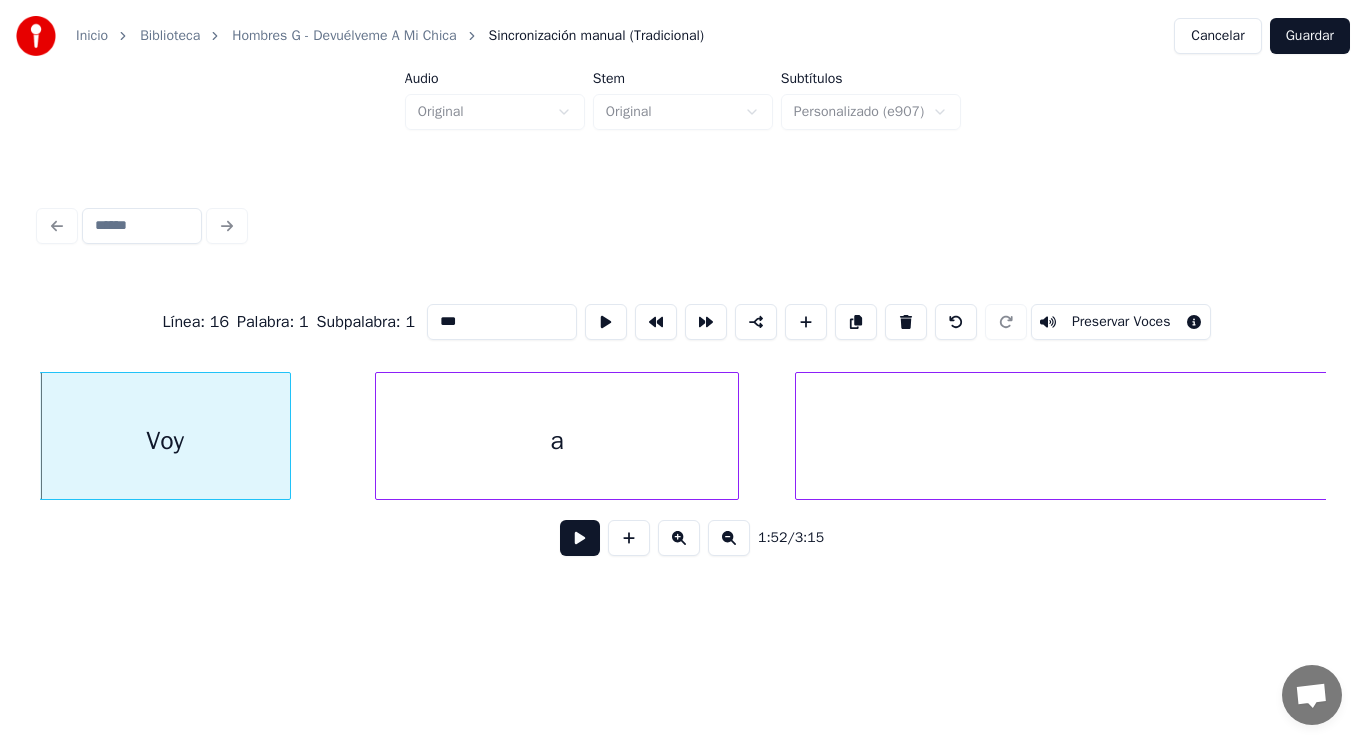 click at bounding box center (580, 538) 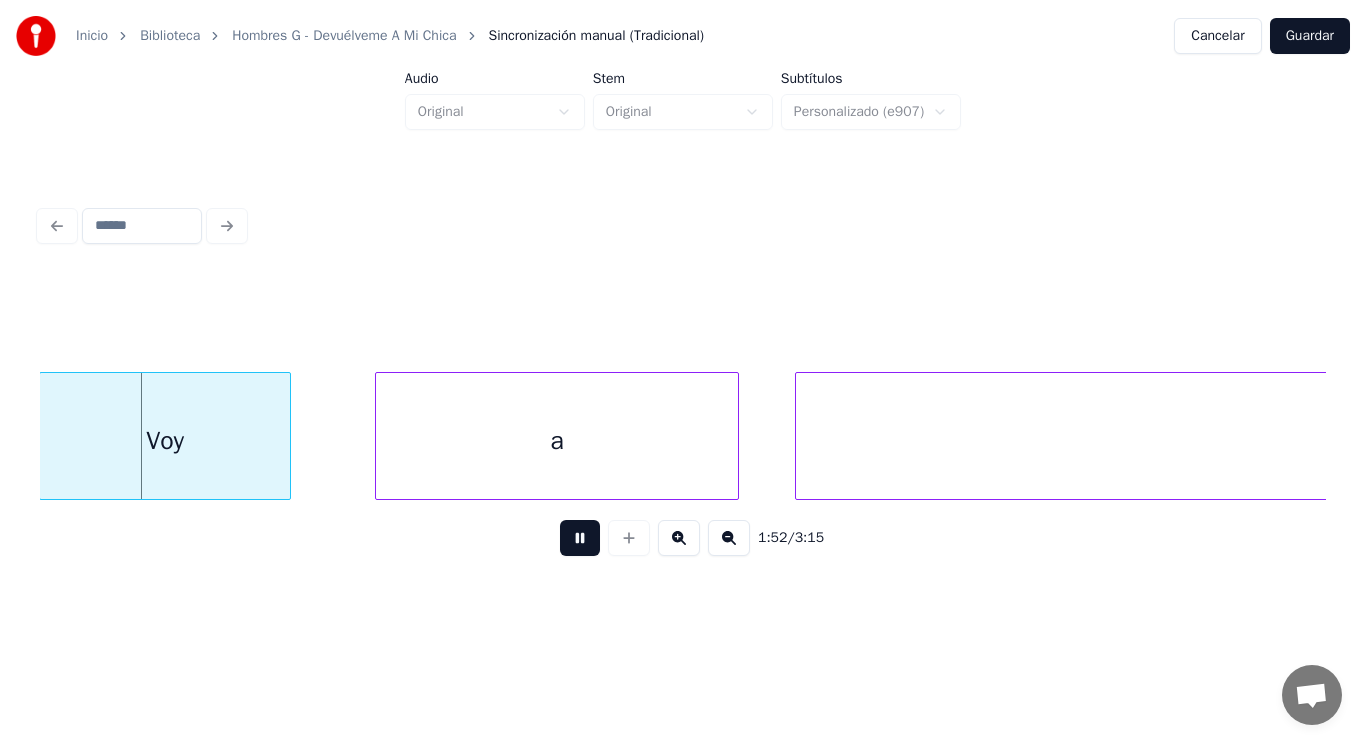 click at bounding box center (580, 538) 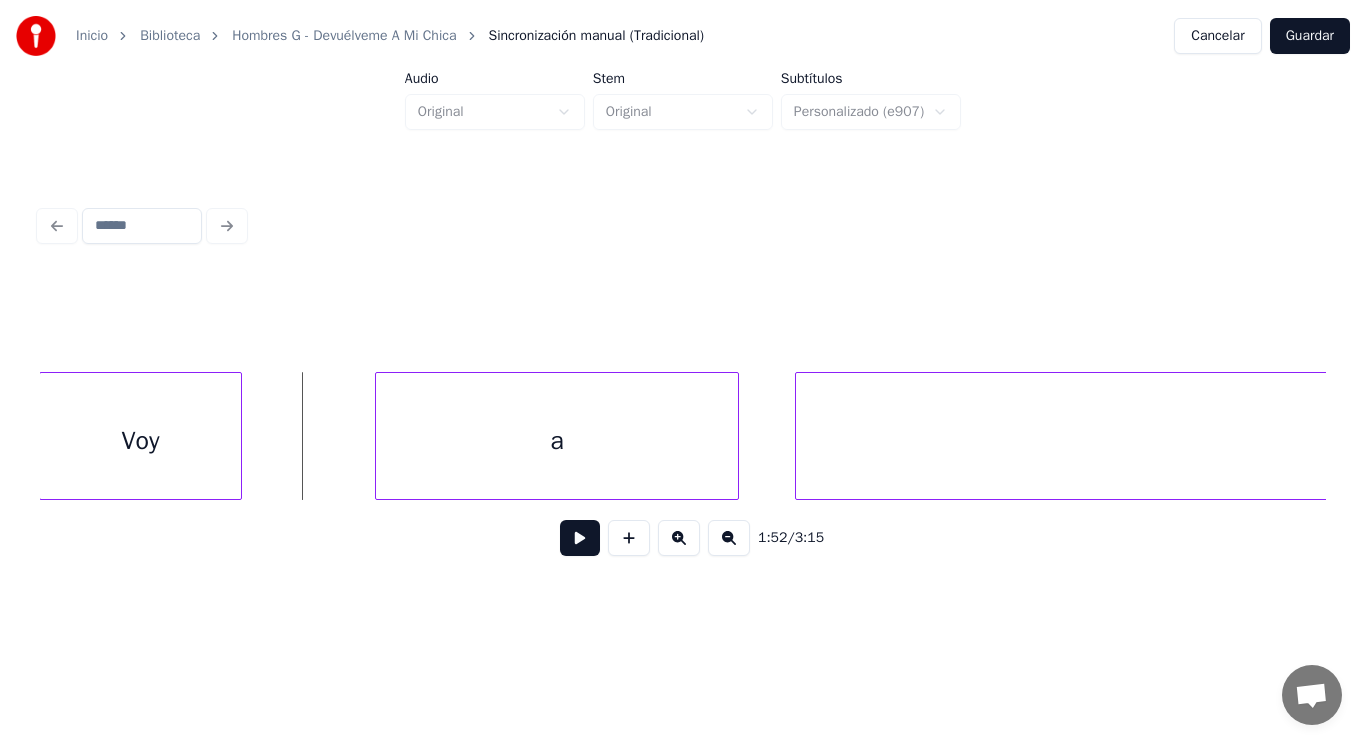 click at bounding box center [238, 436] 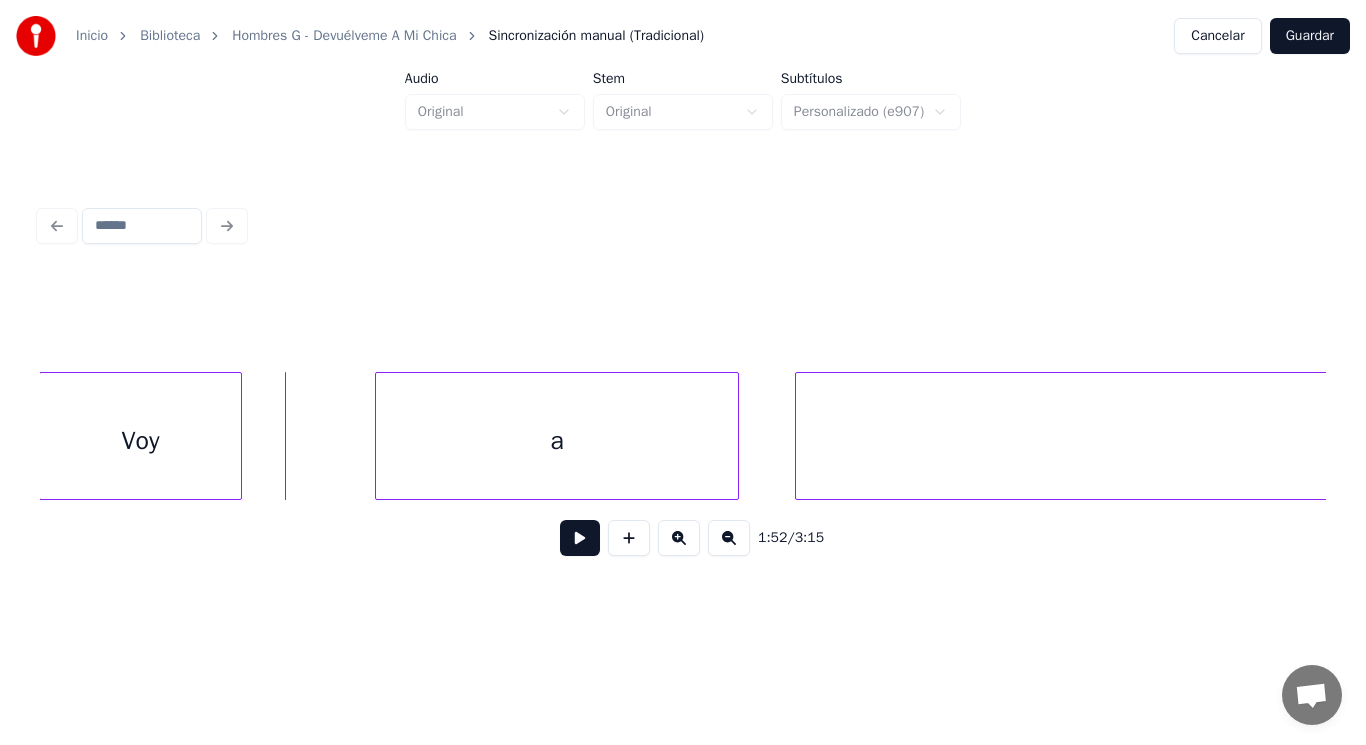 click at bounding box center (580, 538) 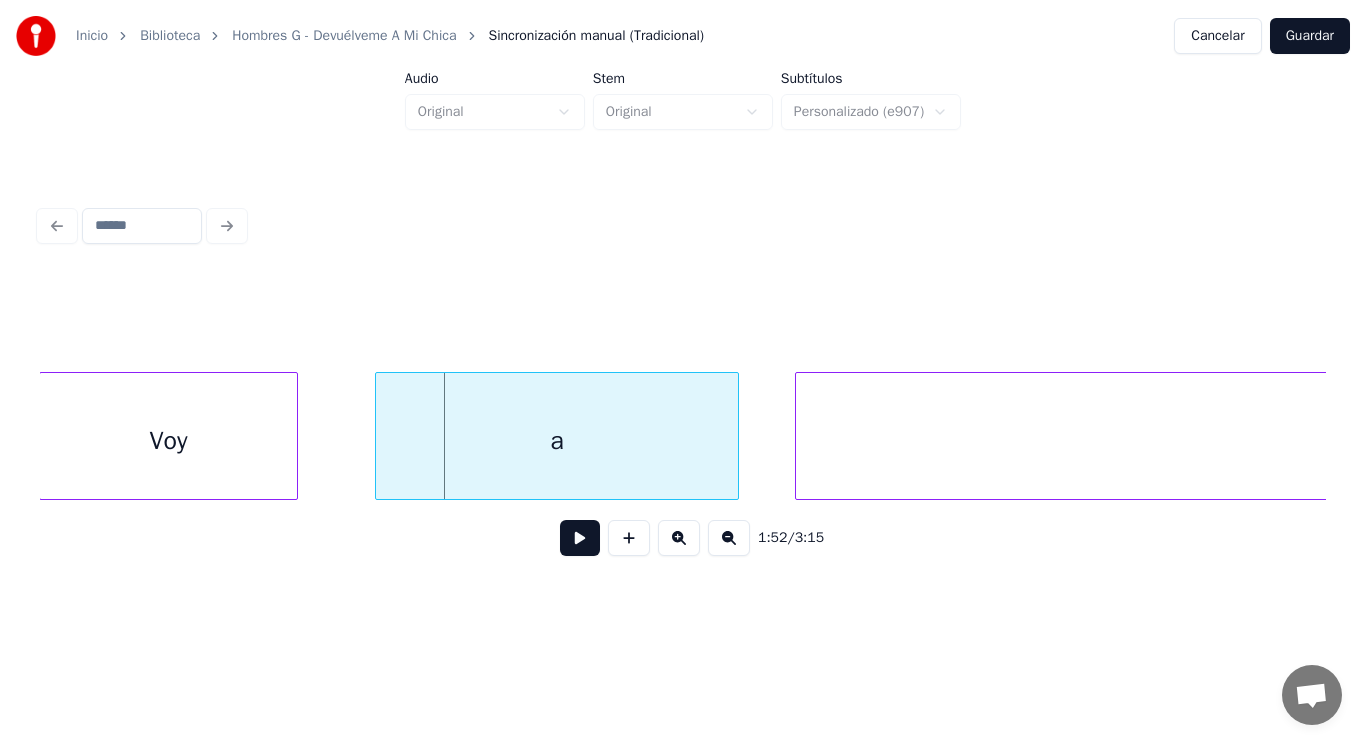 click at bounding box center (294, 436) 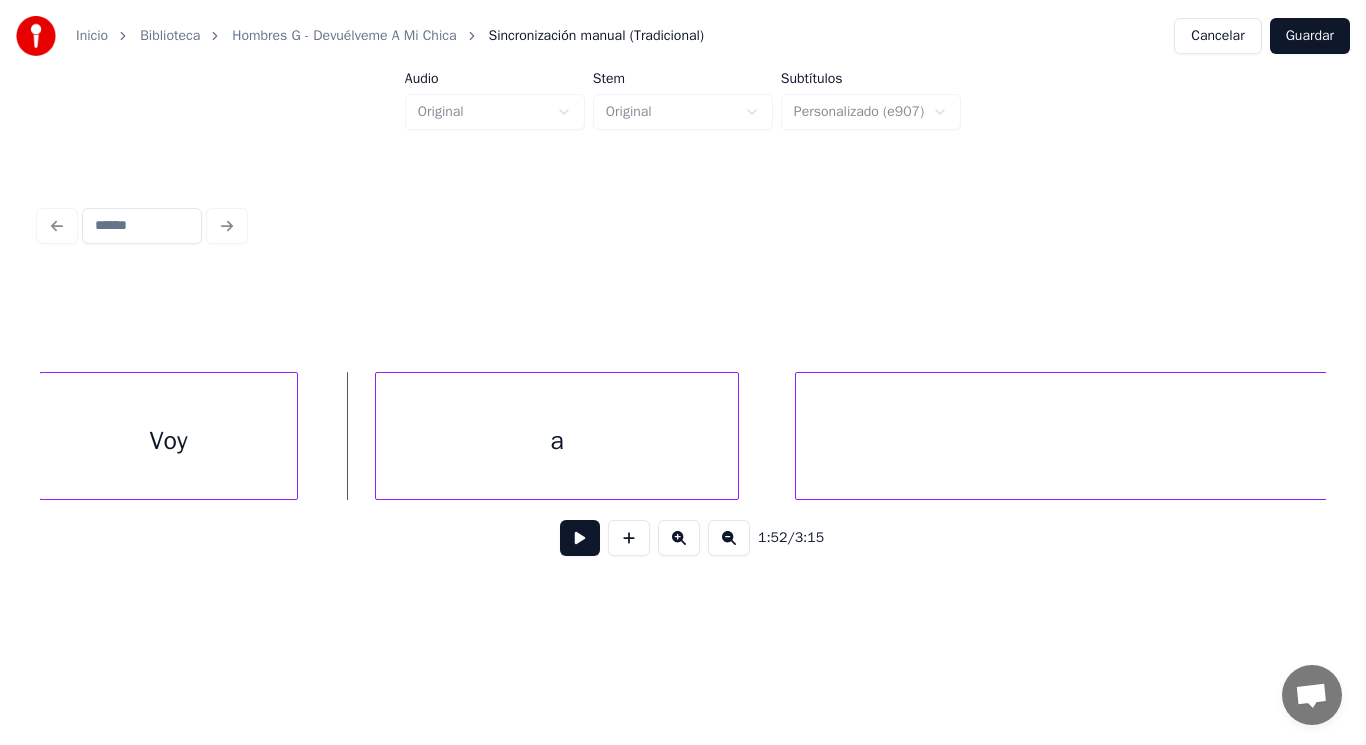 click at bounding box center [580, 538] 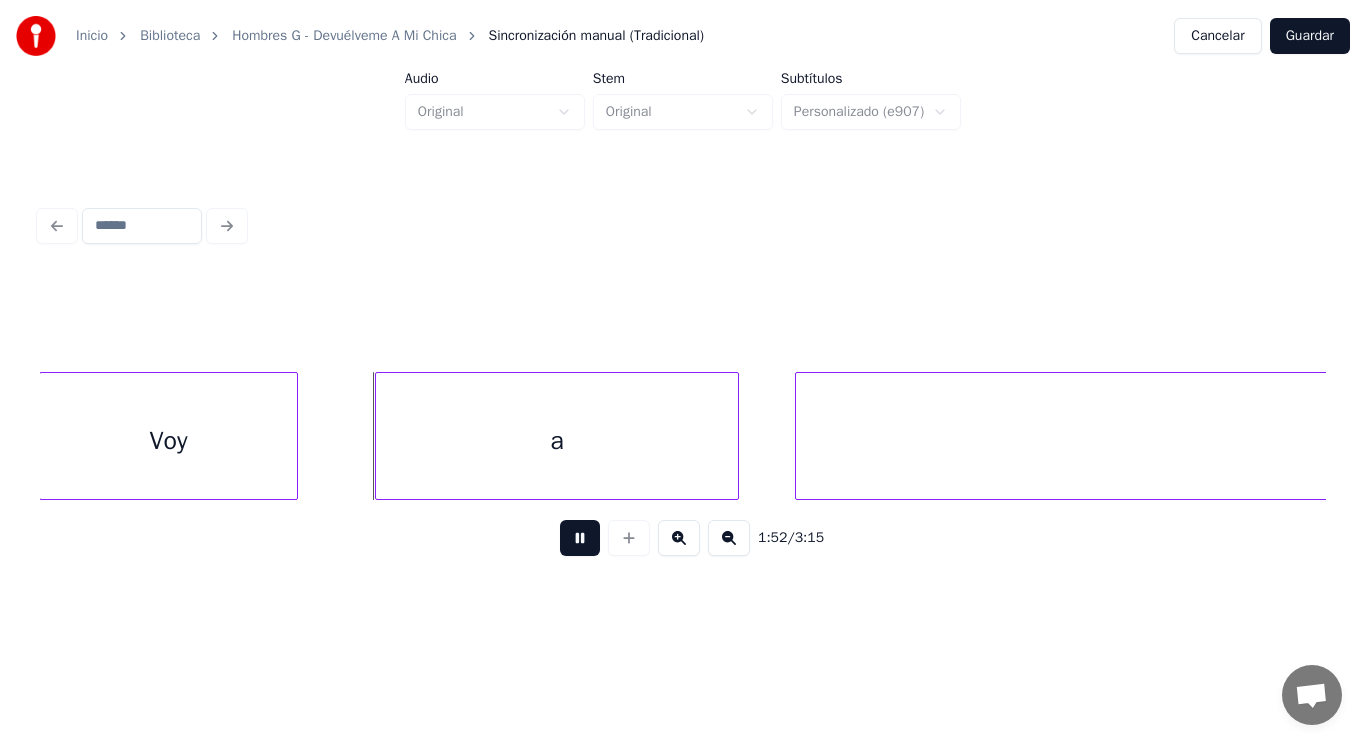 click at bounding box center (580, 538) 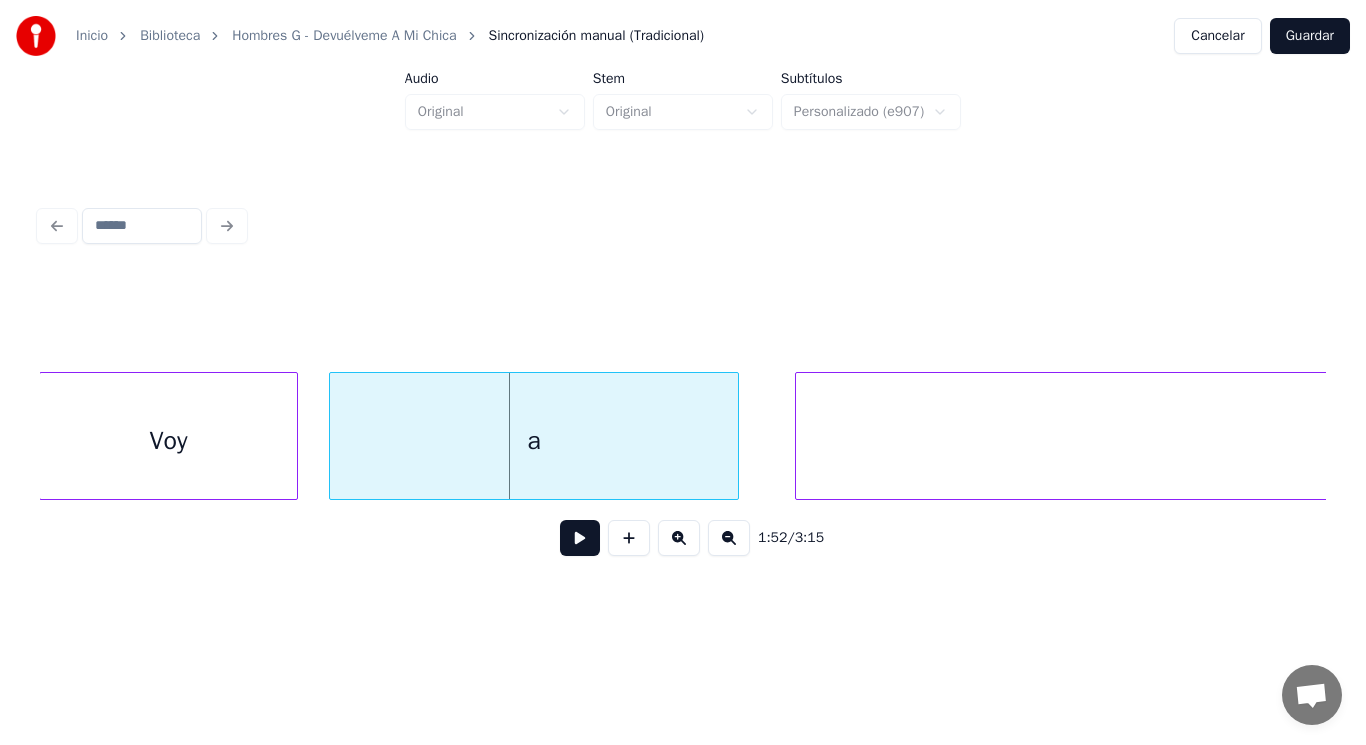 click at bounding box center (333, 436) 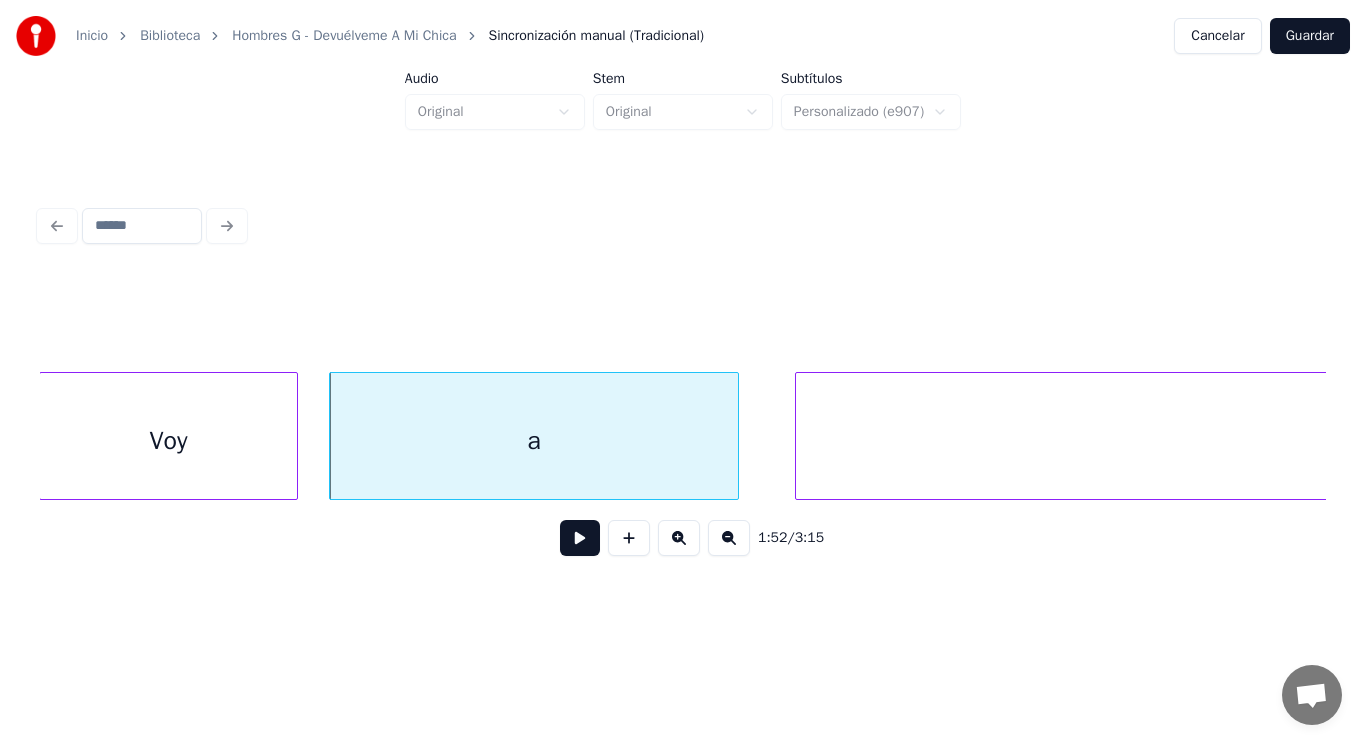 click at bounding box center (580, 538) 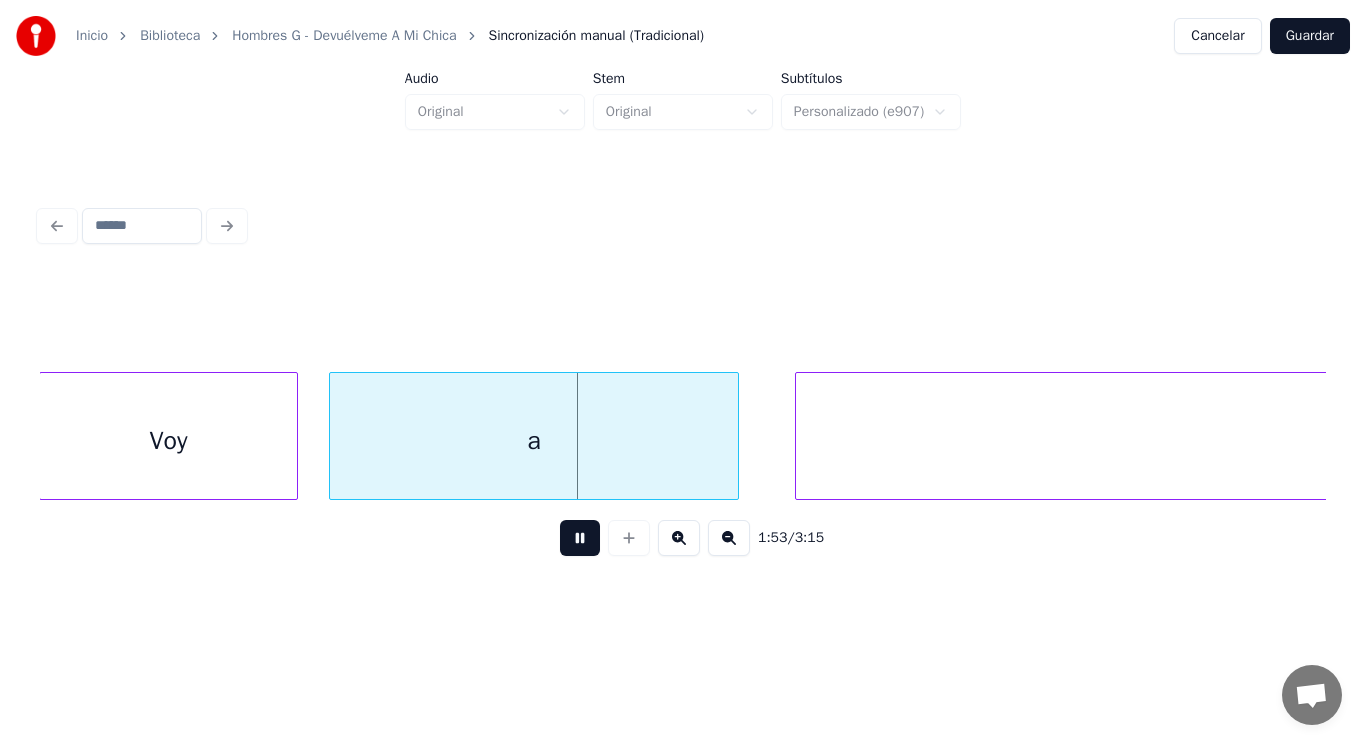 click at bounding box center [580, 538] 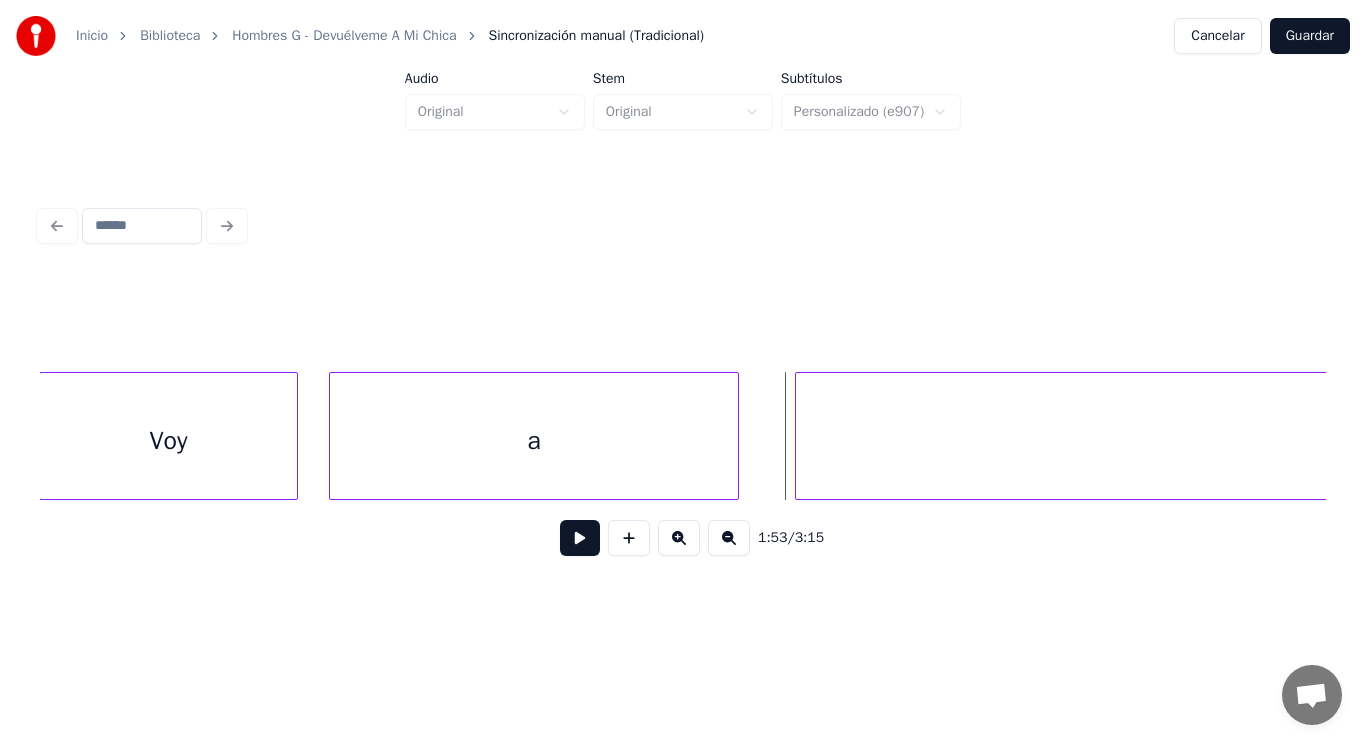 click on "a" at bounding box center (534, 441) 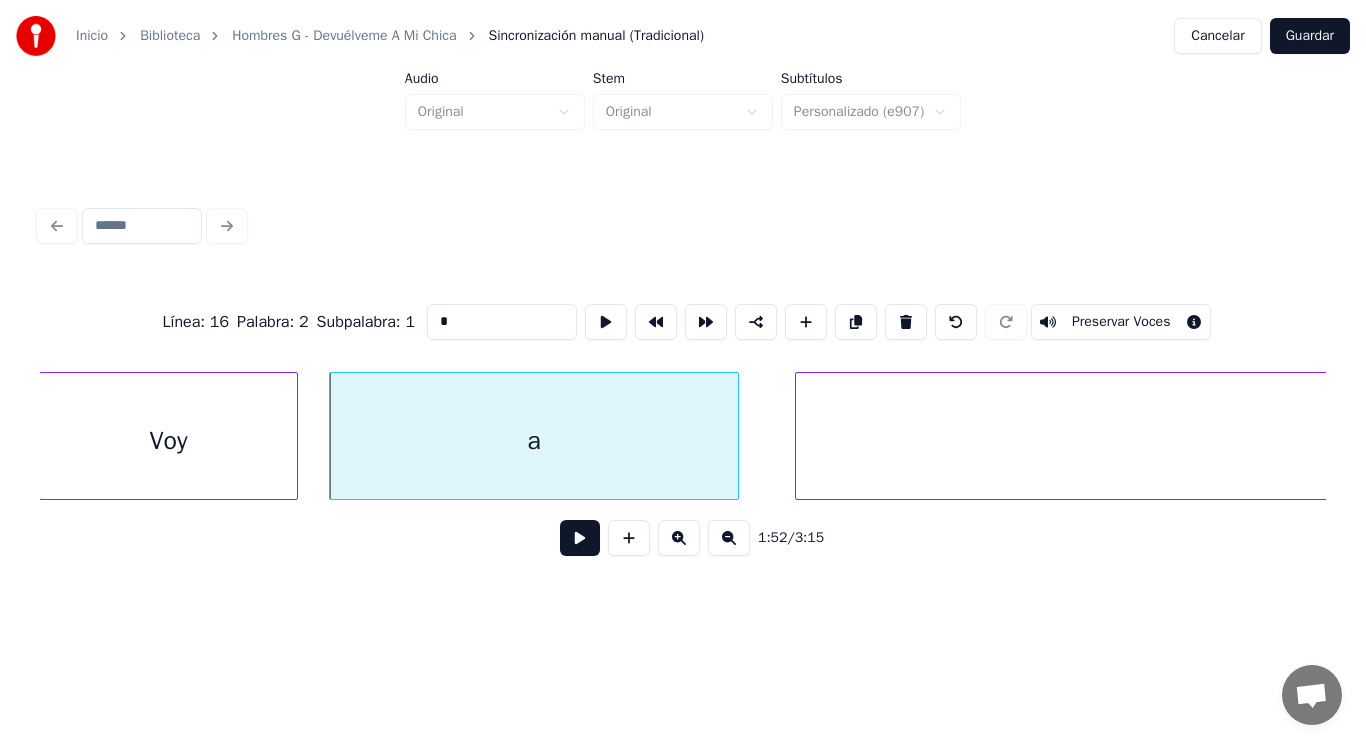 click at bounding box center [580, 538] 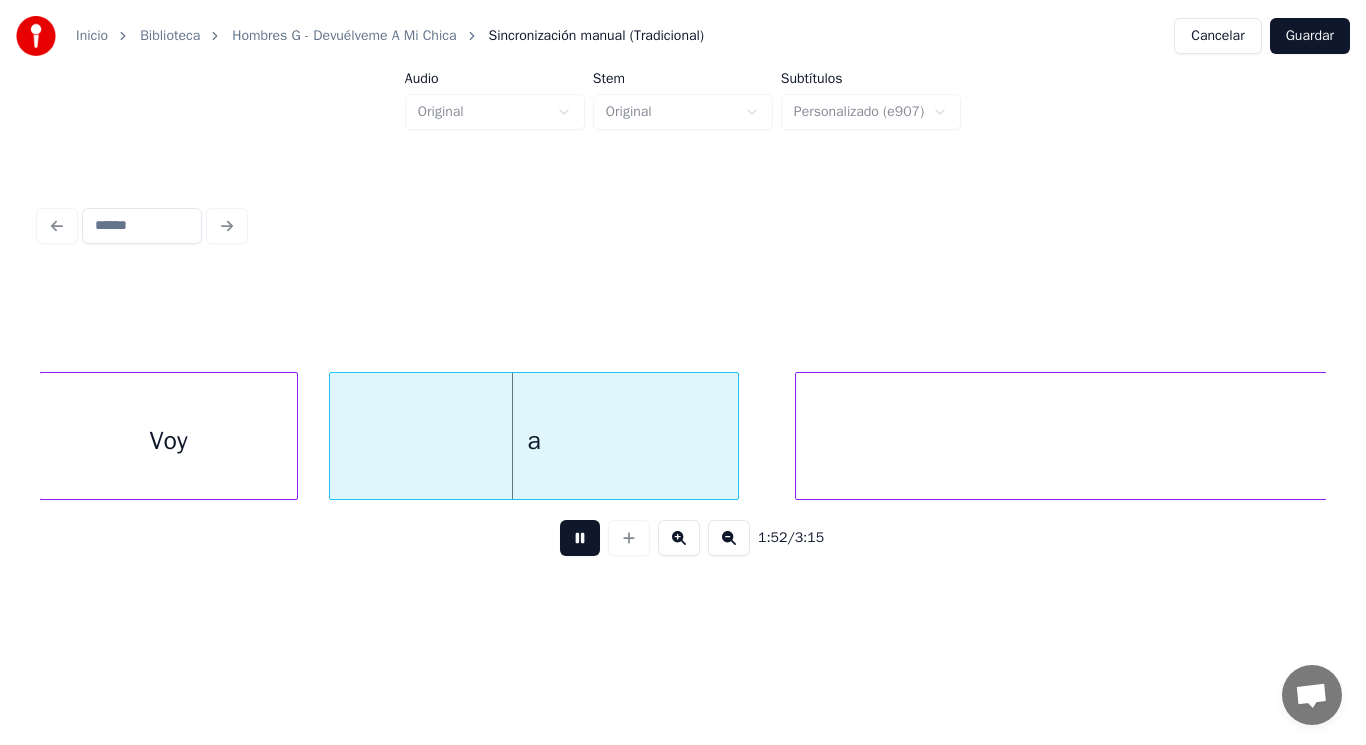 click at bounding box center (580, 538) 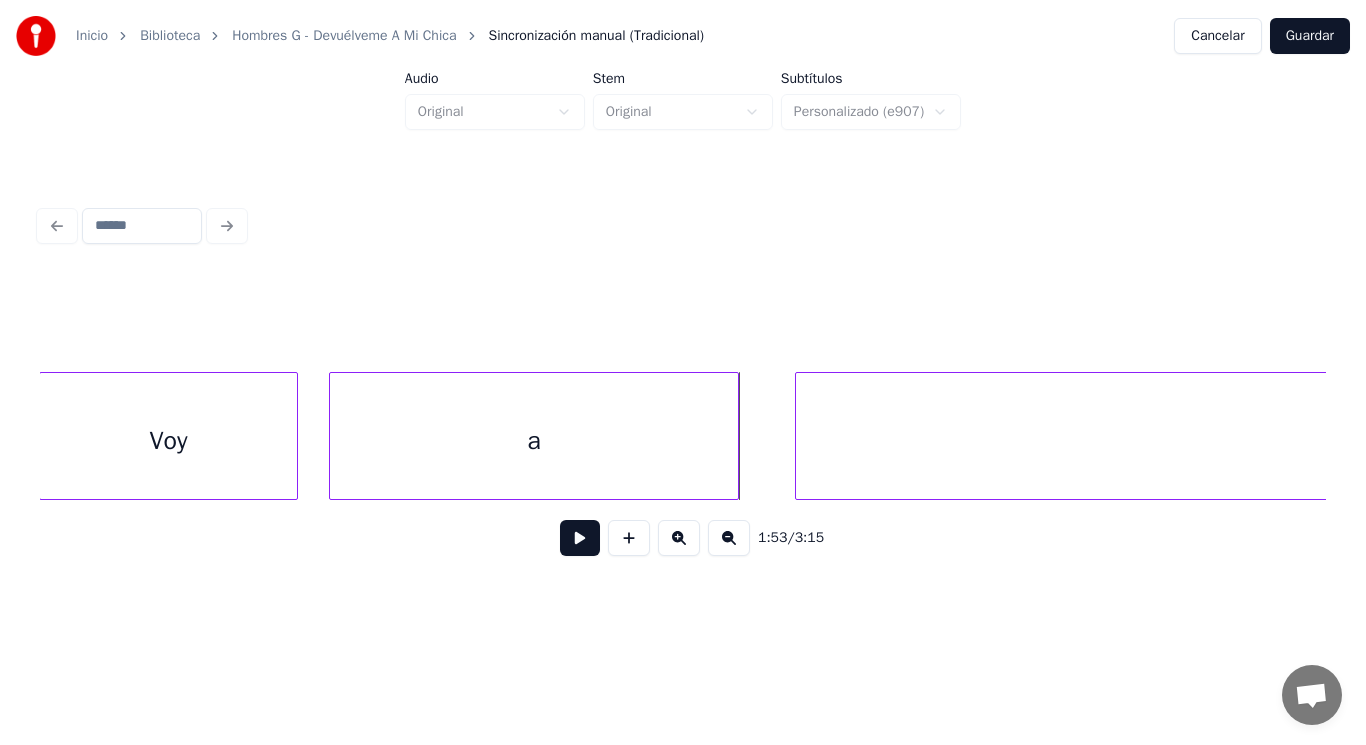 click on "a" at bounding box center [534, 441] 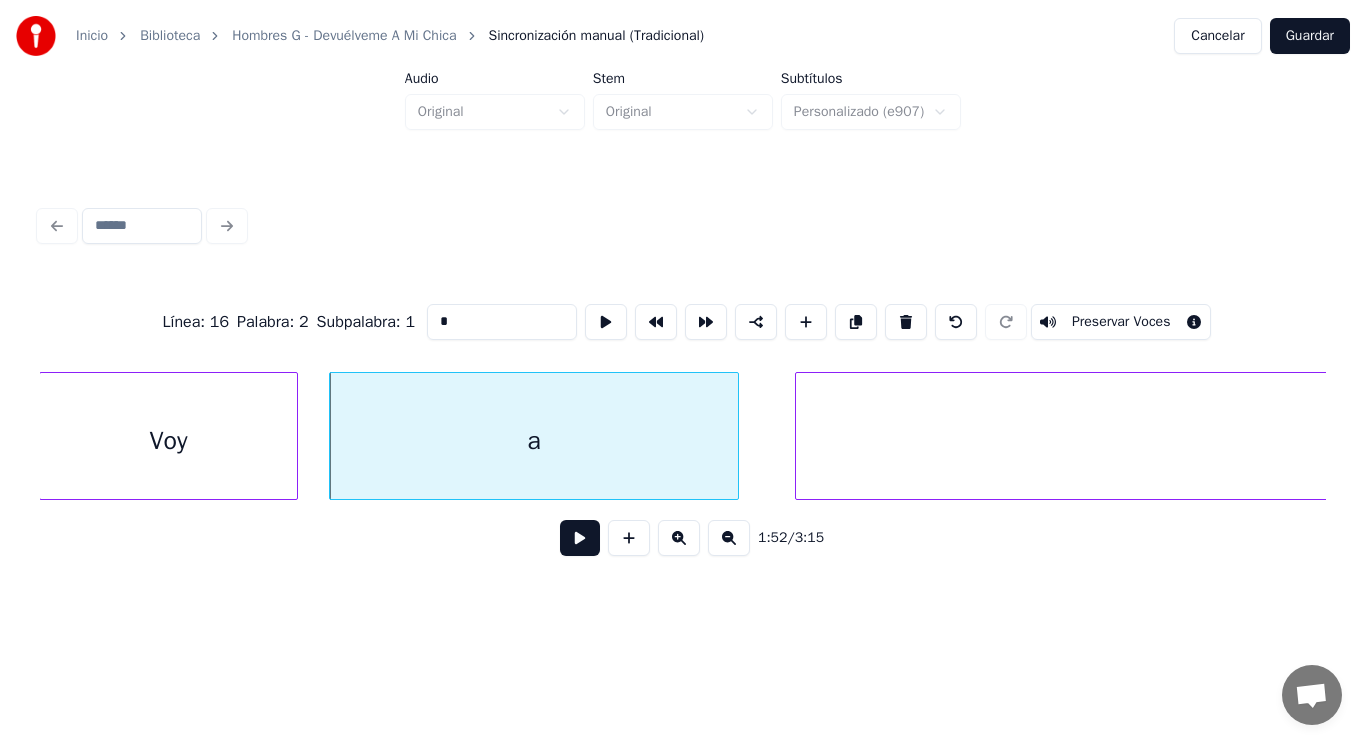 click at bounding box center (580, 538) 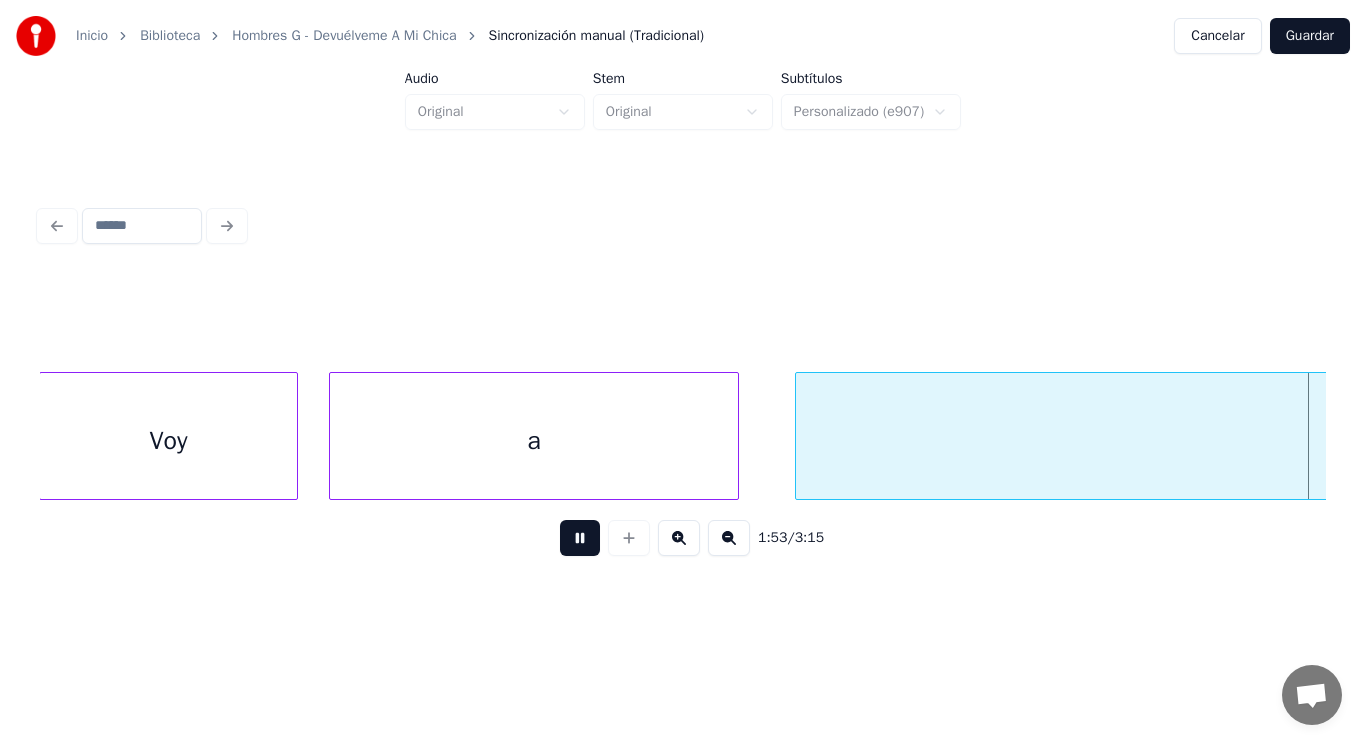 scroll, scrollTop: 0, scrollLeft: 159030, axis: horizontal 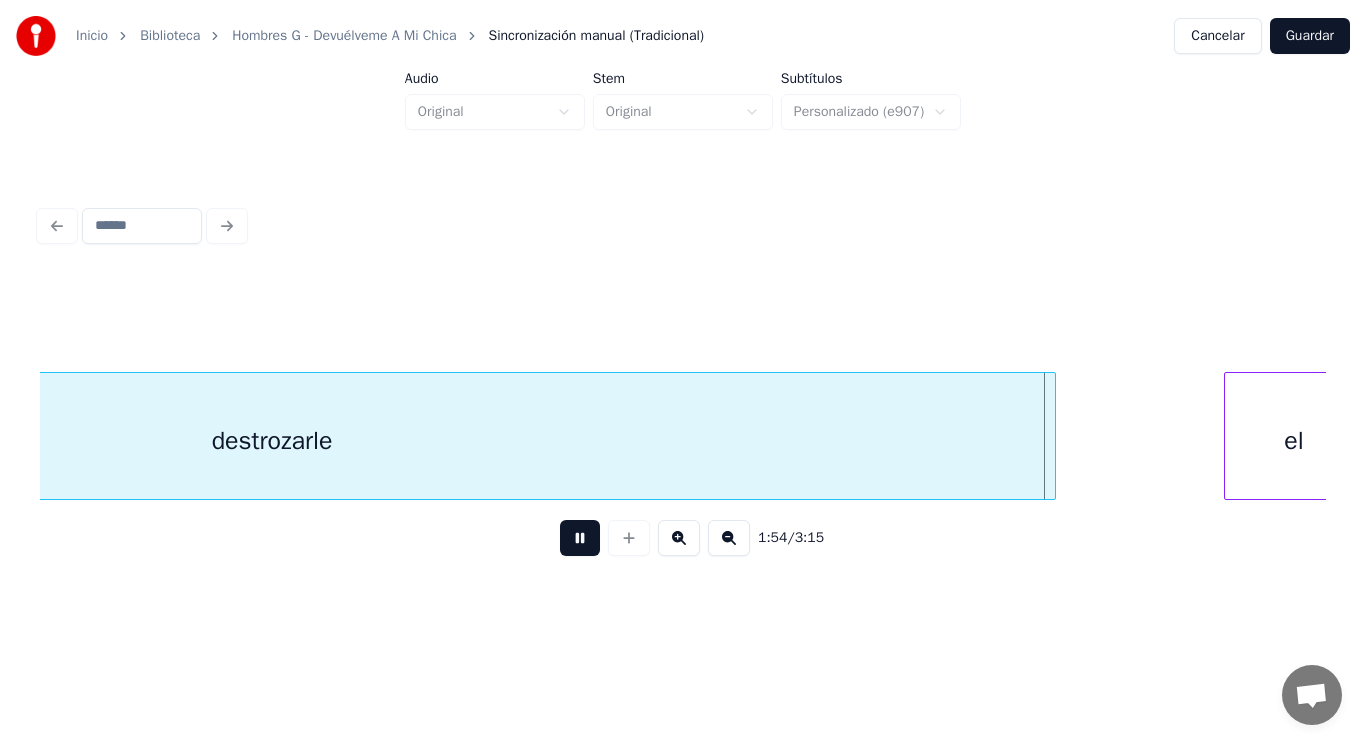 click at bounding box center [580, 538] 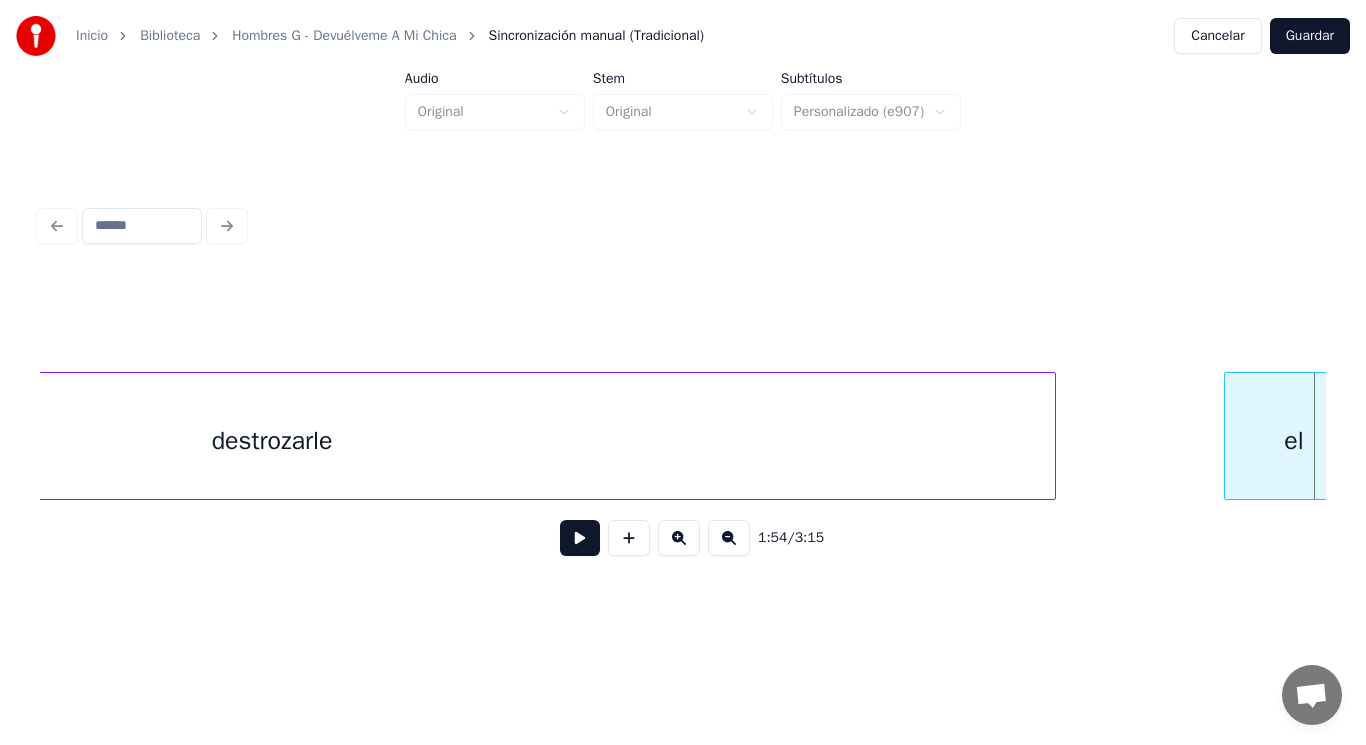 click on "destrozarle" at bounding box center [272, 441] 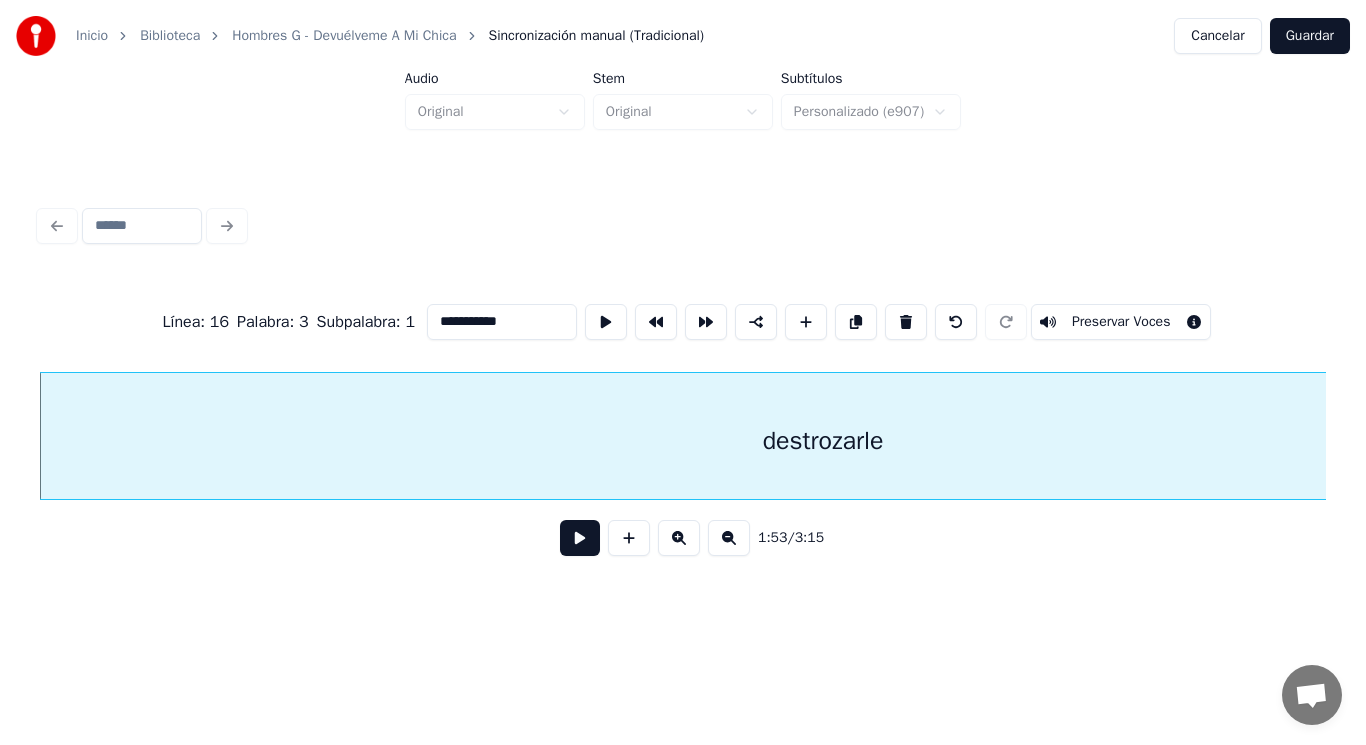 click at bounding box center (580, 538) 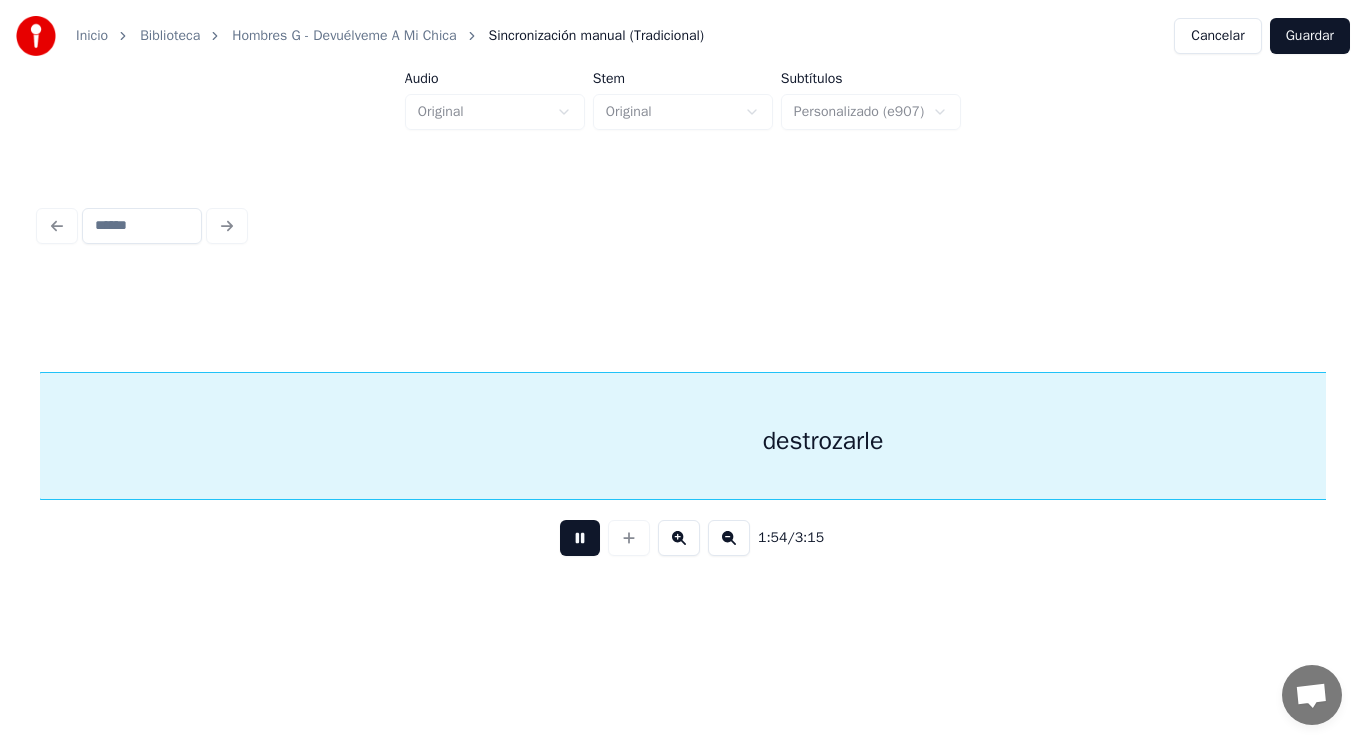 scroll, scrollTop: 0, scrollLeft: 159782, axis: horizontal 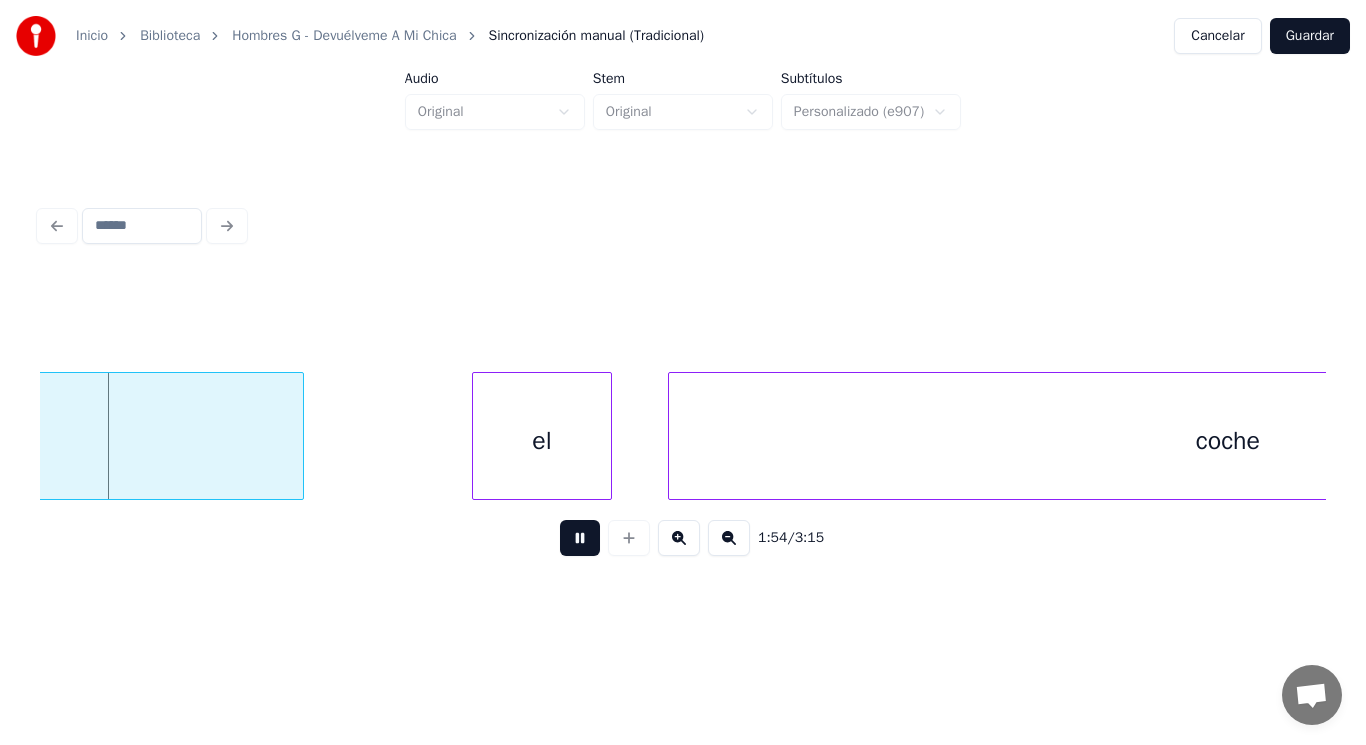 click at bounding box center (580, 538) 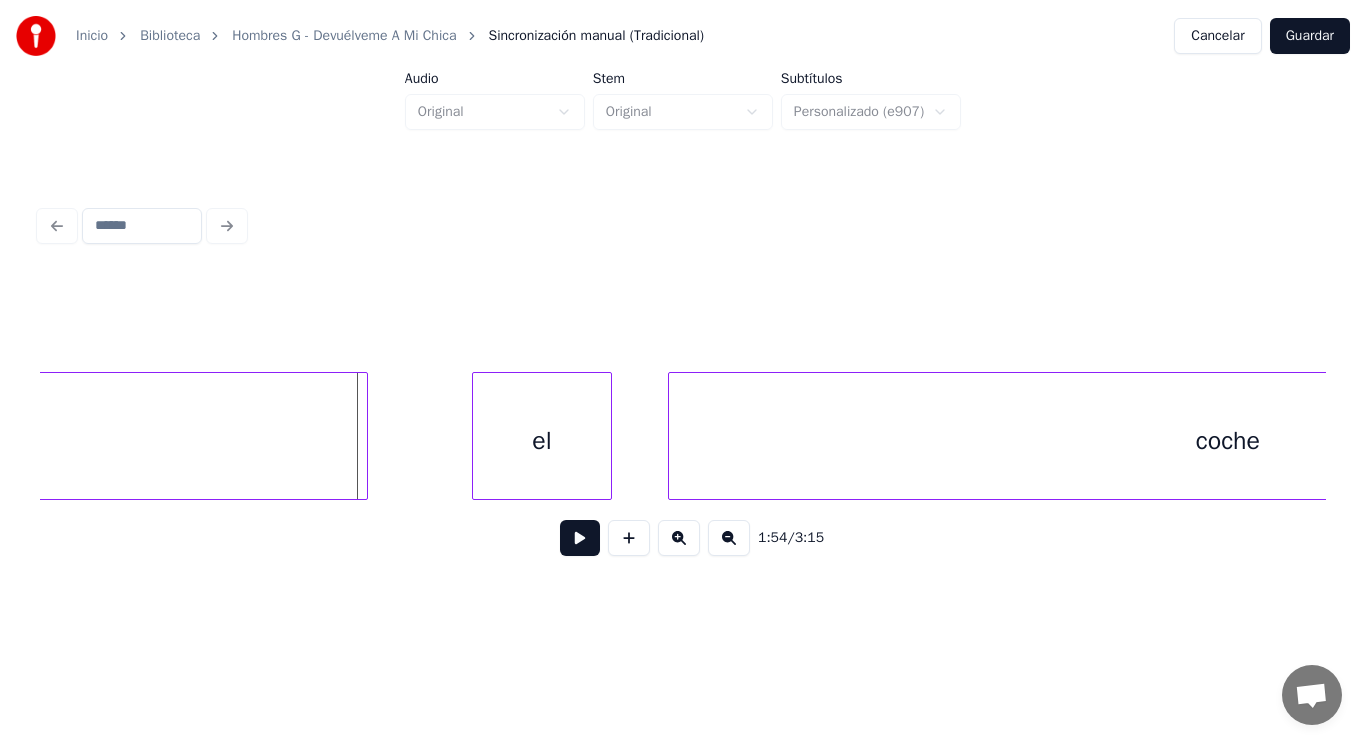 click at bounding box center [364, 436] 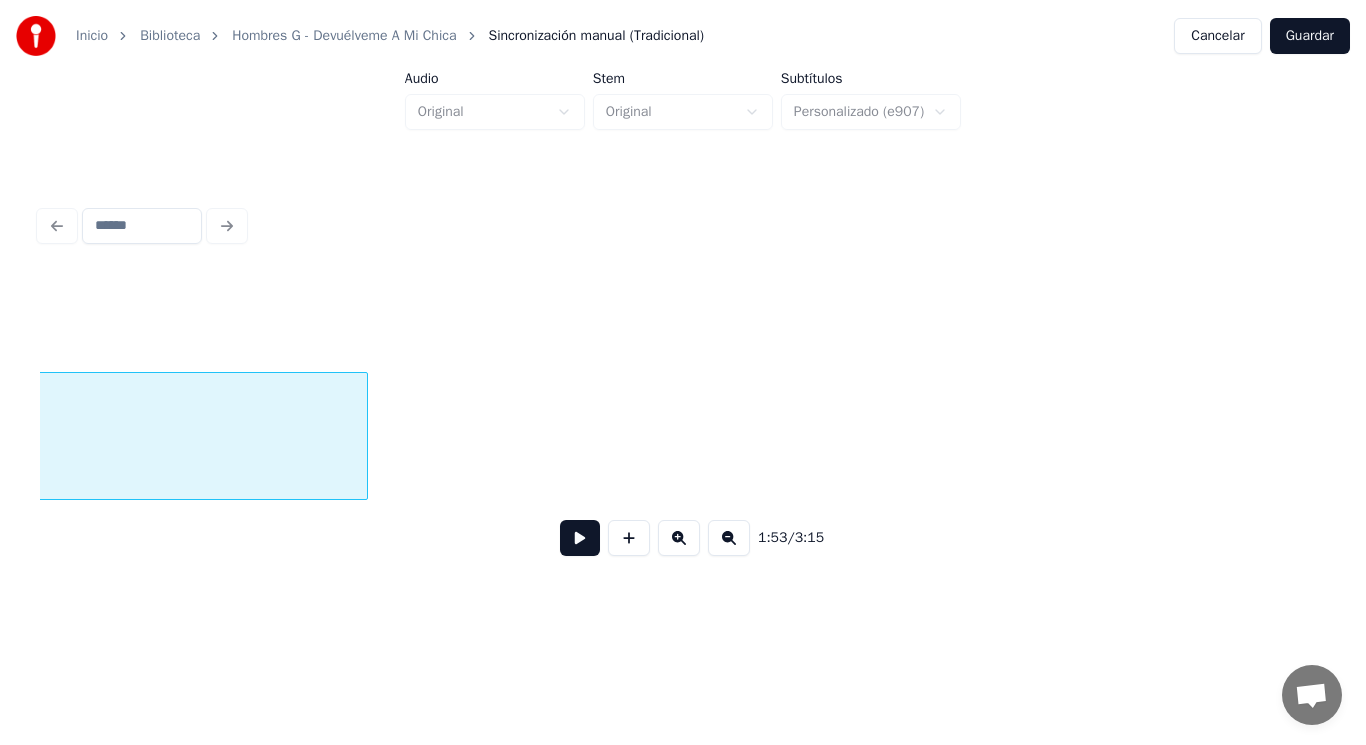 scroll, scrollTop: 0, scrollLeft: 158479, axis: horizontal 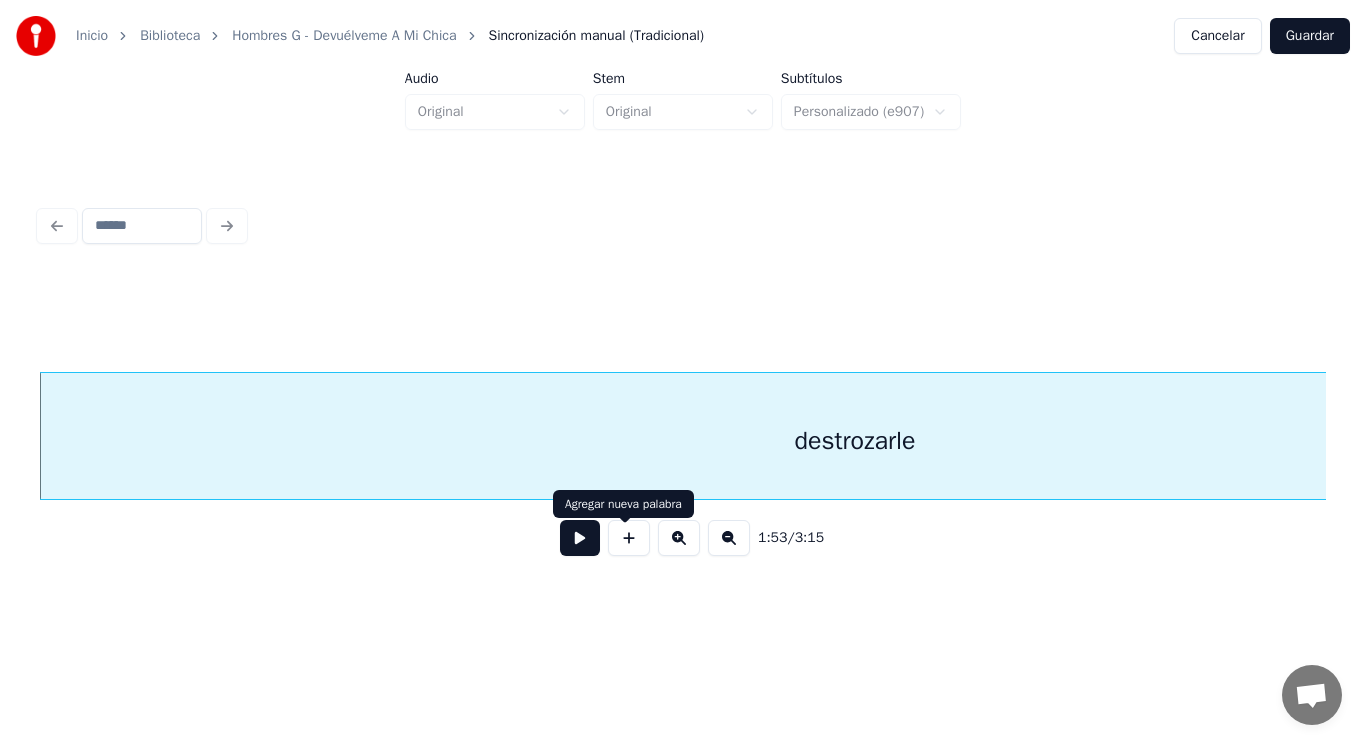 click at bounding box center (580, 538) 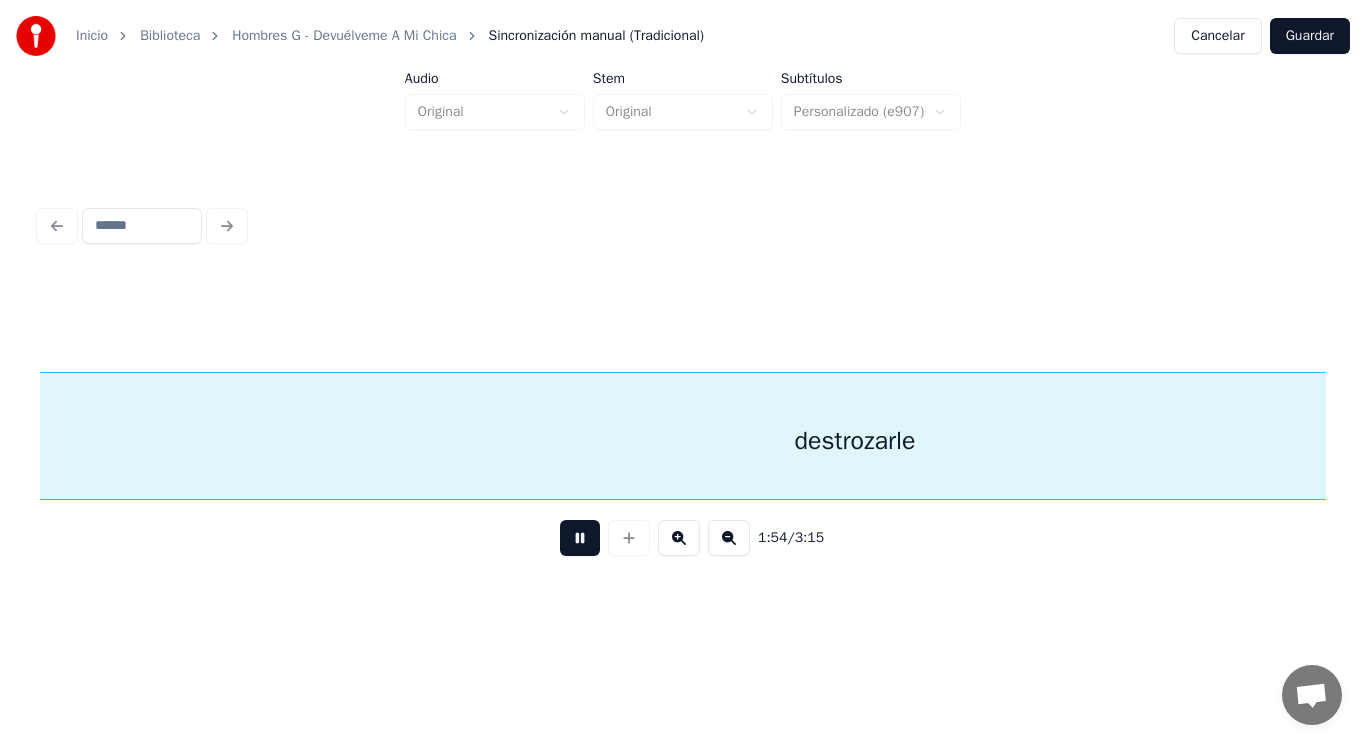 scroll, scrollTop: 0, scrollLeft: 159791, axis: horizontal 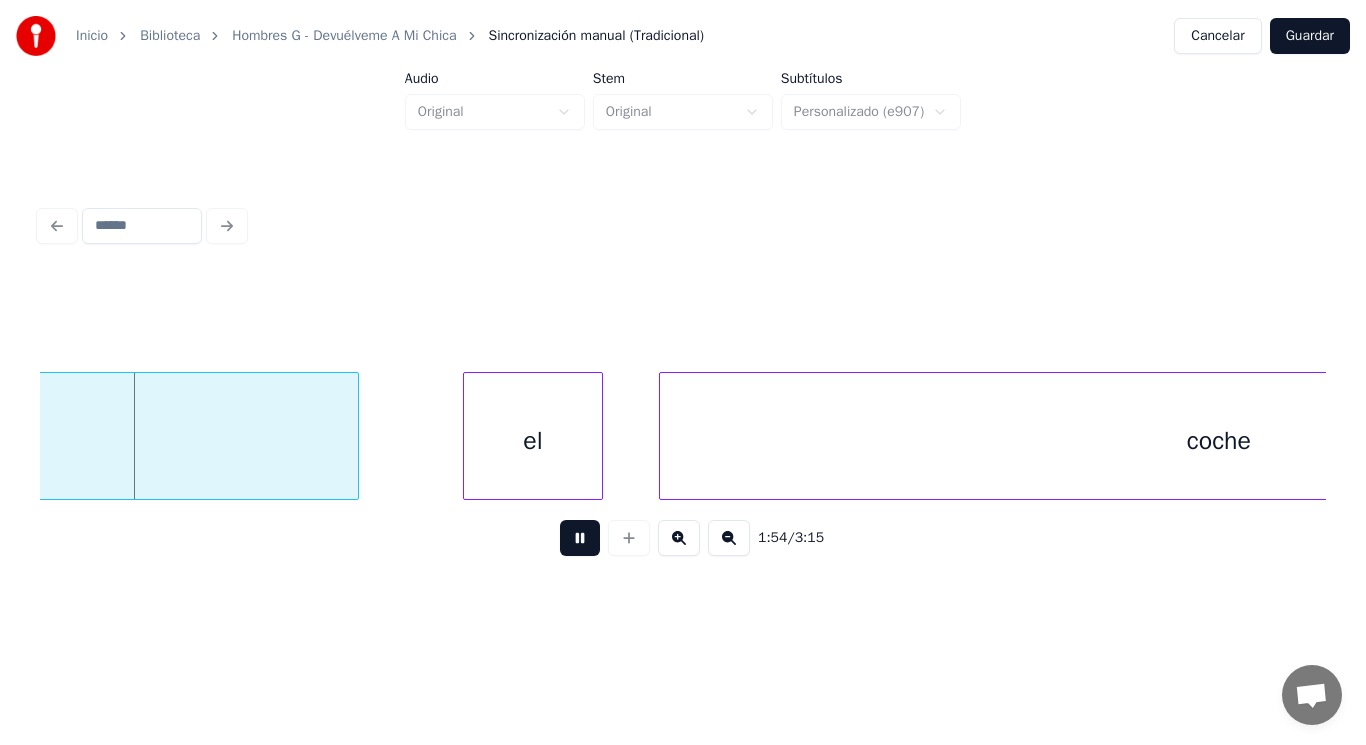 click at bounding box center (580, 538) 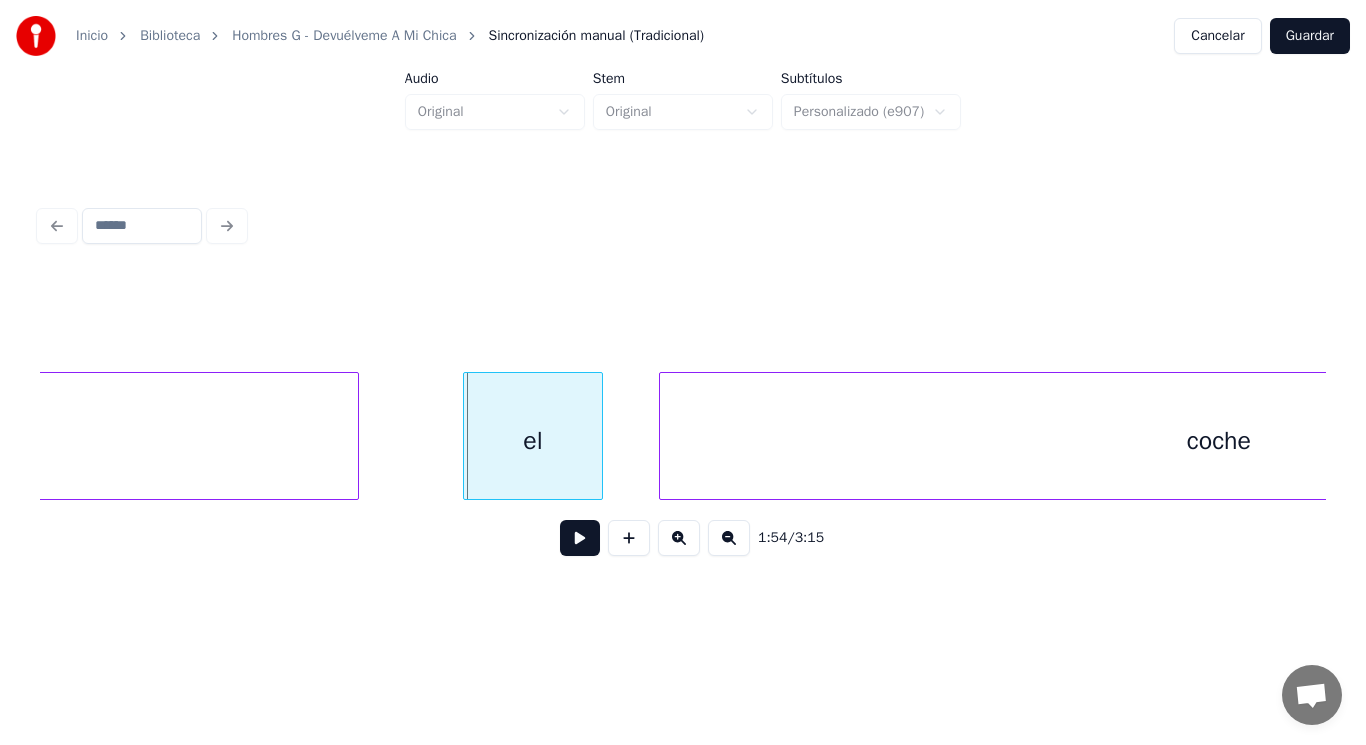 click on "destrozarle el coche" at bounding box center (-22664, 436) 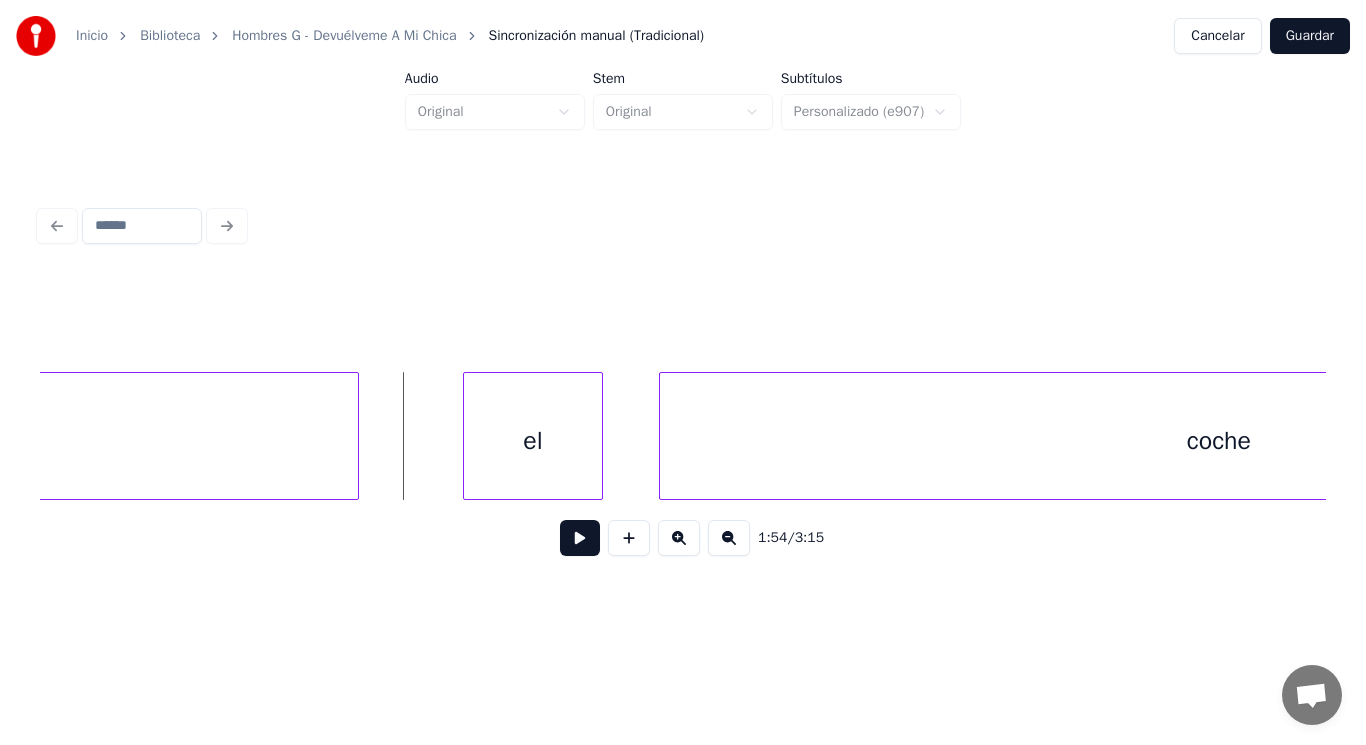 click at bounding box center [580, 538] 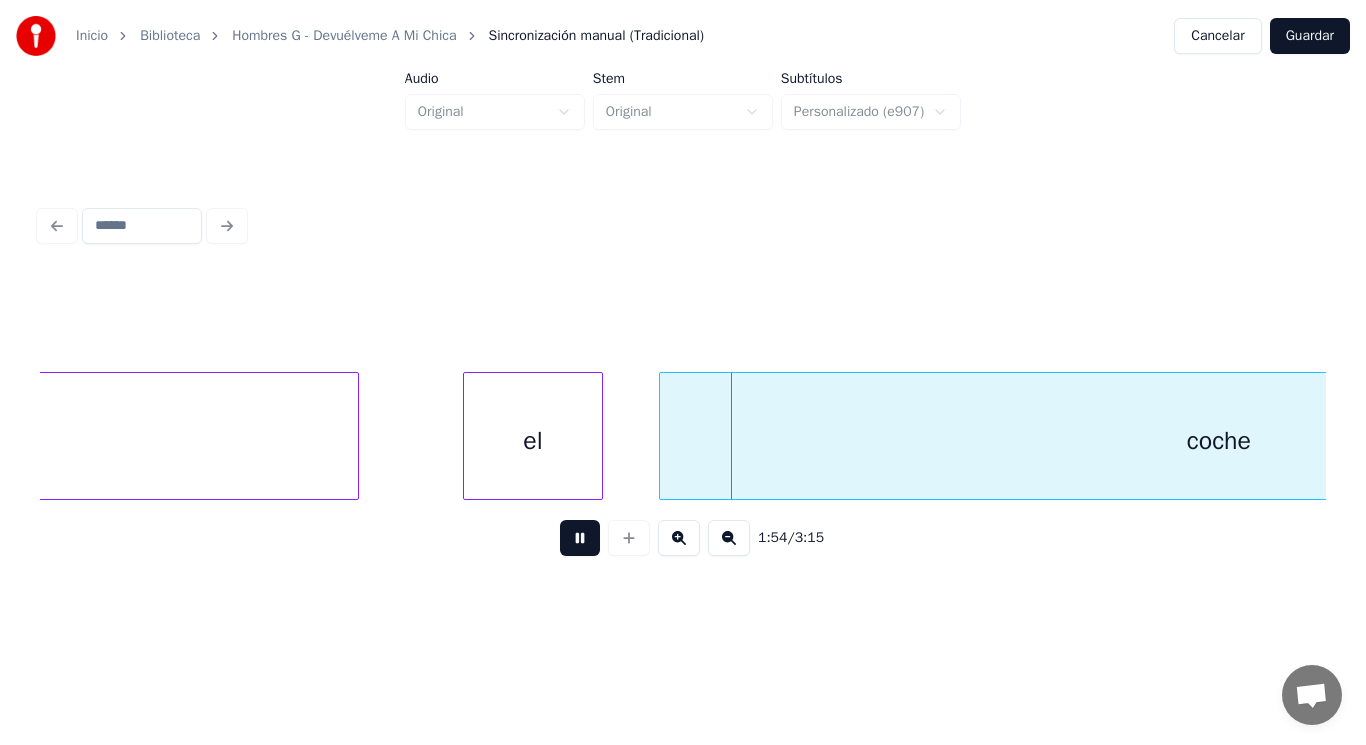 click at bounding box center [580, 538] 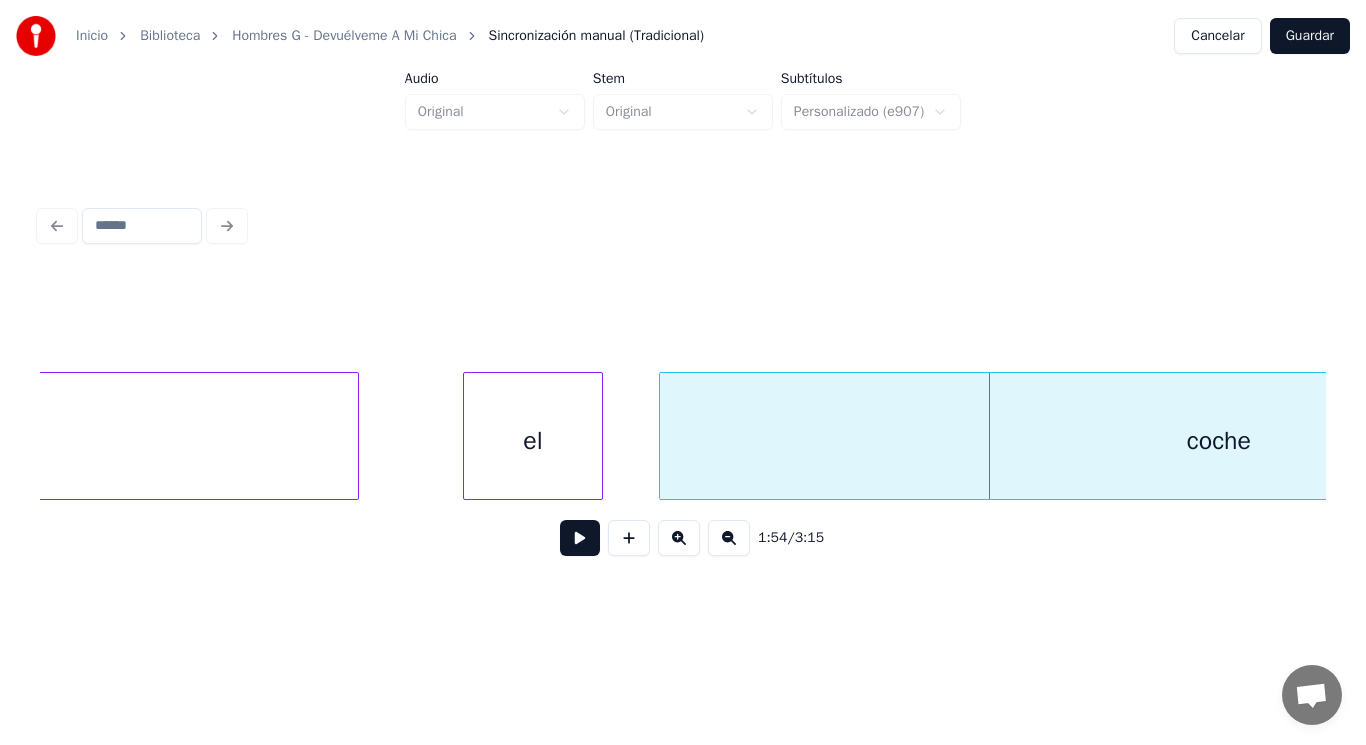 click on "destrozarle el coche" at bounding box center (-22664, 436) 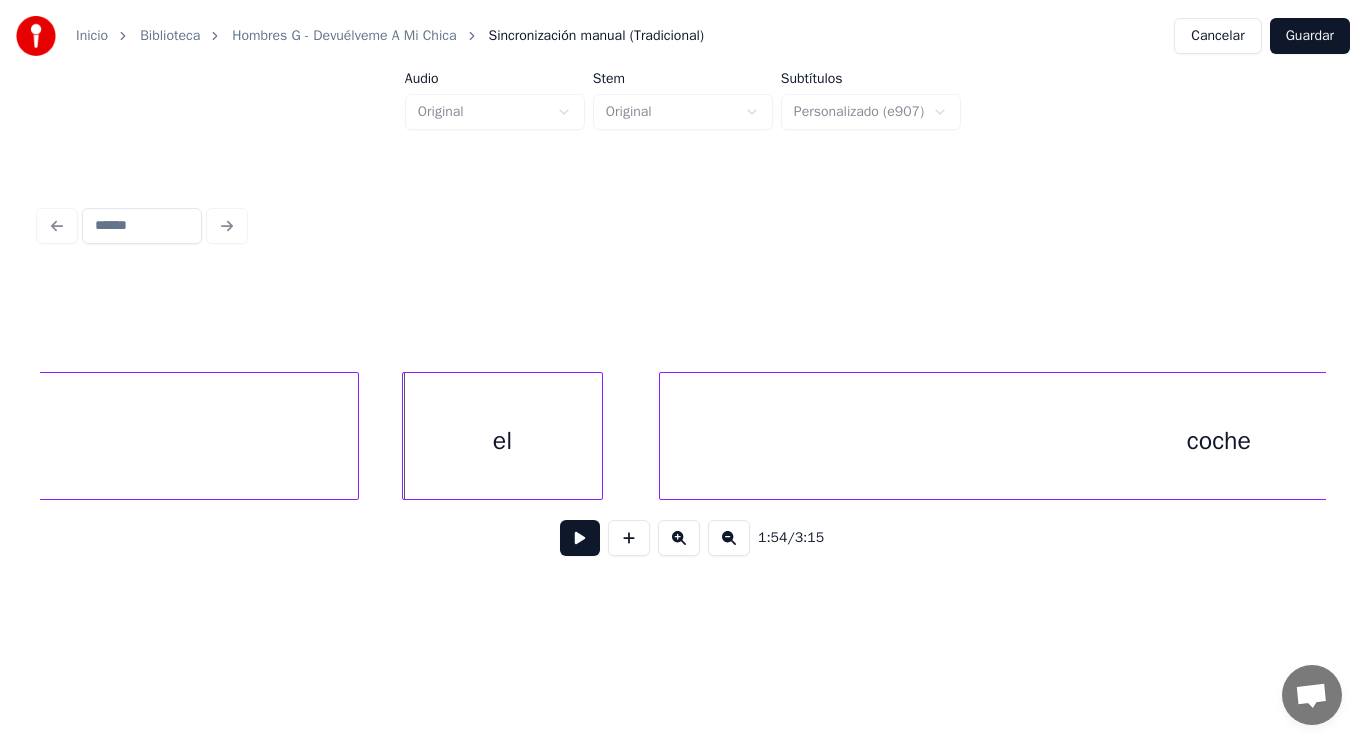 click at bounding box center [406, 436] 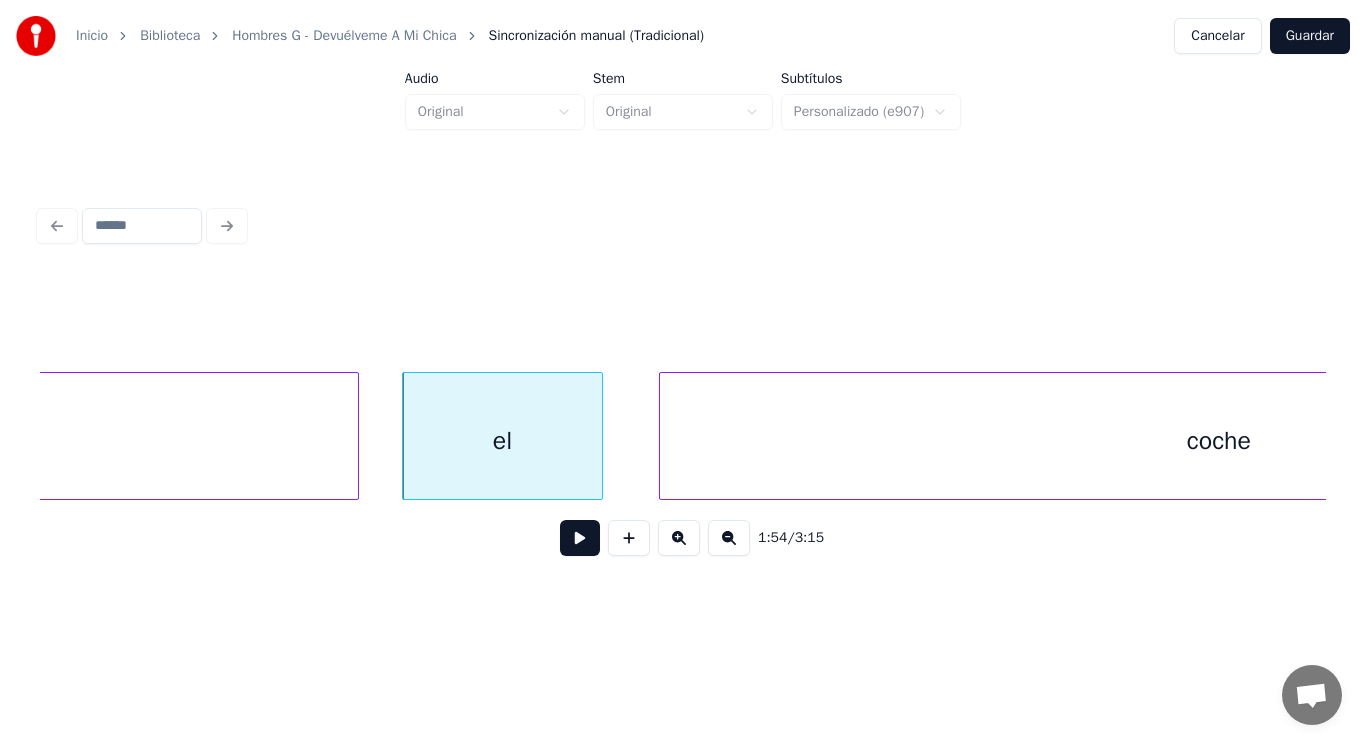 click at bounding box center (580, 538) 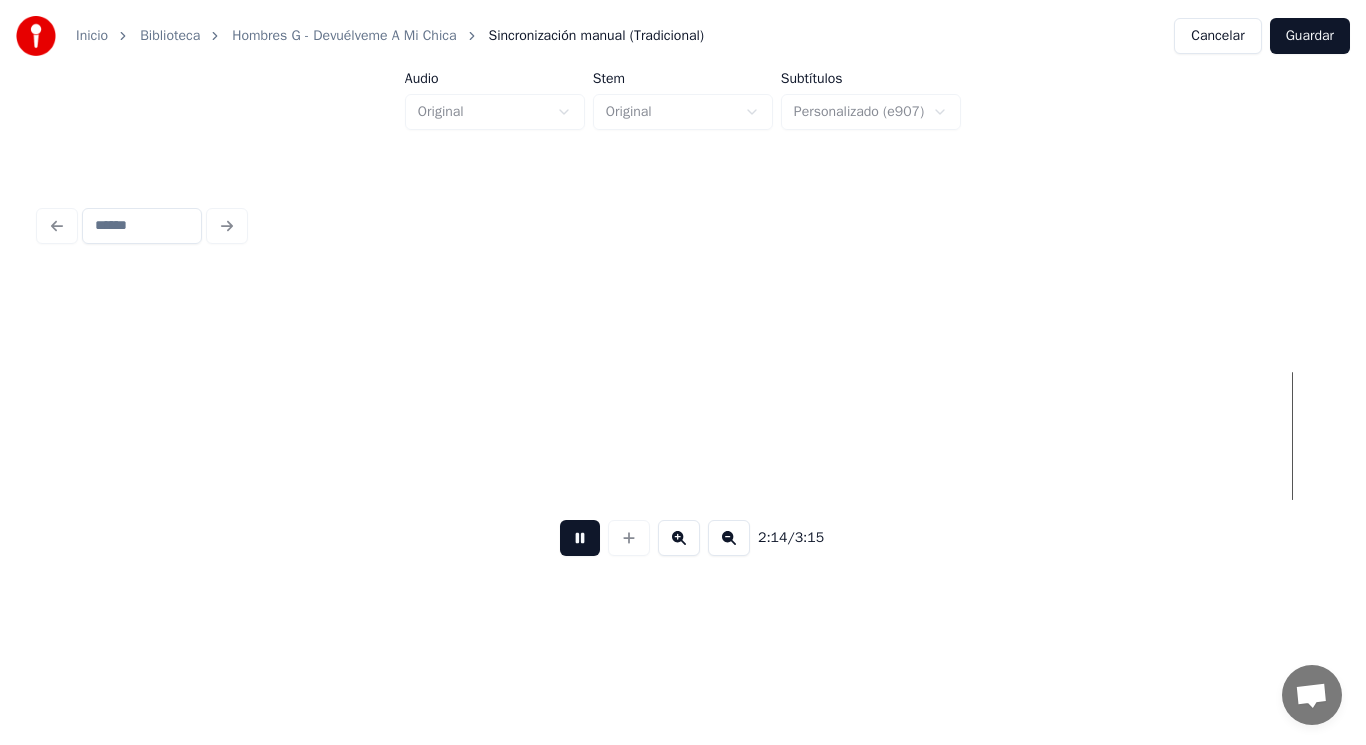 scroll, scrollTop: 0, scrollLeft: 188478, axis: horizontal 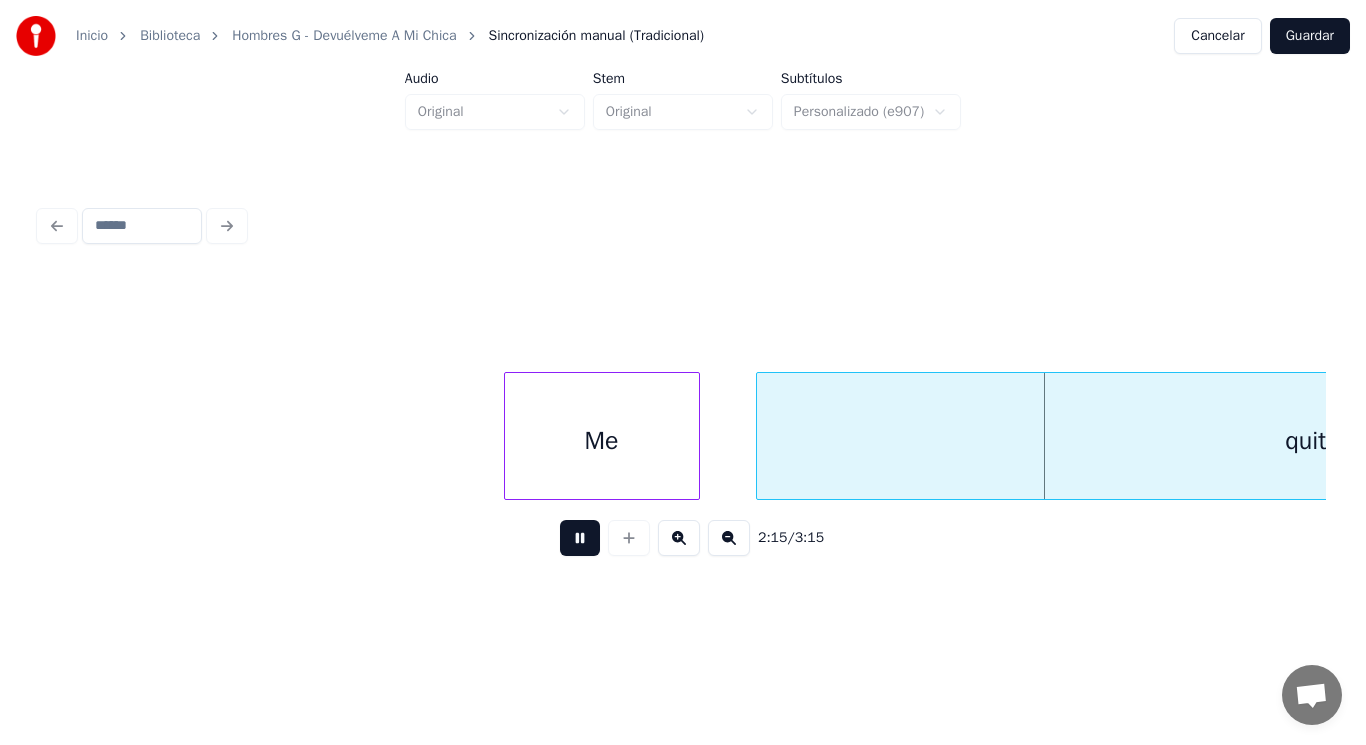 click at bounding box center (580, 538) 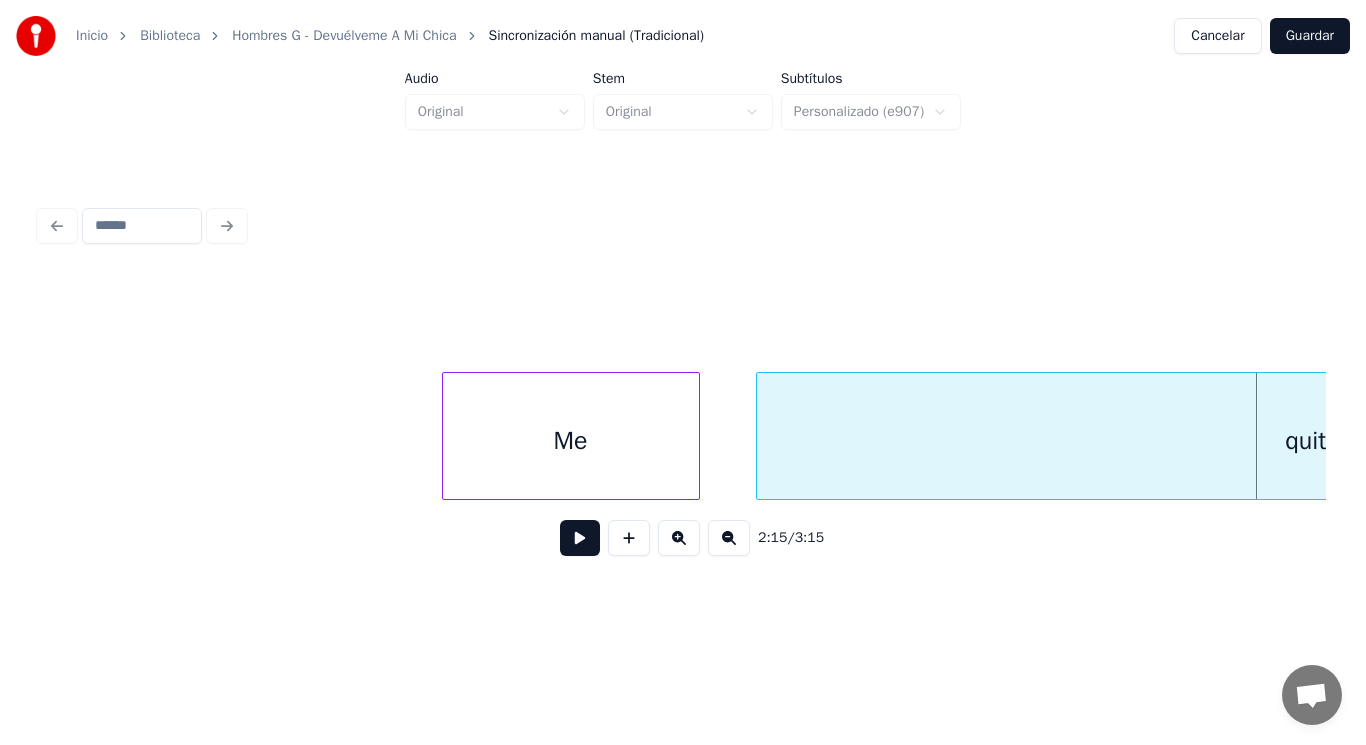 click at bounding box center (446, 436) 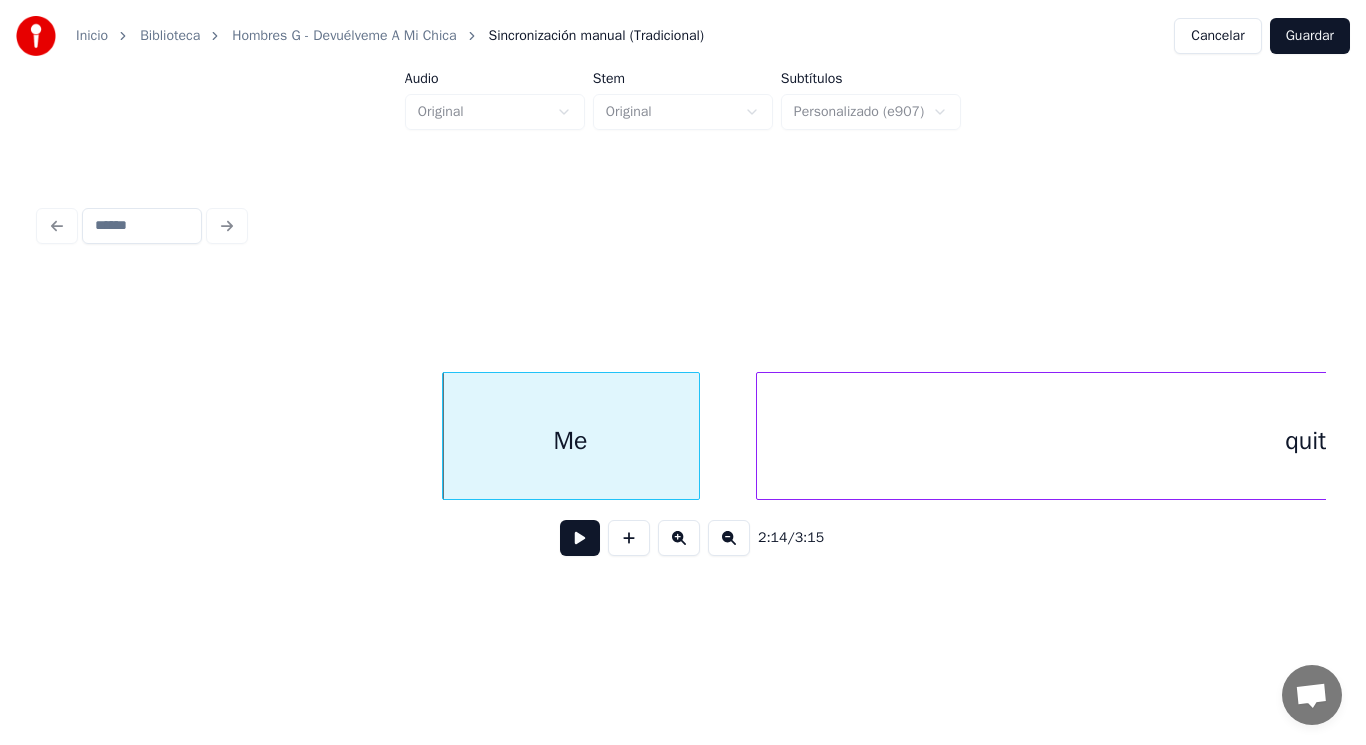 click at bounding box center (580, 538) 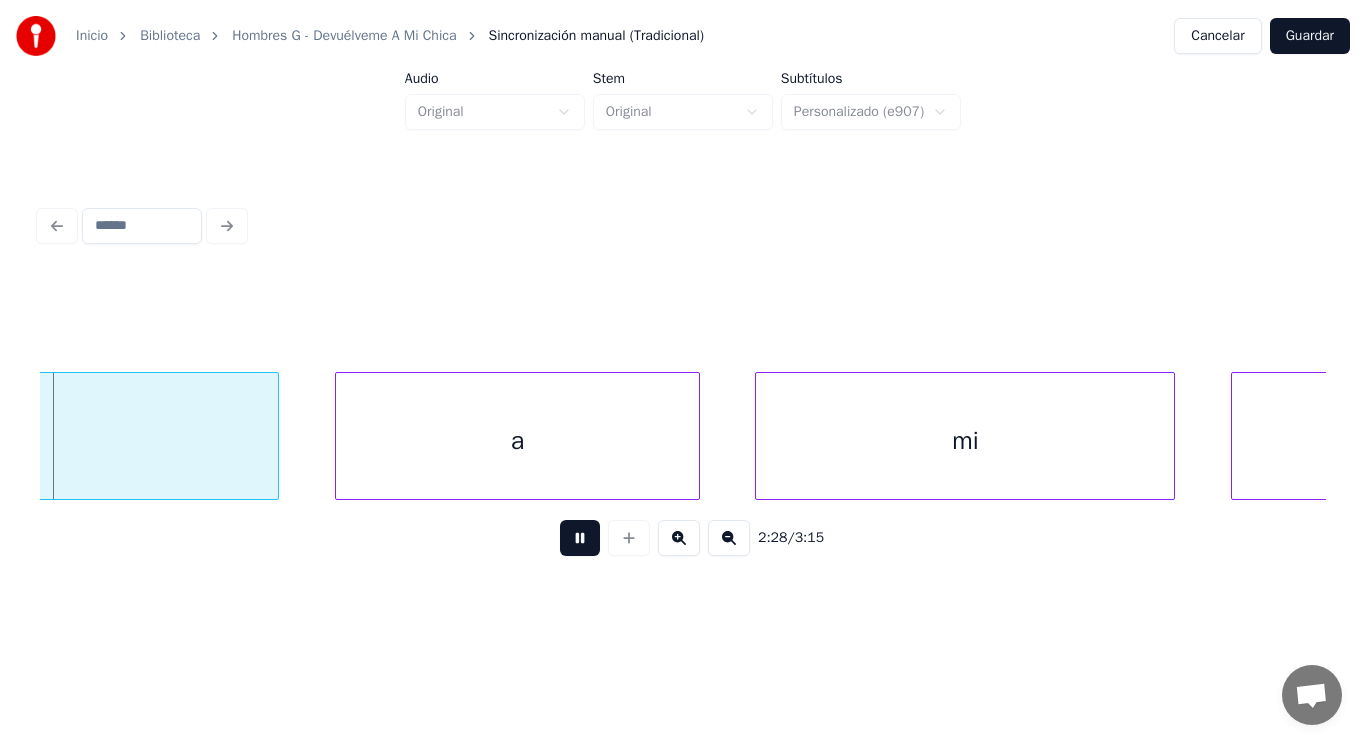 click at bounding box center [580, 538] 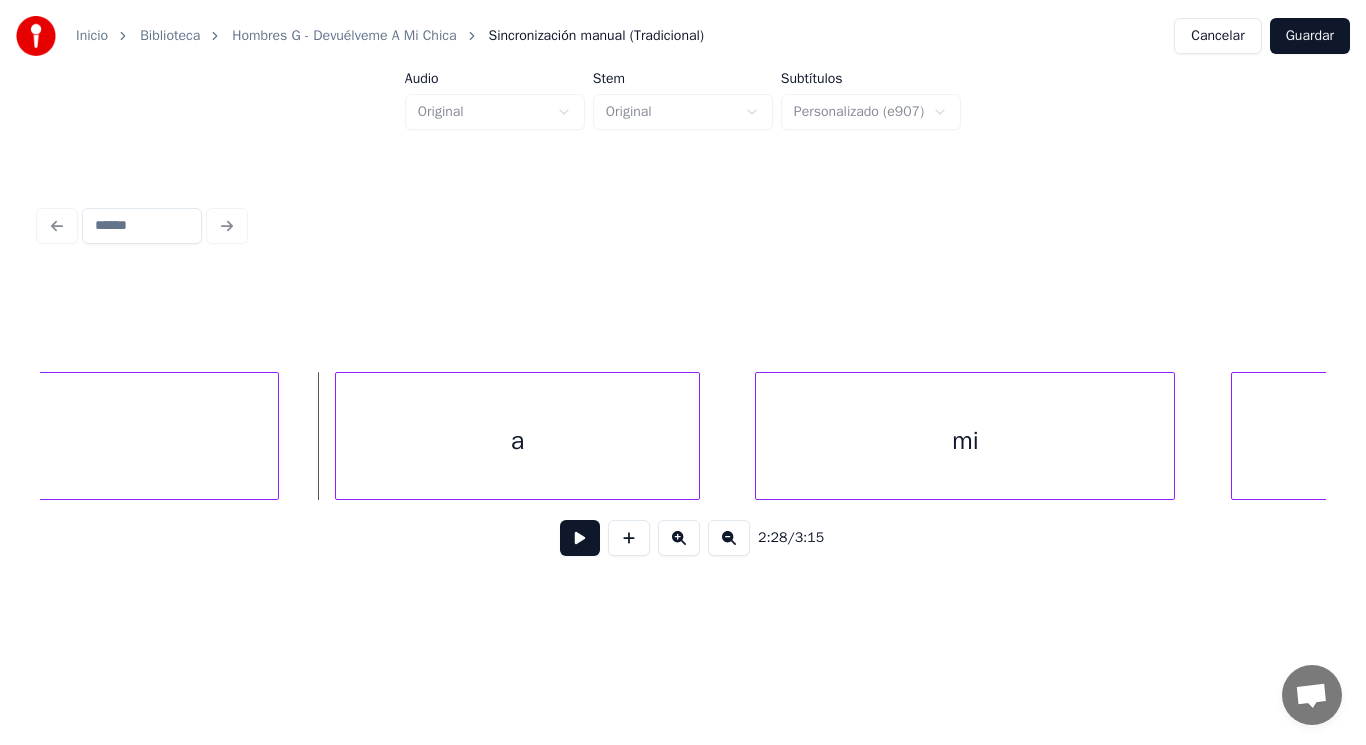 click on "devuélveme" at bounding box center [-225, 441] 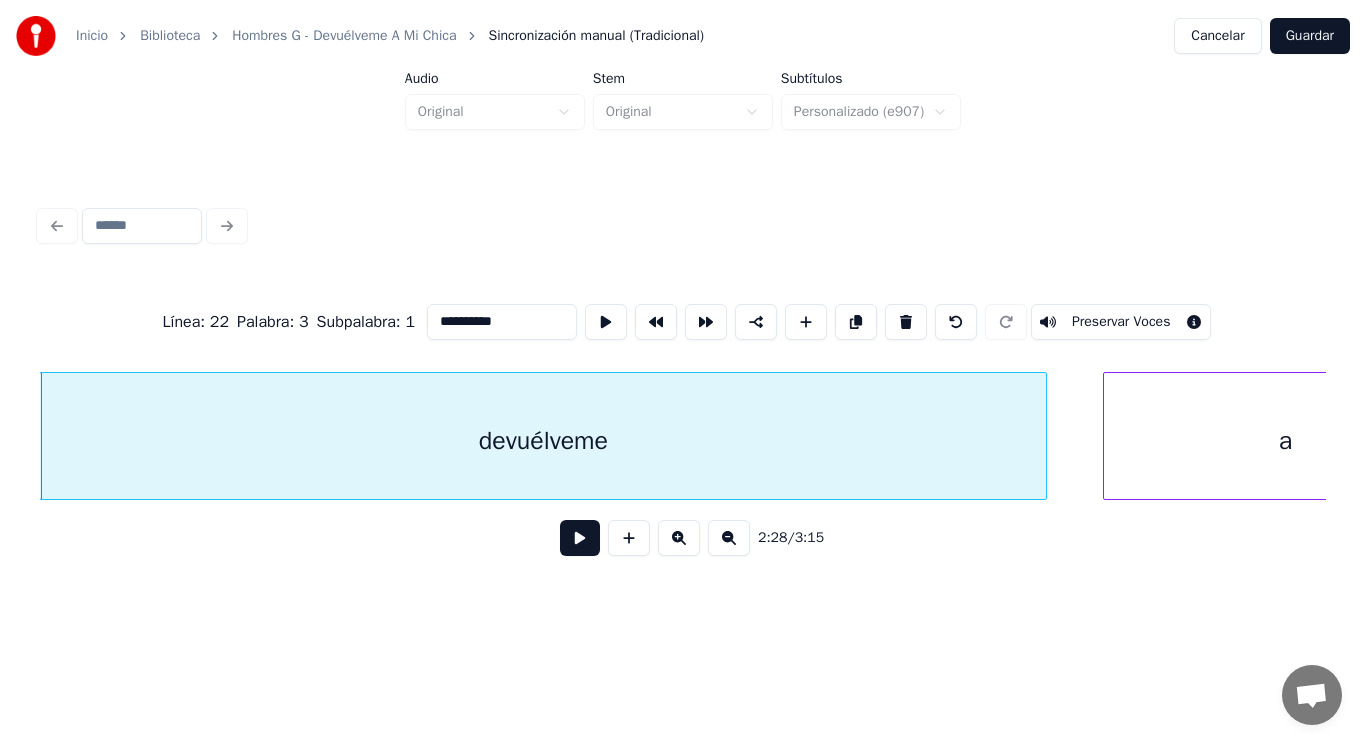 click on "**********" at bounding box center [502, 322] 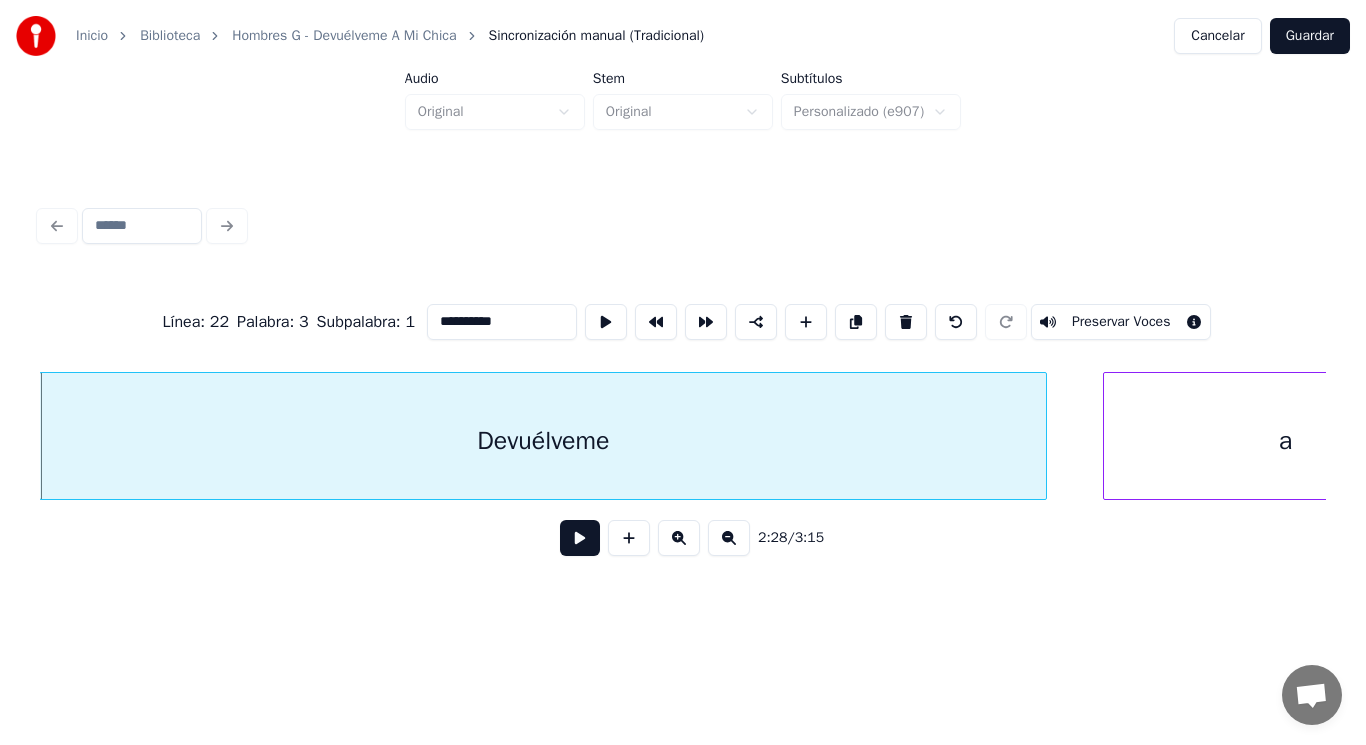type on "**********" 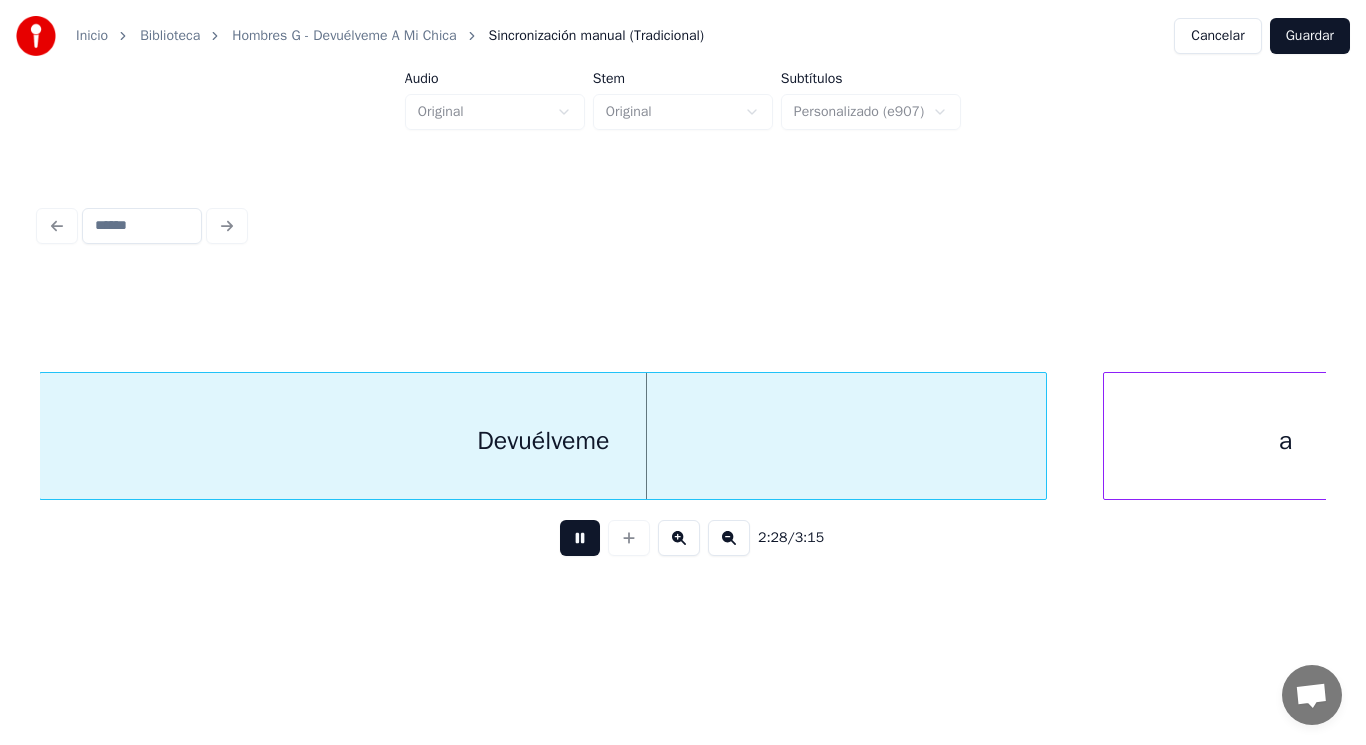 click at bounding box center (580, 538) 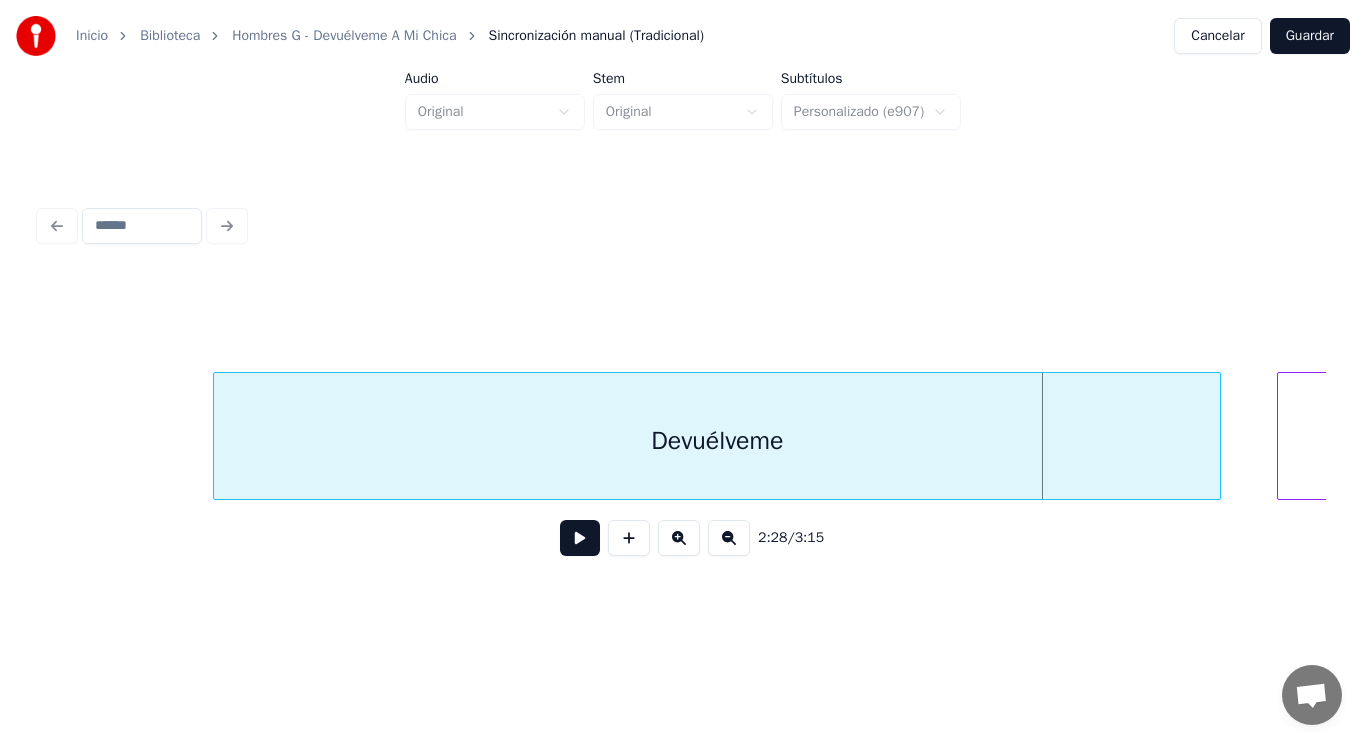 scroll, scrollTop: 0, scrollLeft: 207054, axis: horizontal 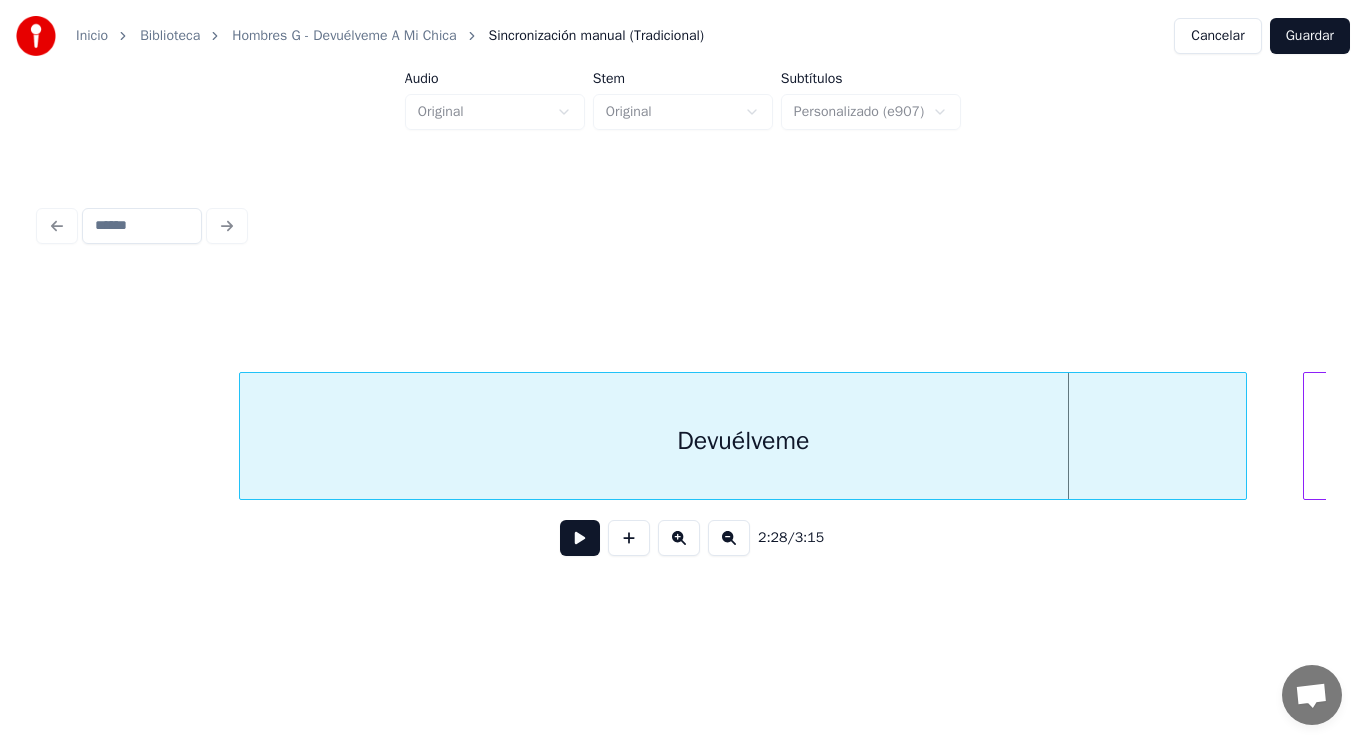 click on "Devuélveme a" at bounding box center [-69927, 436] 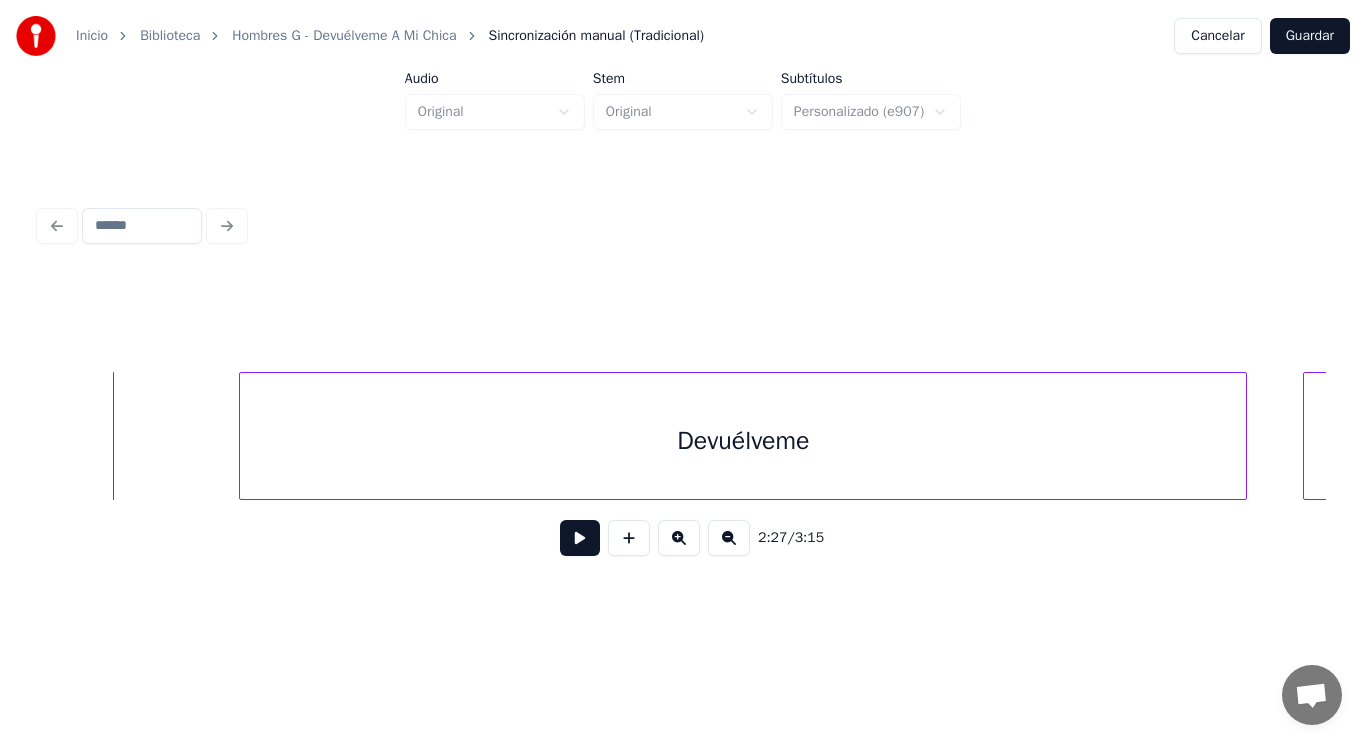 click at bounding box center (580, 538) 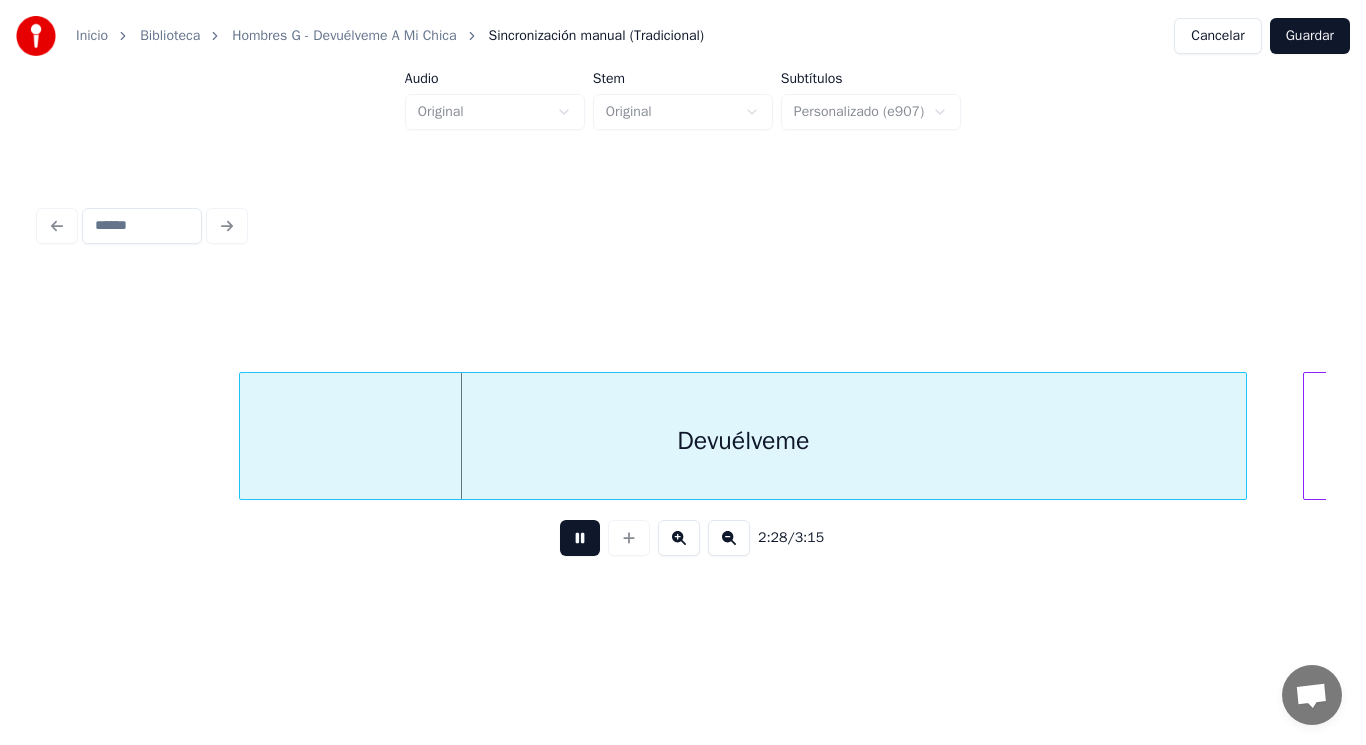 click at bounding box center (580, 538) 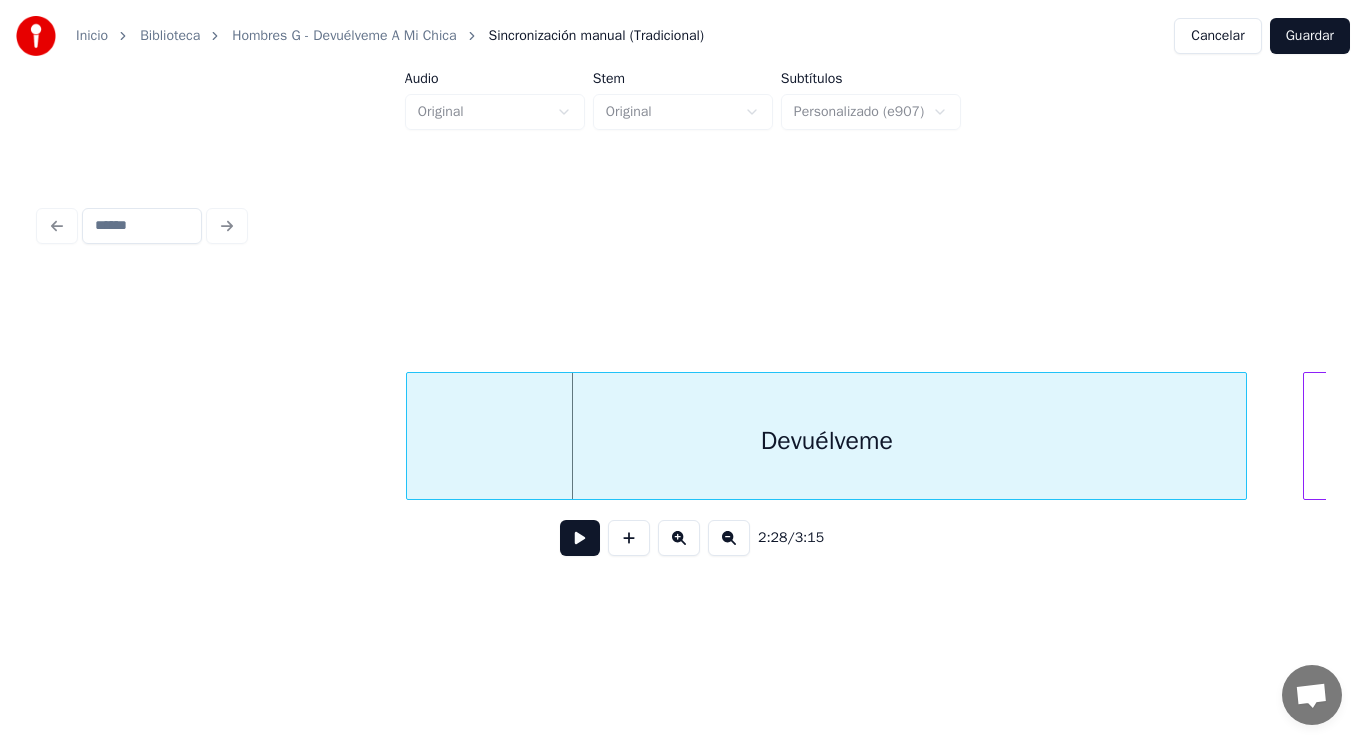 click at bounding box center [410, 436] 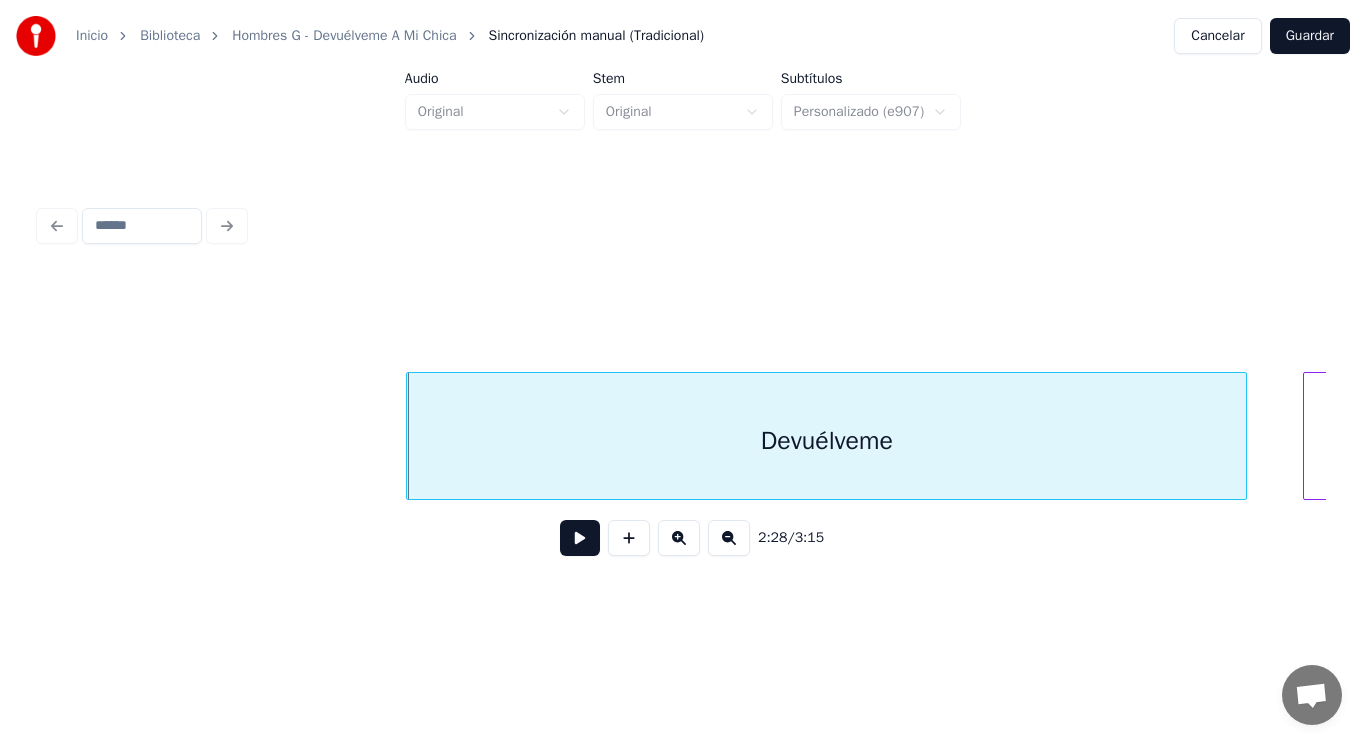 click at bounding box center [580, 538] 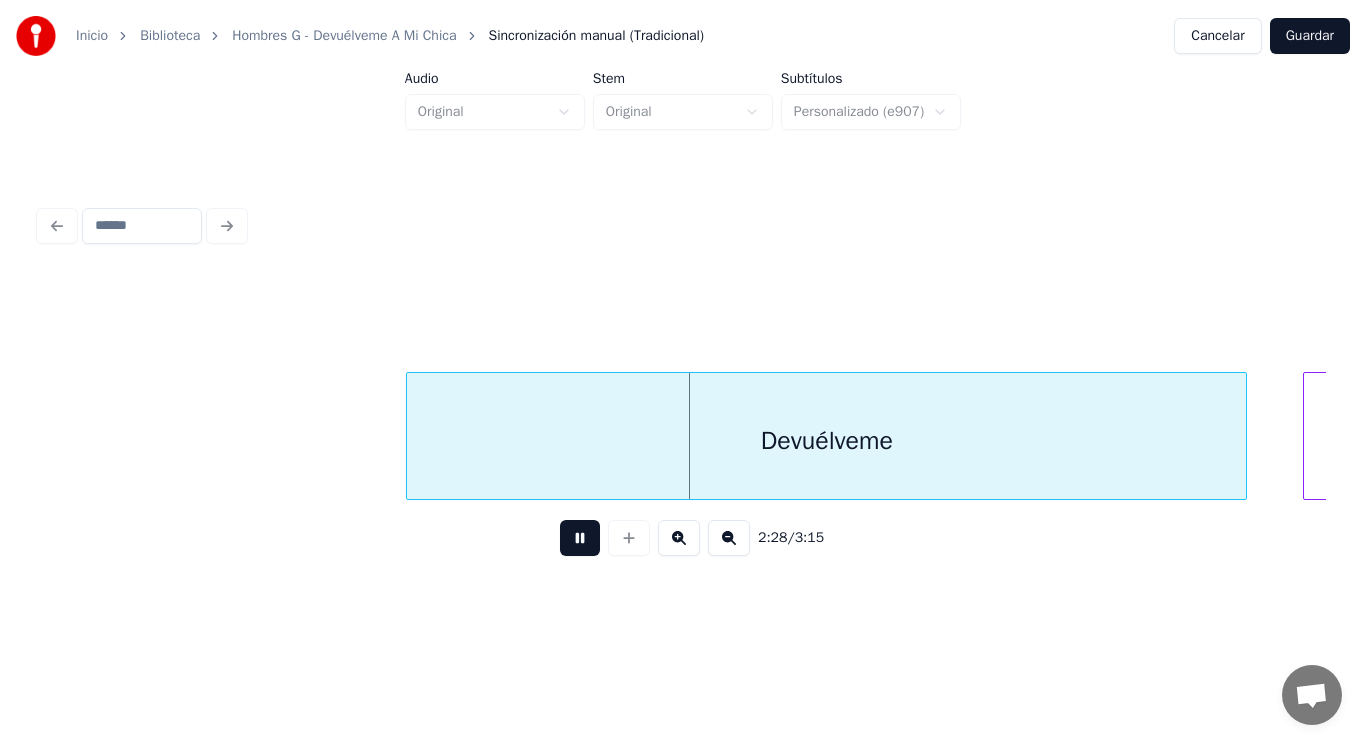 click at bounding box center [580, 538] 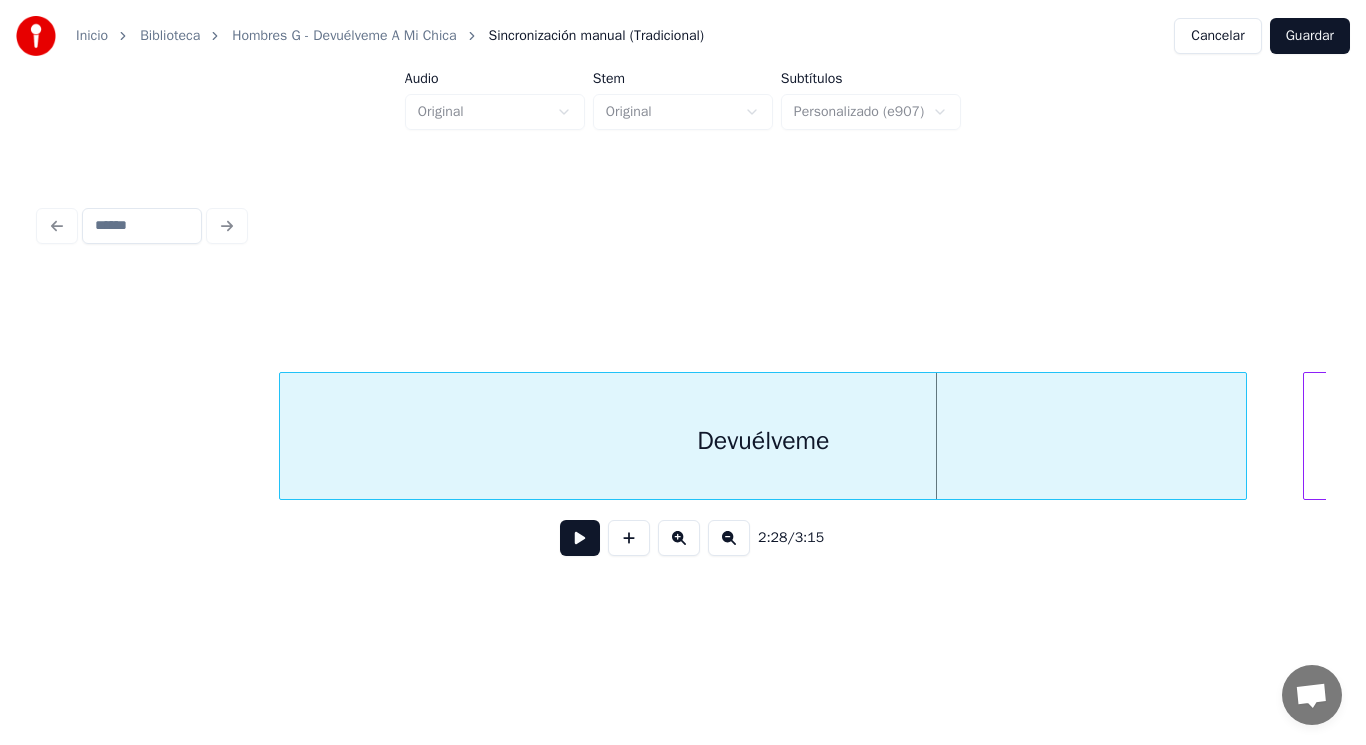 click at bounding box center [283, 436] 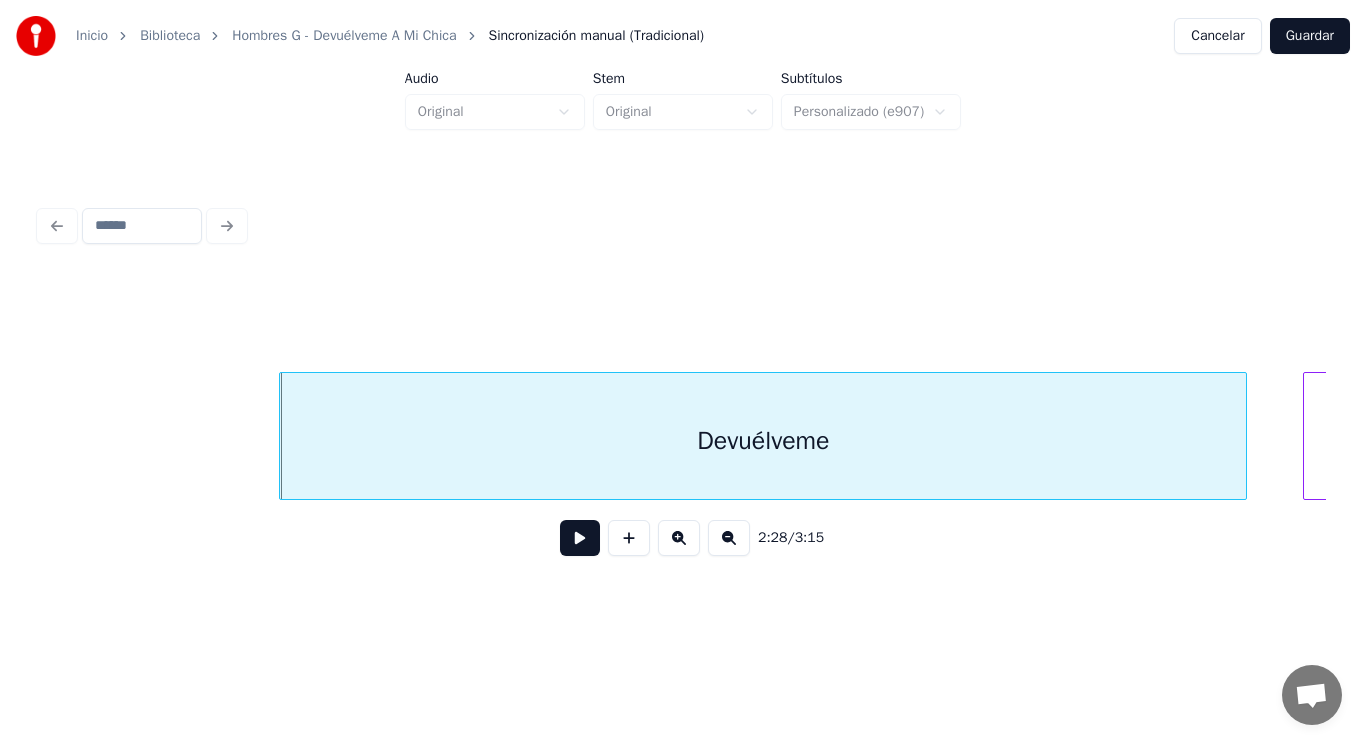 click at bounding box center [580, 538] 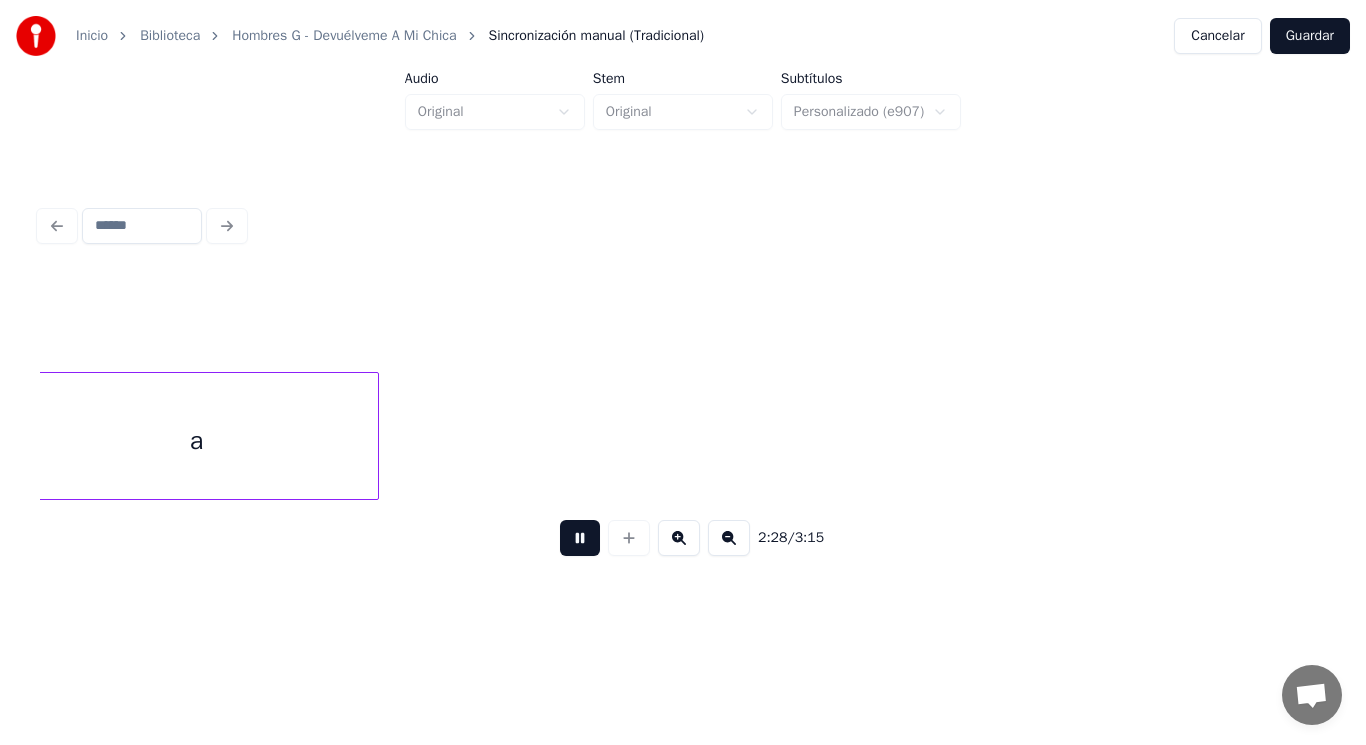 click at bounding box center (580, 538) 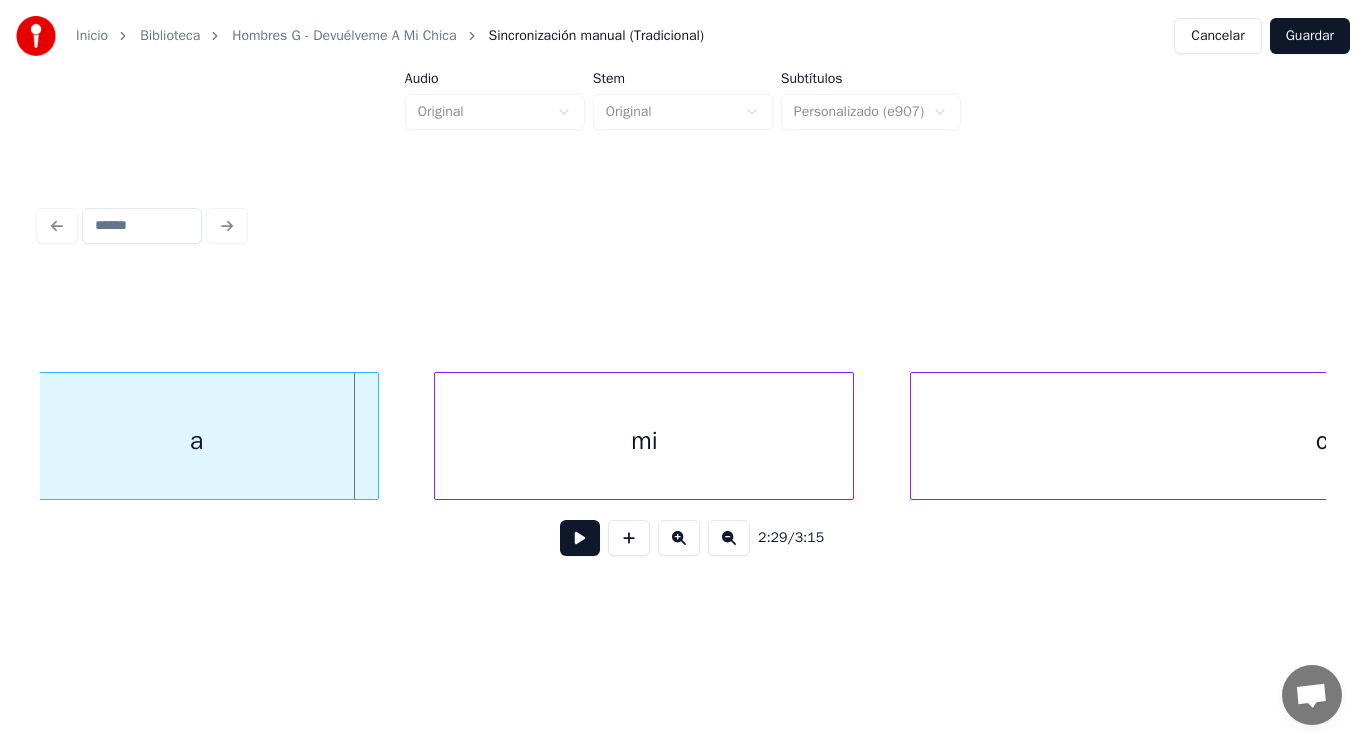 click on "a" at bounding box center (196, 441) 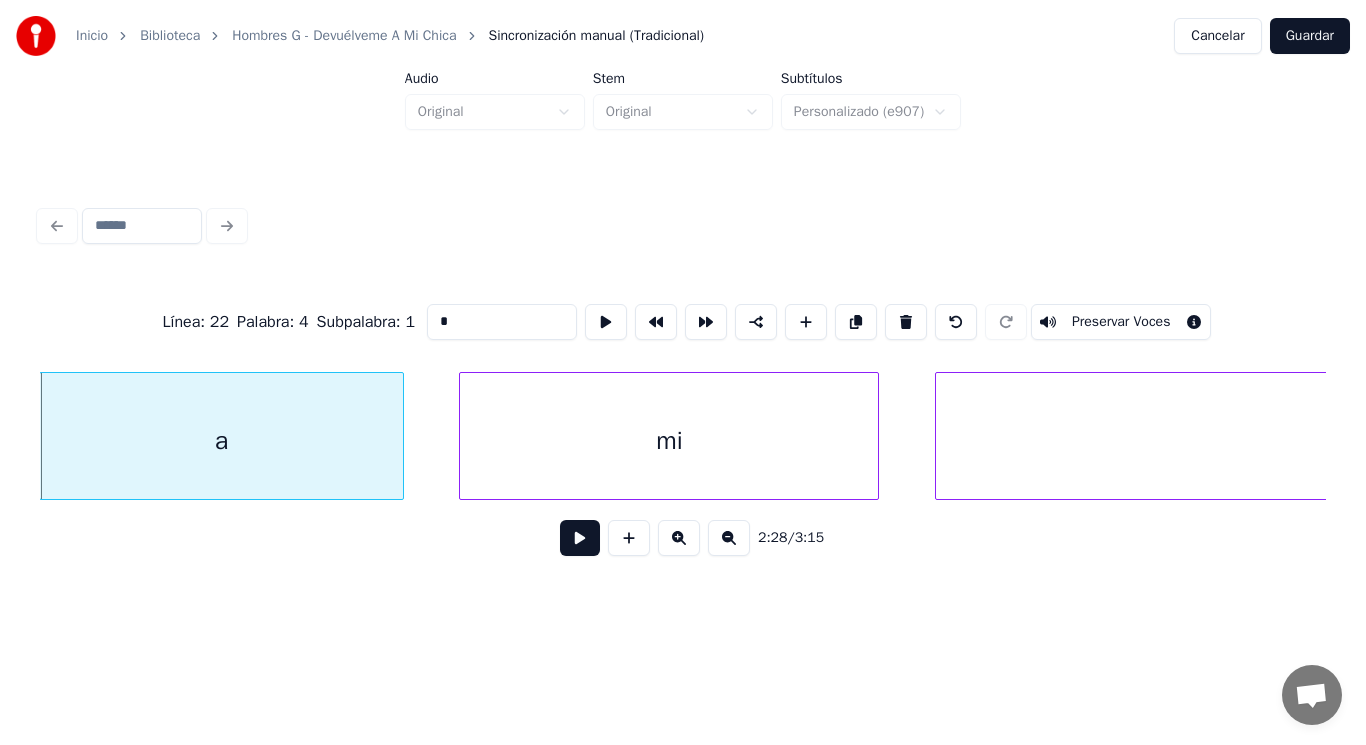 click at bounding box center [580, 538] 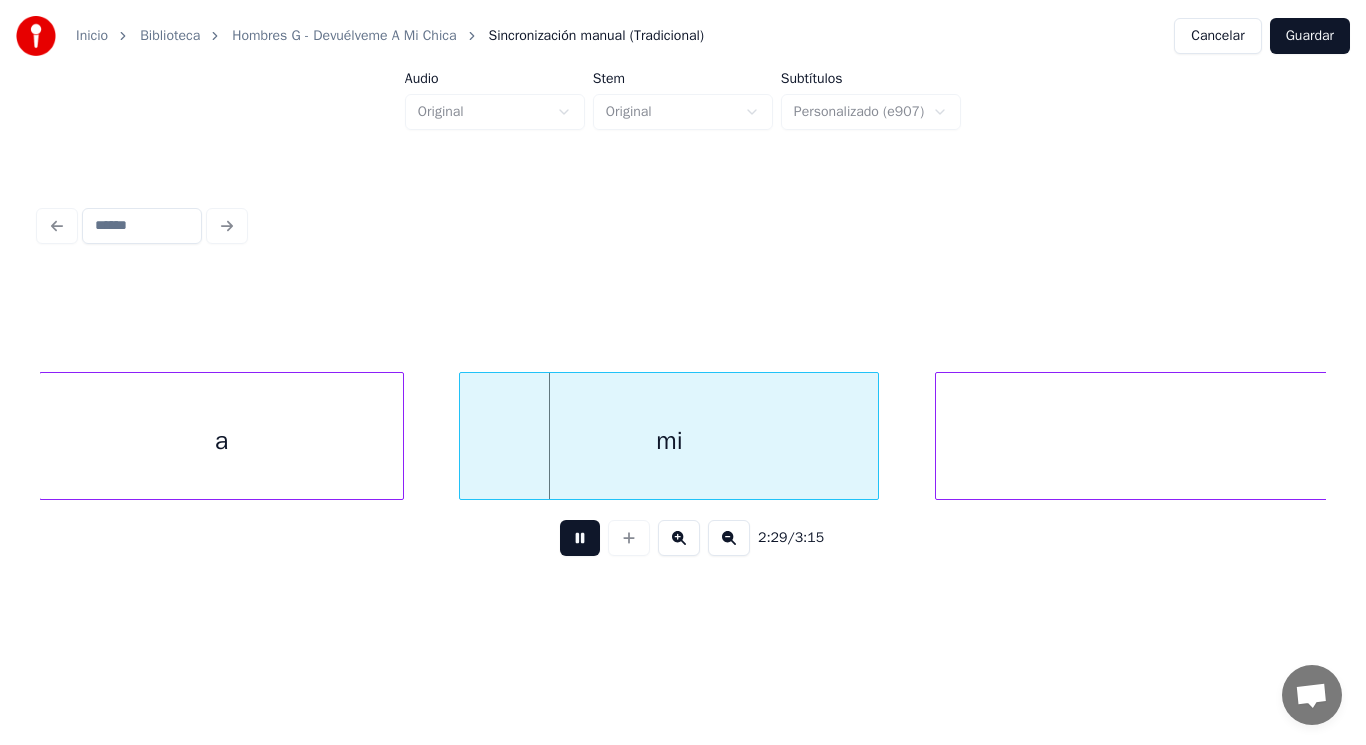 click at bounding box center [580, 538] 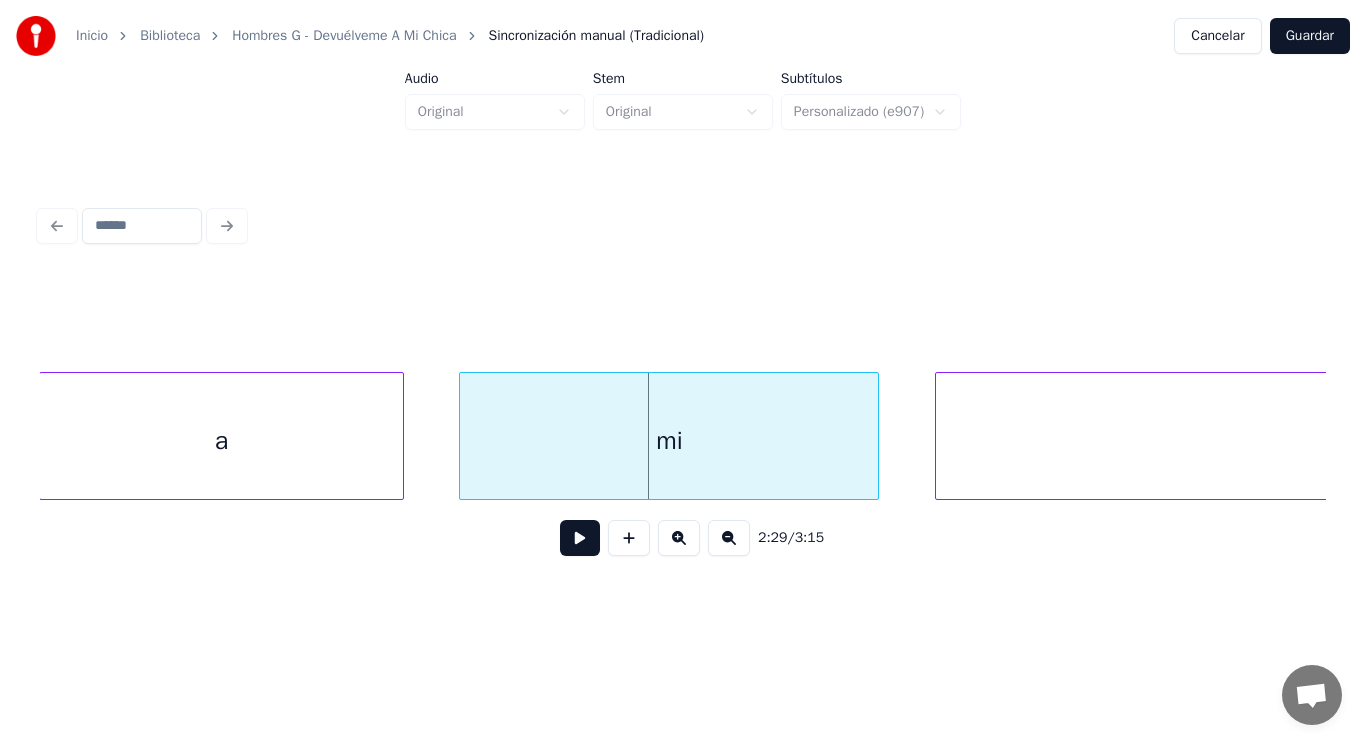 click at bounding box center [580, 538] 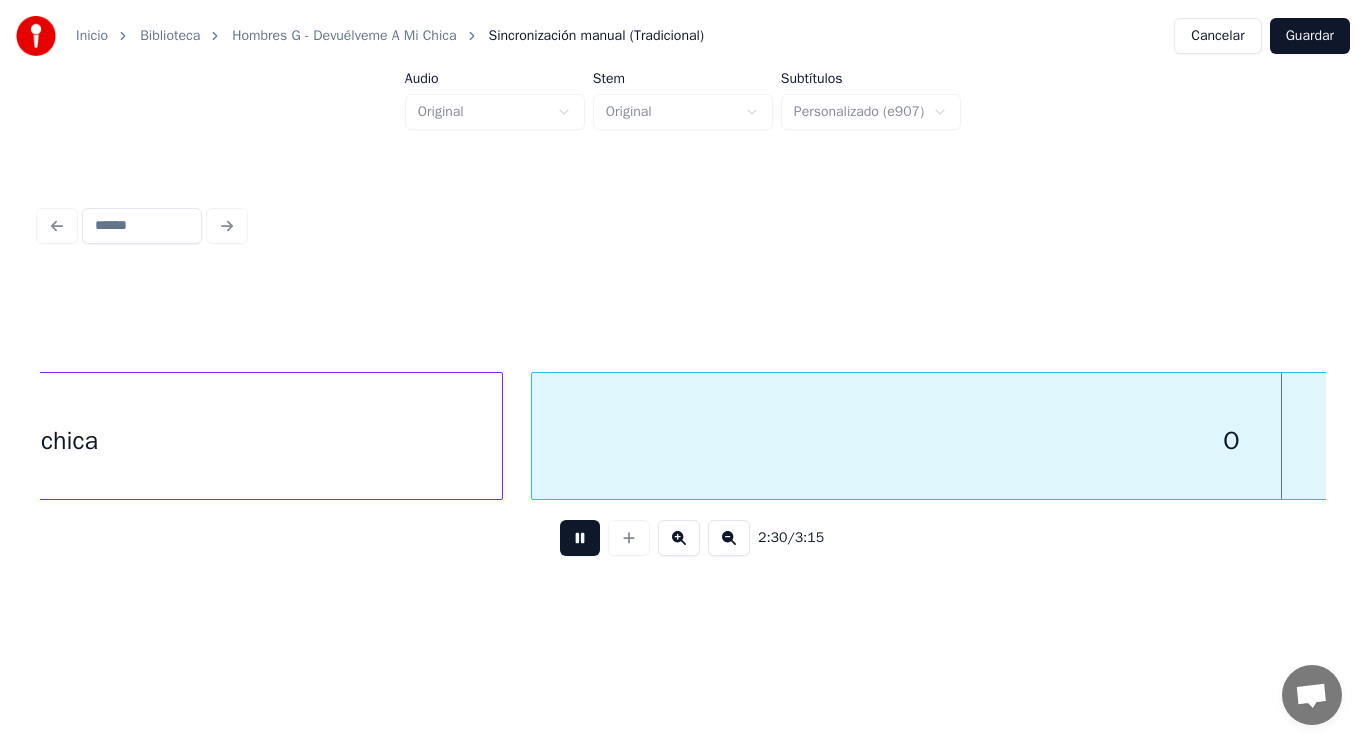 click at bounding box center (580, 538) 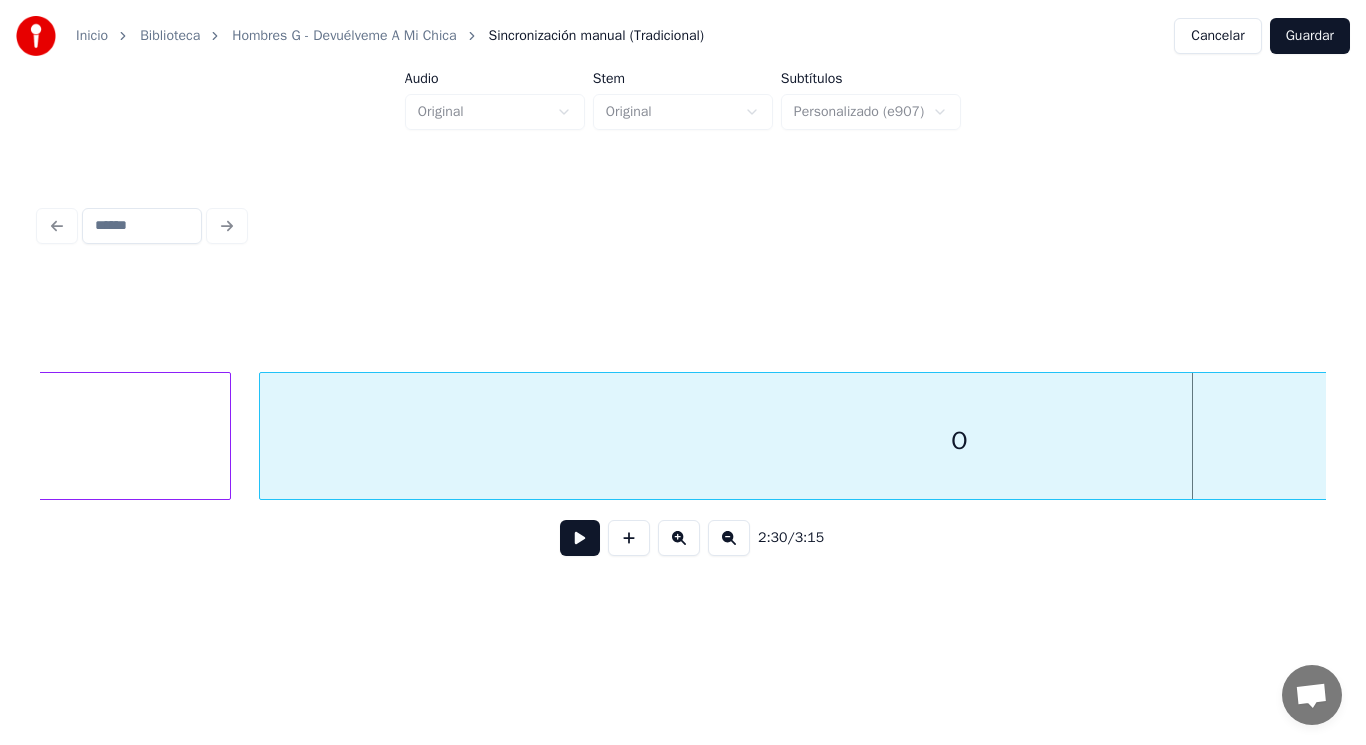 scroll, scrollTop: 0, scrollLeft: 209886, axis: horizontal 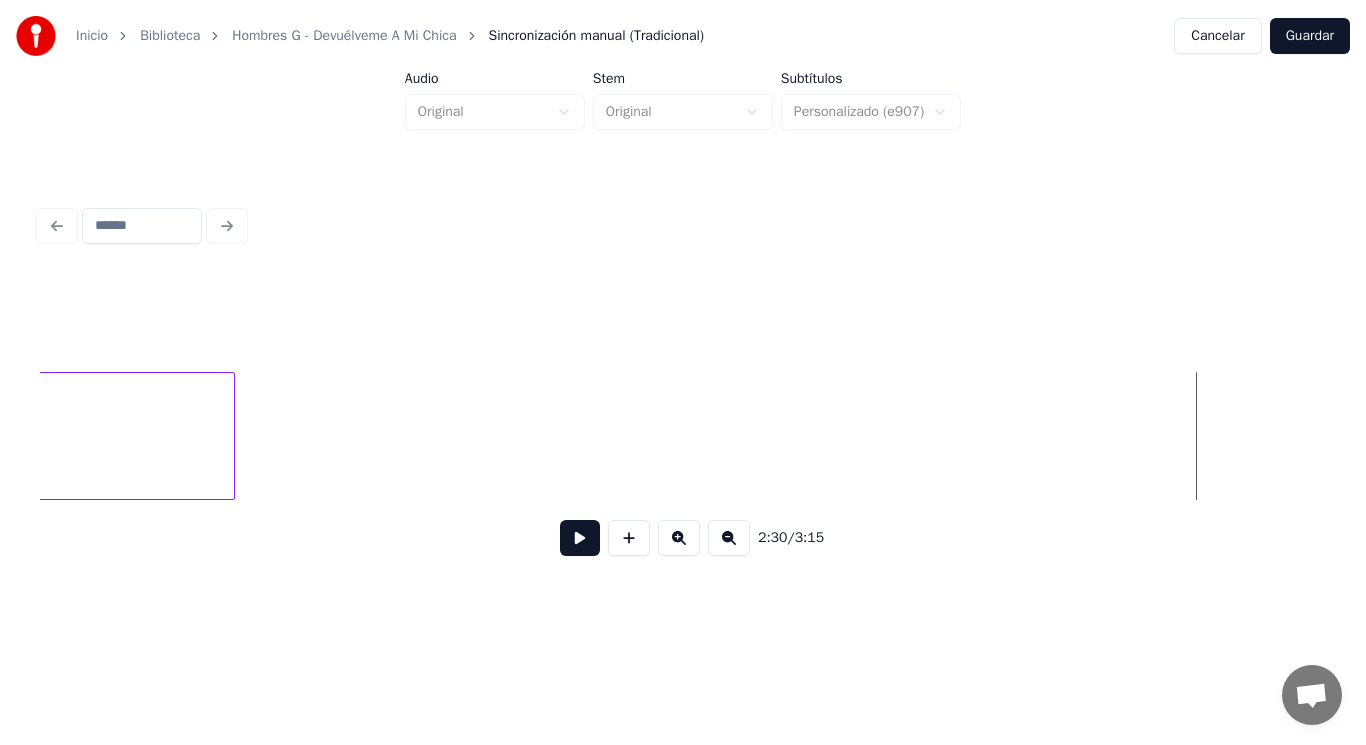 click on "Inicio Biblioteca Hombres G - Devuélveme A Mi Chica Sincronización manual (Tradicional) Cancelar Guardar Audio Original Stem Original Subtítulos Personalizado (e907) 2:30  /  3:15" at bounding box center [683, 304] 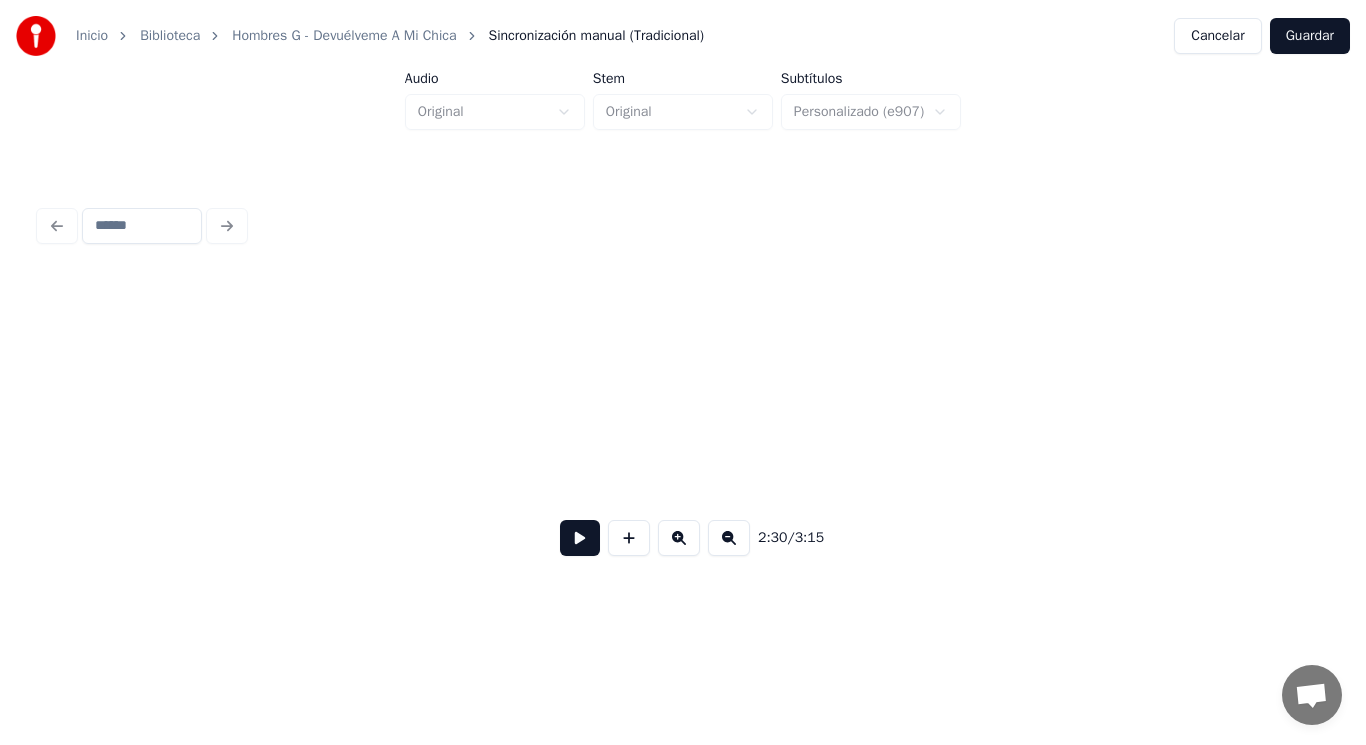 scroll, scrollTop: 0, scrollLeft: 211208, axis: horizontal 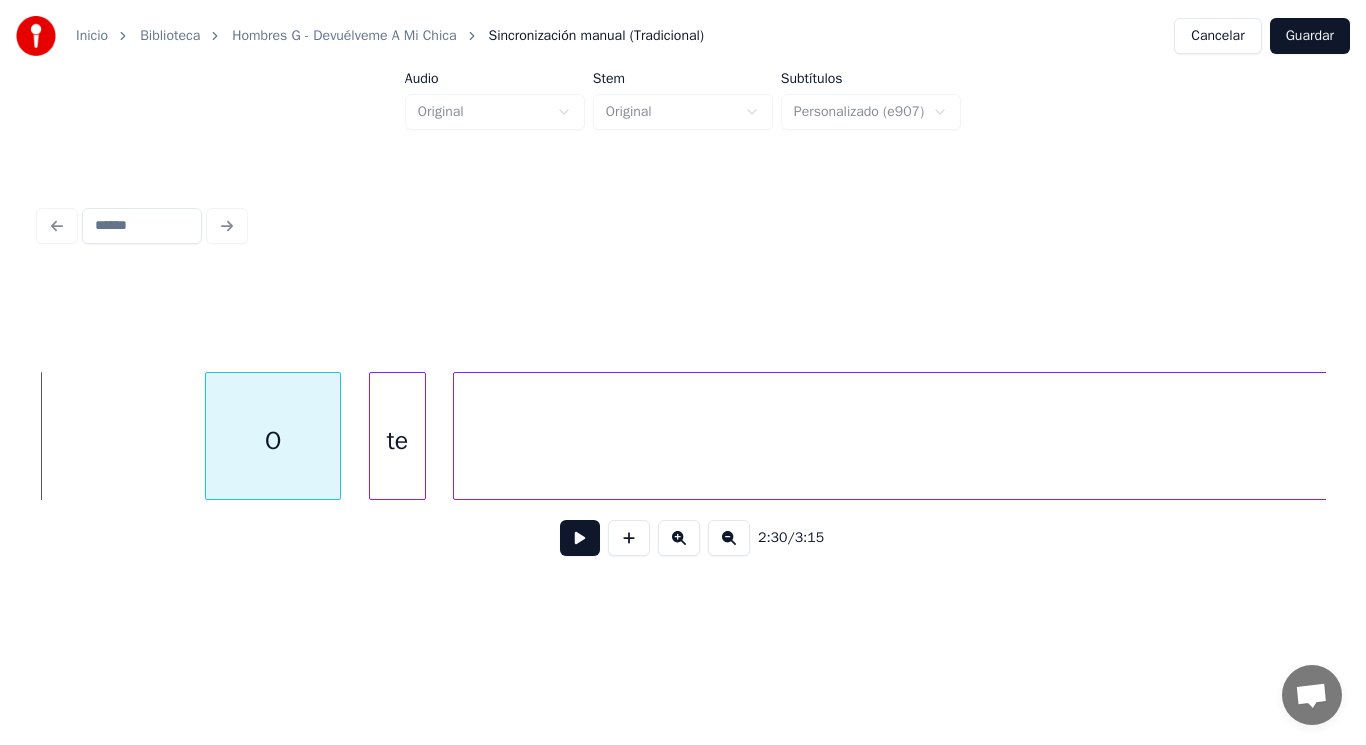 click at bounding box center [209, 436] 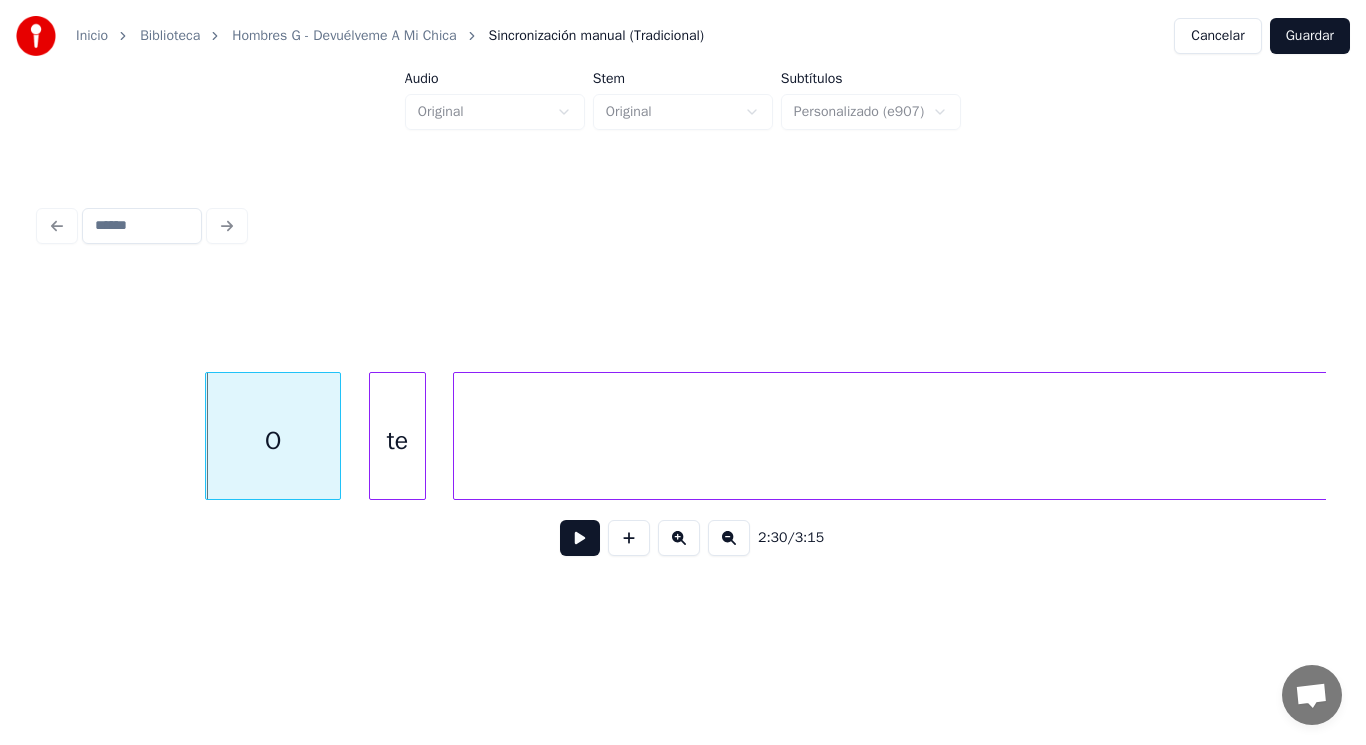 click at bounding box center [580, 538] 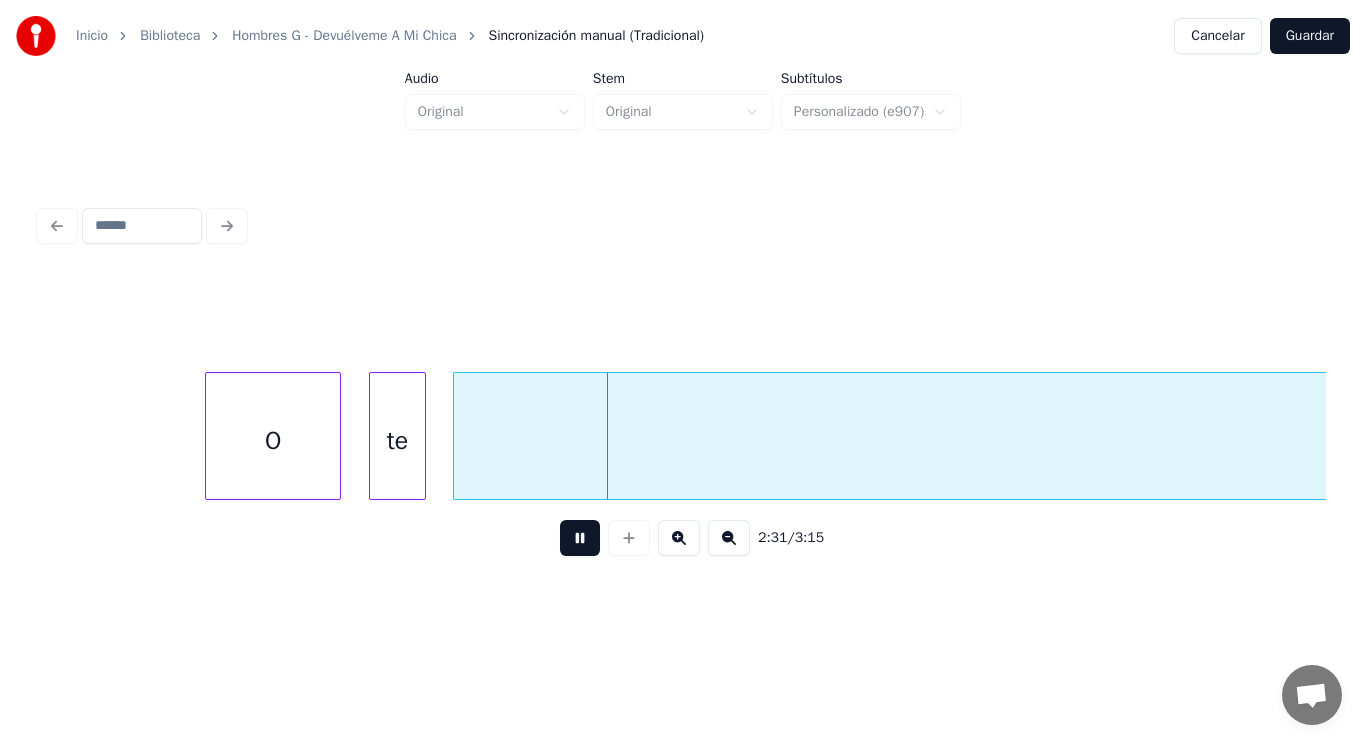 click at bounding box center [580, 538] 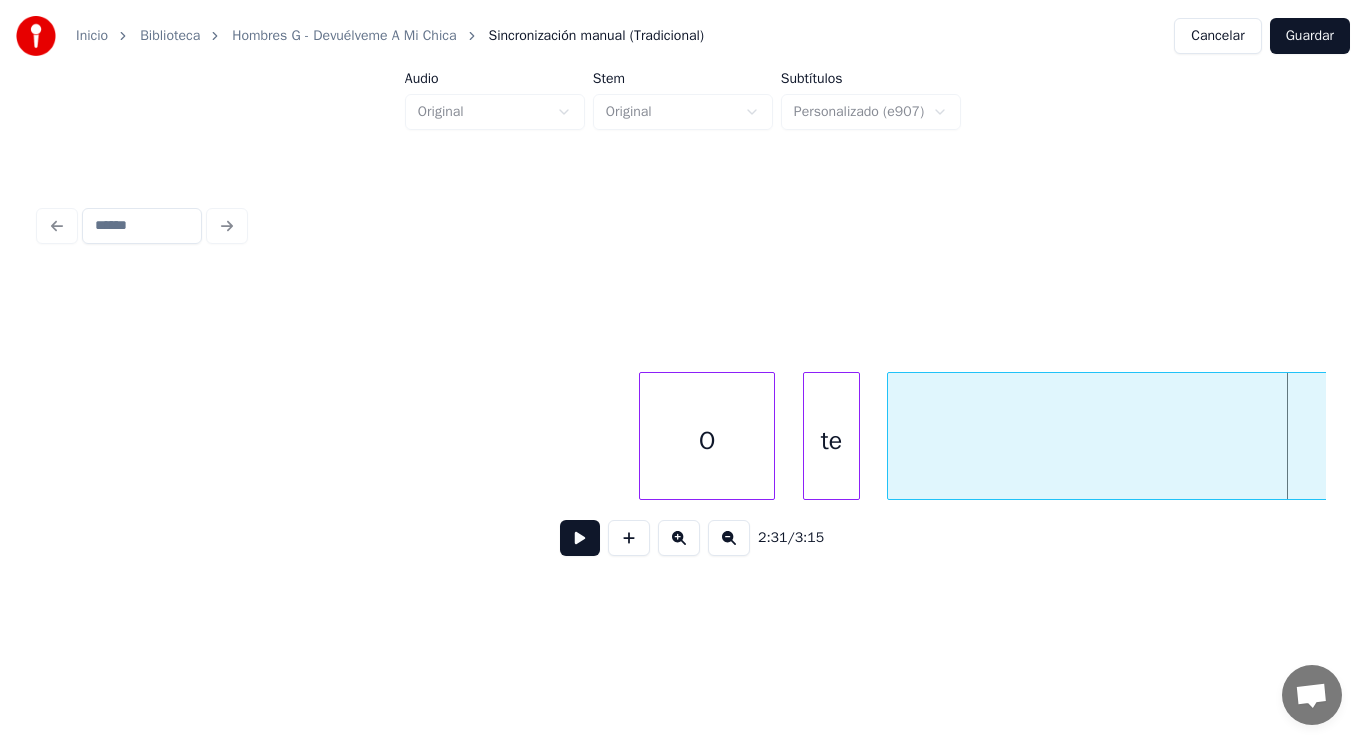 scroll, scrollTop: 0, scrollLeft: 210728, axis: horizontal 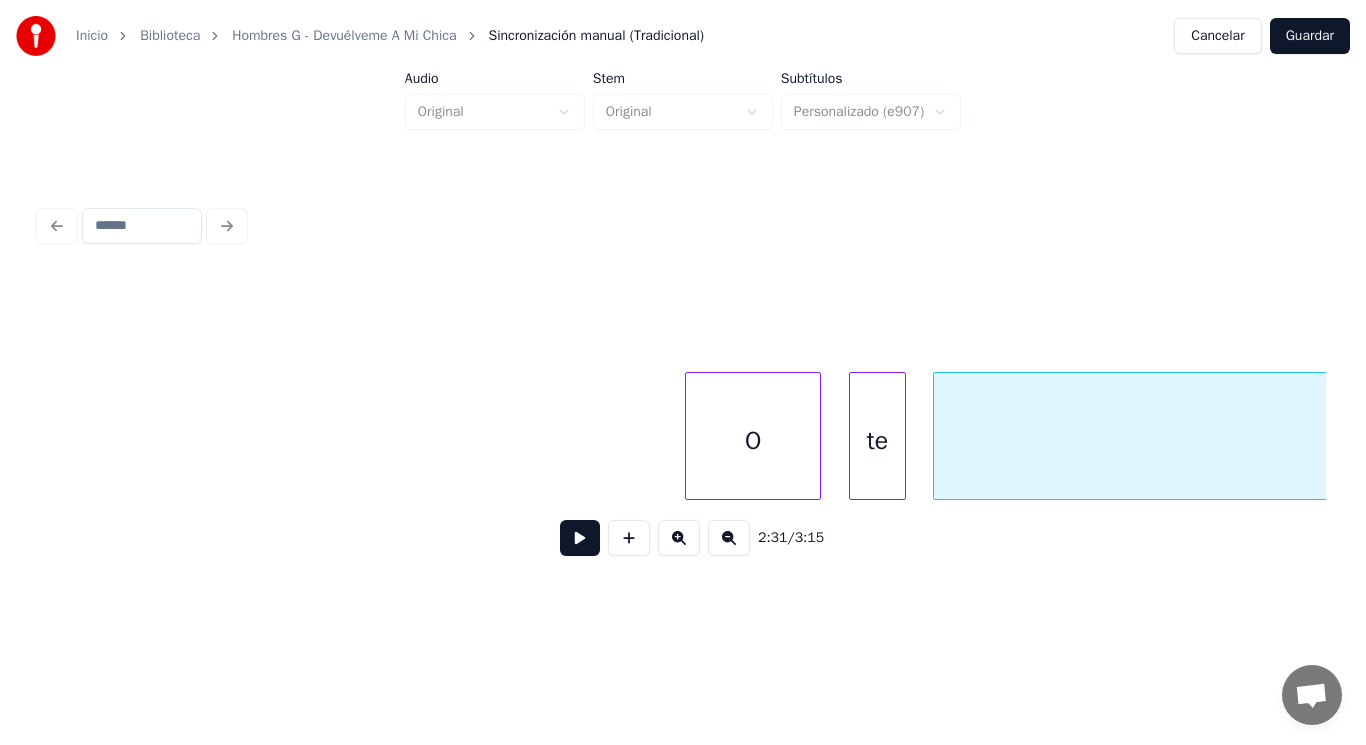 click on "O te retorcerás" at bounding box center [-73601, 436] 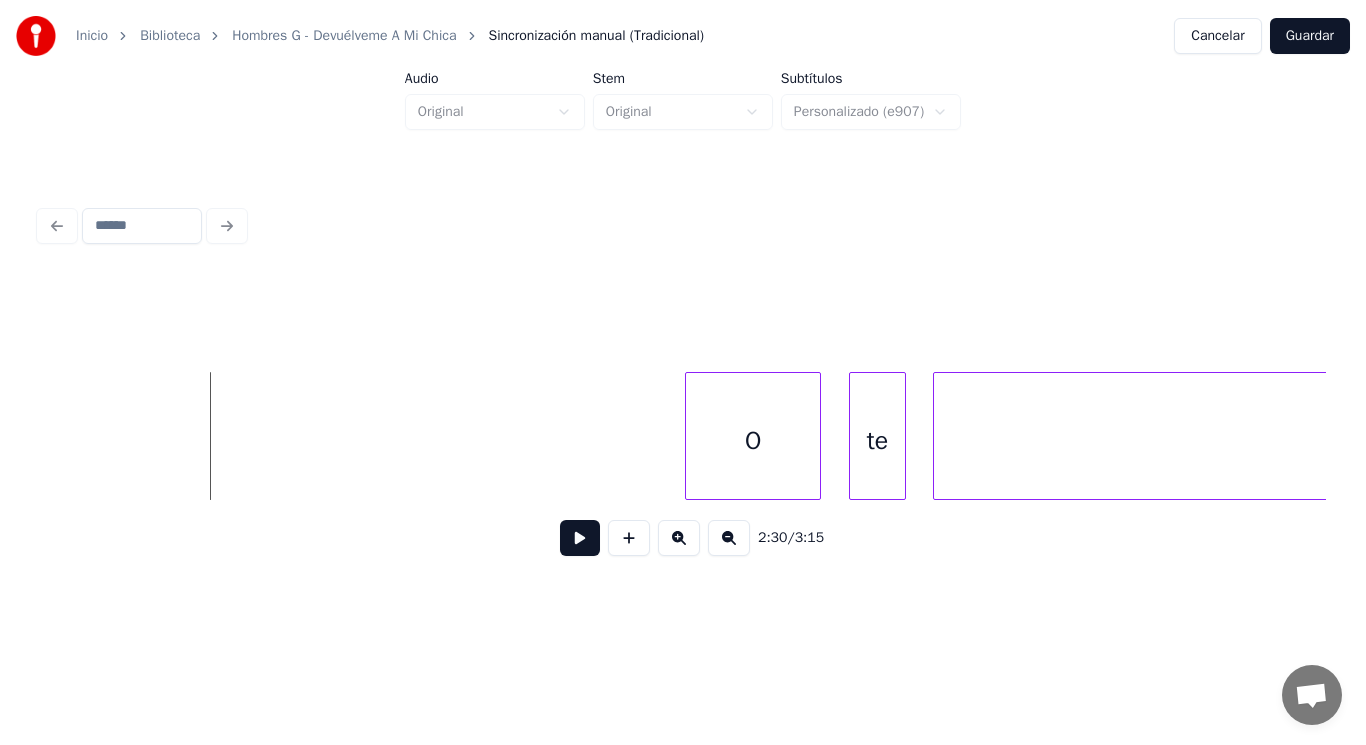 click at bounding box center [580, 538] 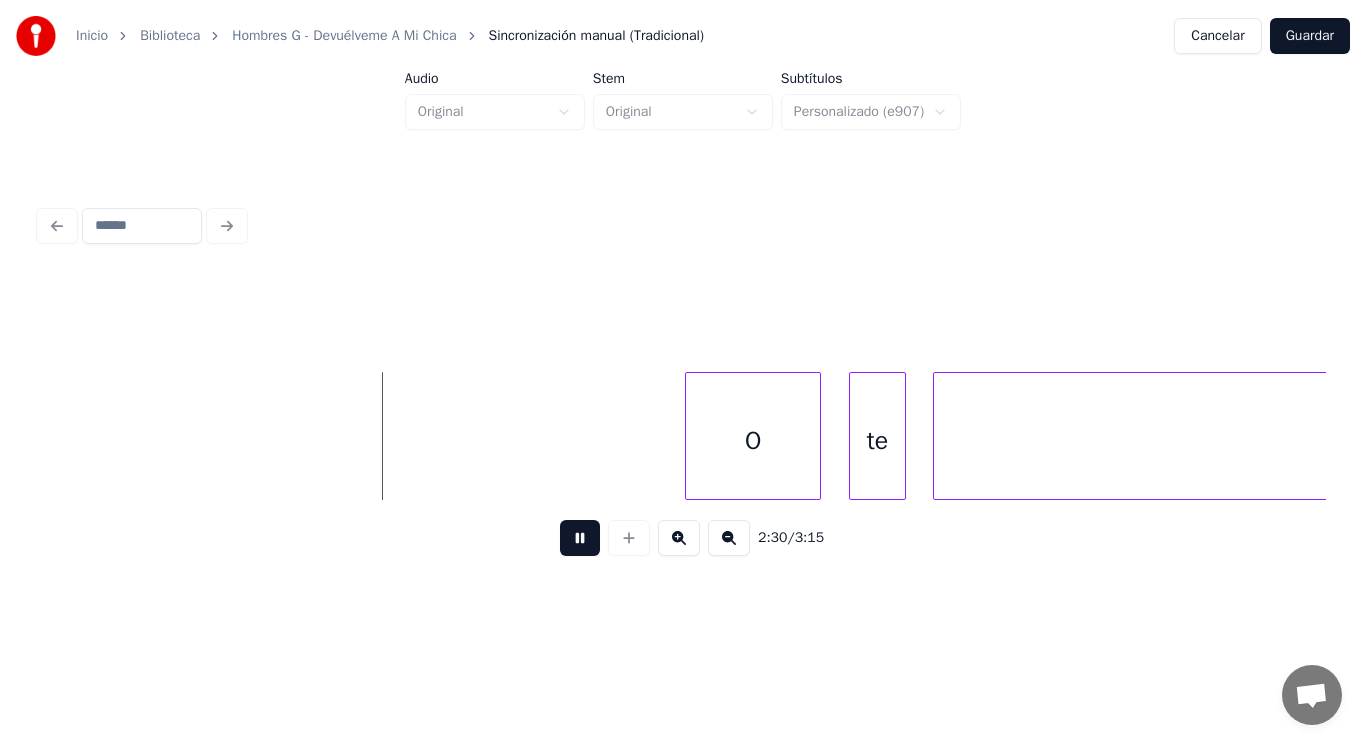 click at bounding box center [580, 538] 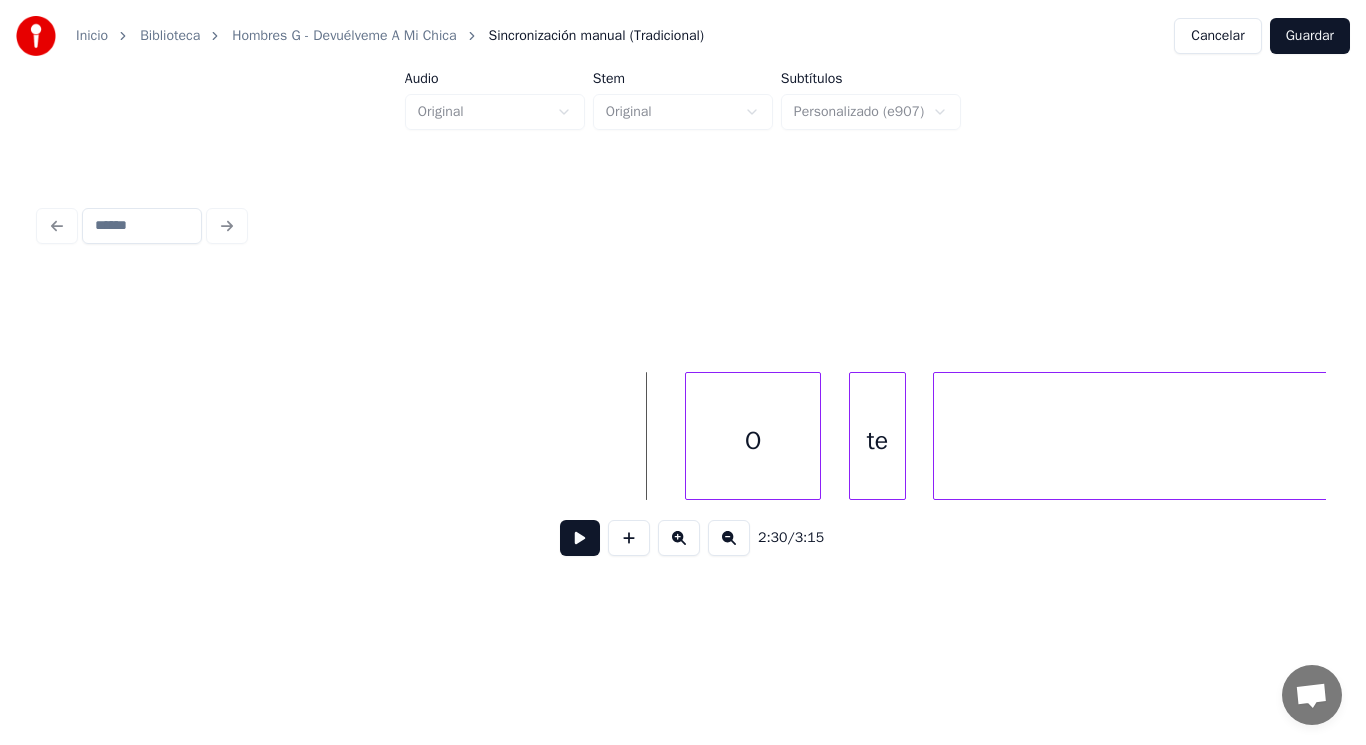 click on "O te retorcerás" at bounding box center (-73601, 436) 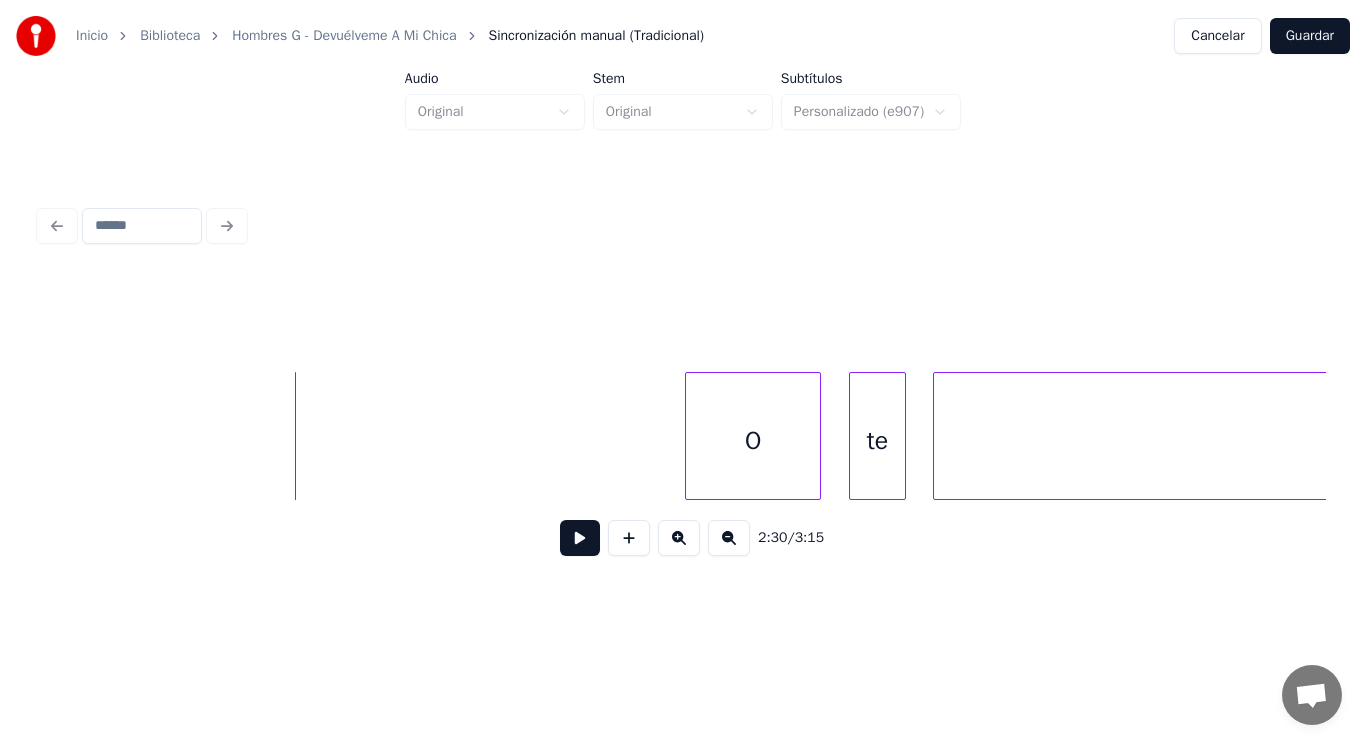 click at bounding box center [580, 538] 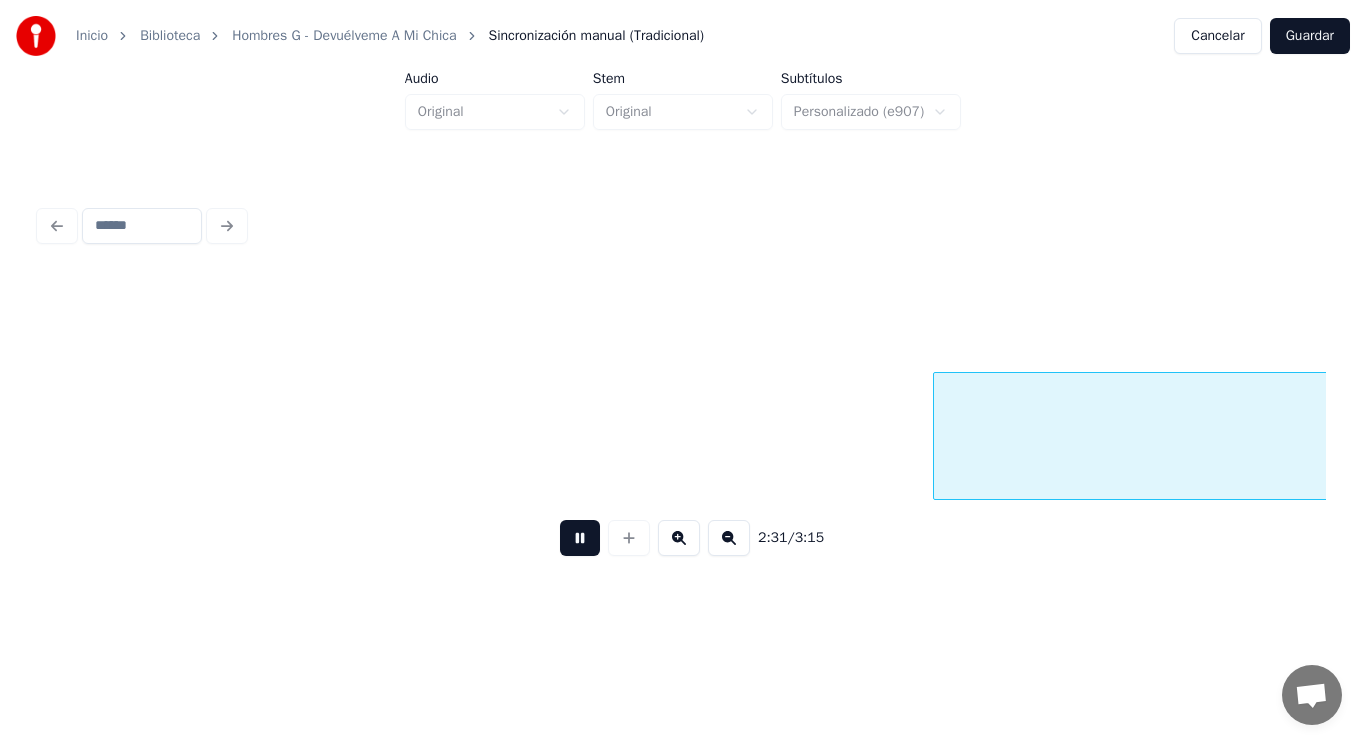 scroll, scrollTop: 0, scrollLeft: 212033, axis: horizontal 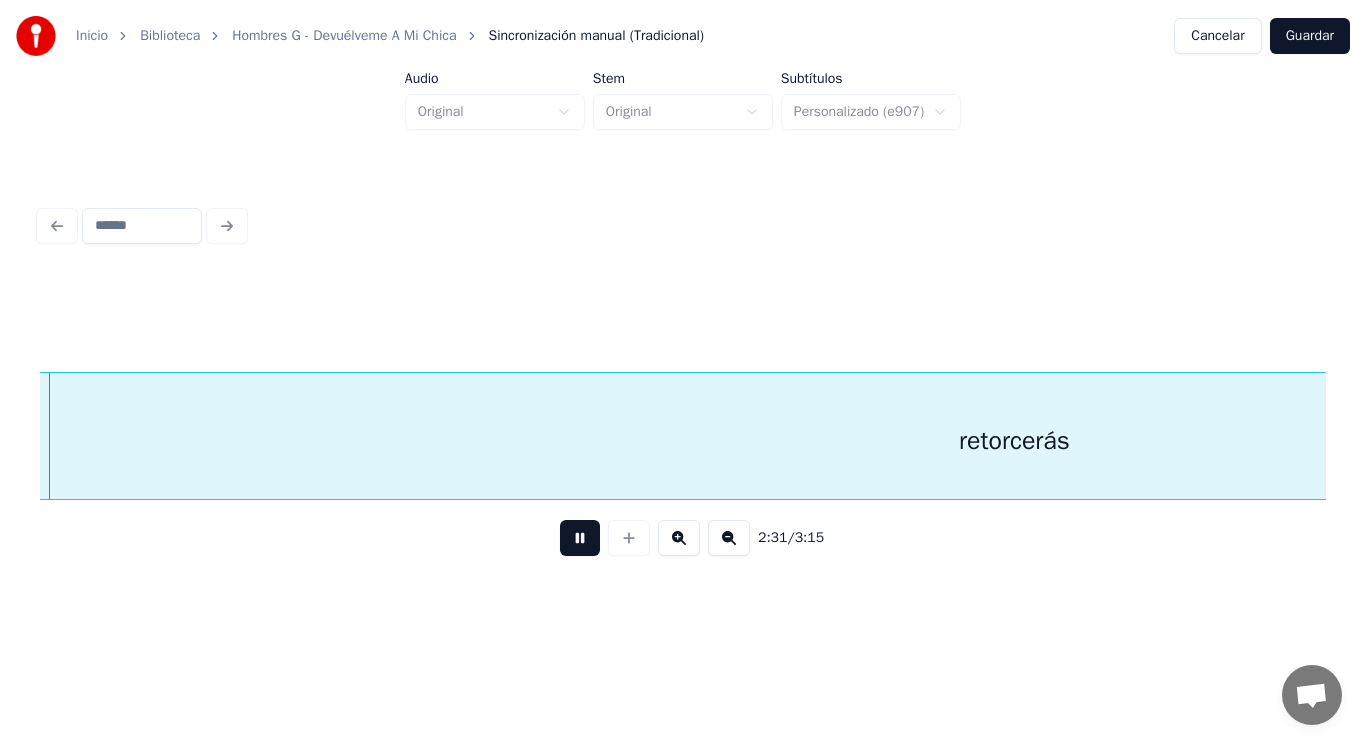 click at bounding box center [580, 538] 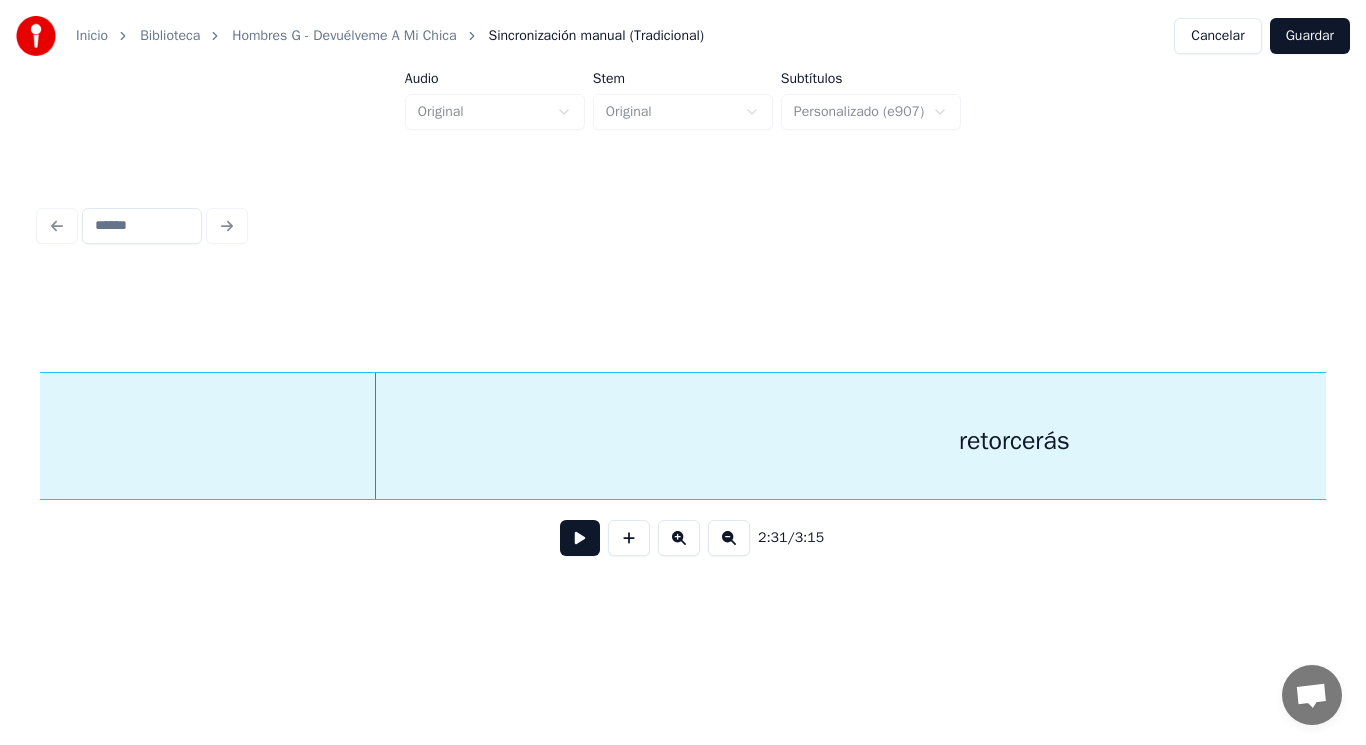 click on "retorcerás" at bounding box center [1014, 441] 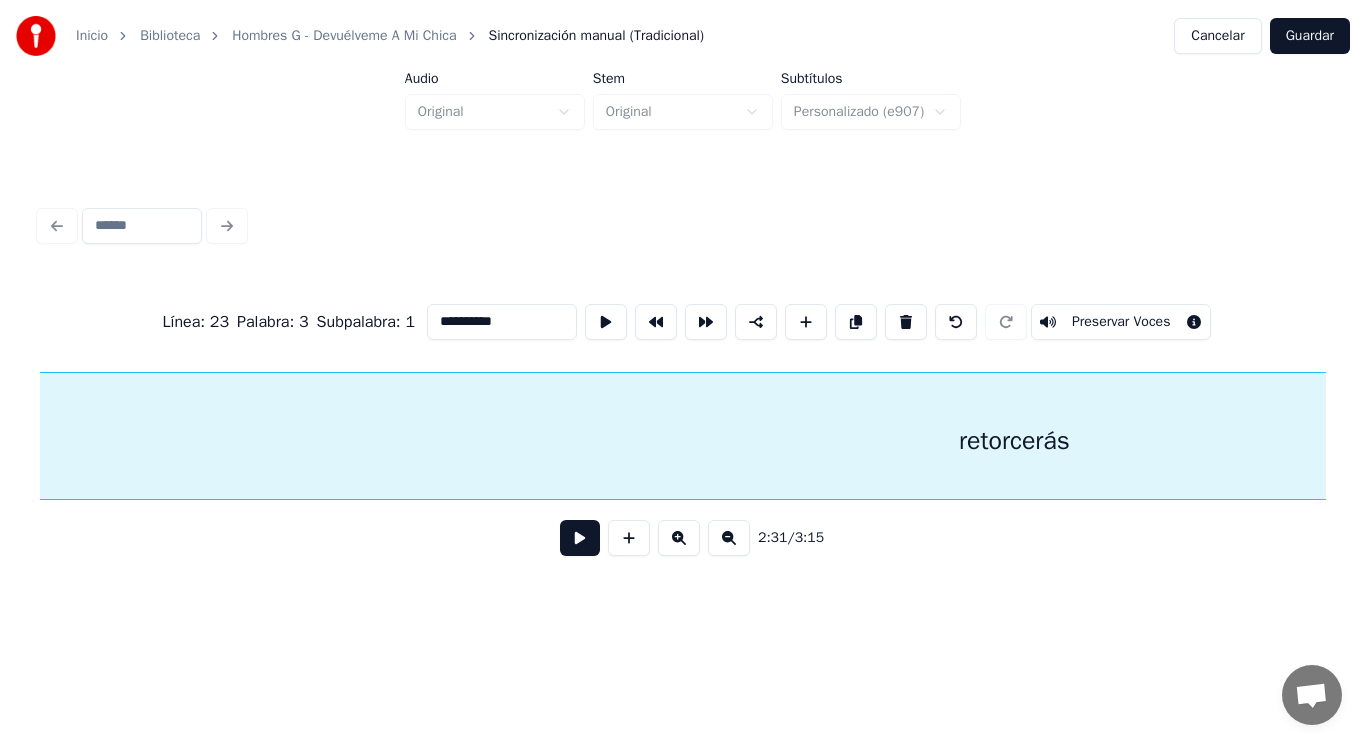 scroll, scrollTop: 0, scrollLeft: 211622, axis: horizontal 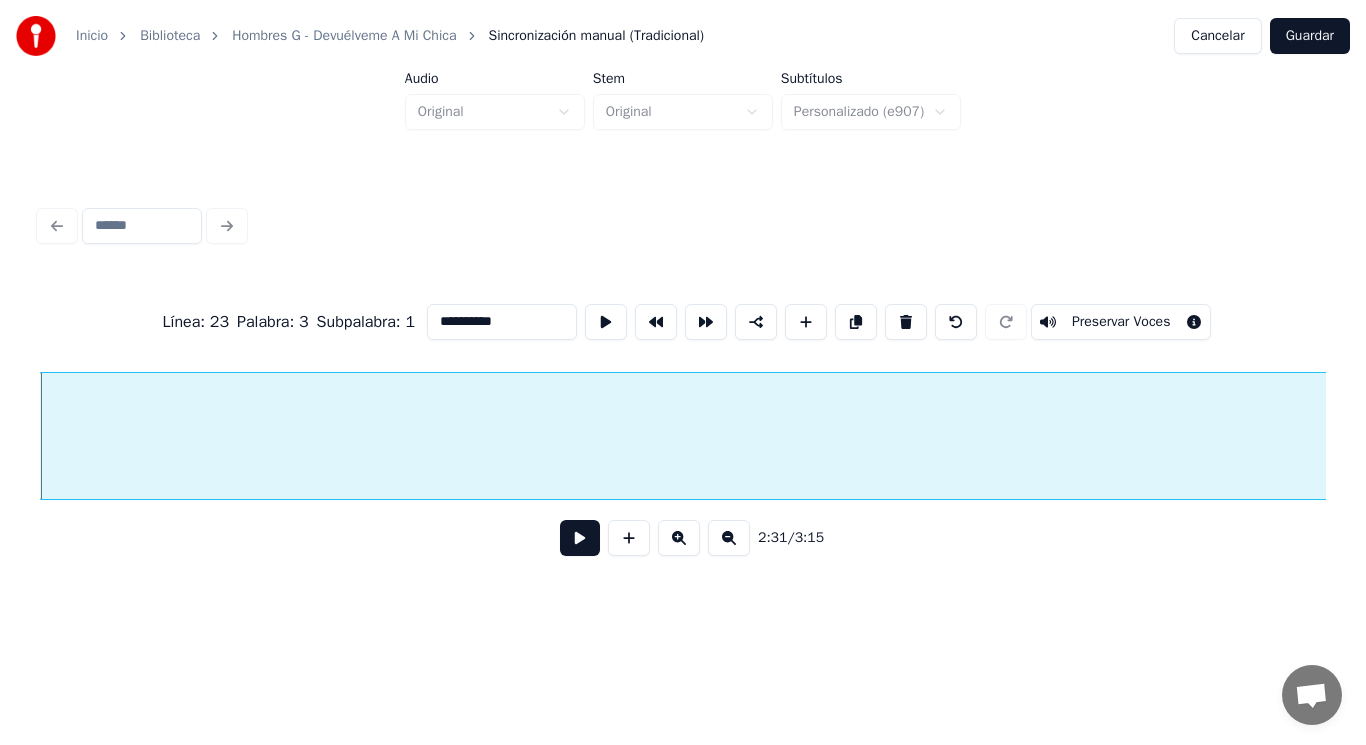 click at bounding box center [580, 538] 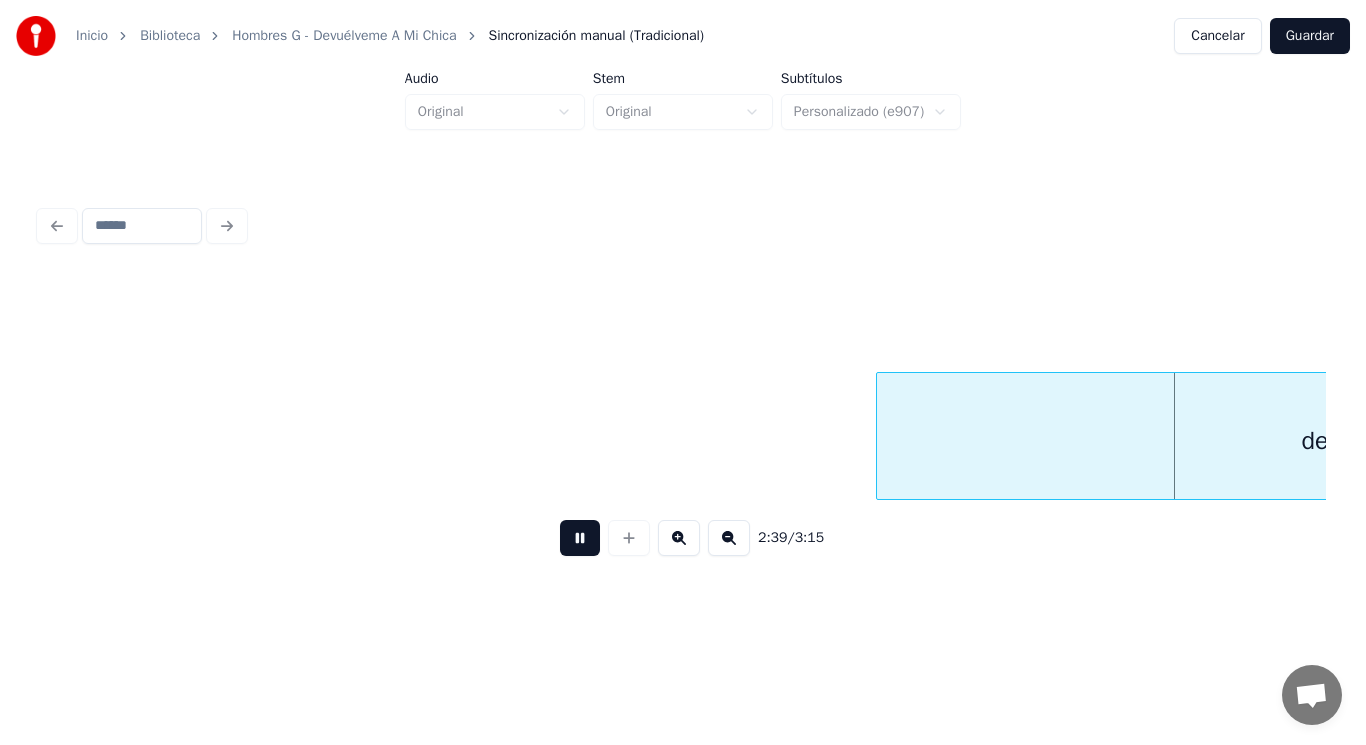click at bounding box center (580, 538) 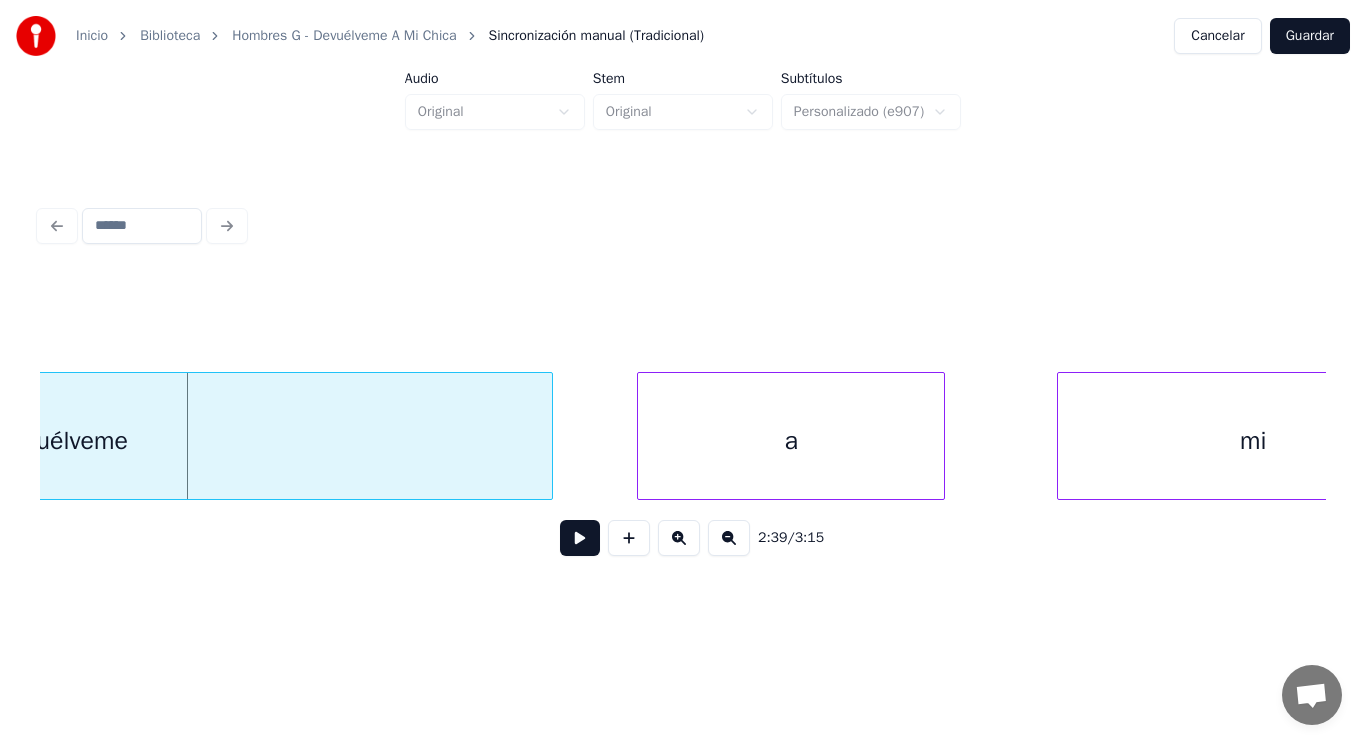 click on "devuélveme" at bounding box center (63, 441) 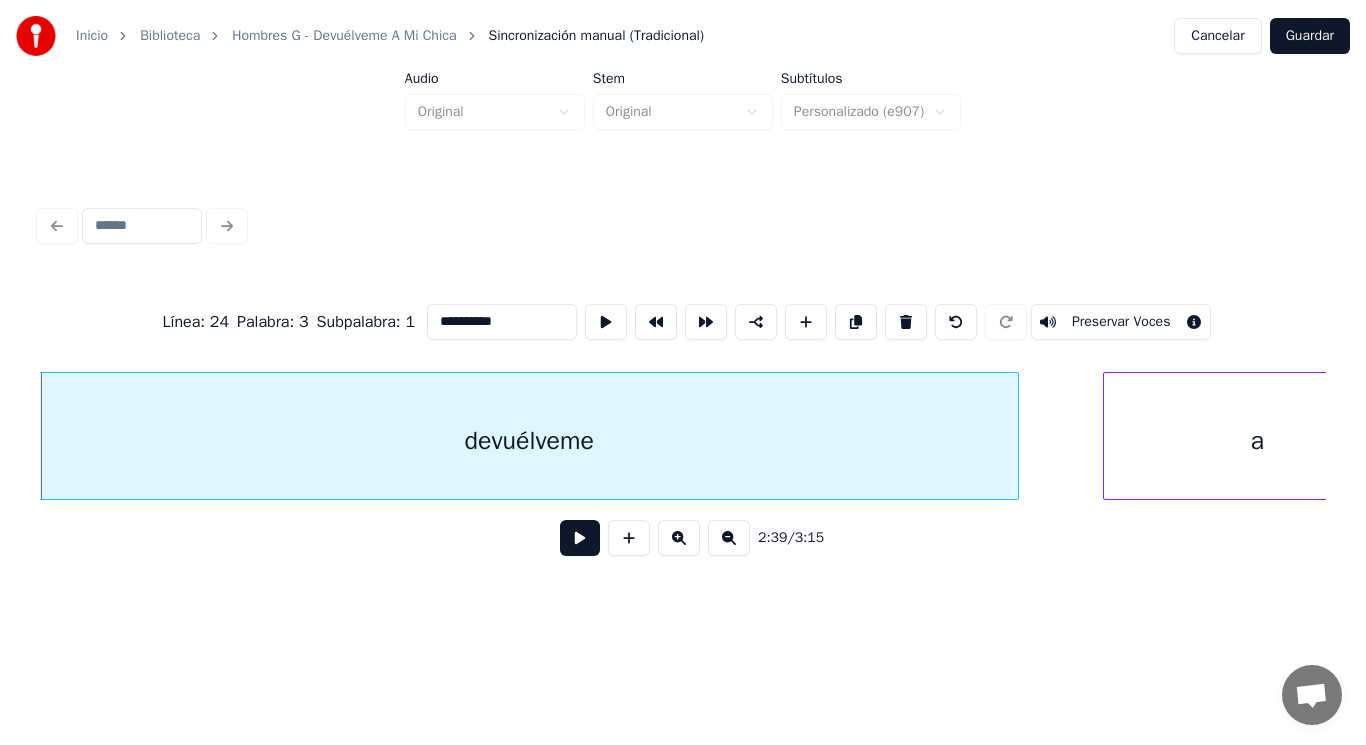 click on "**********" at bounding box center (502, 322) 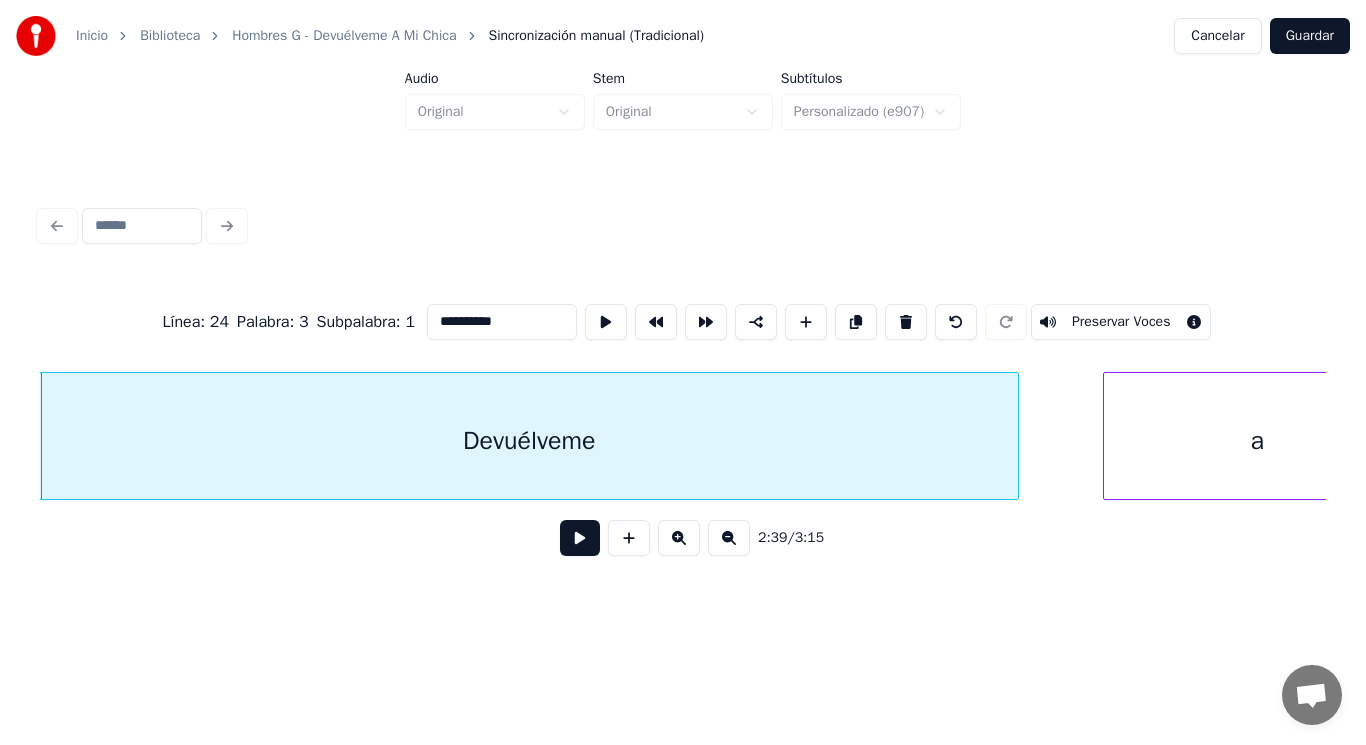 type on "**********" 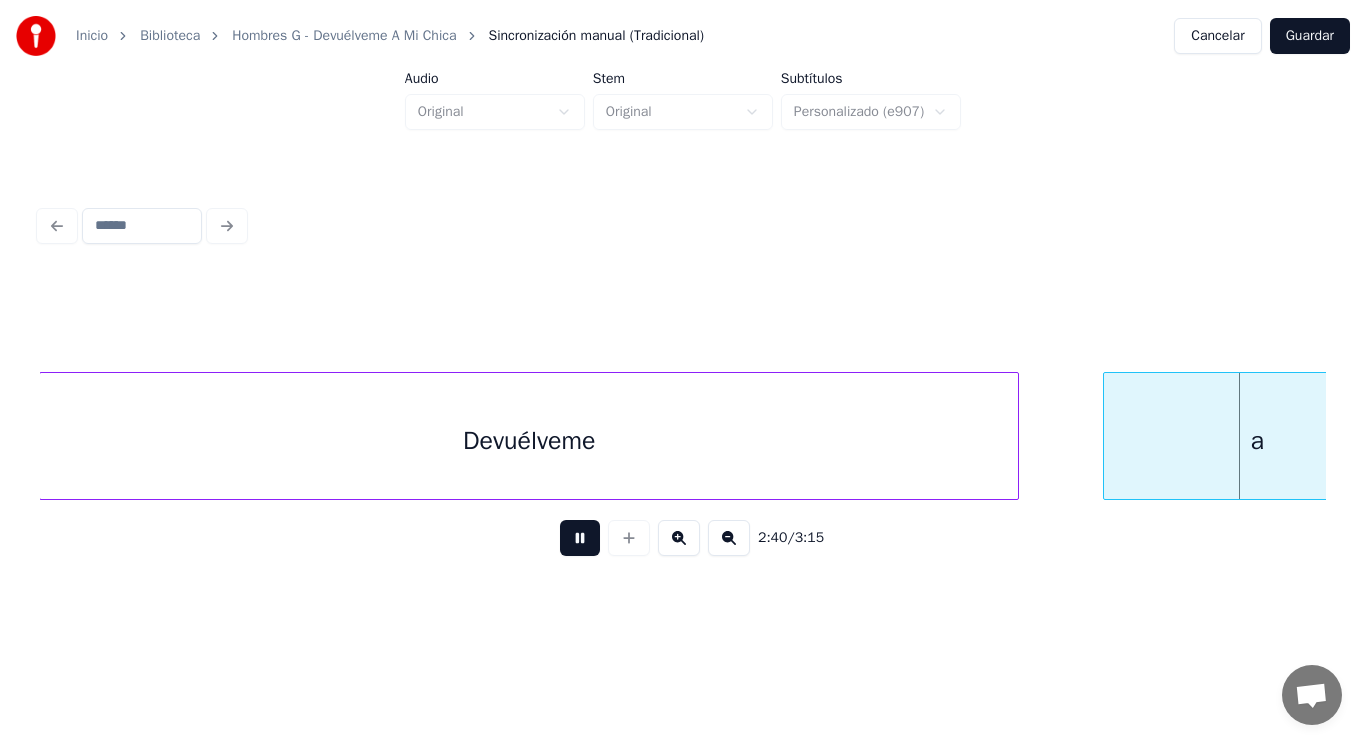 click at bounding box center [580, 538] 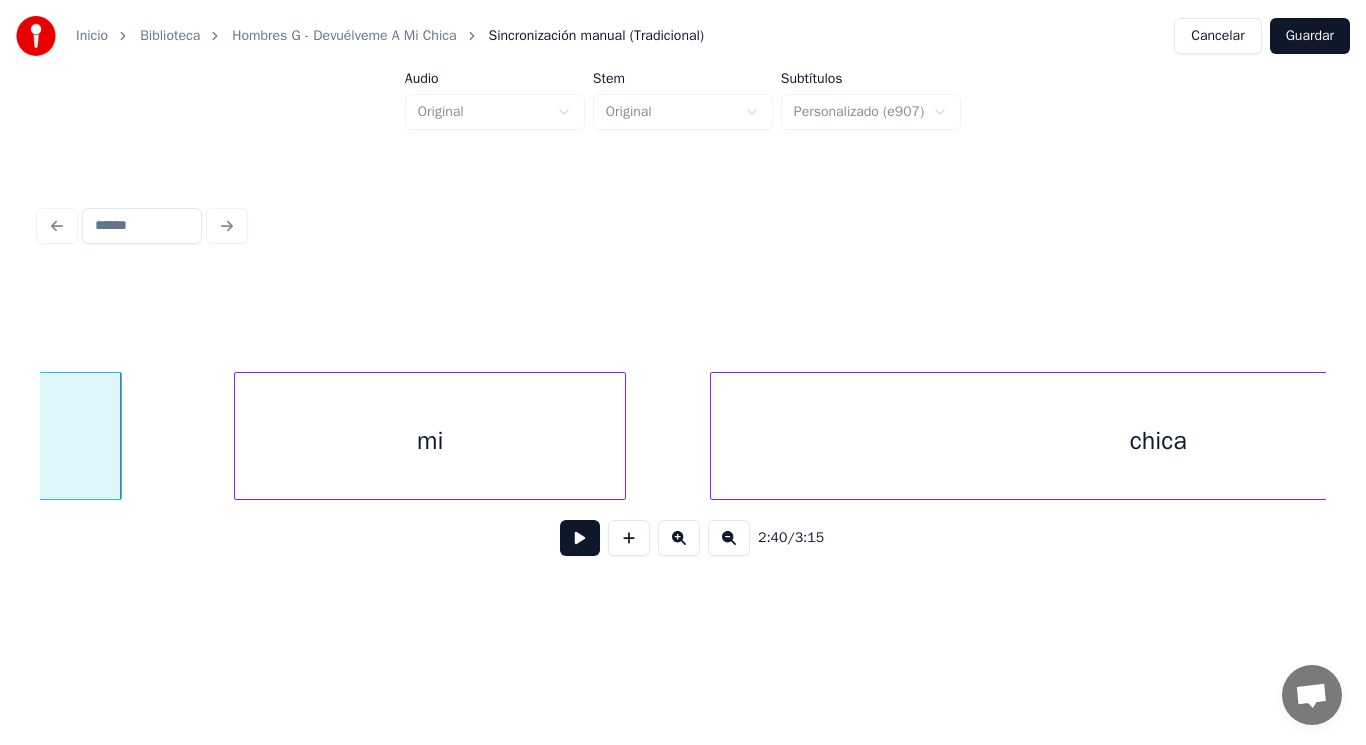 click at bounding box center [580, 538] 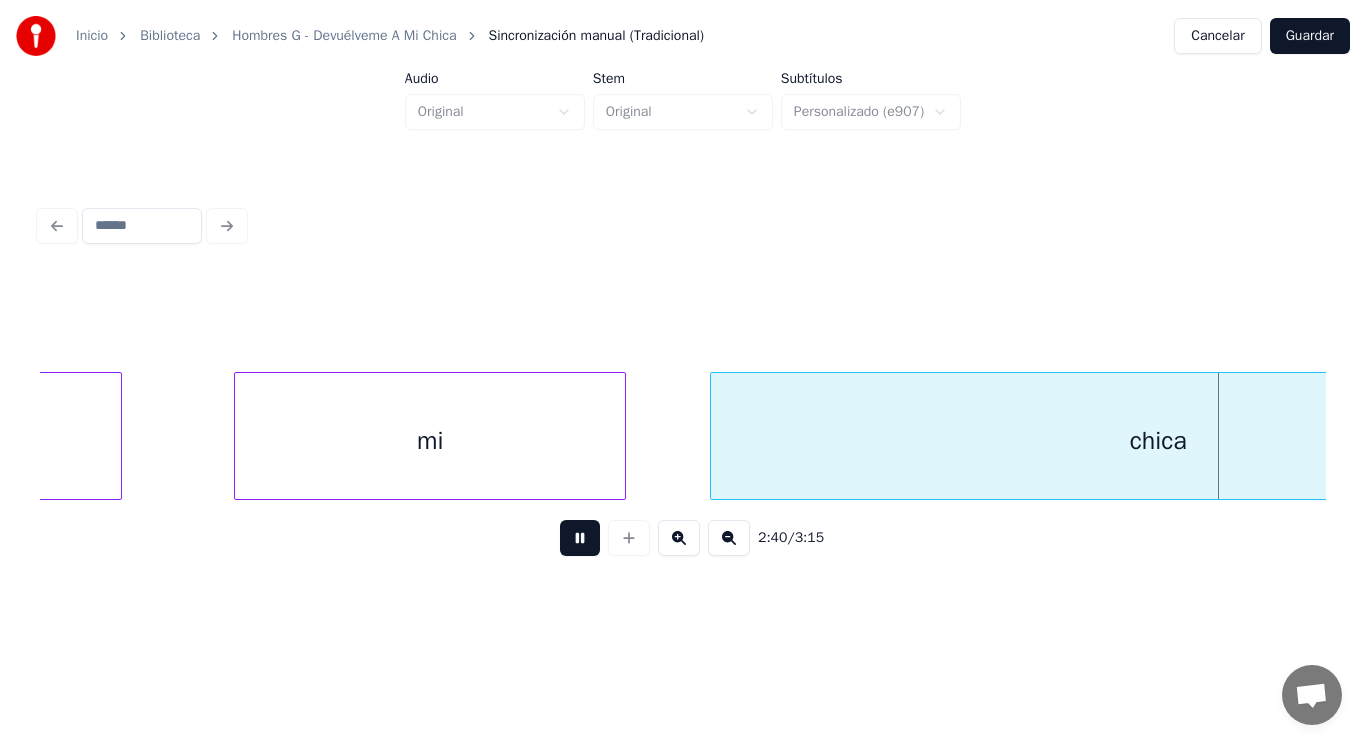 scroll, scrollTop: 0, scrollLeft: 225463, axis: horizontal 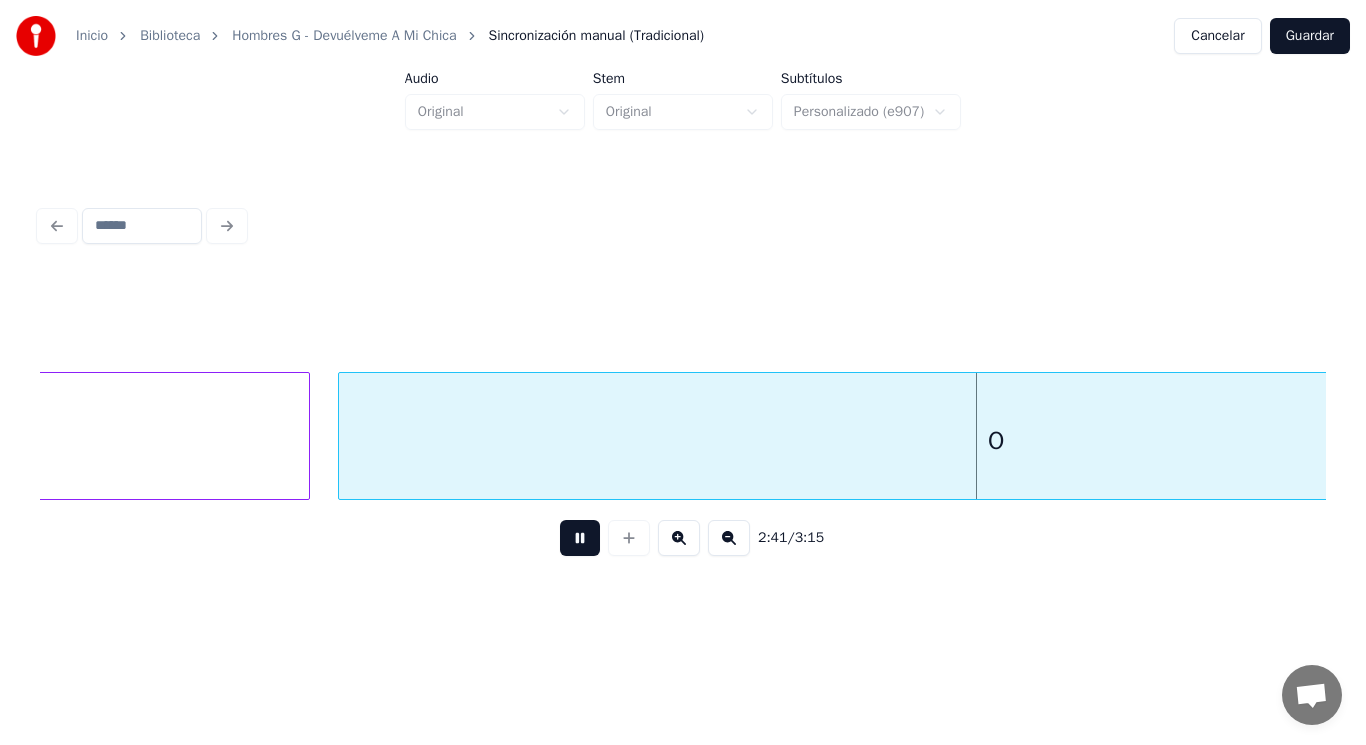 click at bounding box center (580, 538) 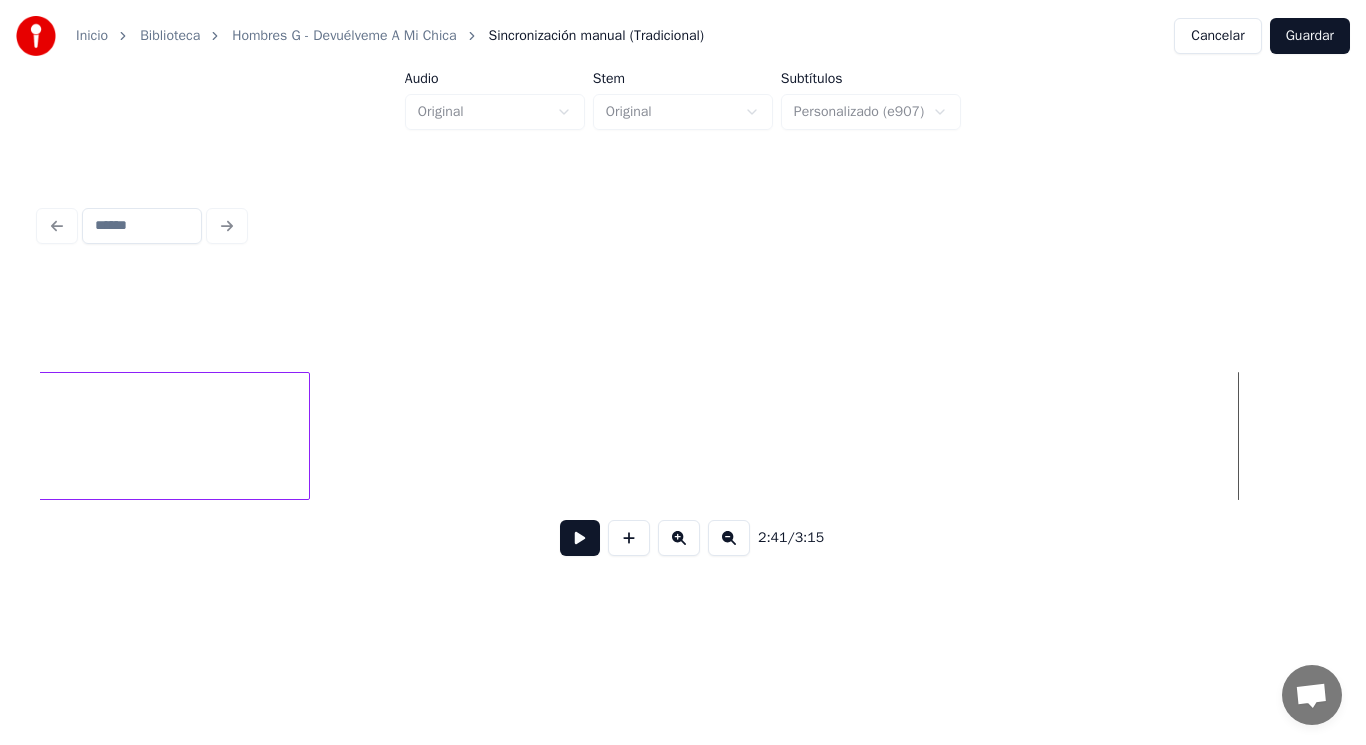 click on "Inicio Biblioteca Hombres G - Devuélveme A Mi Chica Sincronización manual (Tradicional) Cancelar Guardar Audio Original Stem Original Subtítulos Personalizado (e907) 2:41  /  3:15" at bounding box center (683, 304) 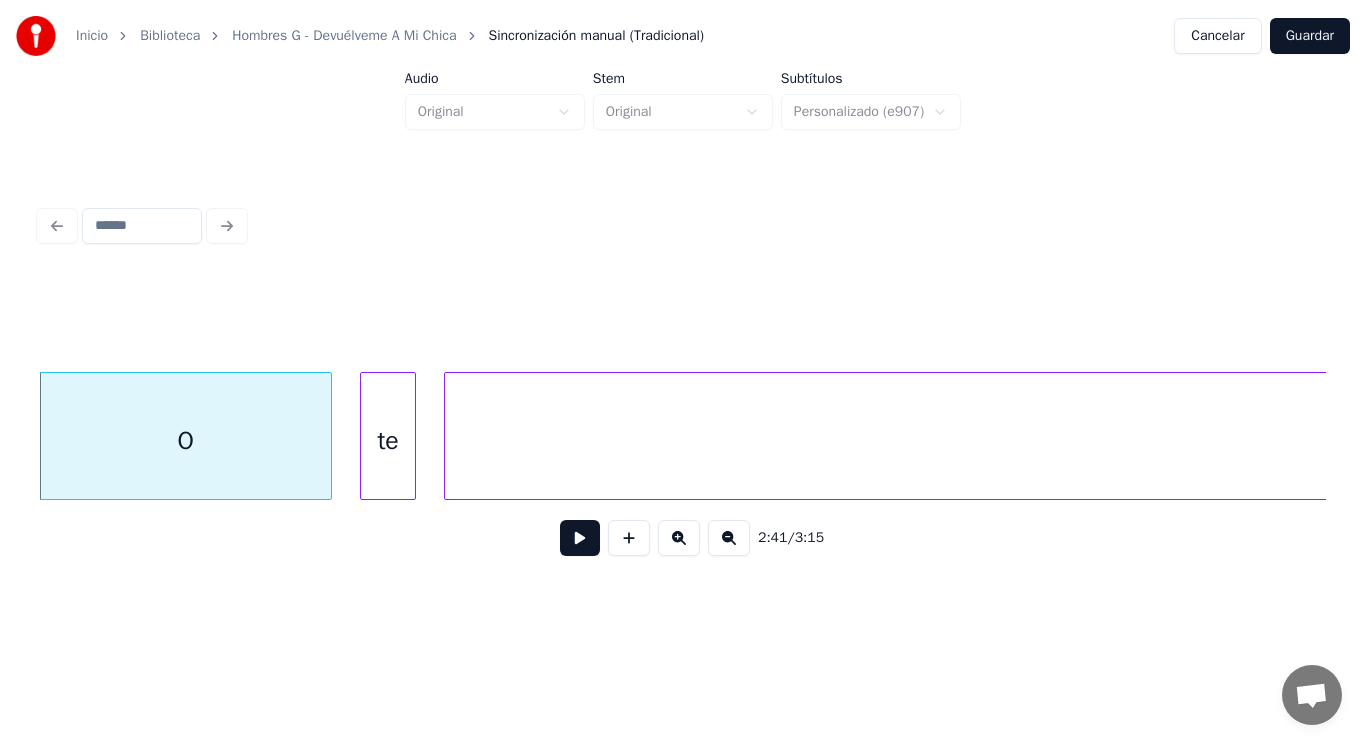 click at bounding box center [580, 538] 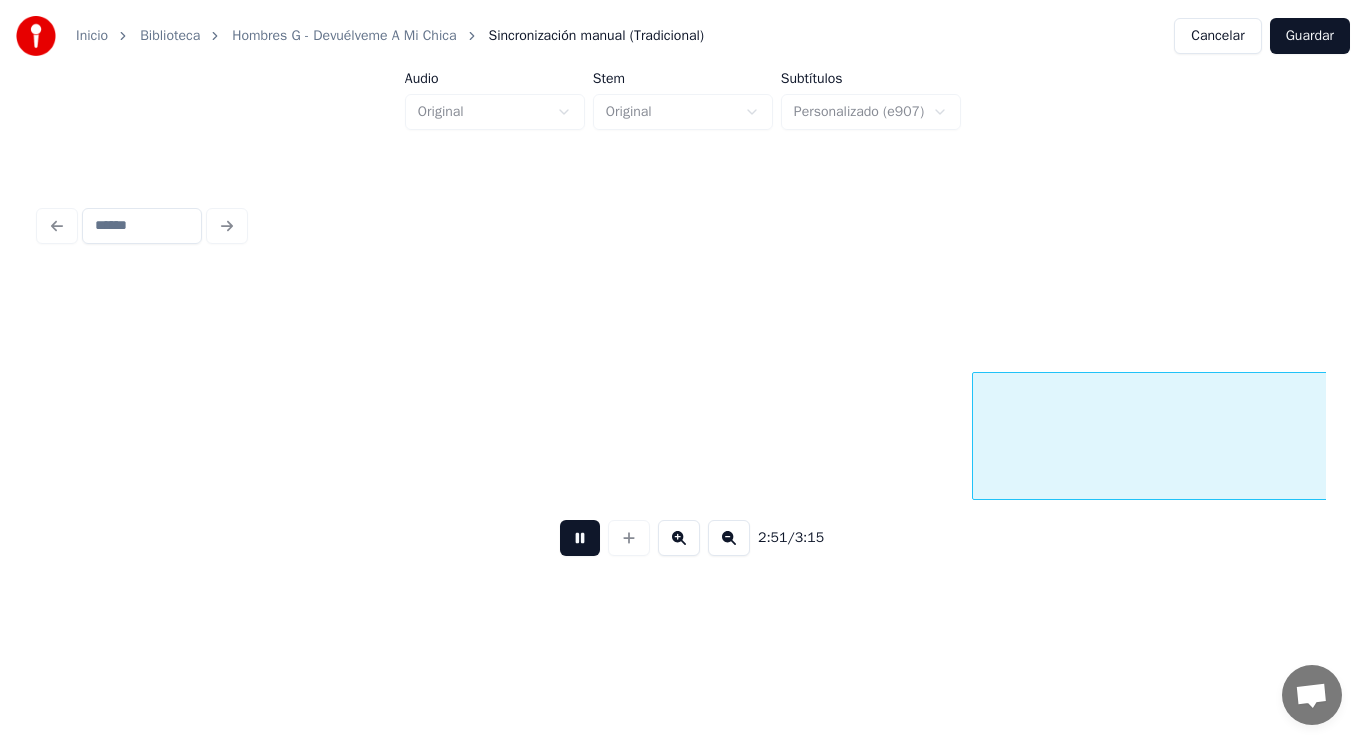 scroll, scrollTop: 0, scrollLeft: 239824, axis: horizontal 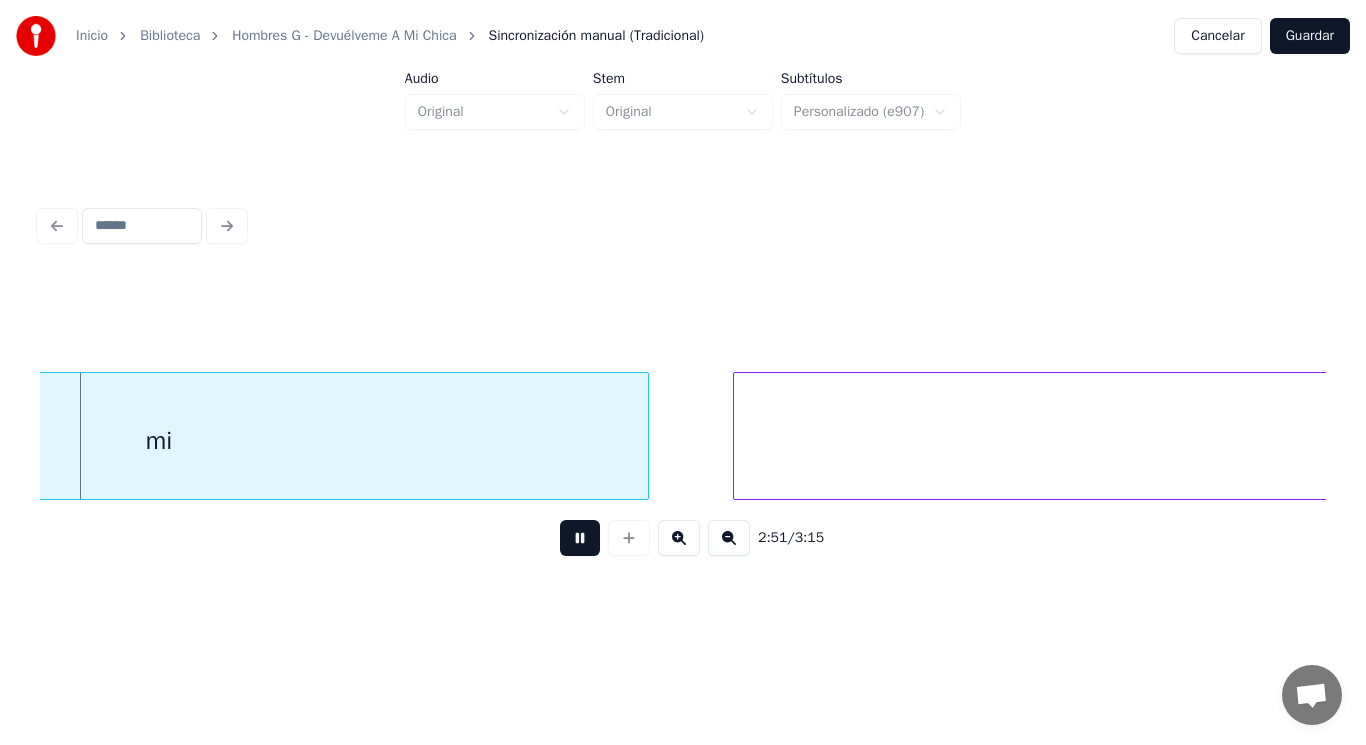click at bounding box center [580, 538] 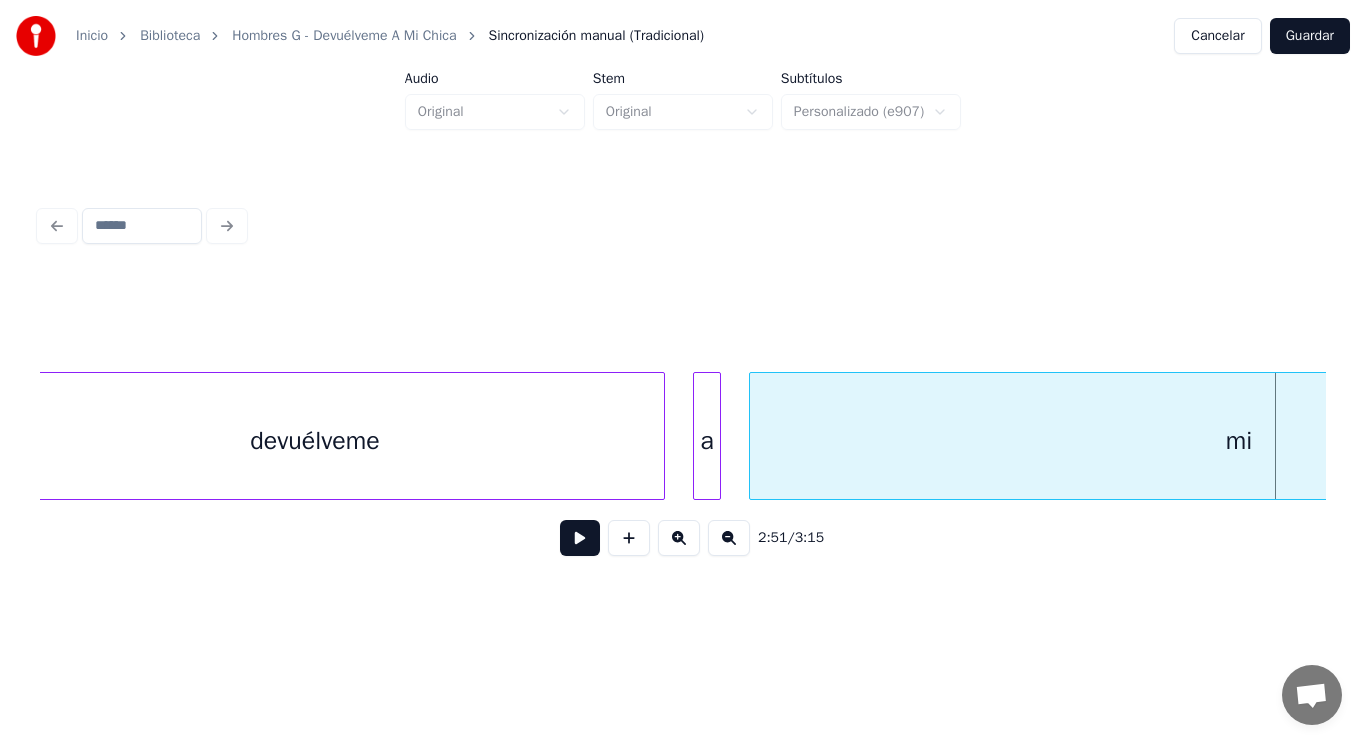 click on "devuélveme" at bounding box center (315, 441) 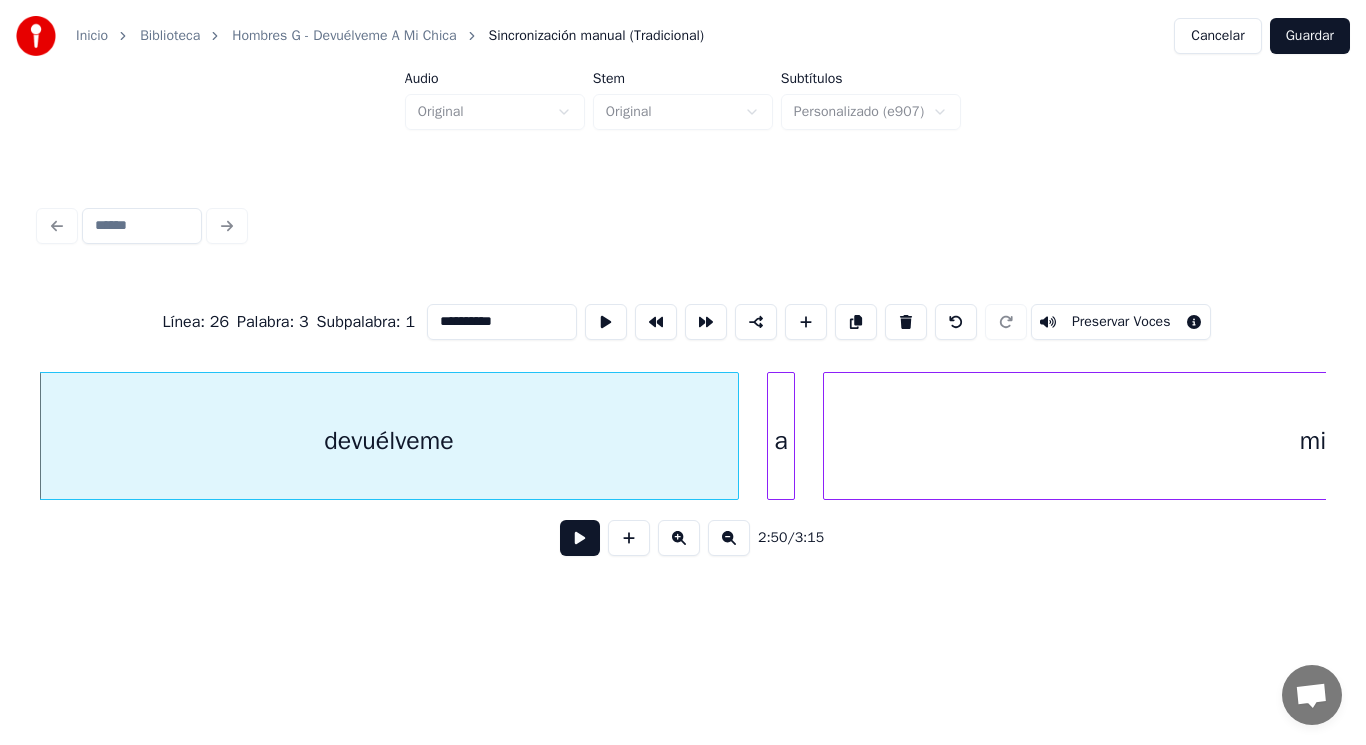 click on "**********" at bounding box center [502, 322] 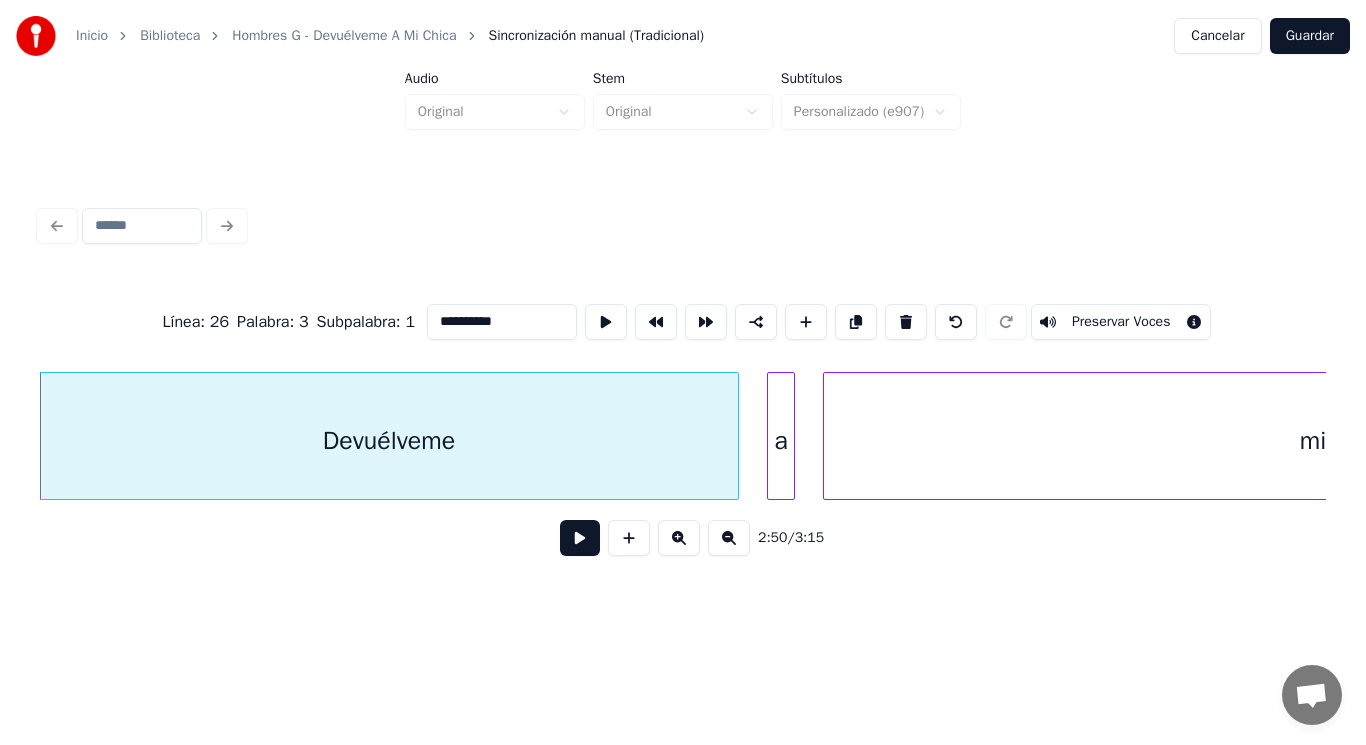 type on "**********" 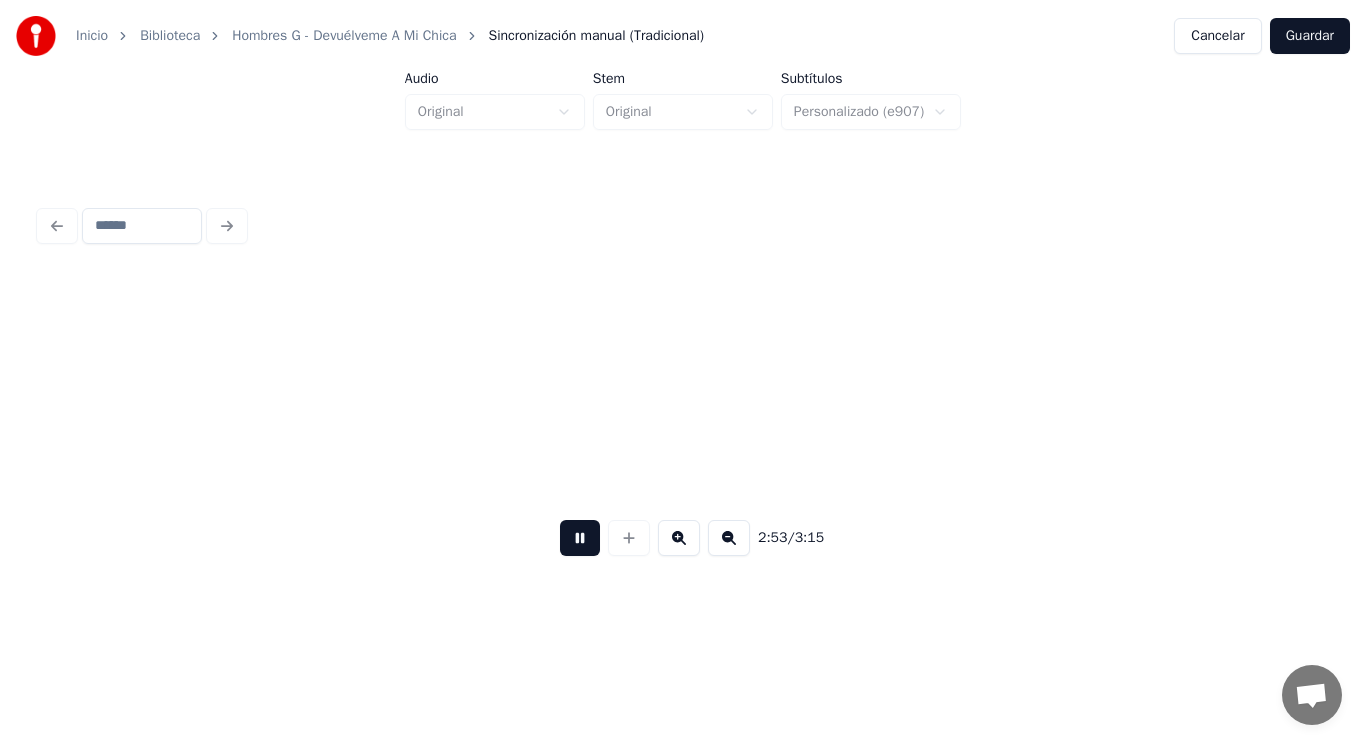 scroll, scrollTop: 0, scrollLeft: 242593, axis: horizontal 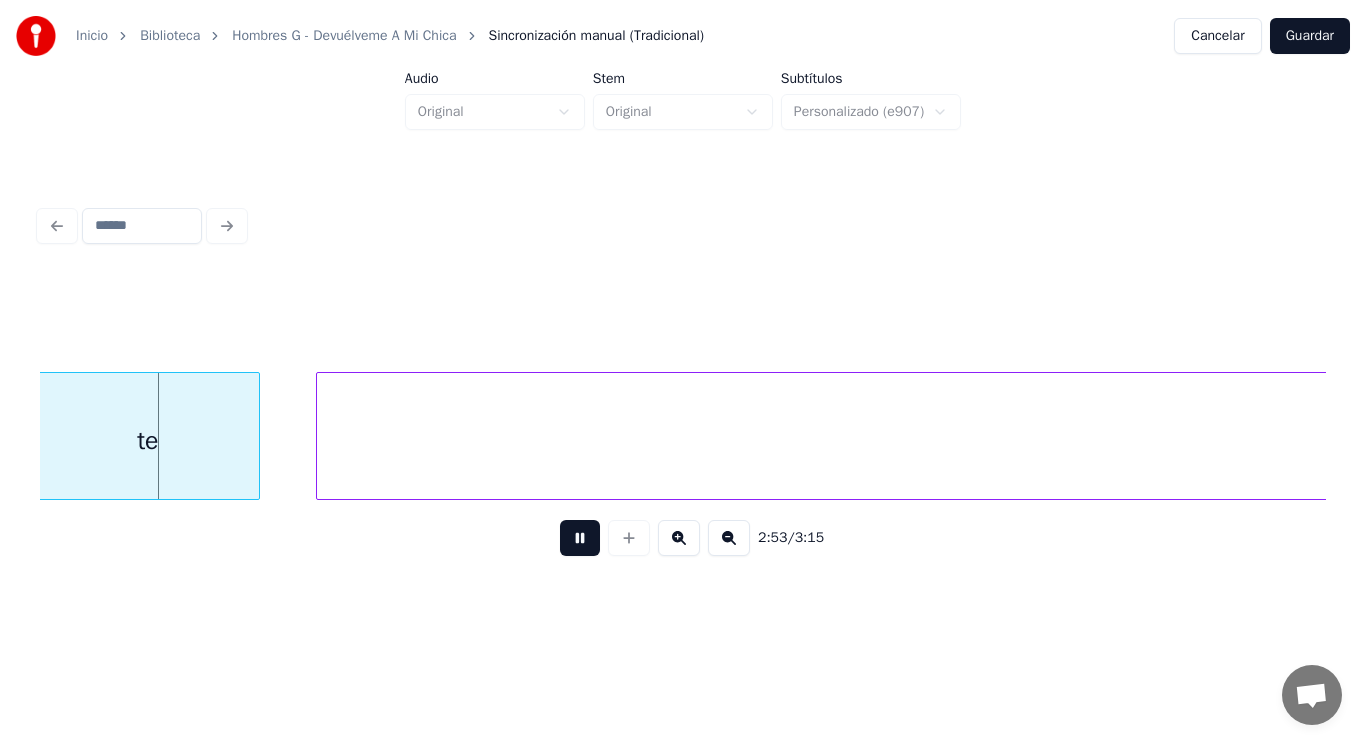 click at bounding box center (580, 538) 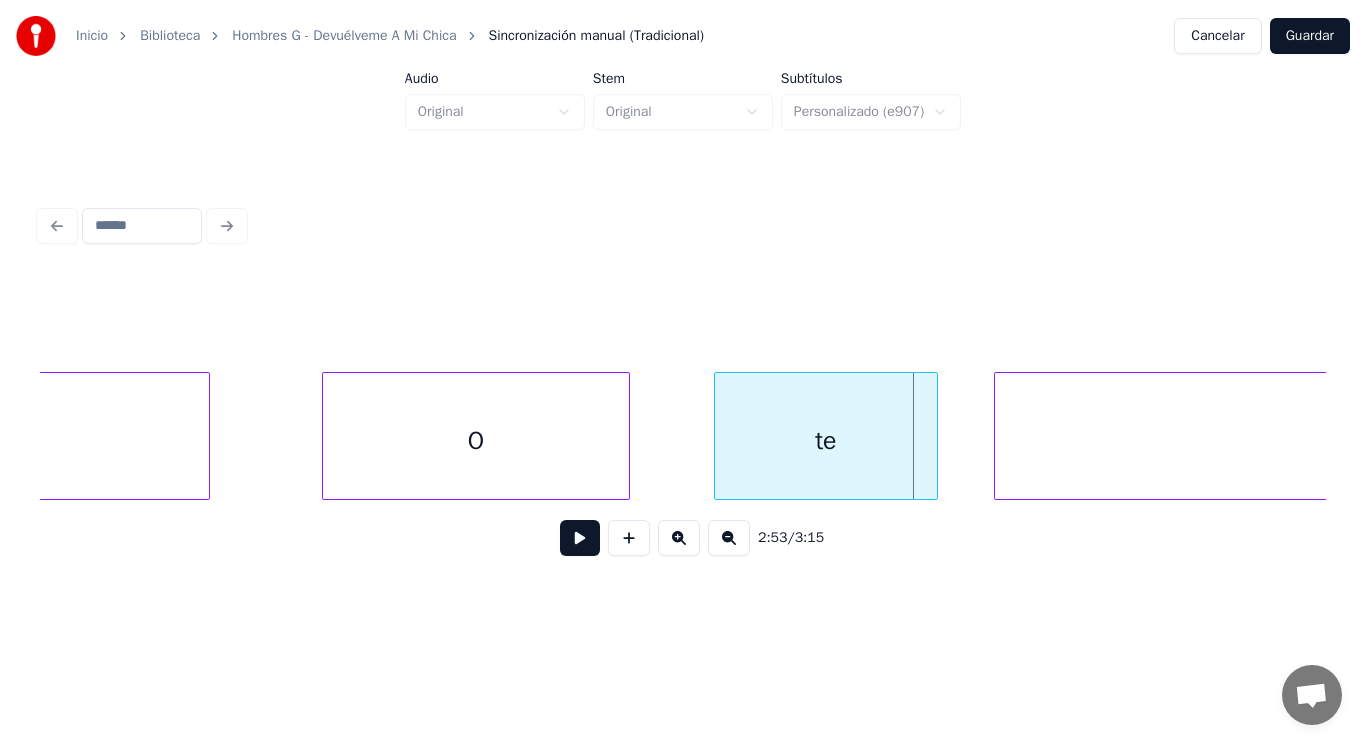 scroll, scrollTop: 0, scrollLeft: 241873, axis: horizontal 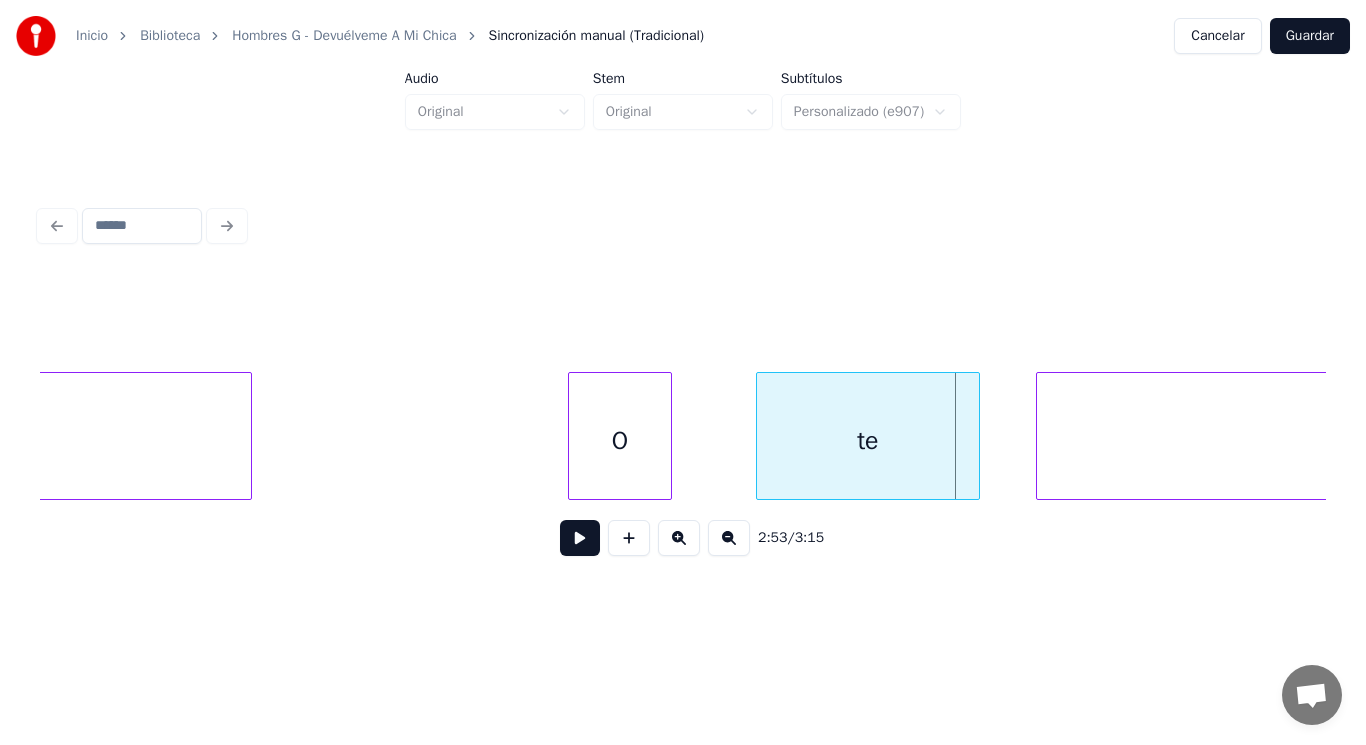 click at bounding box center (572, 436) 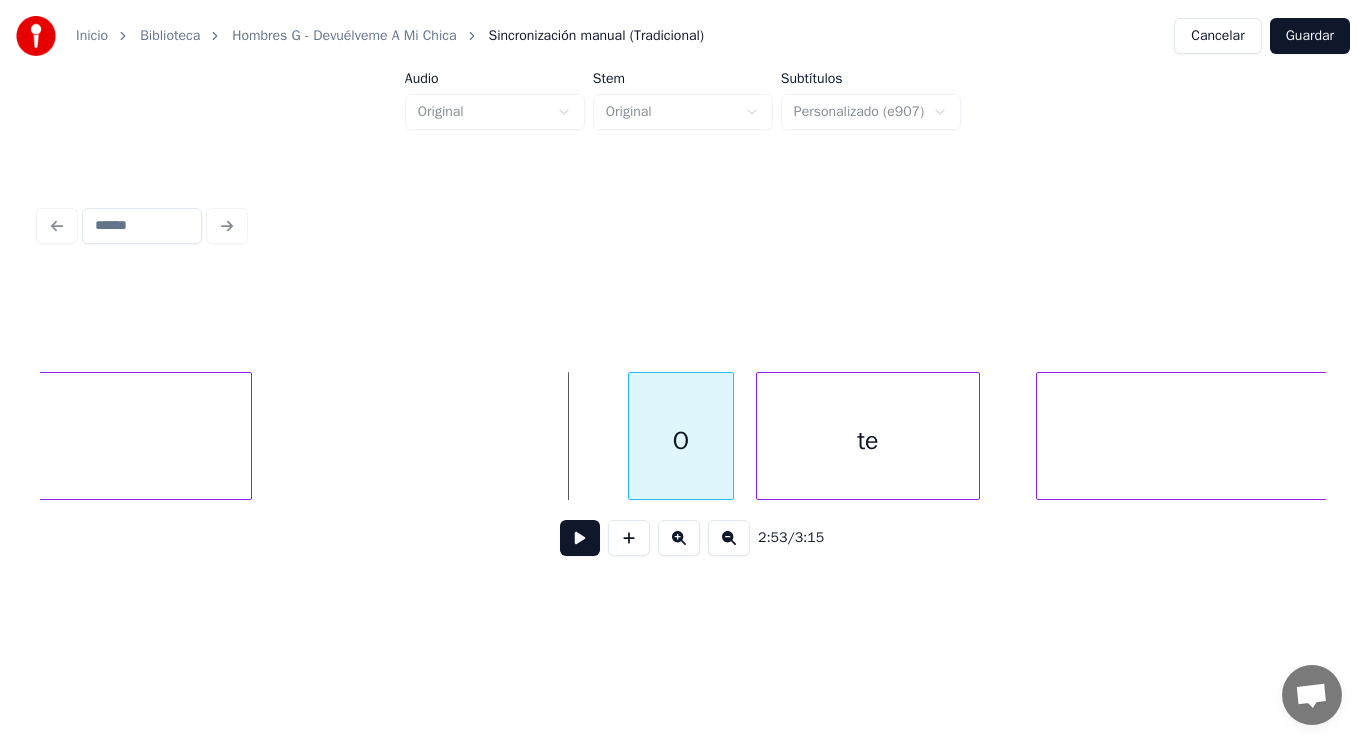click on "O" at bounding box center [681, 441] 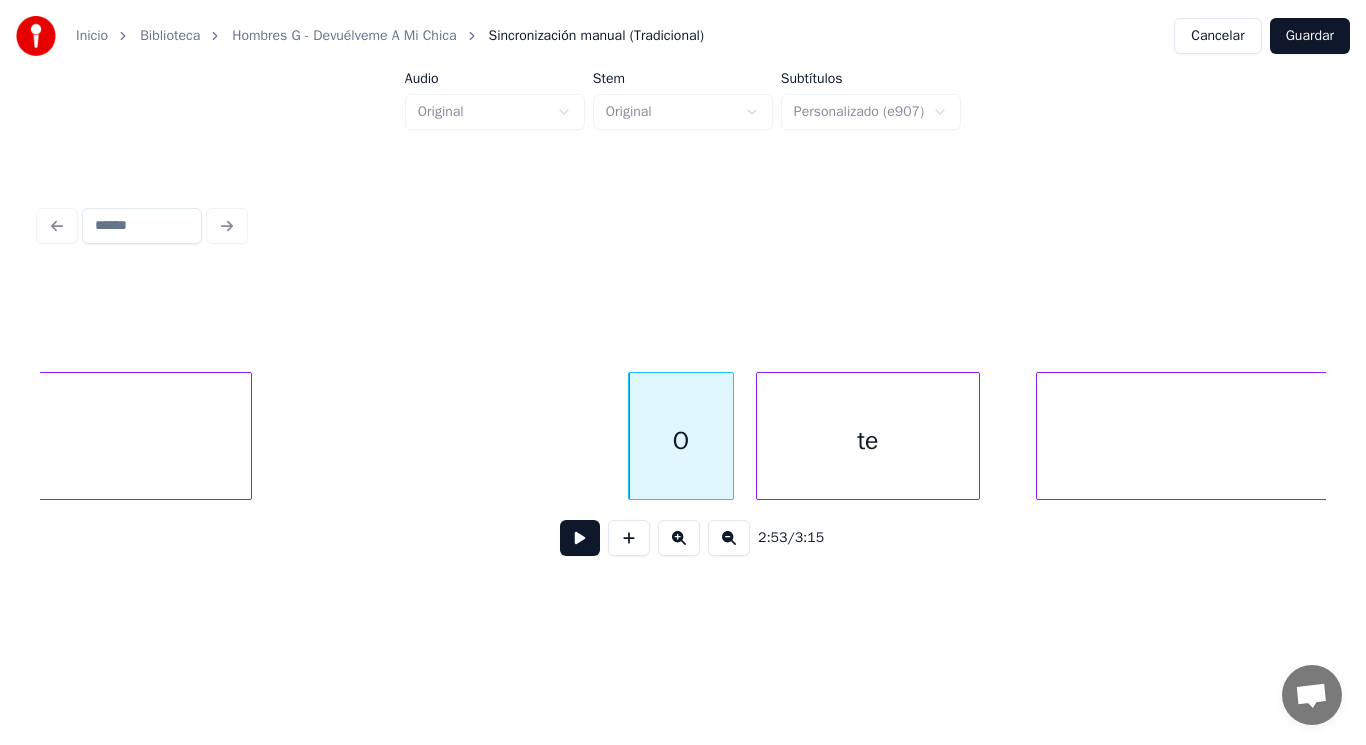 click on "O" at bounding box center (681, 436) 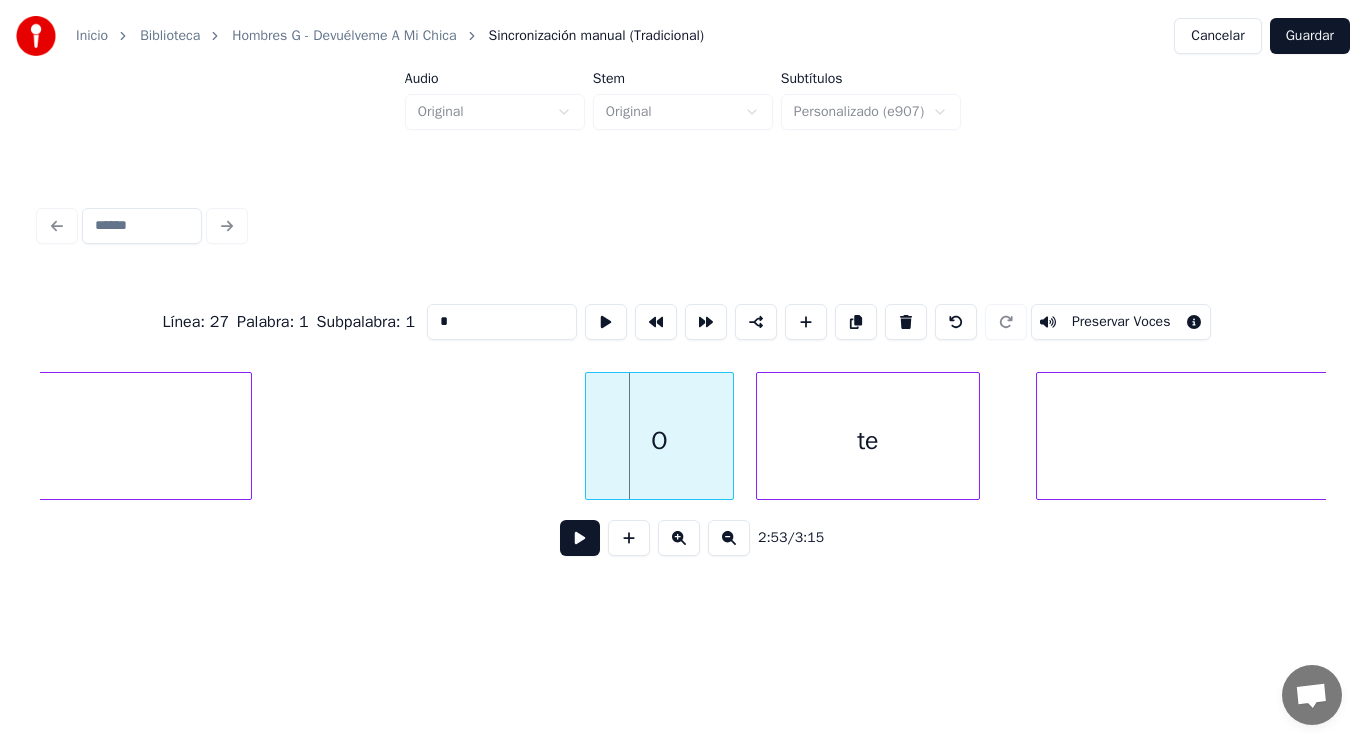 click at bounding box center (589, 436) 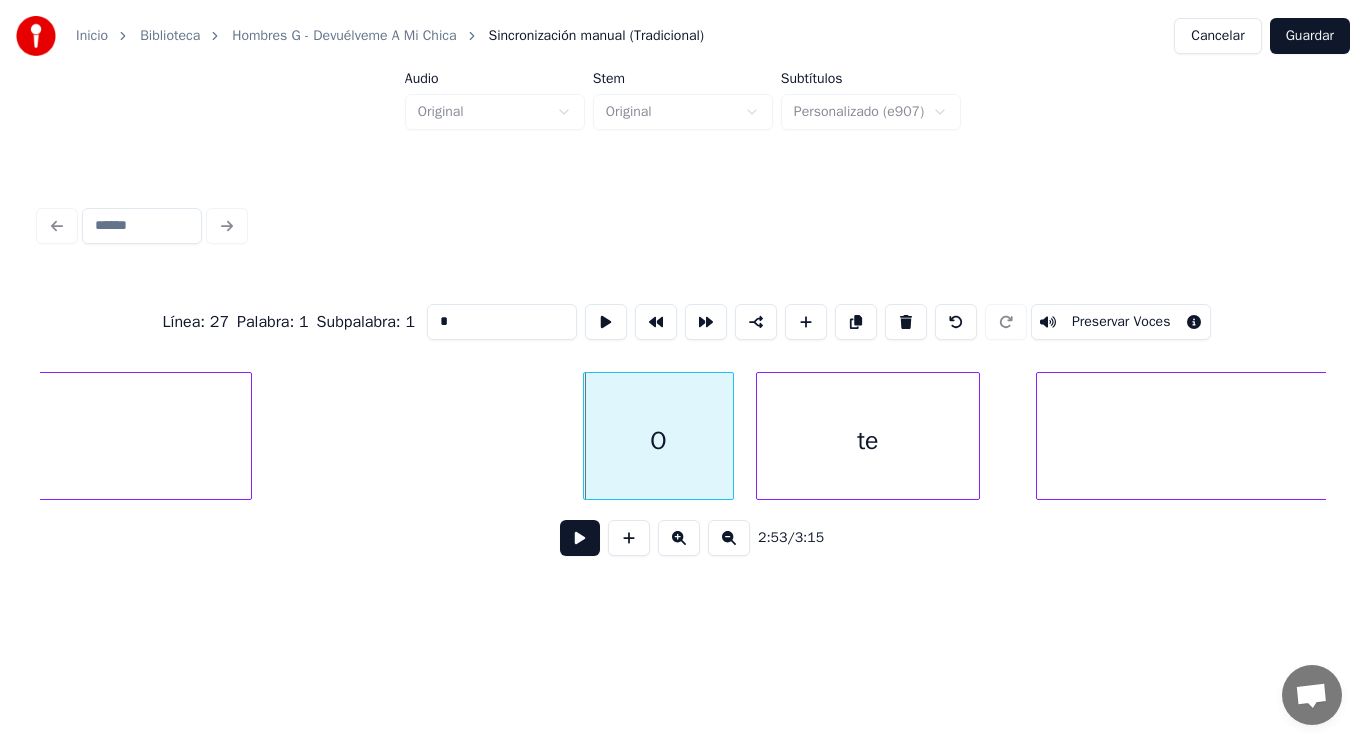 click at bounding box center (580, 538) 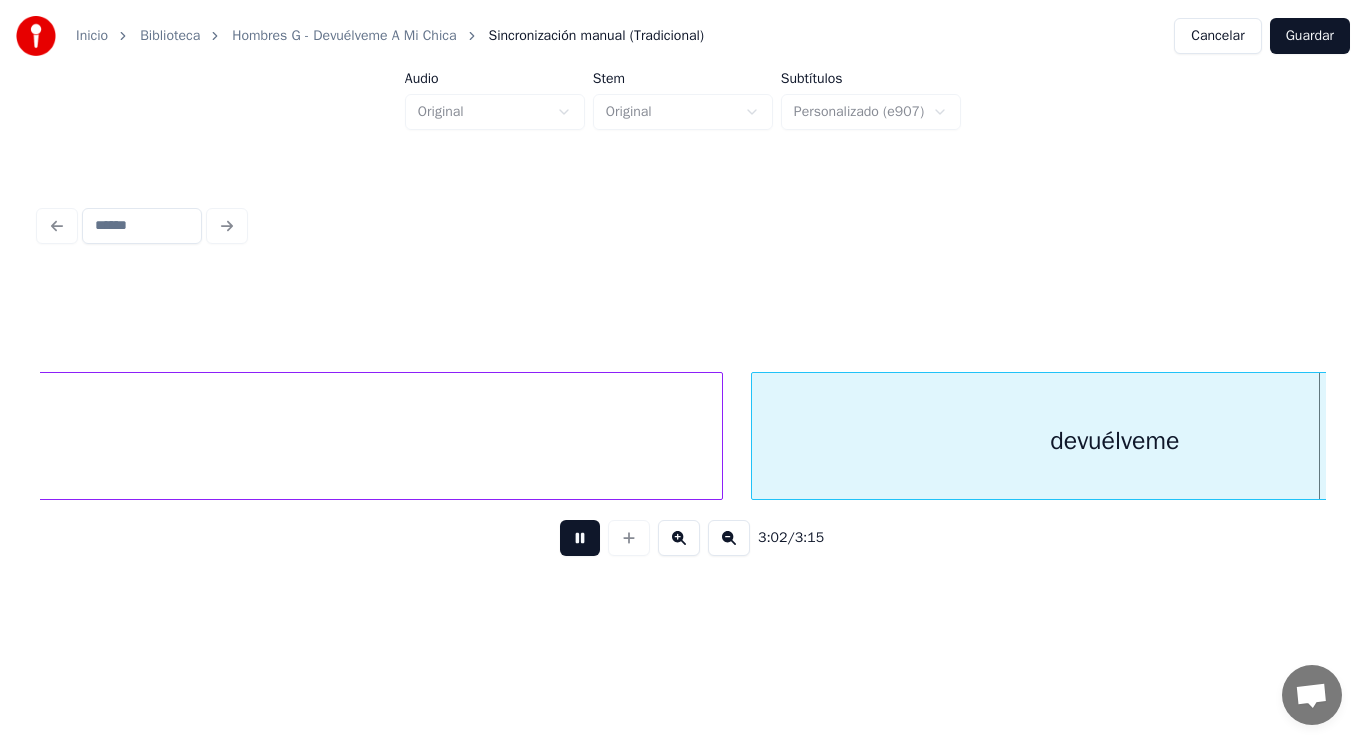 click at bounding box center [580, 538] 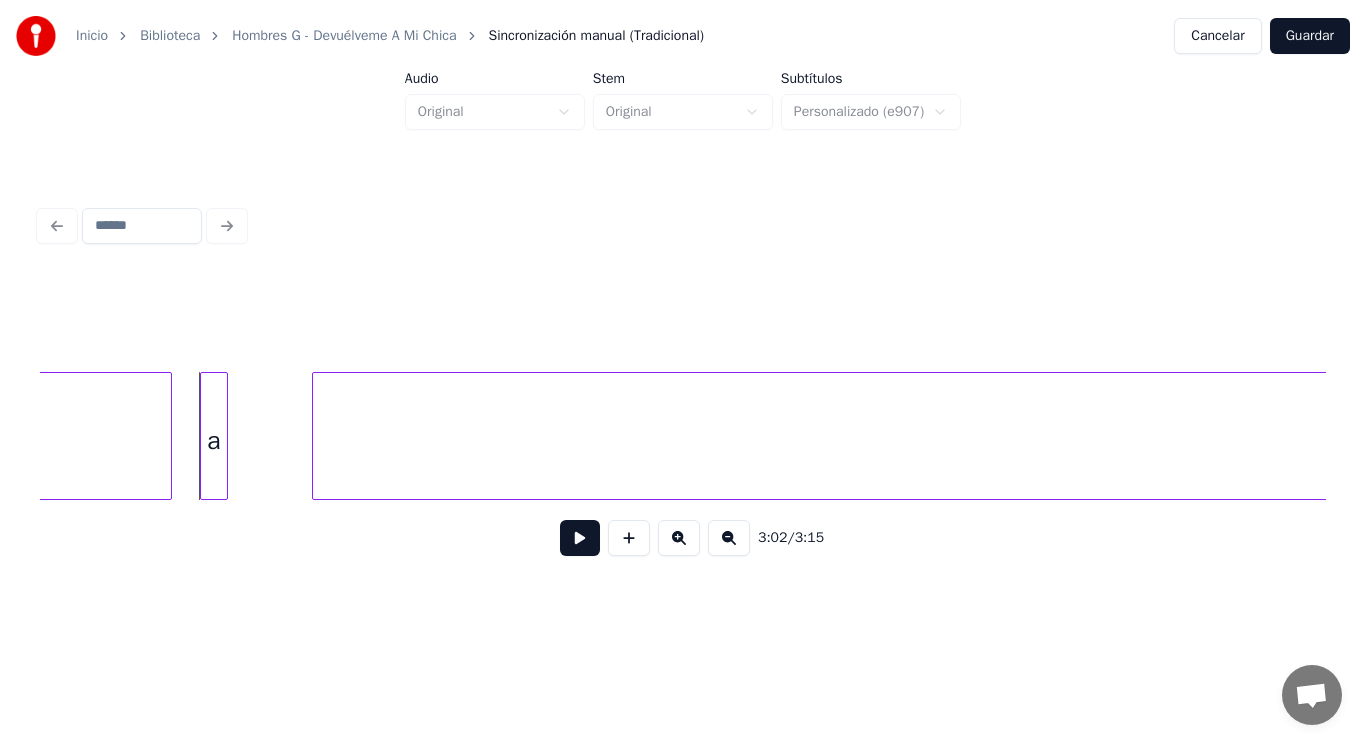 click on "devuélveme" at bounding box center (-192, 441) 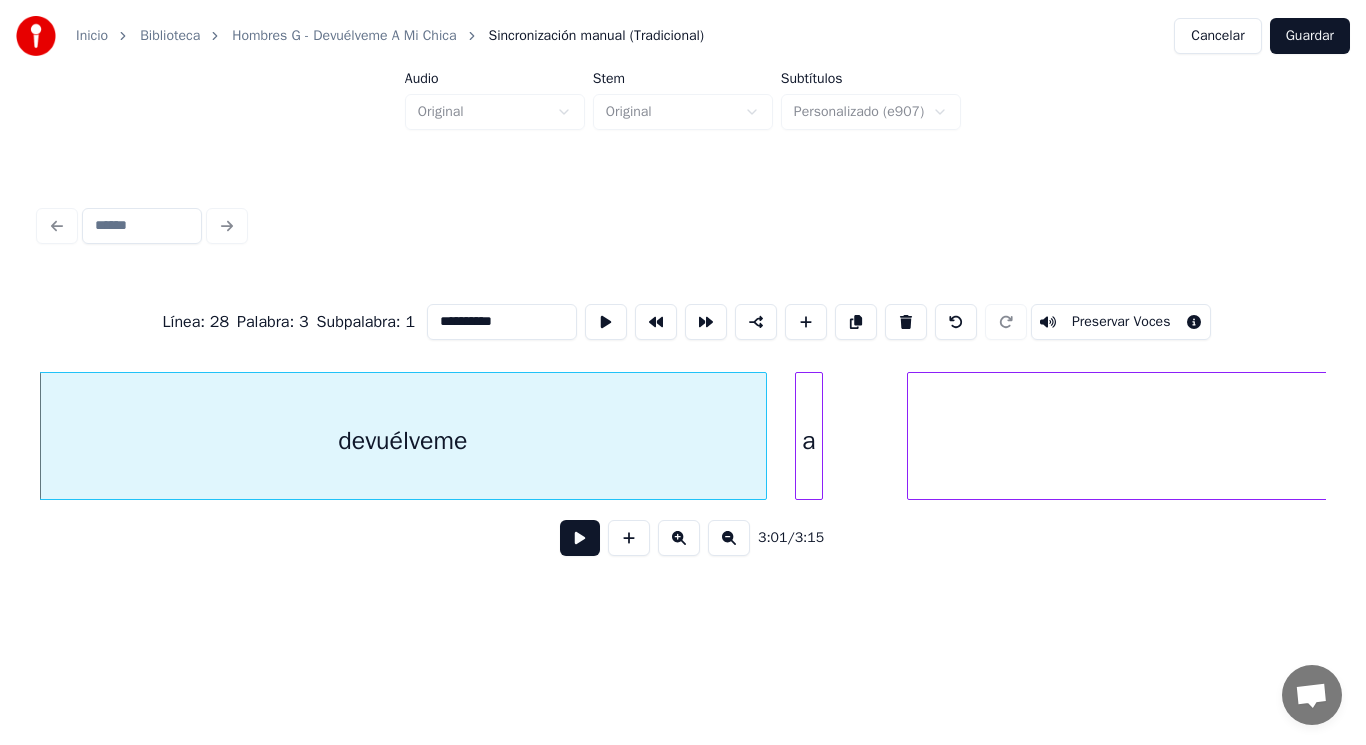 click on "**********" at bounding box center [502, 322] 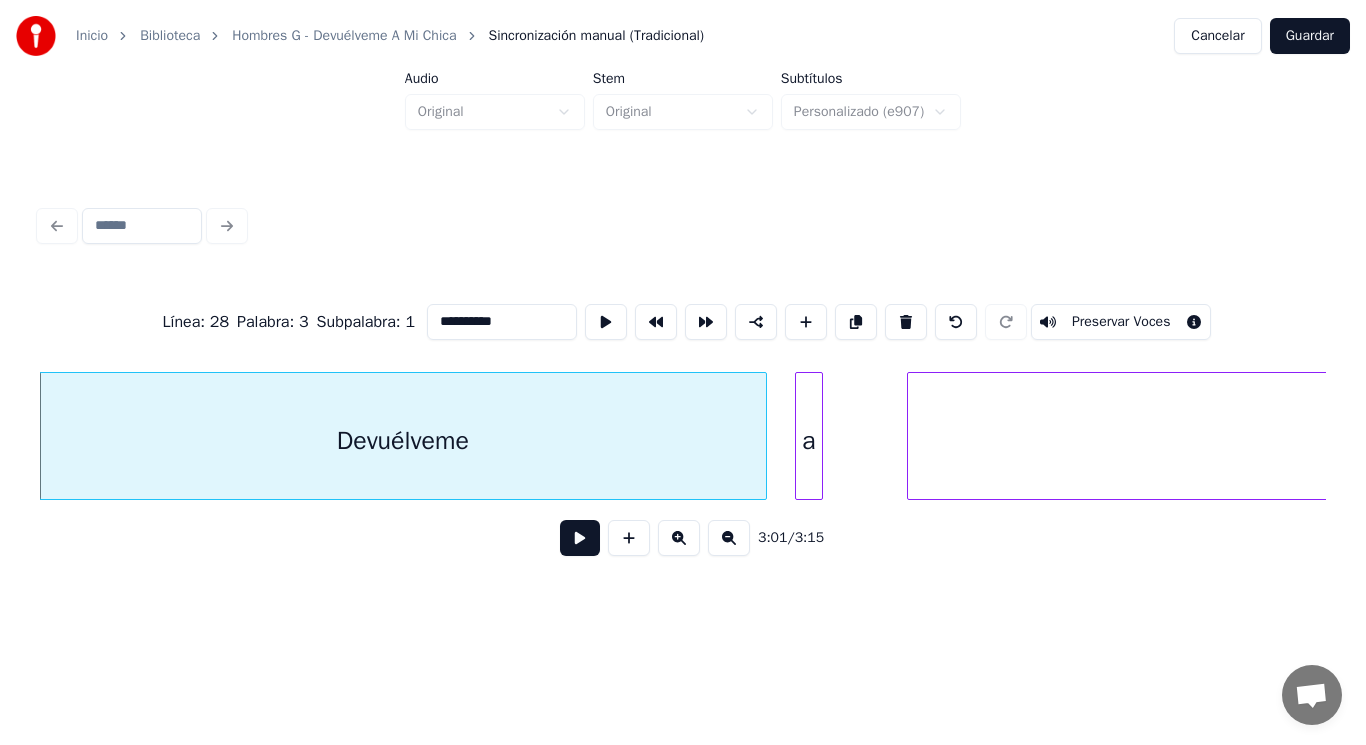 type on "**********" 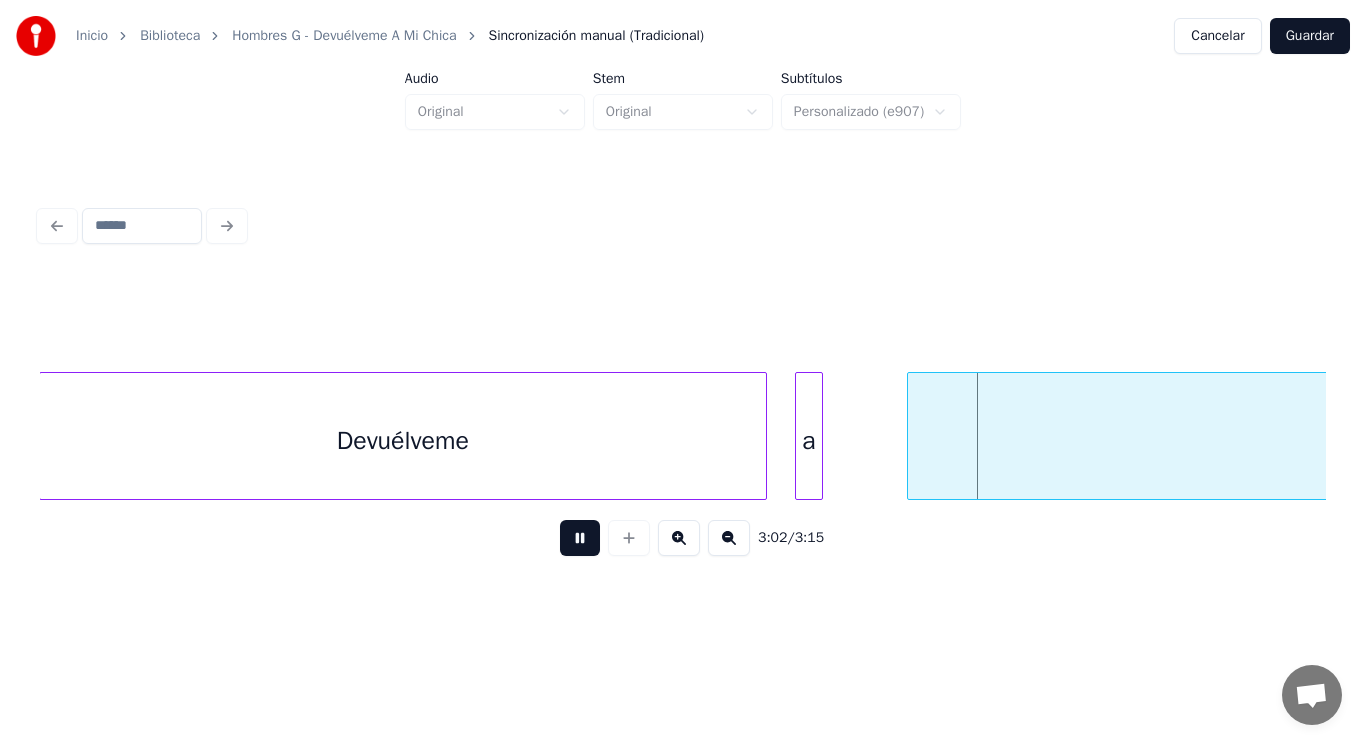 click at bounding box center (580, 538) 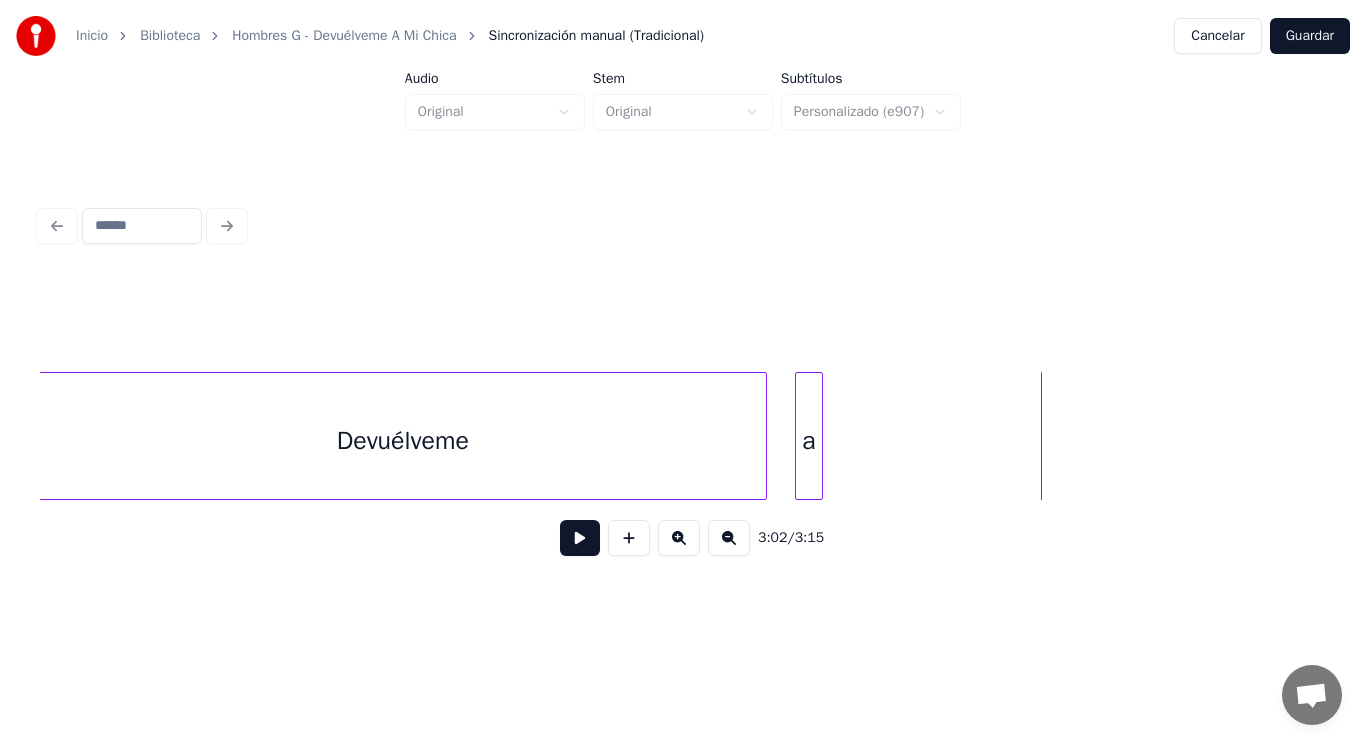 click on "Inicio Biblioteca Hombres G - Devuélveme A Mi Chica Sincronización manual (Tradicional) Cancelar Guardar Audio Original Stem Original Subtítulos Personalizado (e907) 3:02  /  3:15" at bounding box center (683, 304) 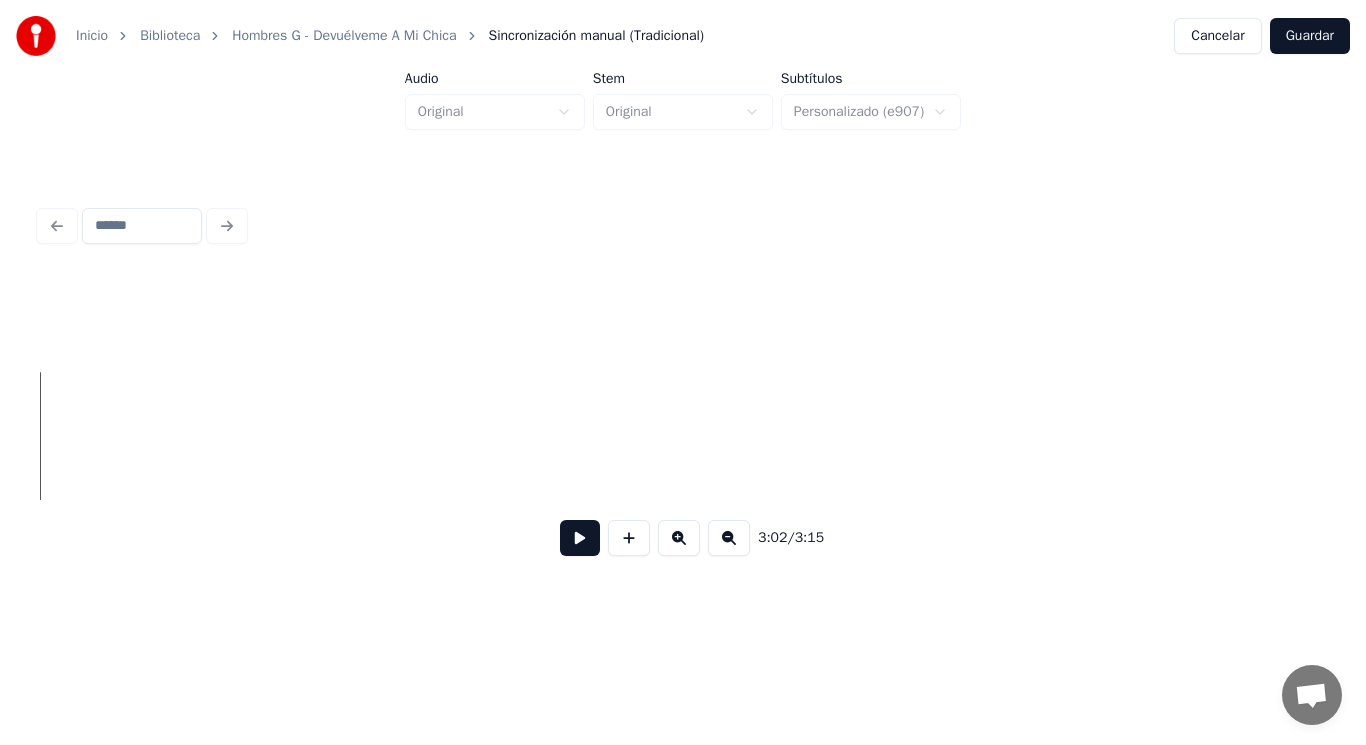 click on "Inicio Biblioteca Hombres G - Devuélveme A Mi Chica Sincronización manual (Tradicional) Cancelar Guardar Audio Original Stem Original Subtítulos Personalizado (e907) 3:02  /  3:15" at bounding box center [683, 304] 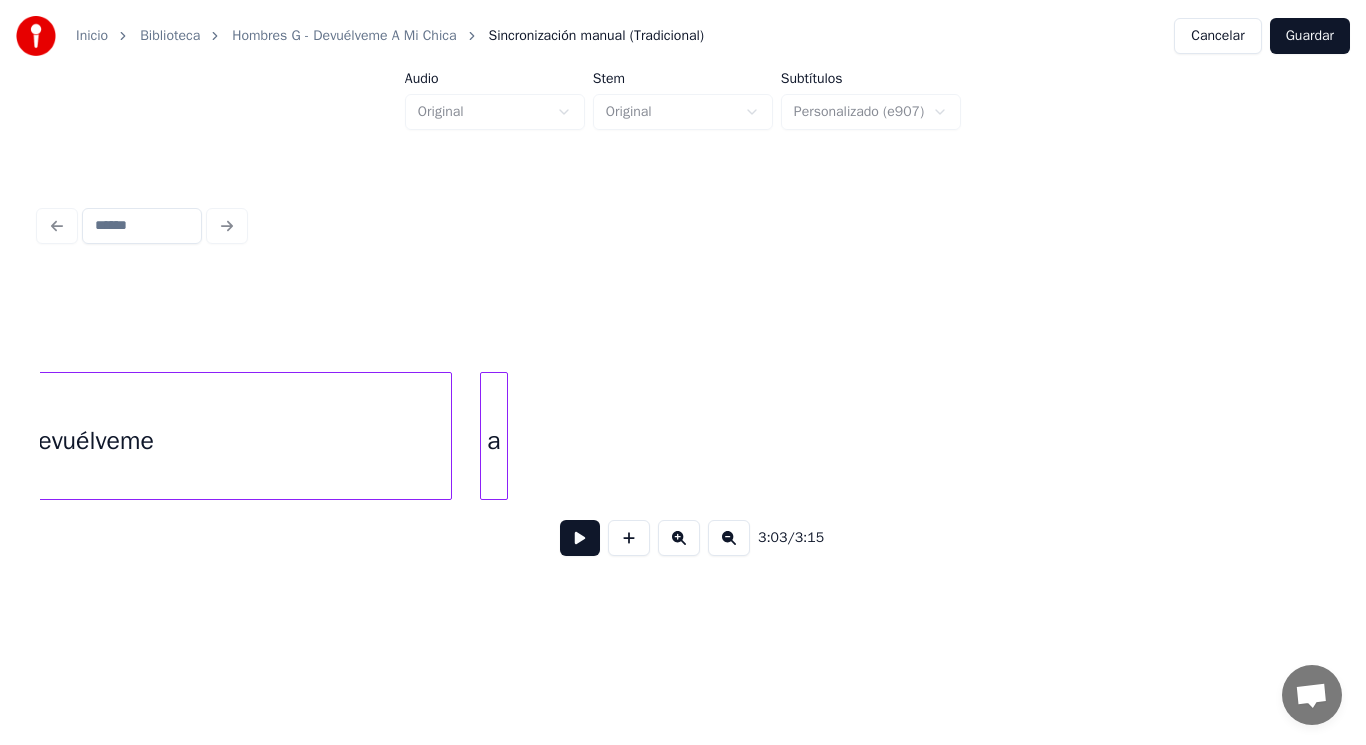 click on "Devuélveme" at bounding box center [88, 441] 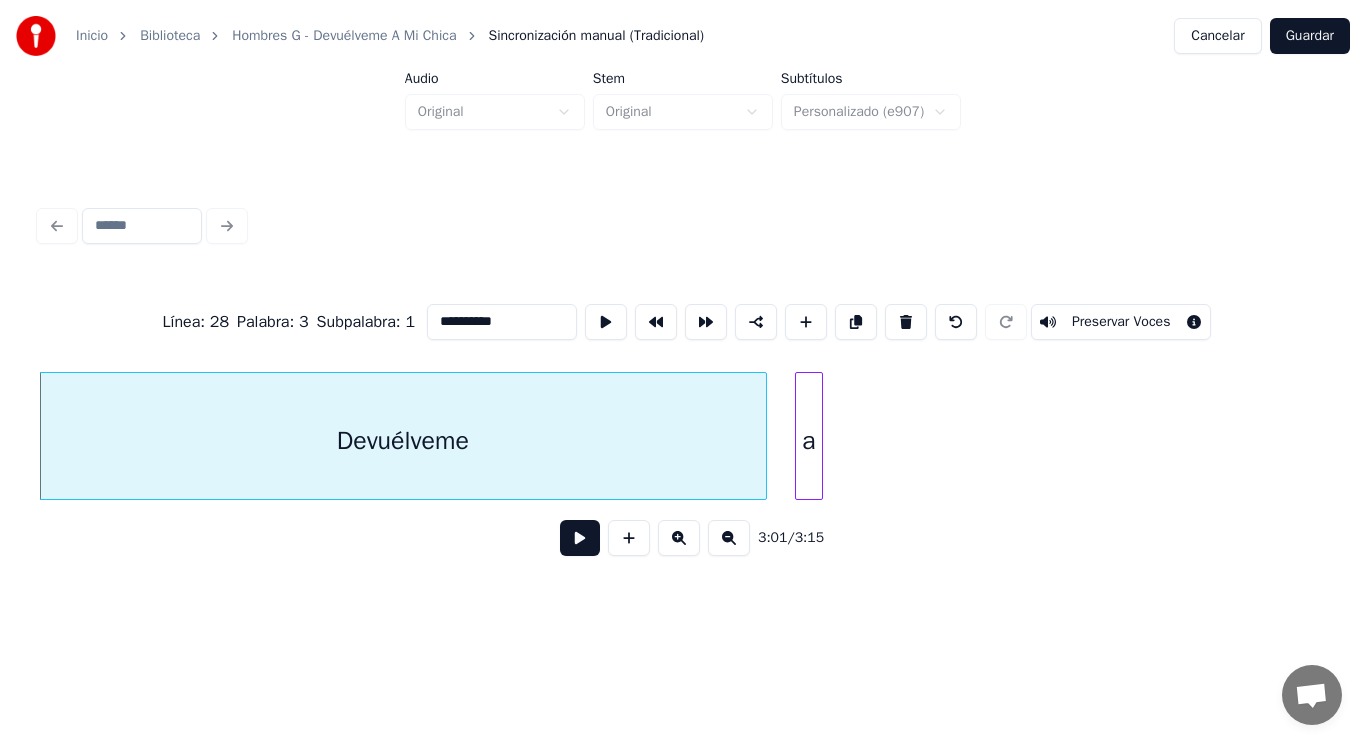 click at bounding box center (580, 538) 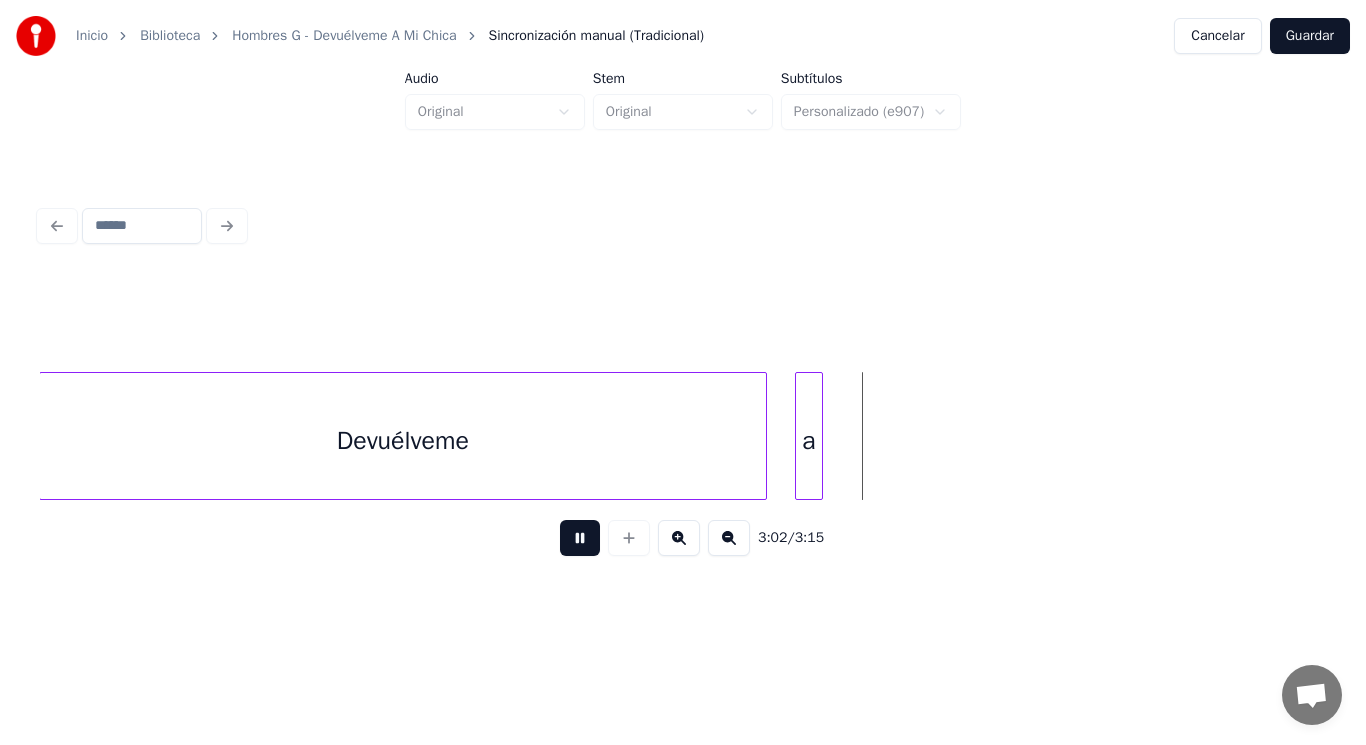 click at bounding box center (580, 538) 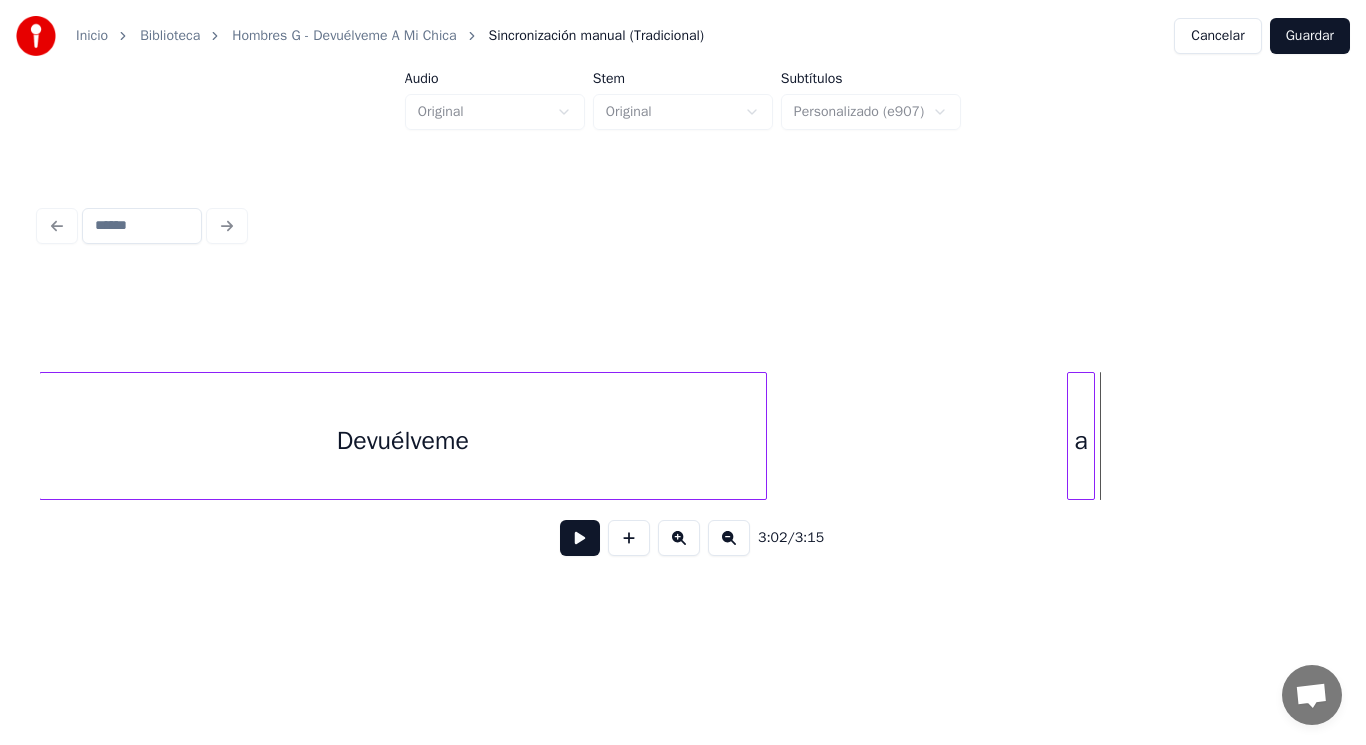 click on "a" at bounding box center (1081, 441) 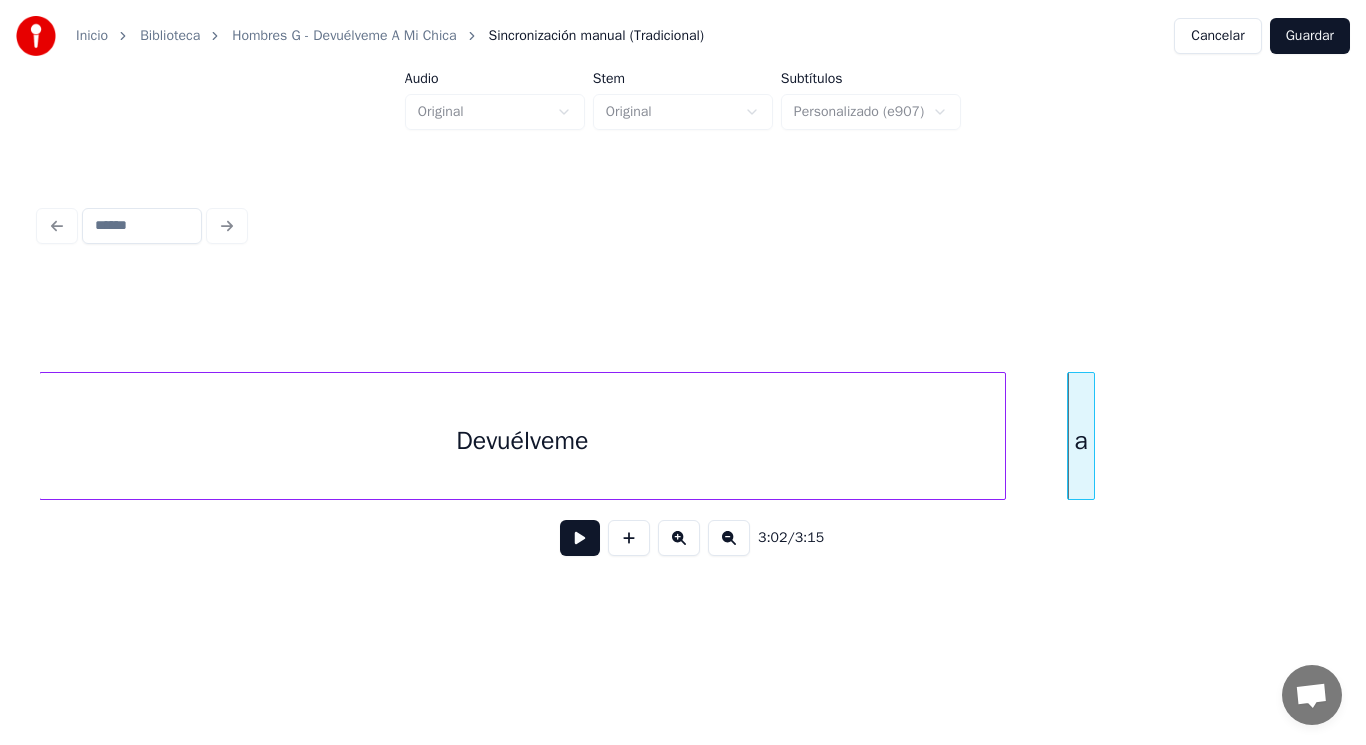 click at bounding box center [1002, 436] 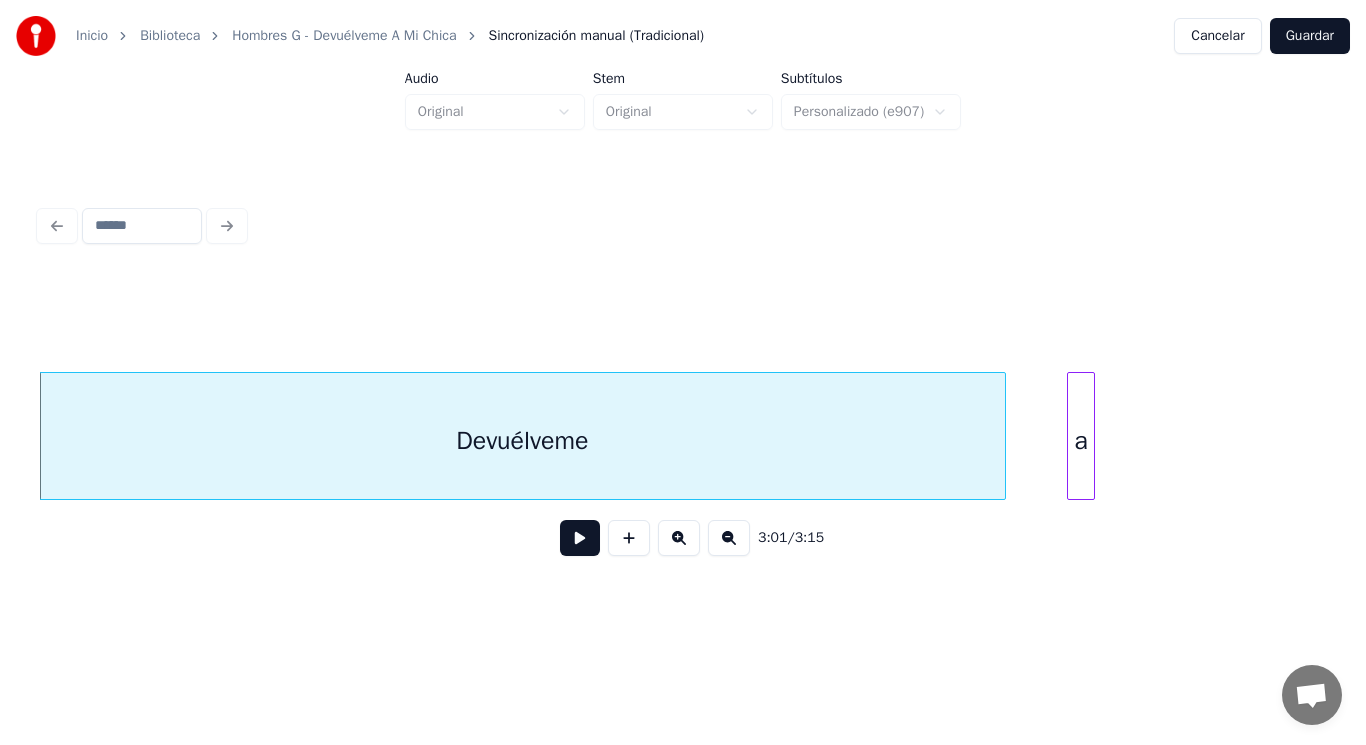 click at bounding box center [580, 538] 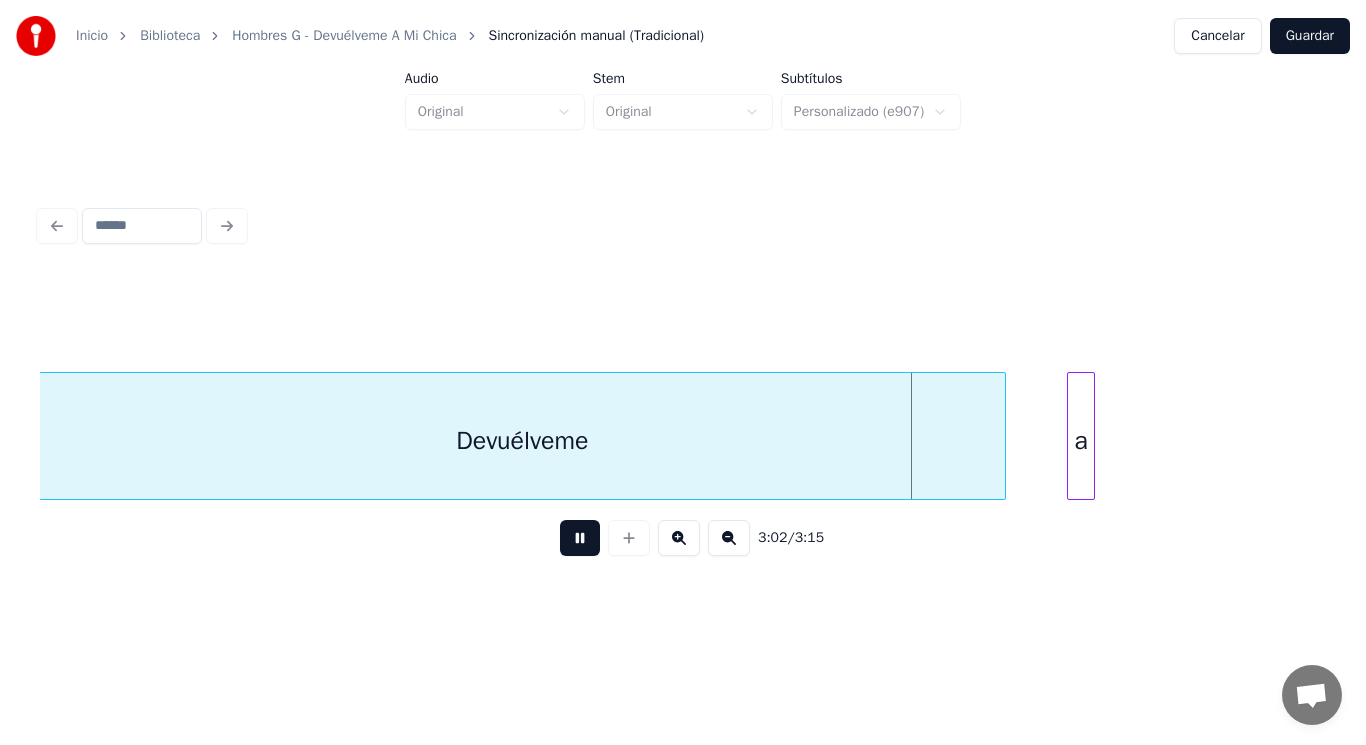 click at bounding box center (580, 538) 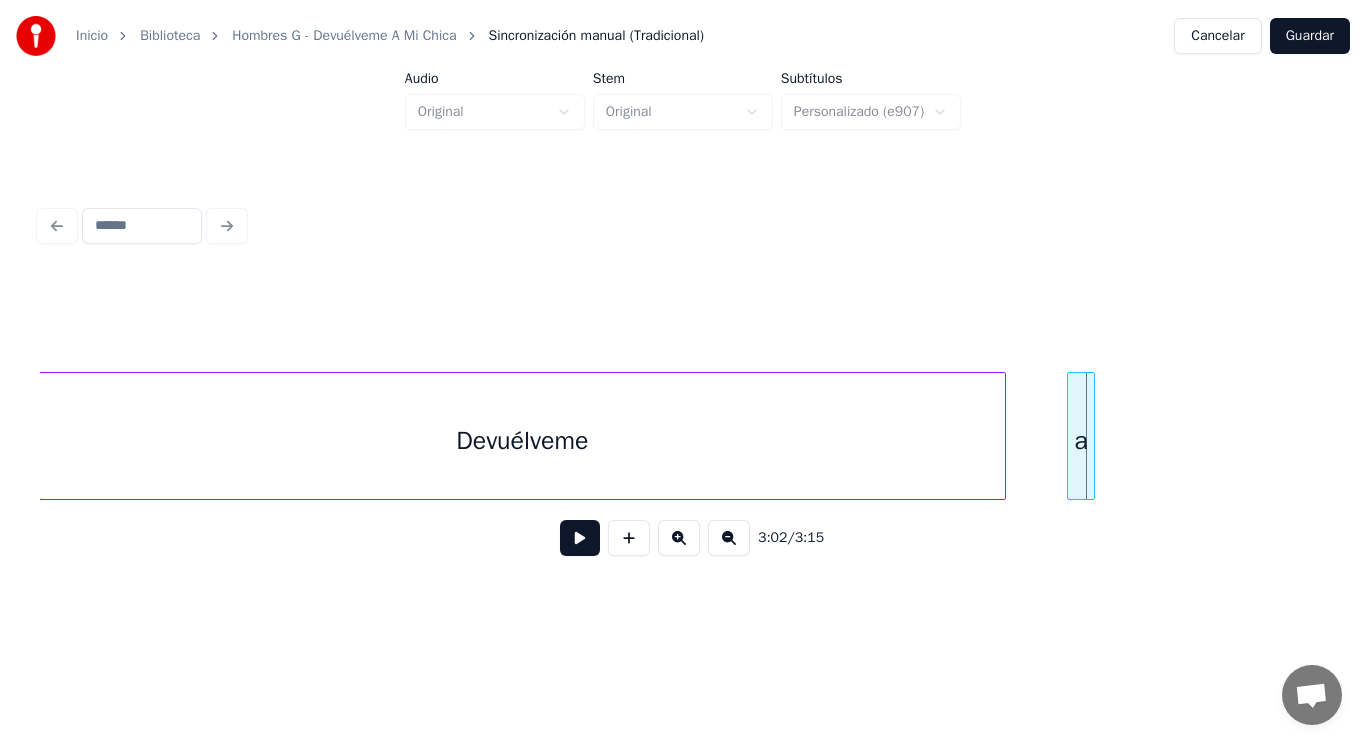 click on "Devuélveme" at bounding box center [522, 441] 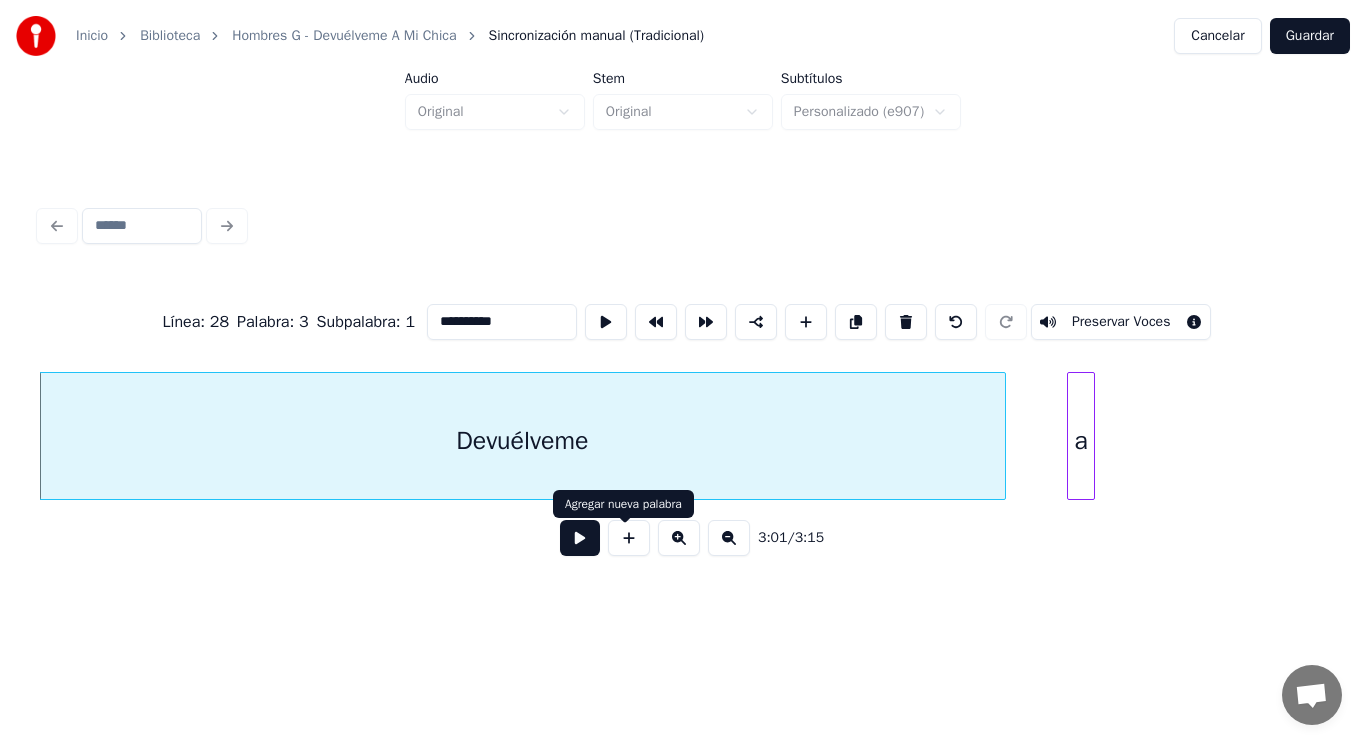 click at bounding box center (580, 538) 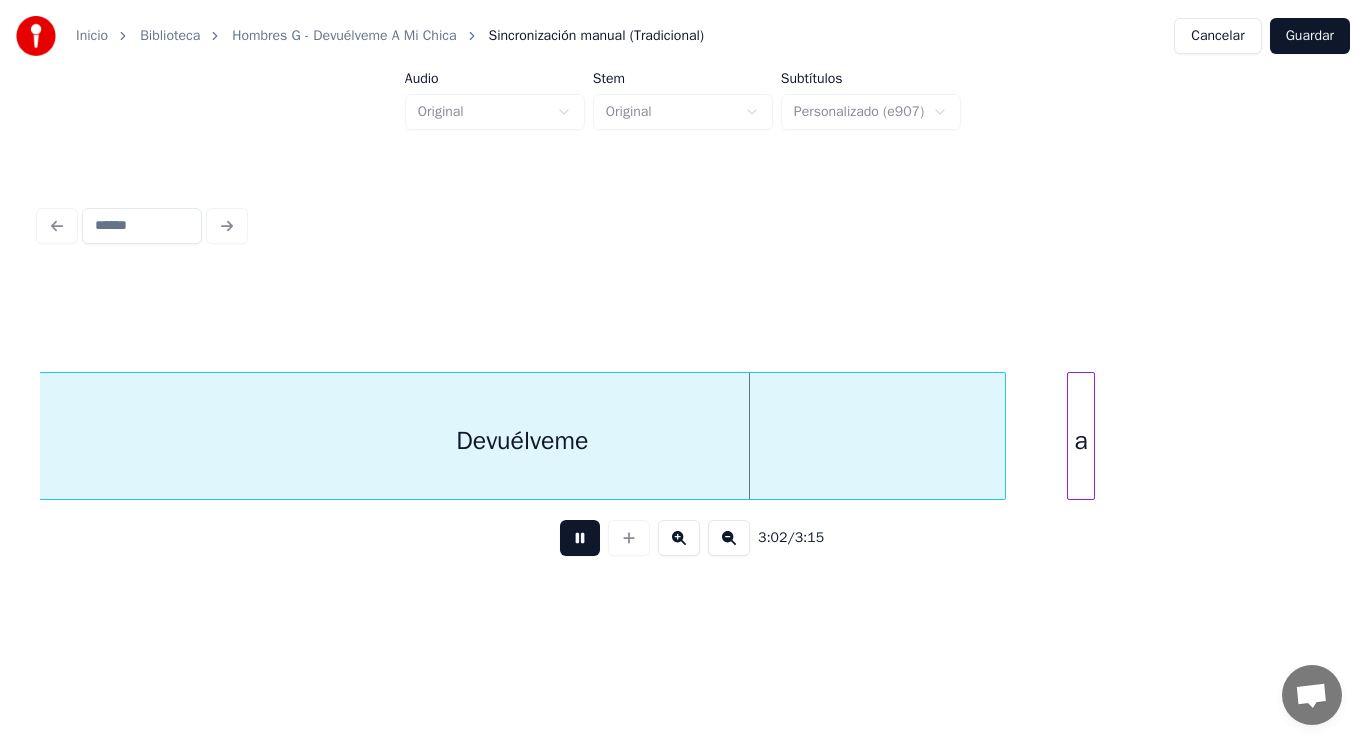 click at bounding box center (580, 538) 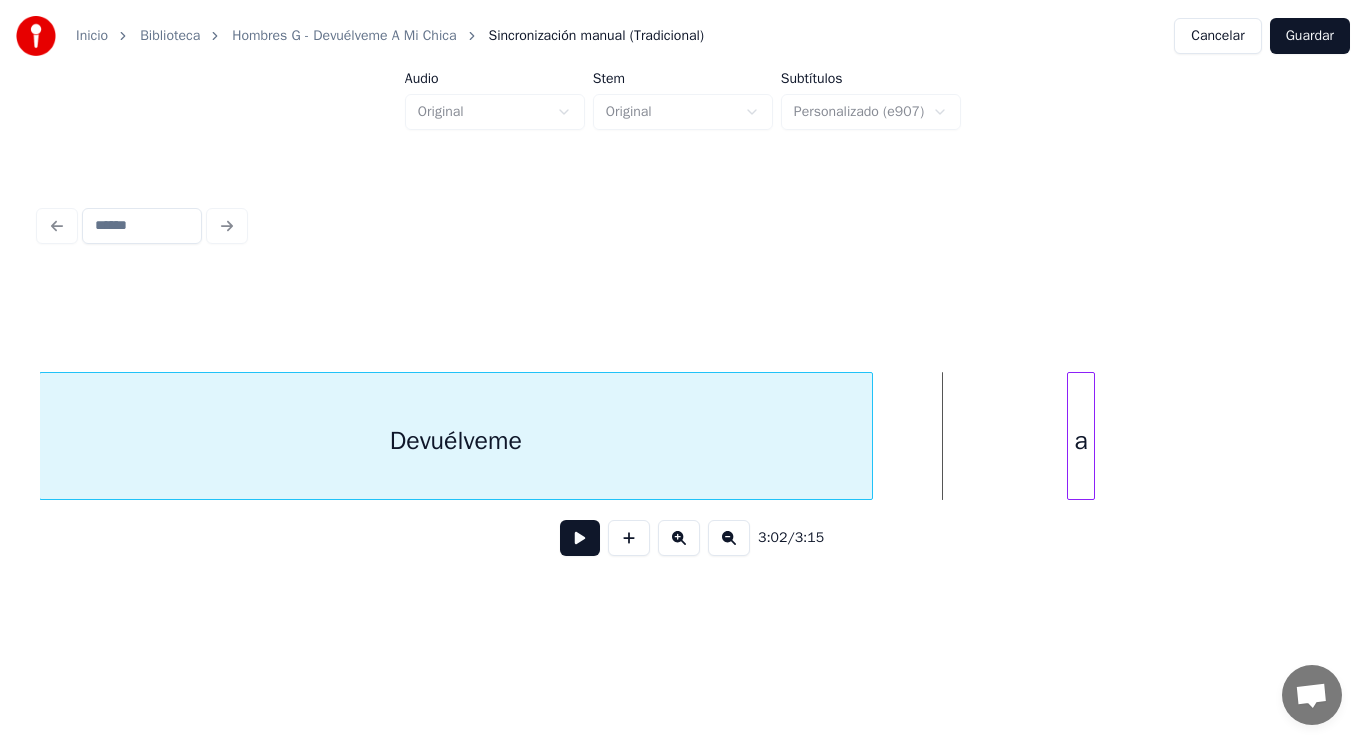 click at bounding box center [869, 436] 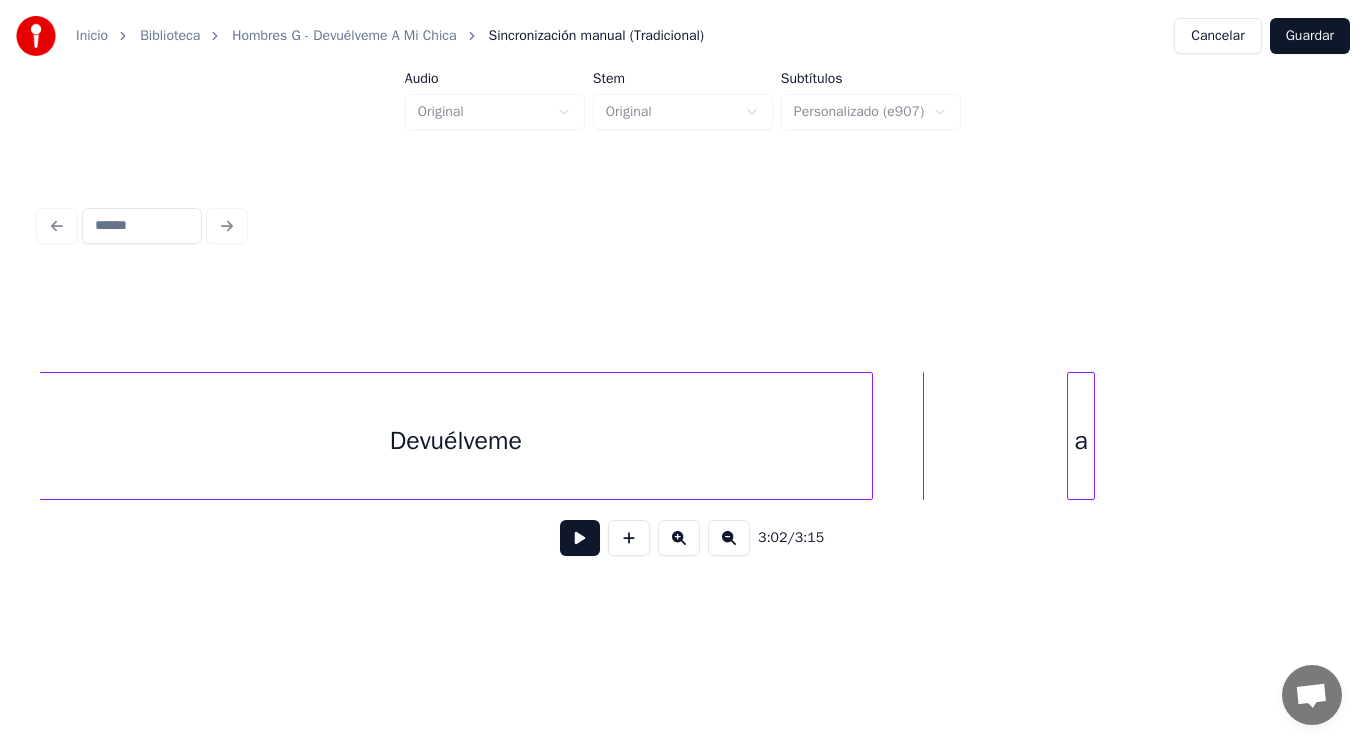 click at bounding box center (580, 538) 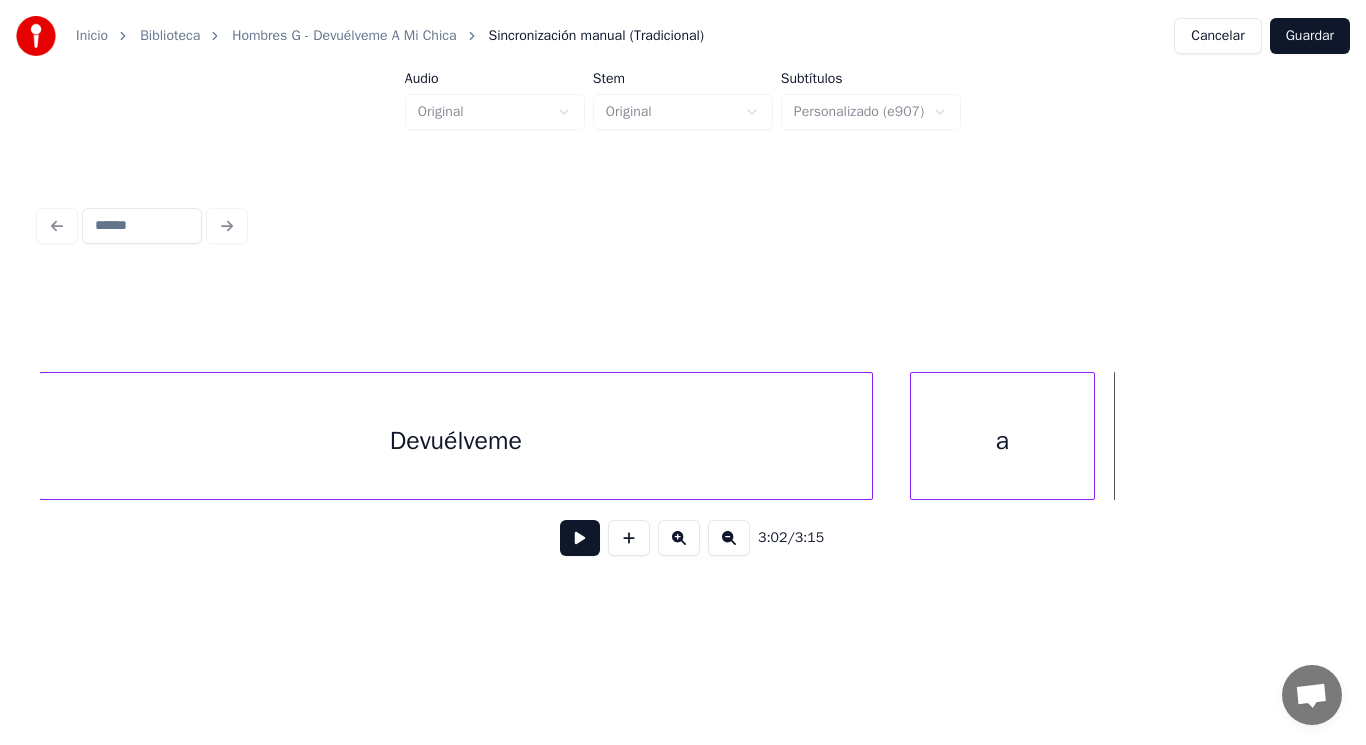 click at bounding box center (914, 436) 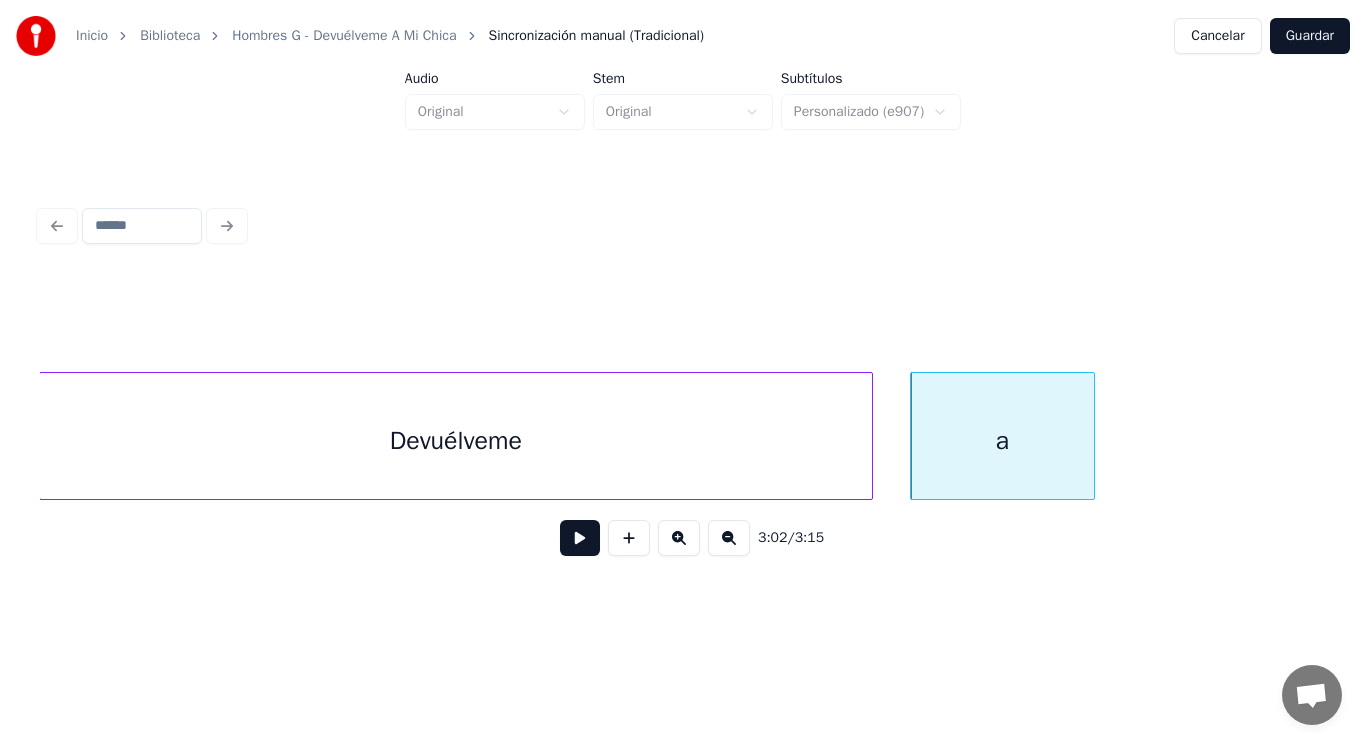 click at bounding box center [580, 538] 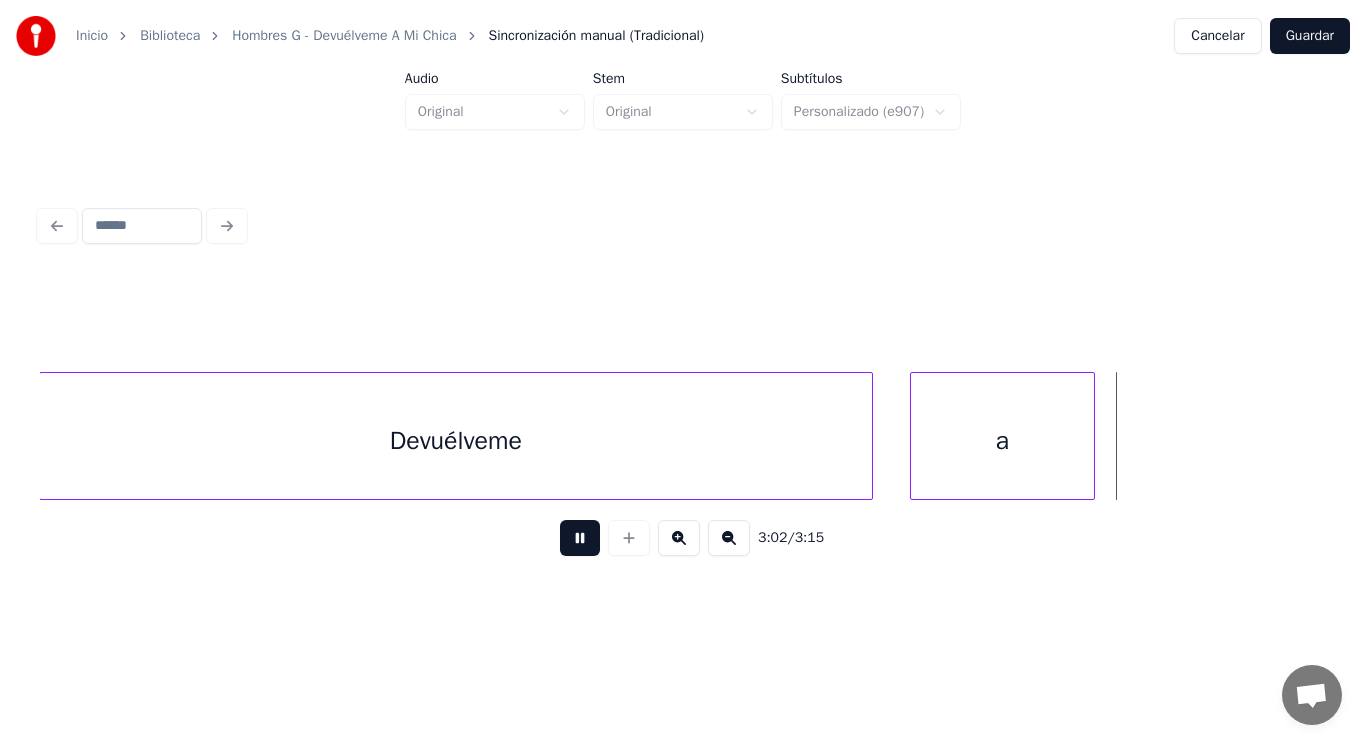 click at bounding box center (580, 538) 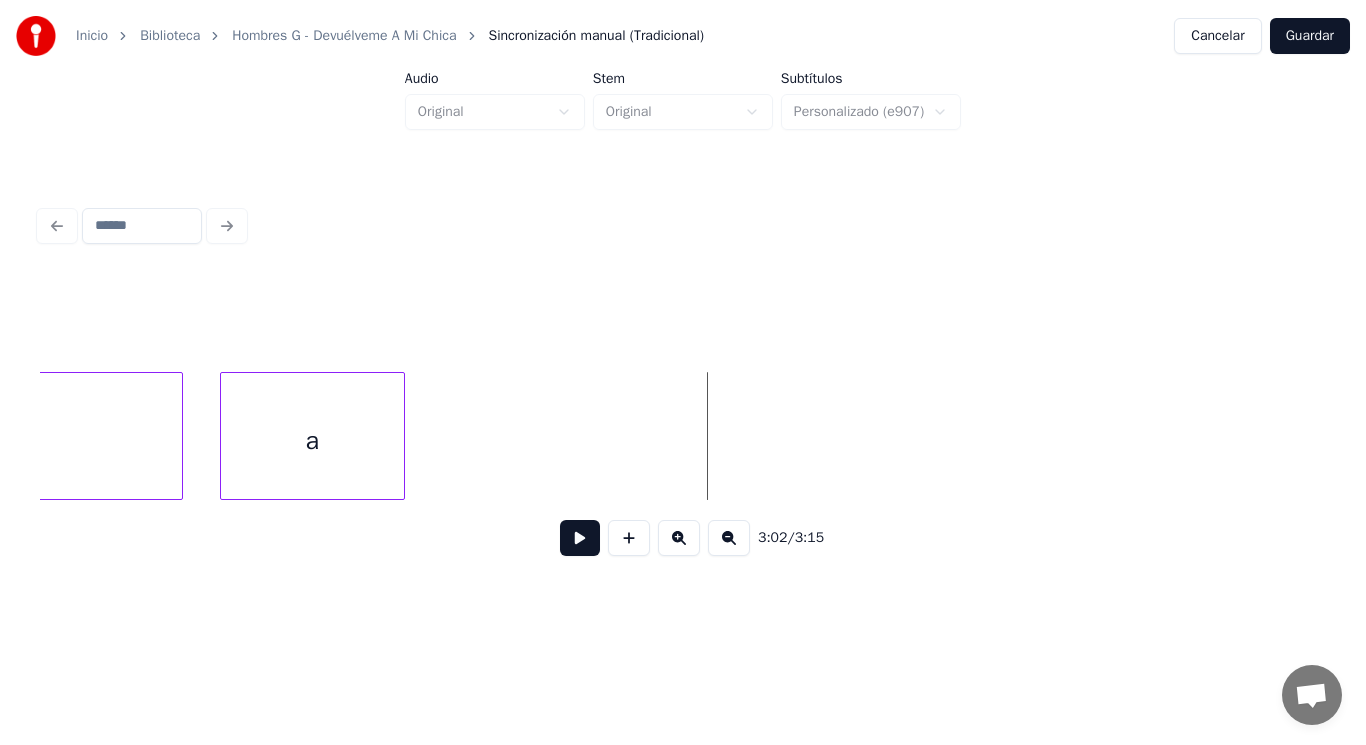 scroll, scrollTop: 0, scrollLeft: 254983, axis: horizontal 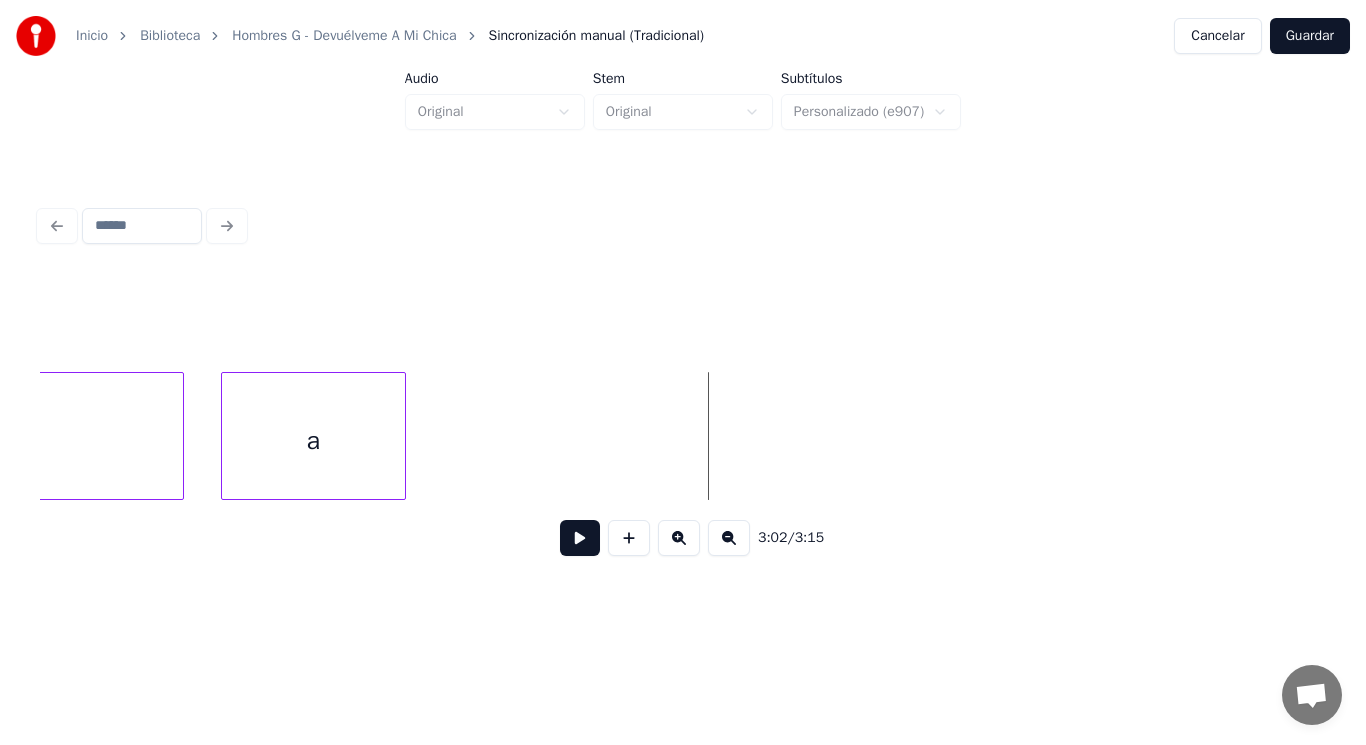 click on "a" at bounding box center (313, 441) 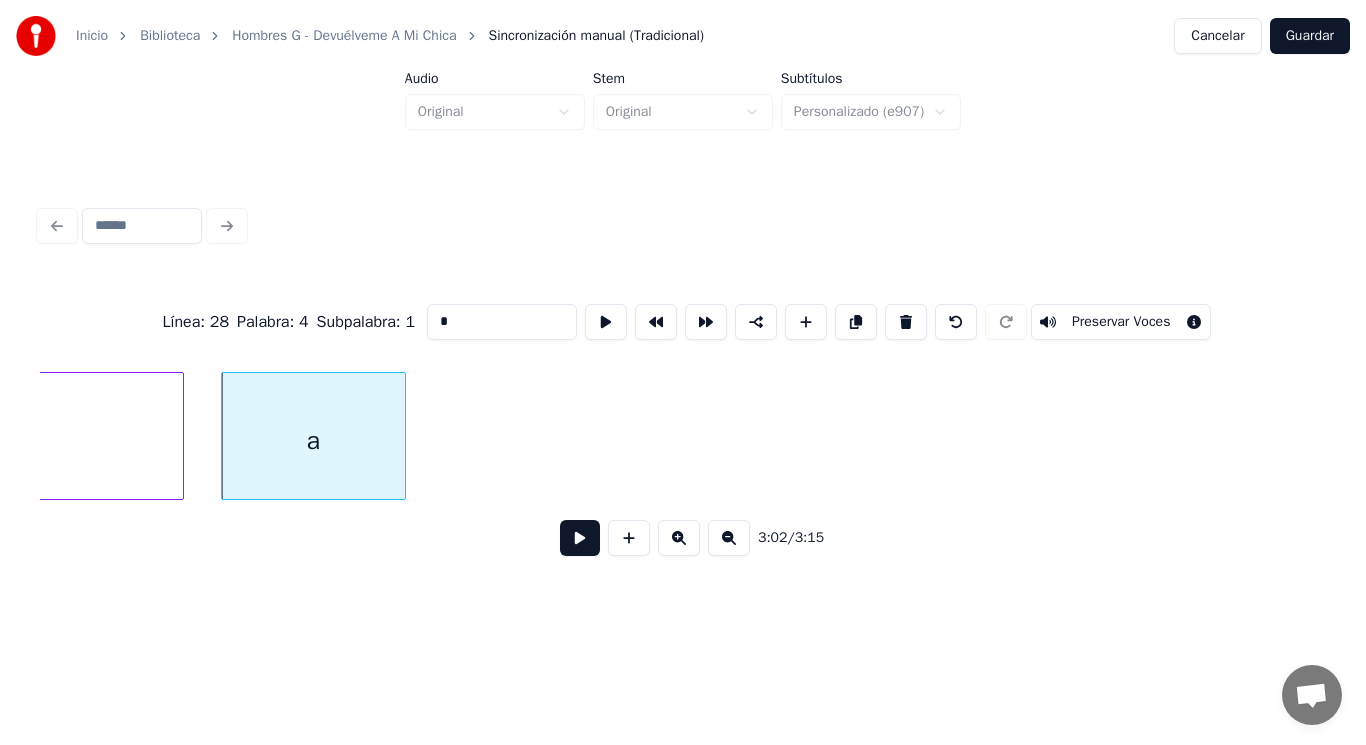 click at bounding box center (580, 538) 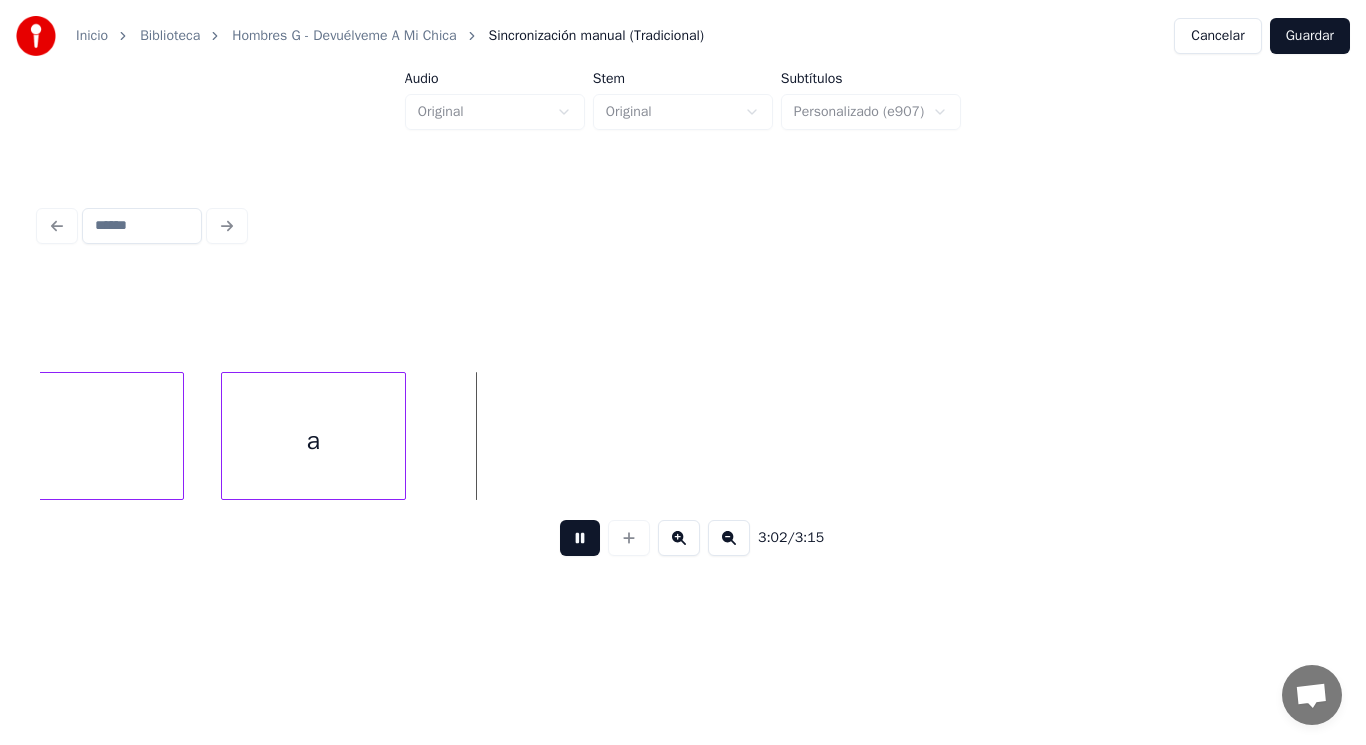 click at bounding box center (580, 538) 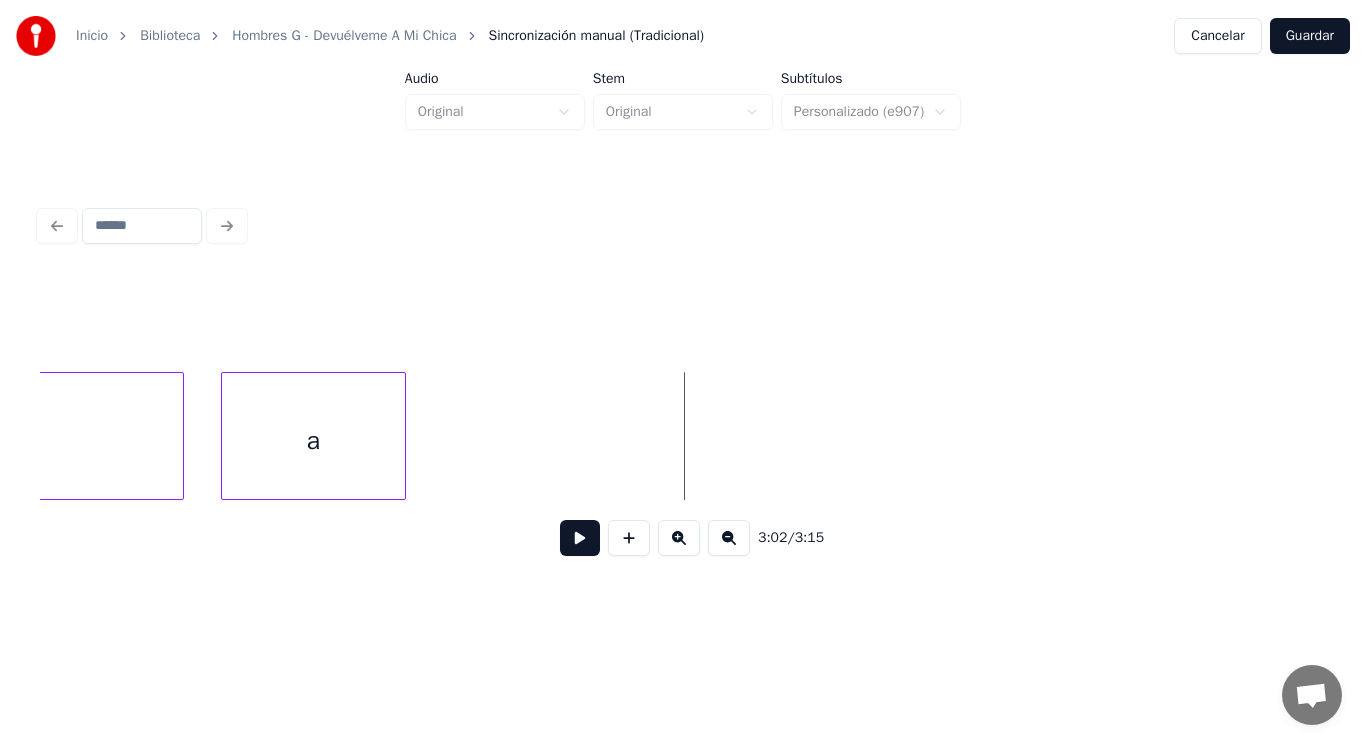 click on "a Devuélveme" at bounding box center (-117856, 436) 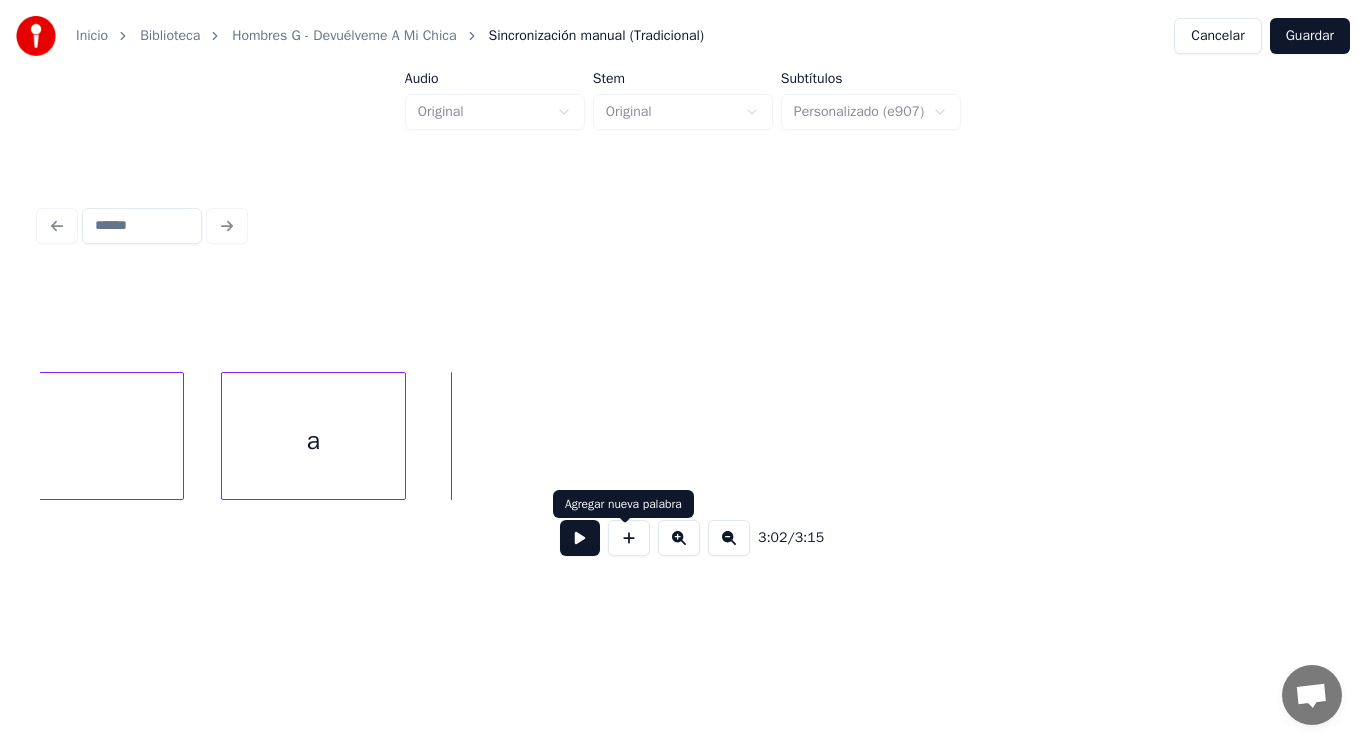 click at bounding box center (629, 538) 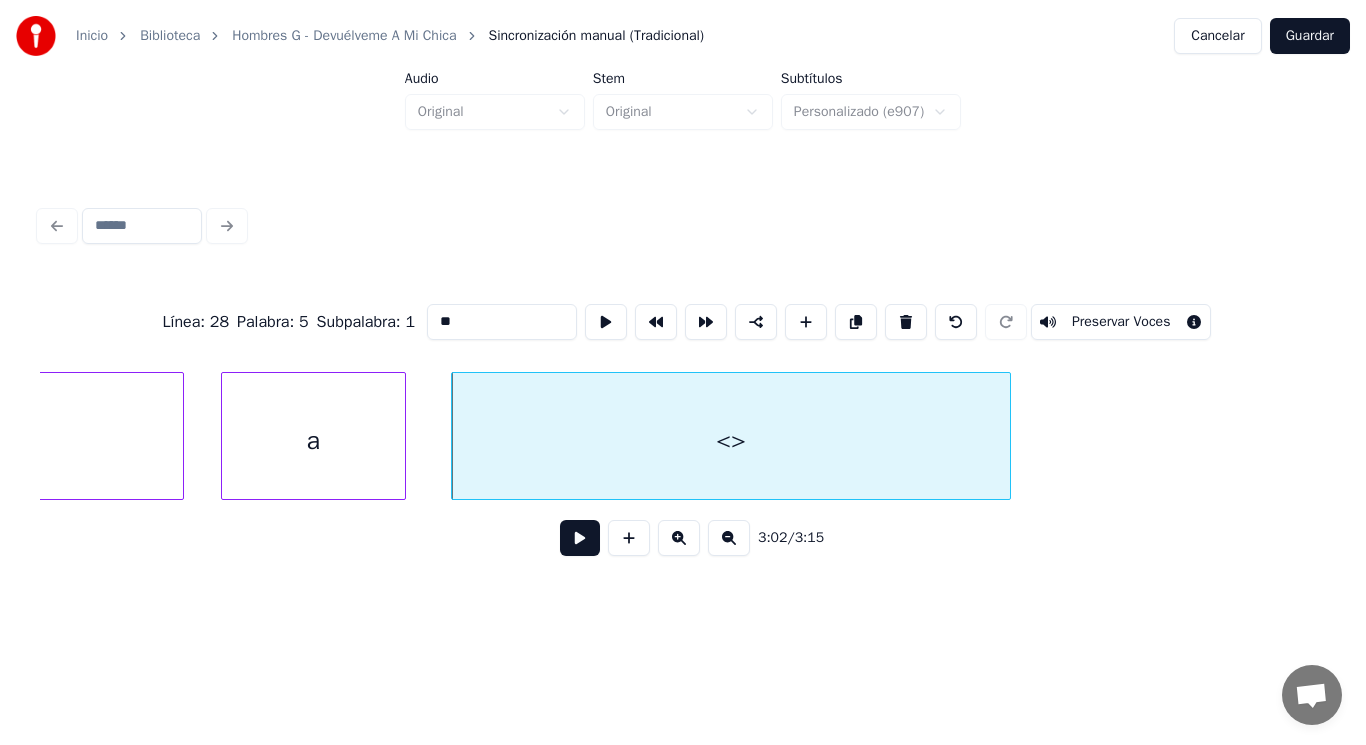 drag, startPoint x: 430, startPoint y: 313, endPoint x: 301, endPoint y: 327, distance: 129.75746 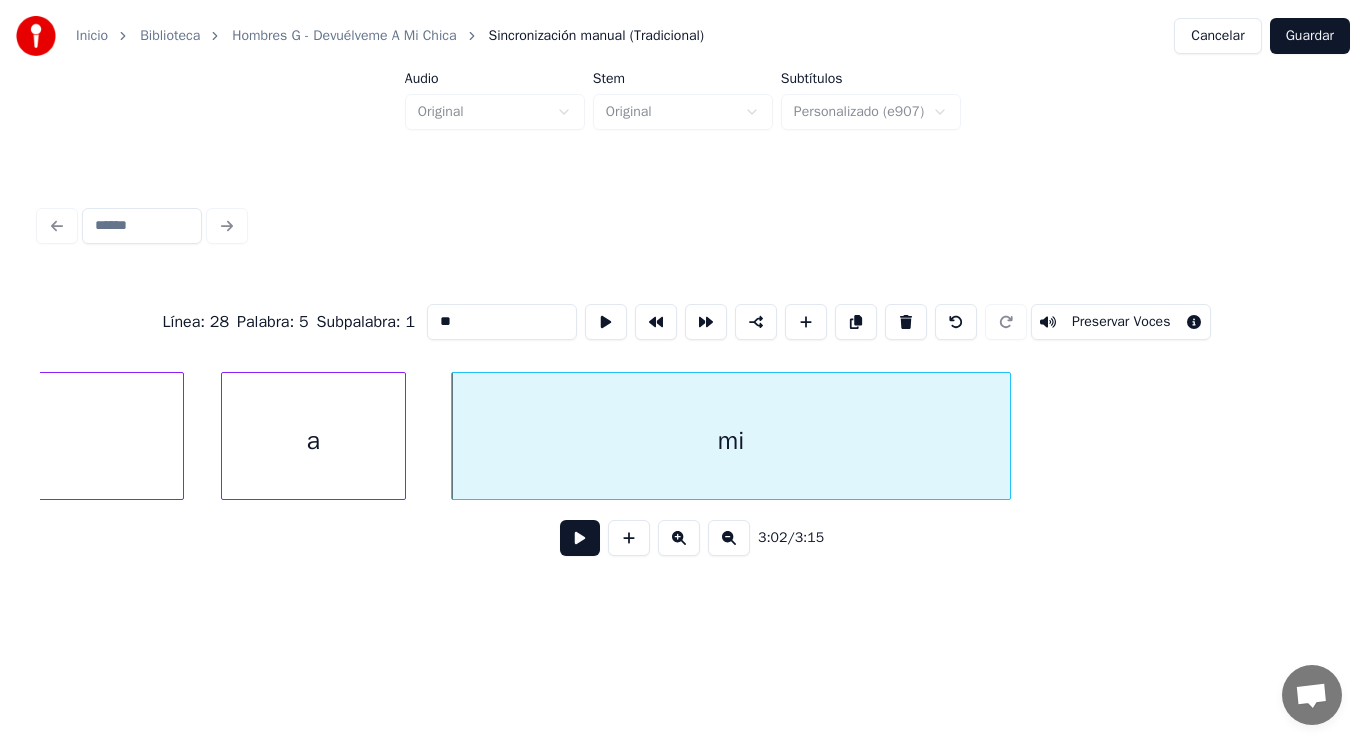 click on "Devuélveme" at bounding box center (-233, 441) 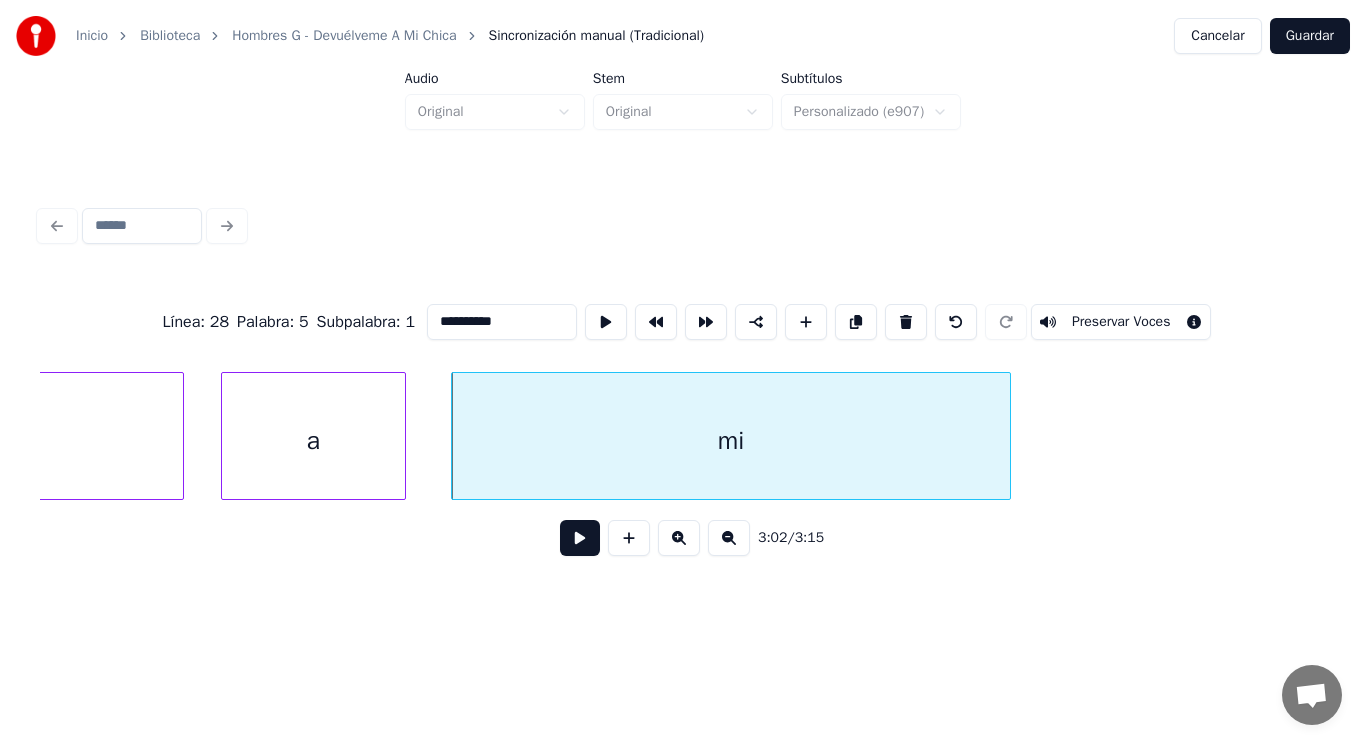 scroll, scrollTop: 0, scrollLeft: 254294, axis: horizontal 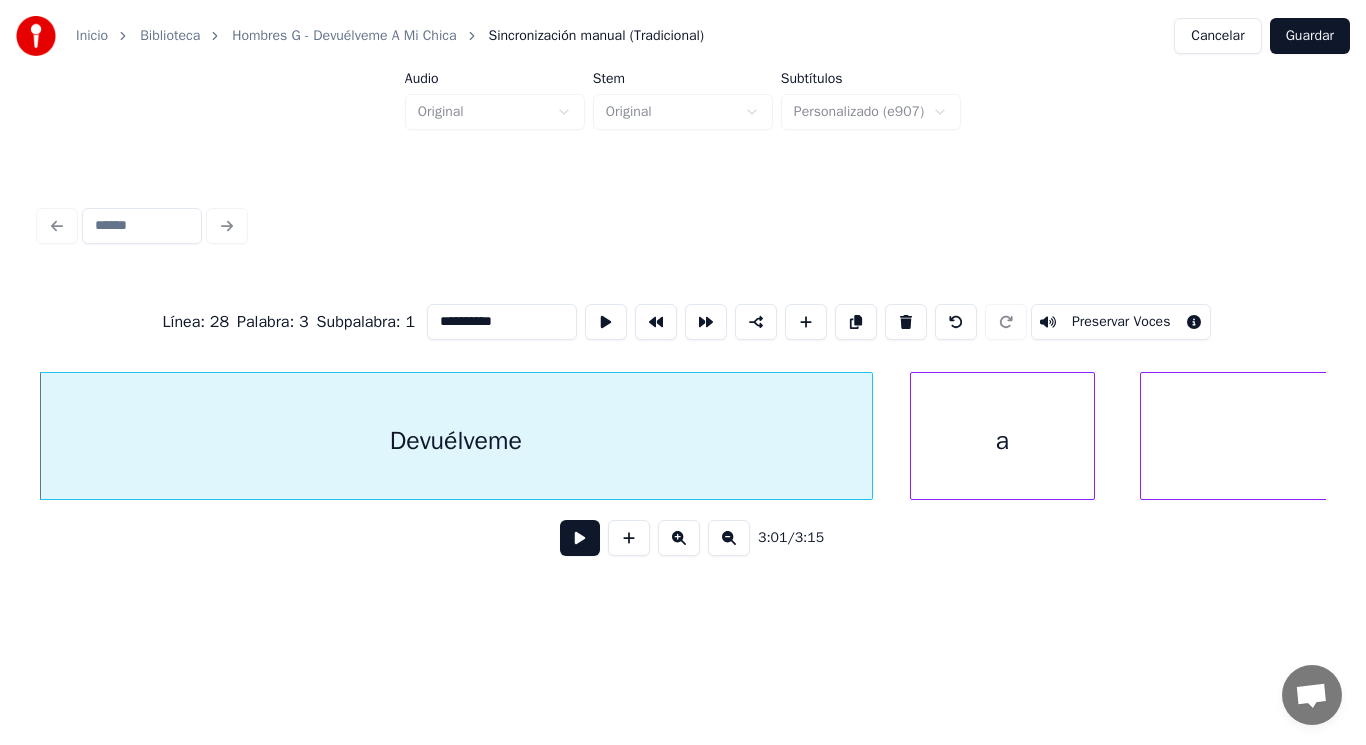 type on "**********" 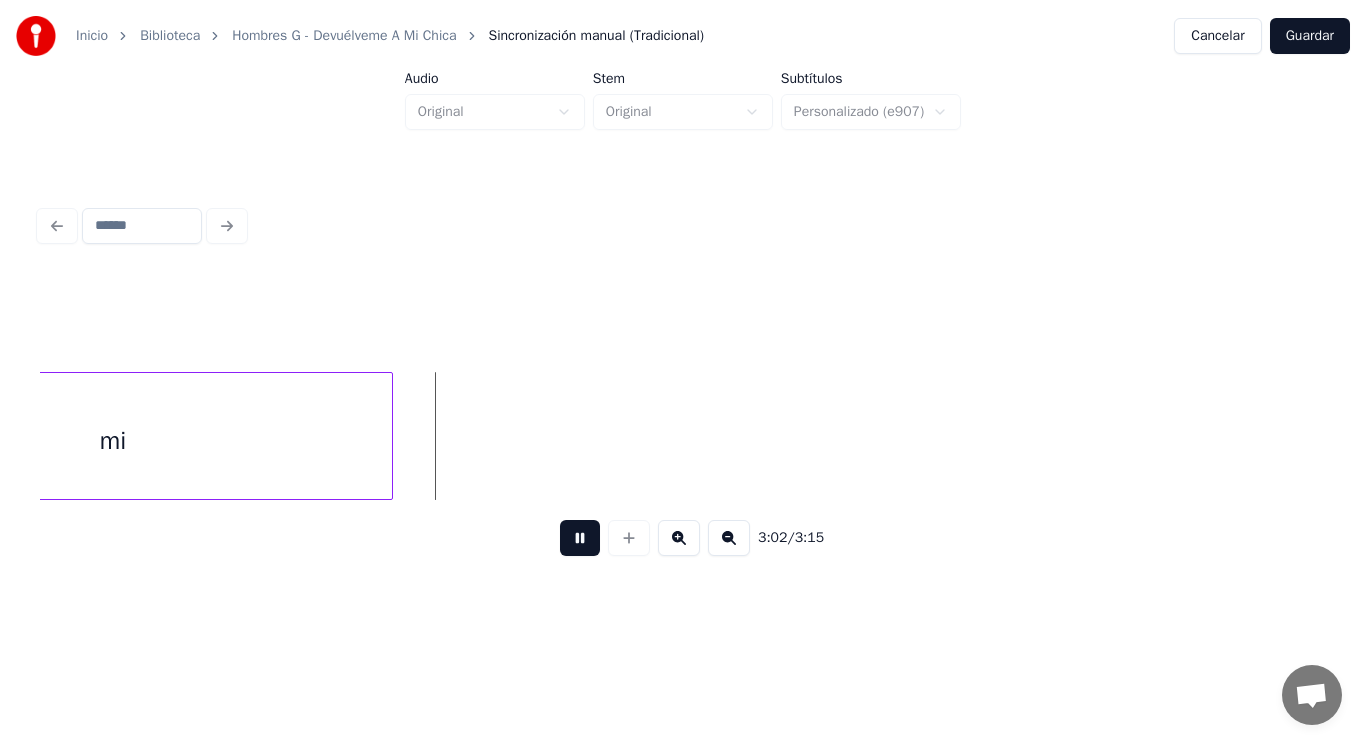 click at bounding box center [580, 538] 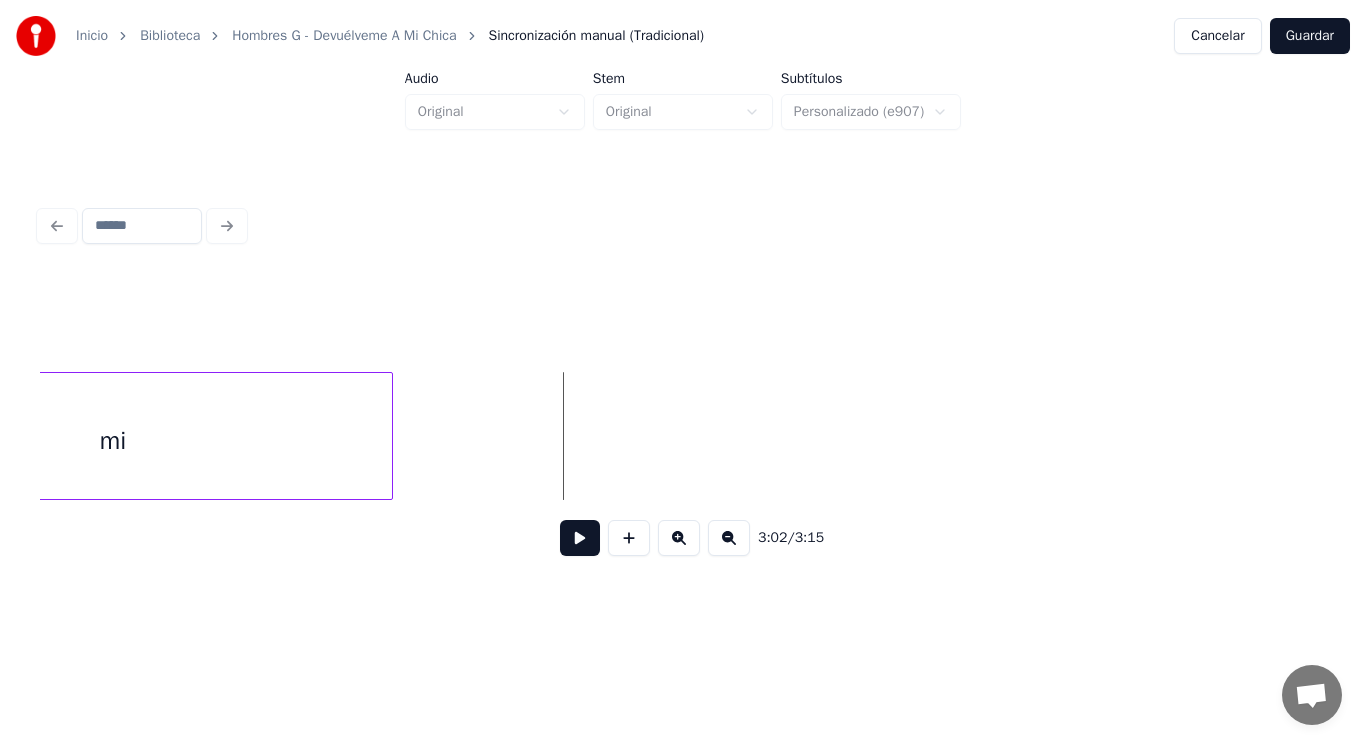click on "mi" at bounding box center [113, 441] 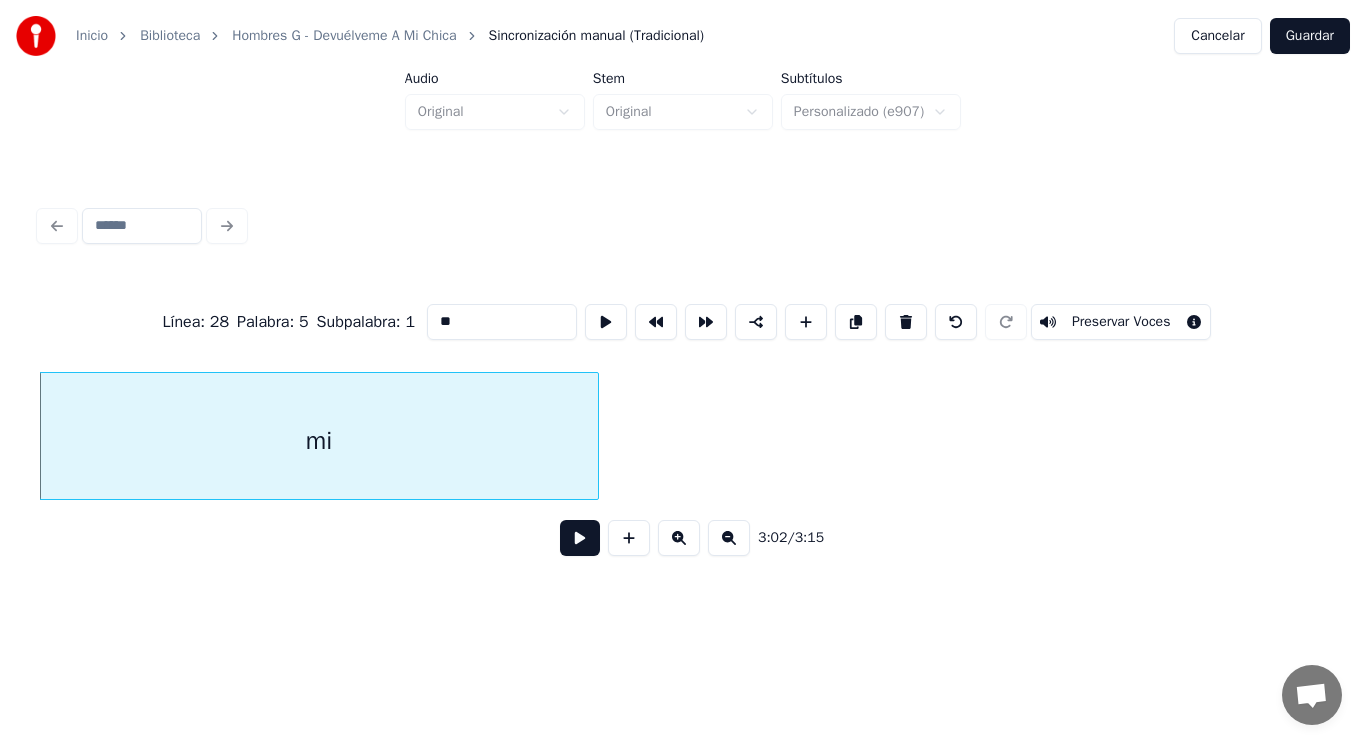 click at bounding box center [580, 538] 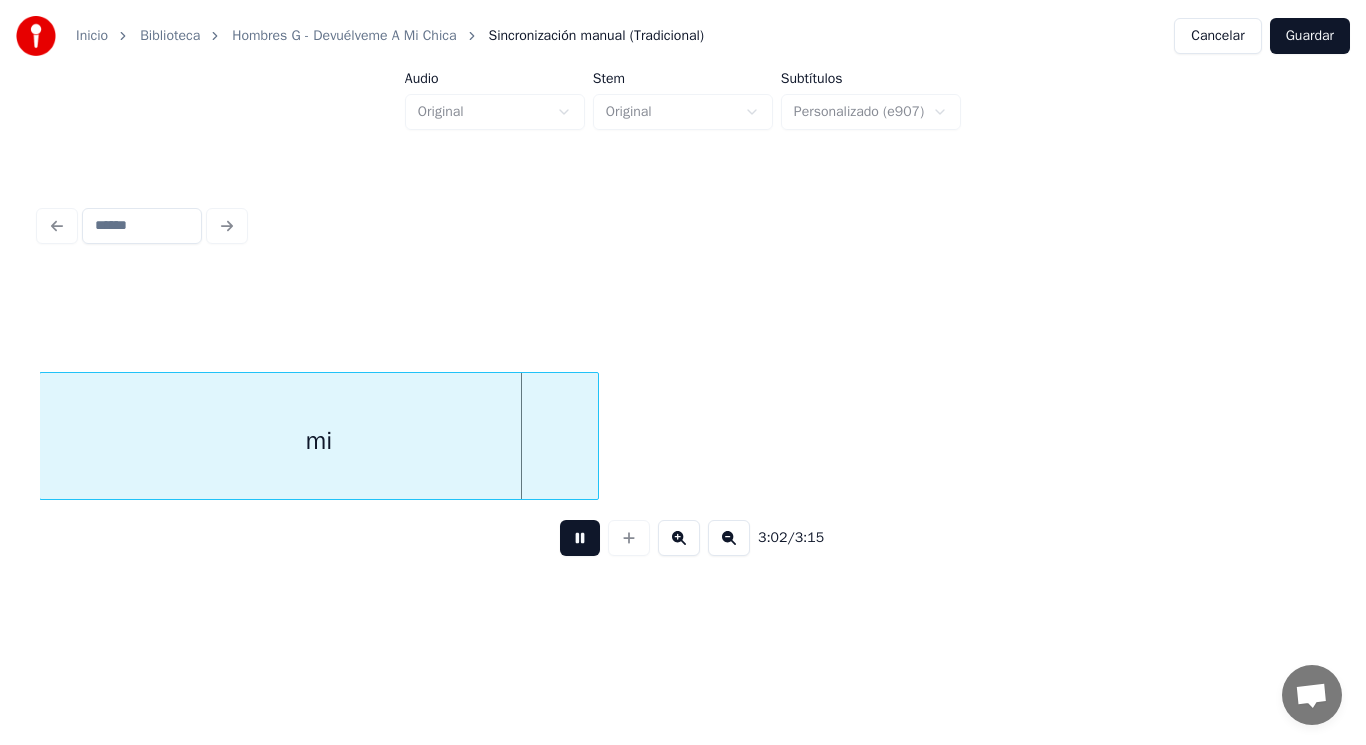 click at bounding box center (580, 538) 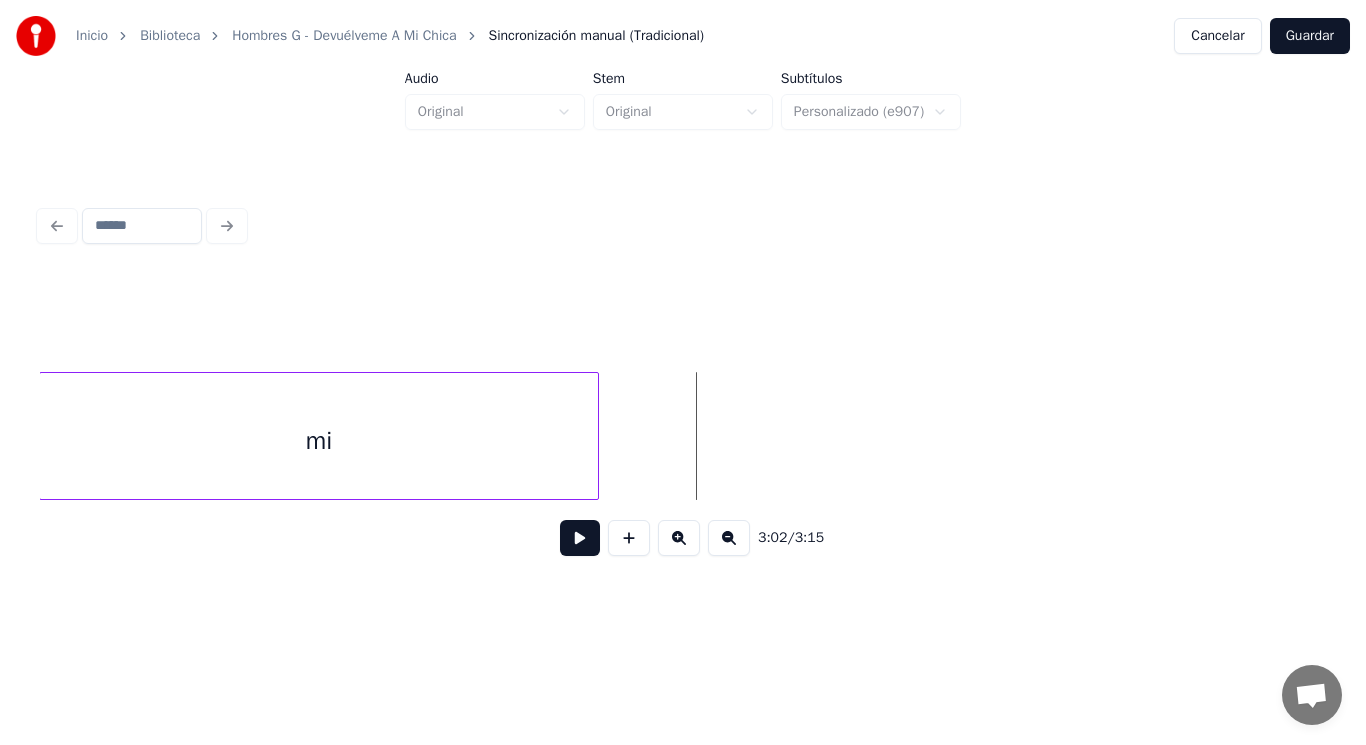 click on "mi" at bounding box center [319, 441] 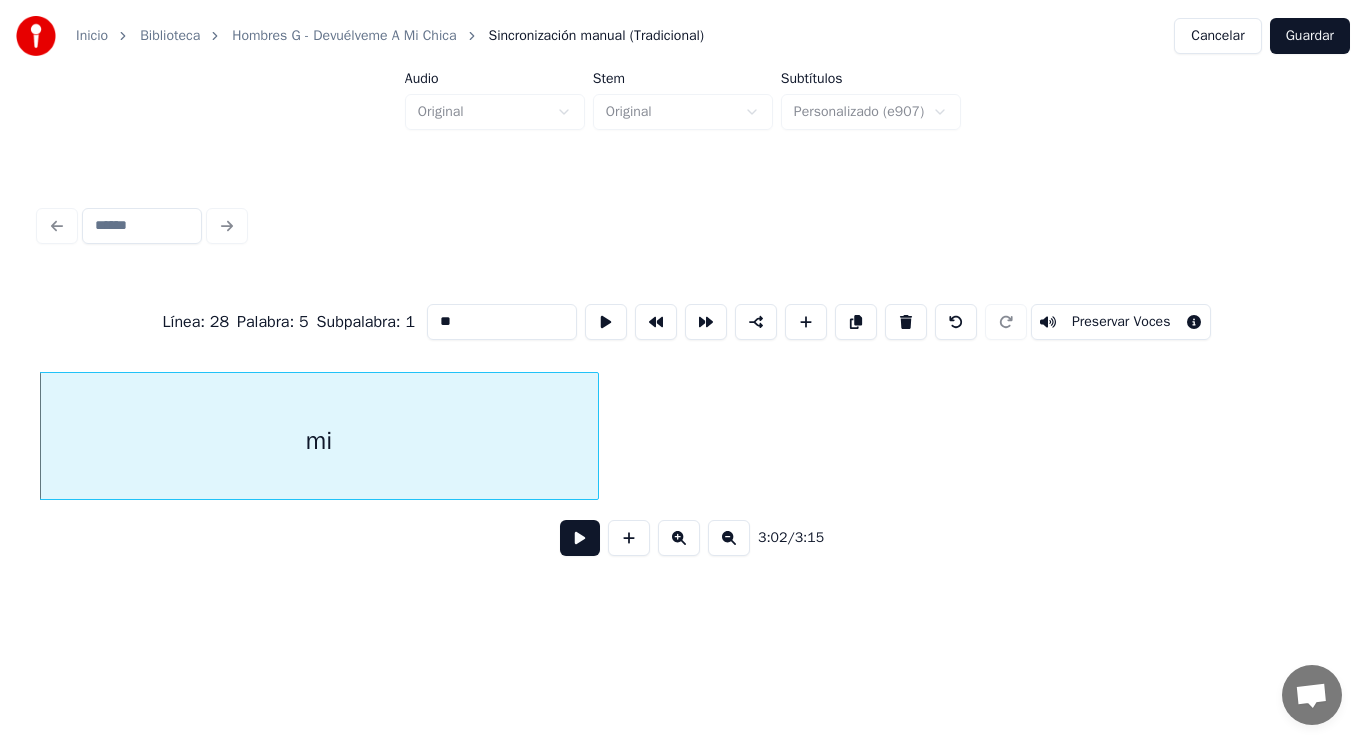 click at bounding box center (580, 538) 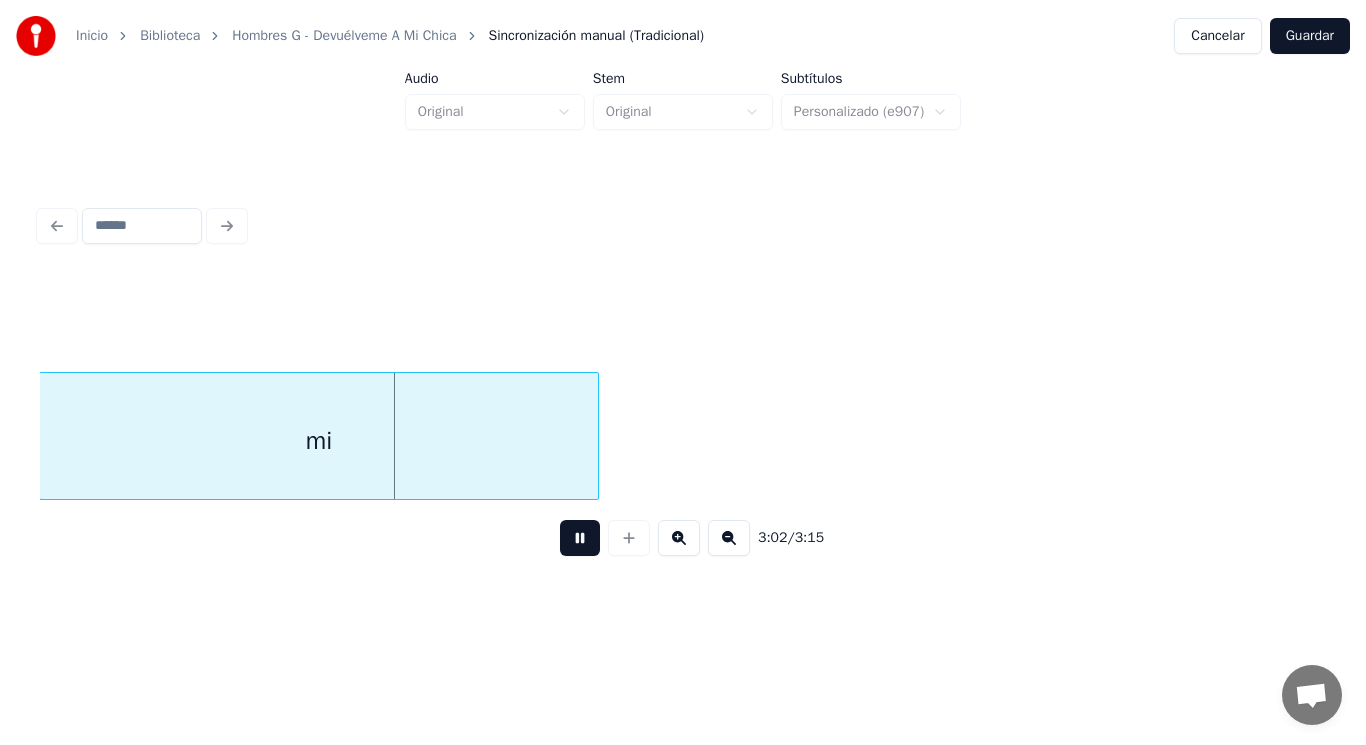 click at bounding box center (580, 538) 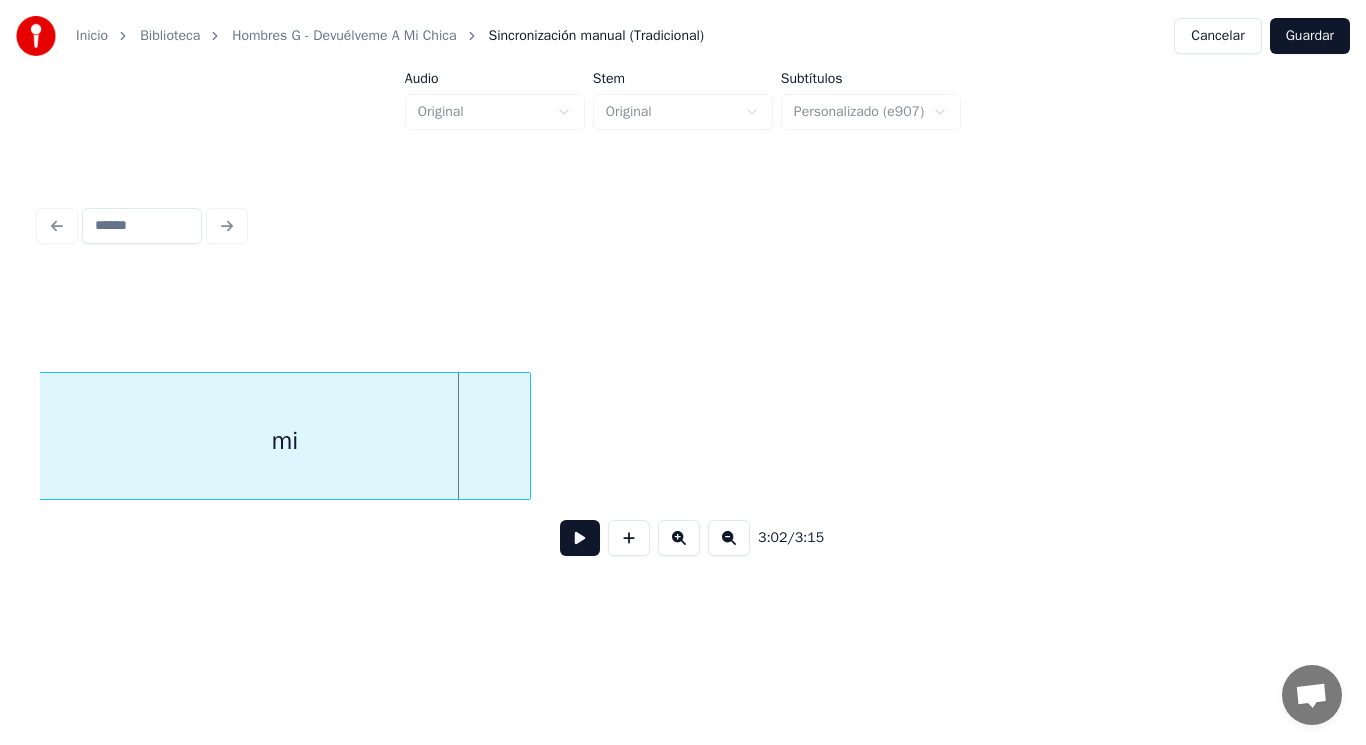 click at bounding box center [527, 436] 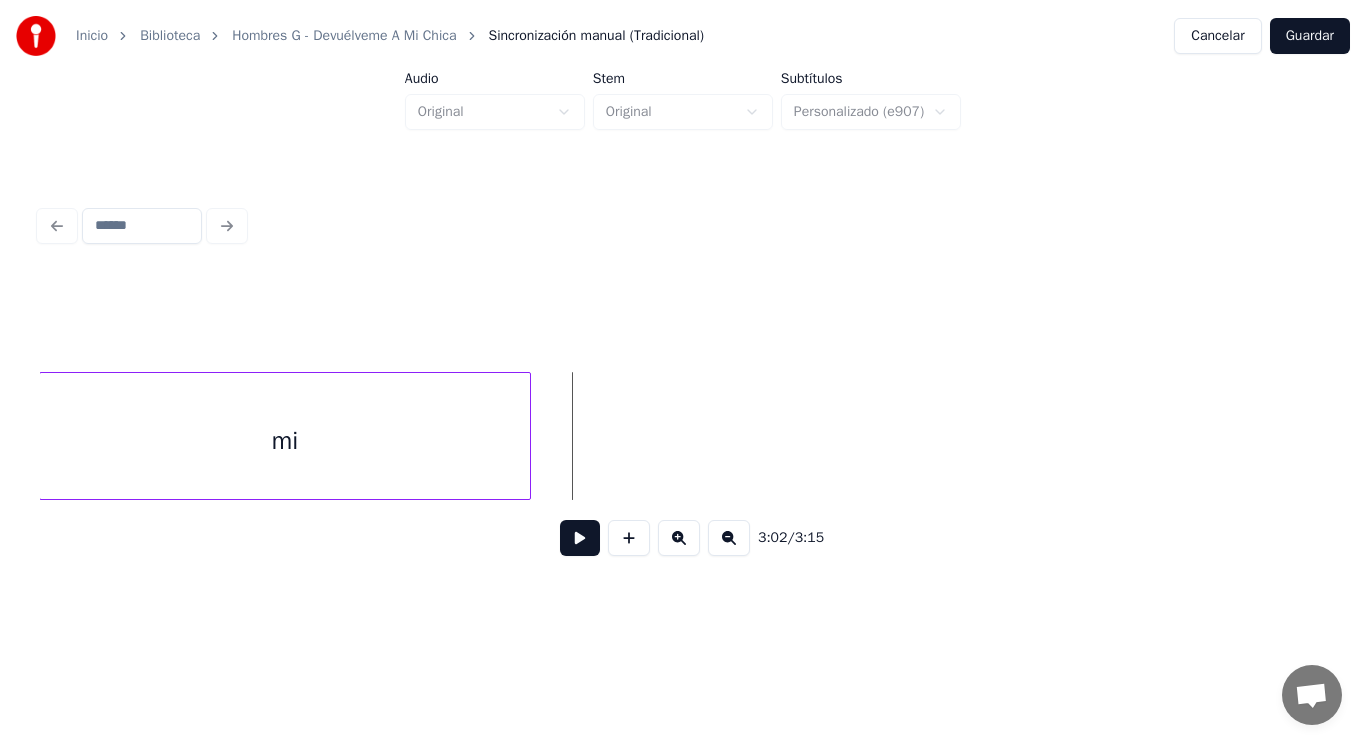 click at bounding box center (580, 538) 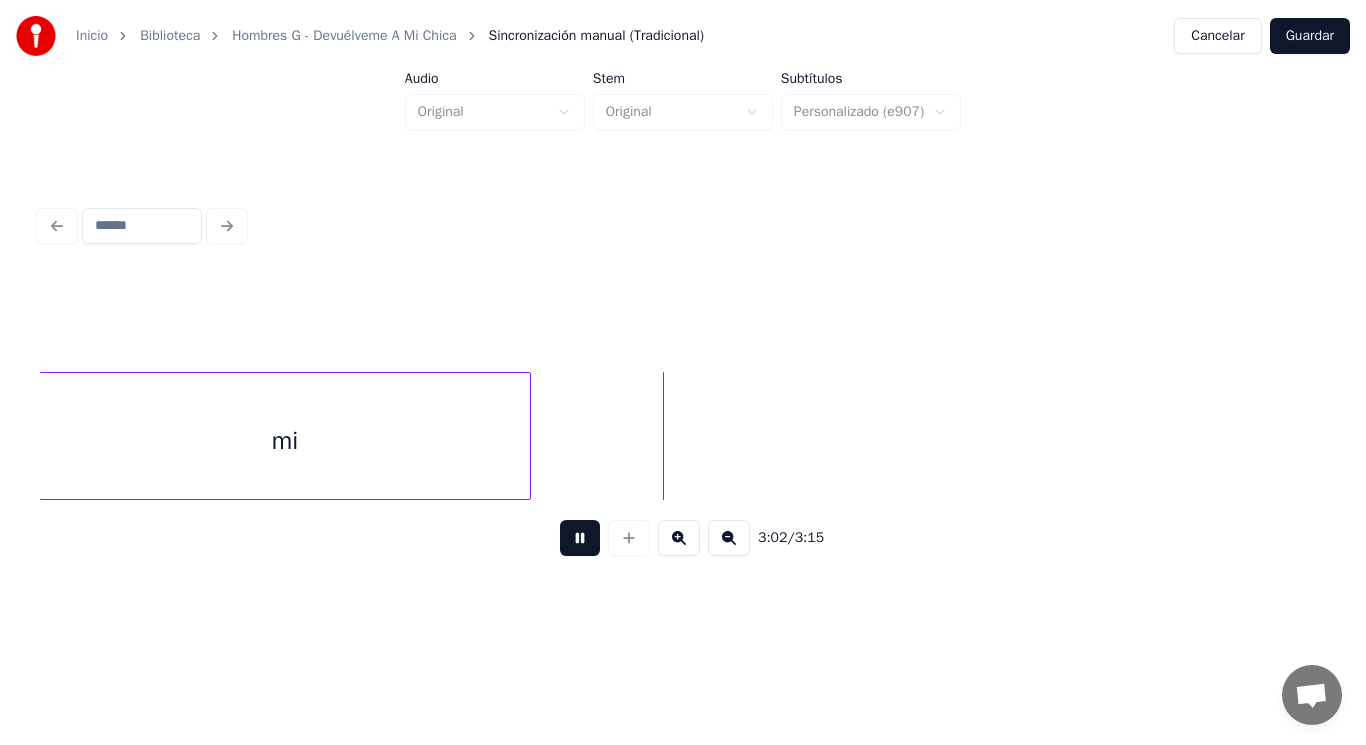 click at bounding box center [580, 538] 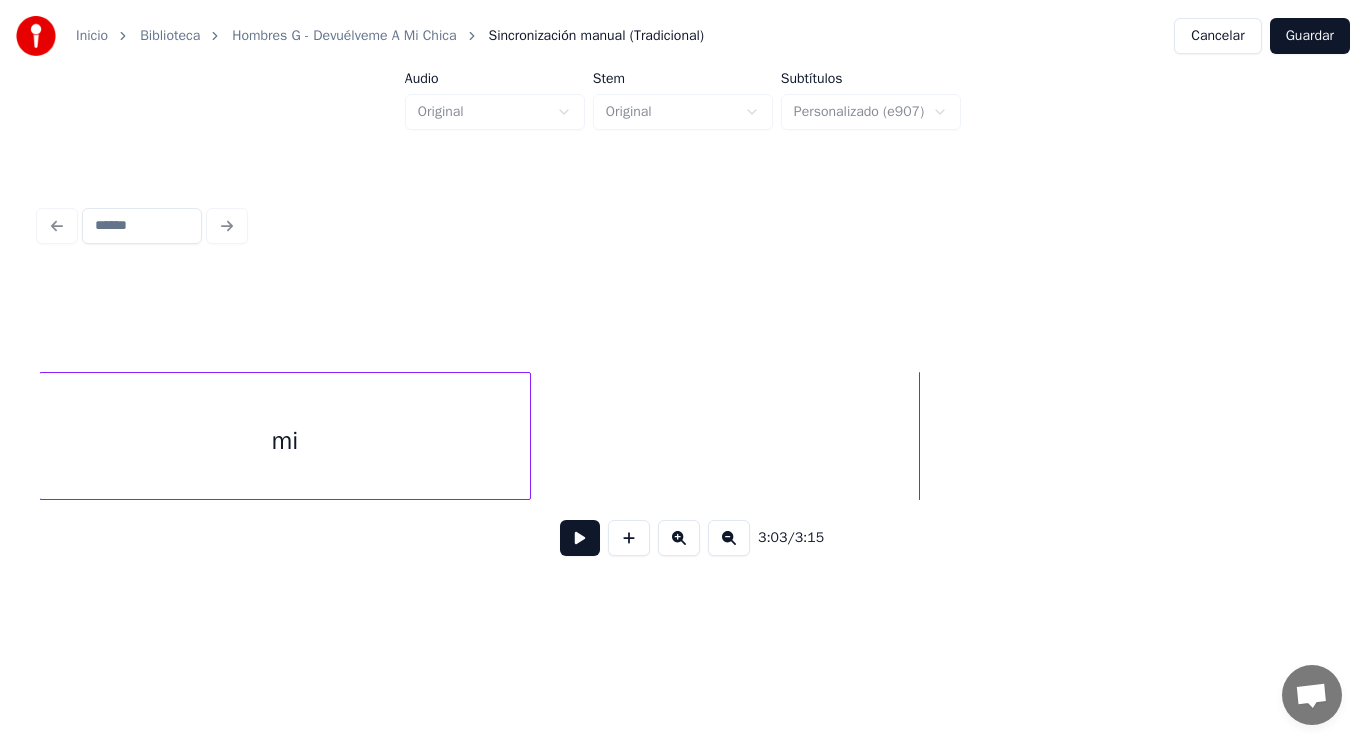 click on "mi" at bounding box center (-118268, 436) 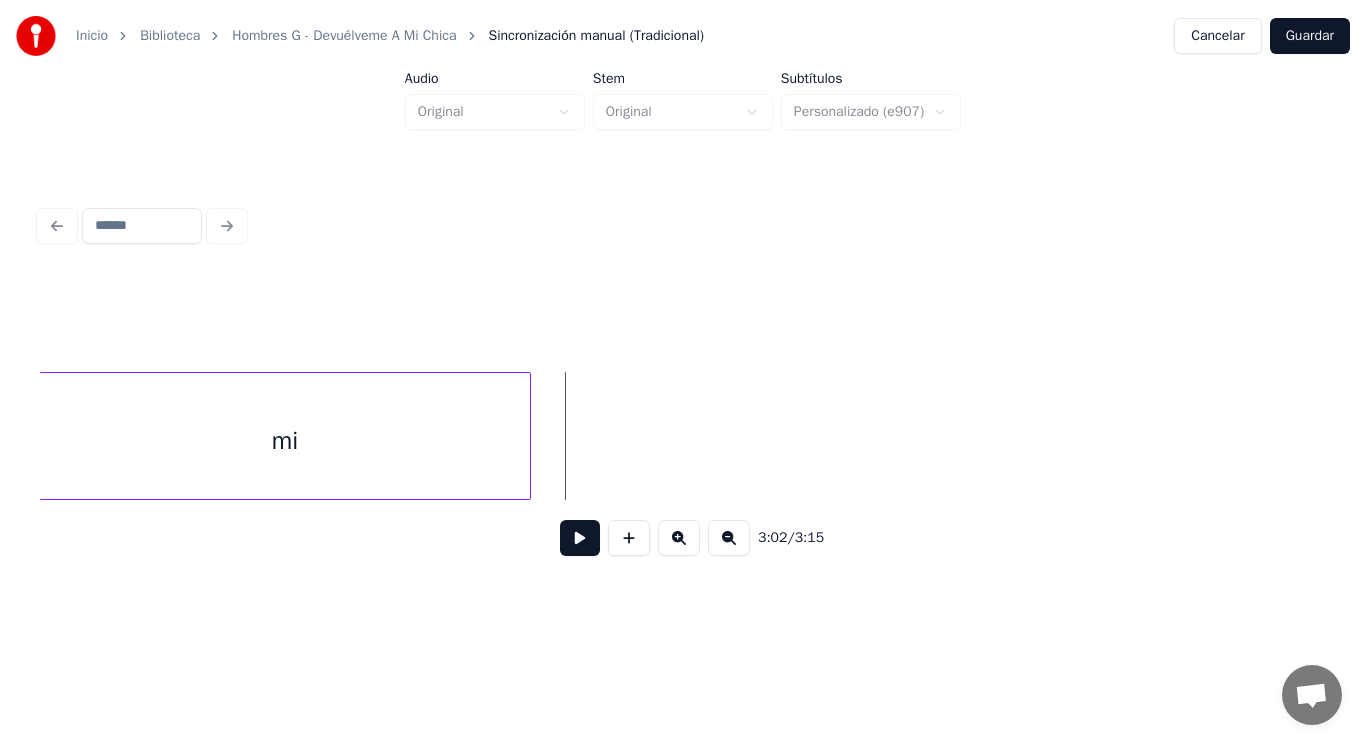click at bounding box center (629, 538) 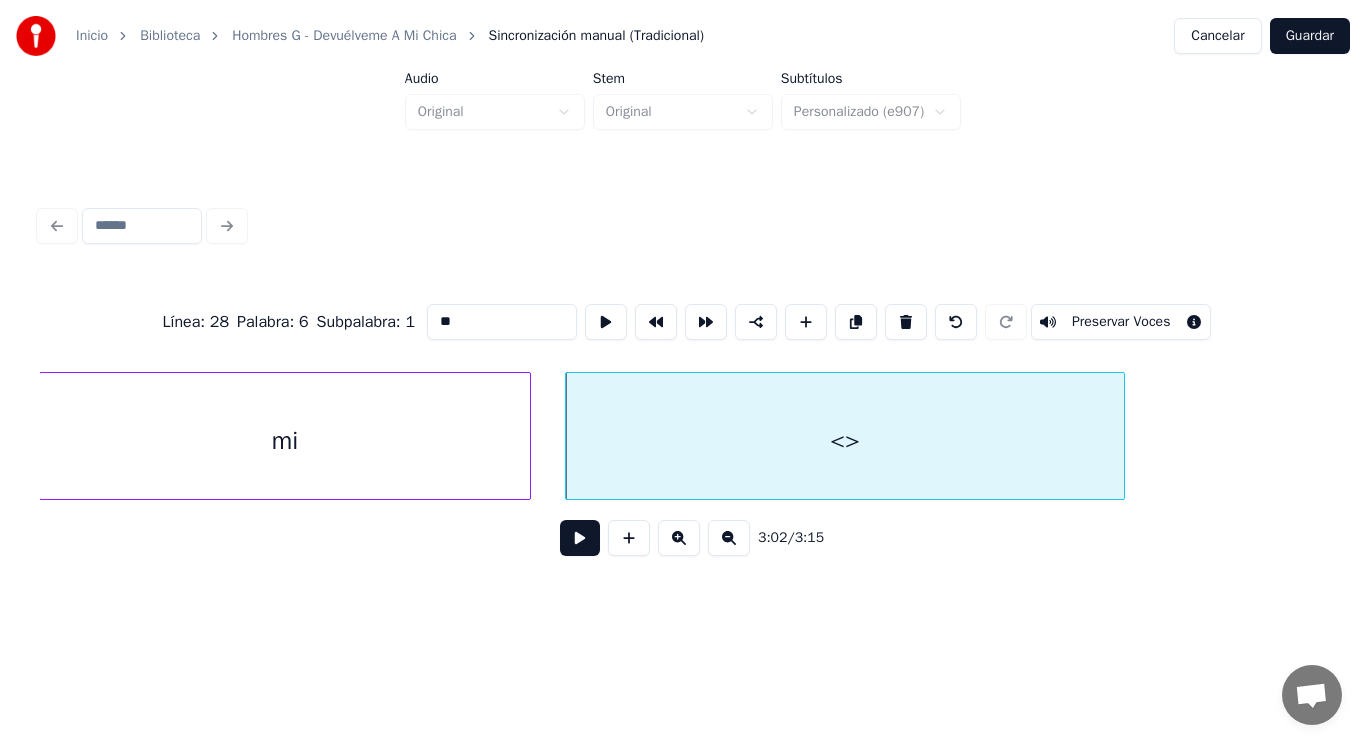 drag, startPoint x: 430, startPoint y: 309, endPoint x: 338, endPoint y: 317, distance: 92.34717 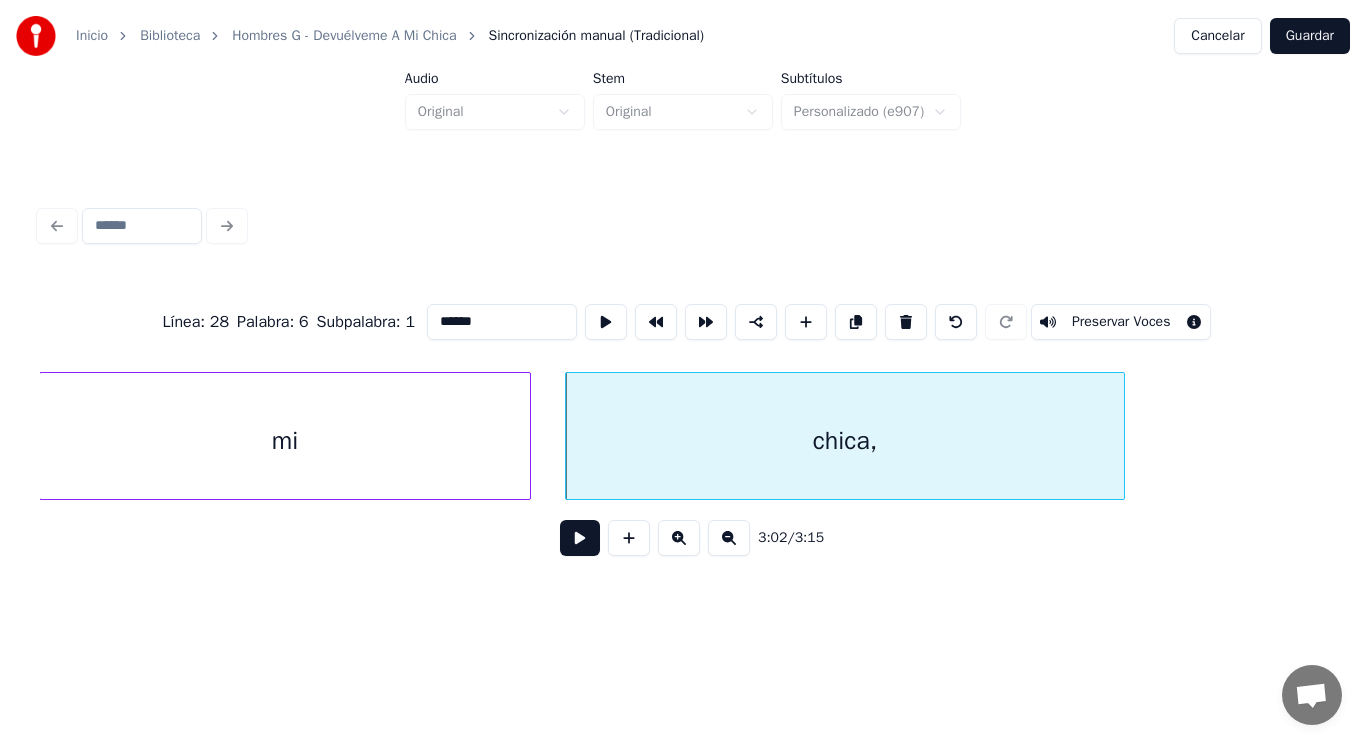 click on "mi" at bounding box center [285, 441] 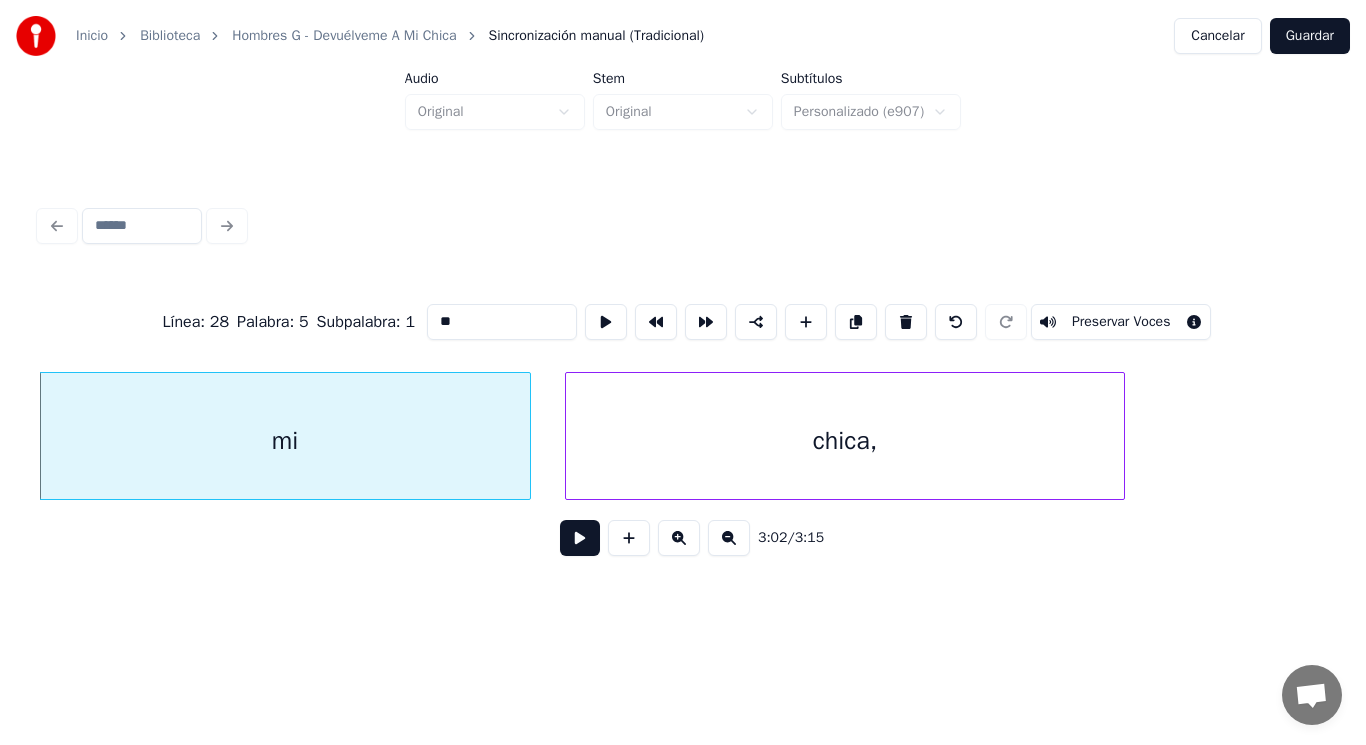 type on "**" 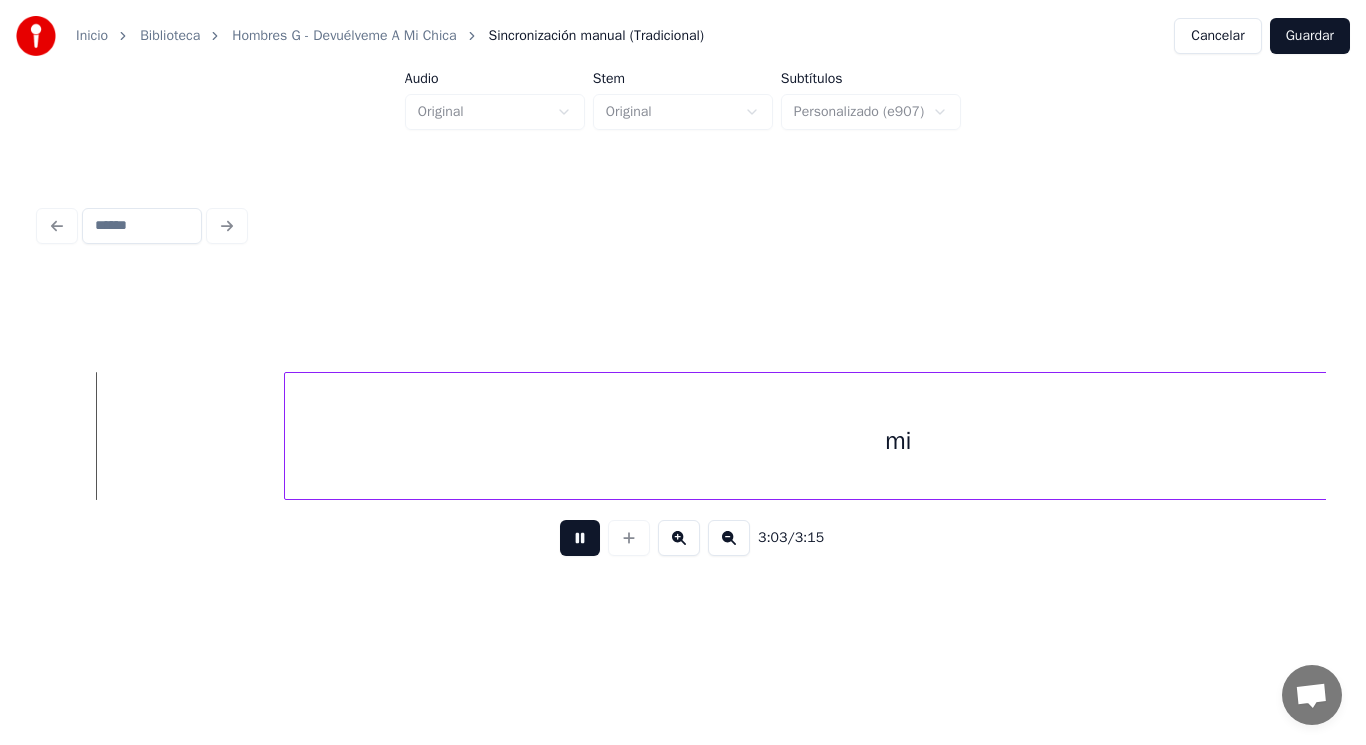 click at bounding box center (580, 538) 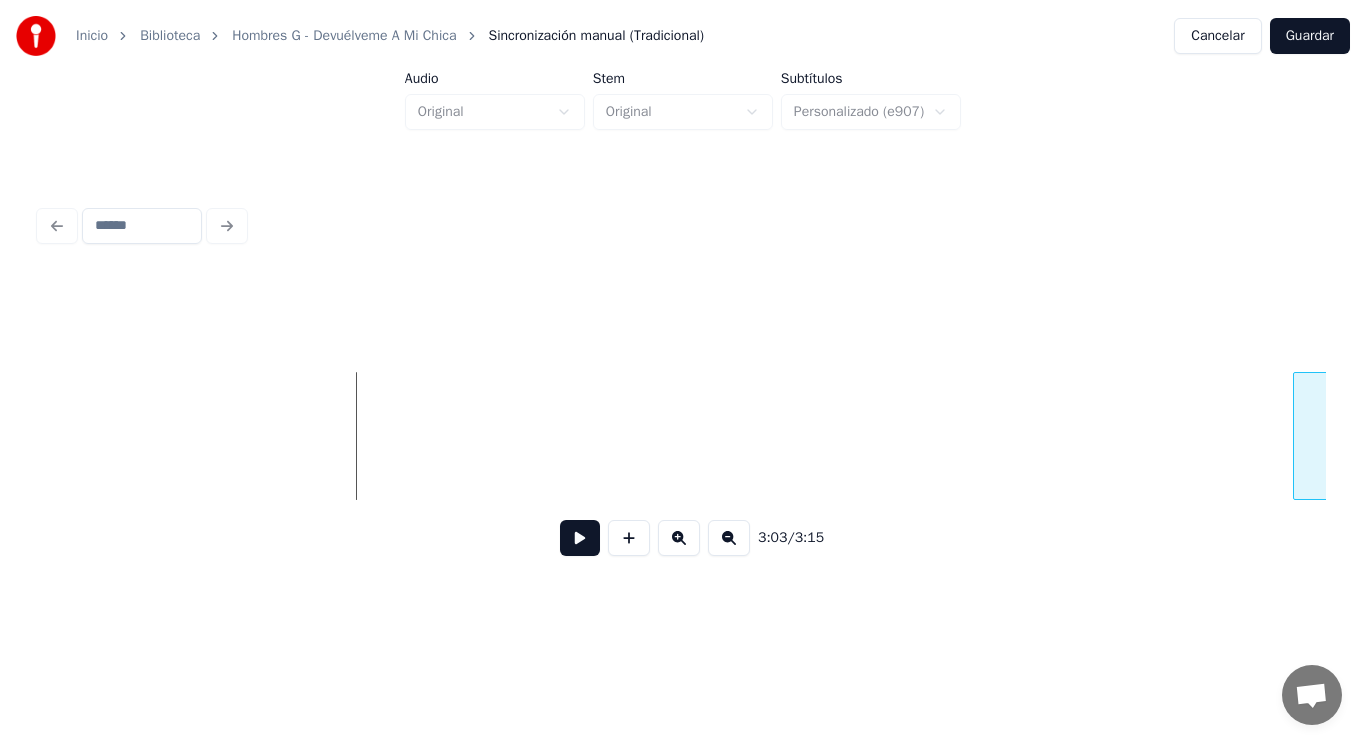 click at bounding box center (1297, 436) 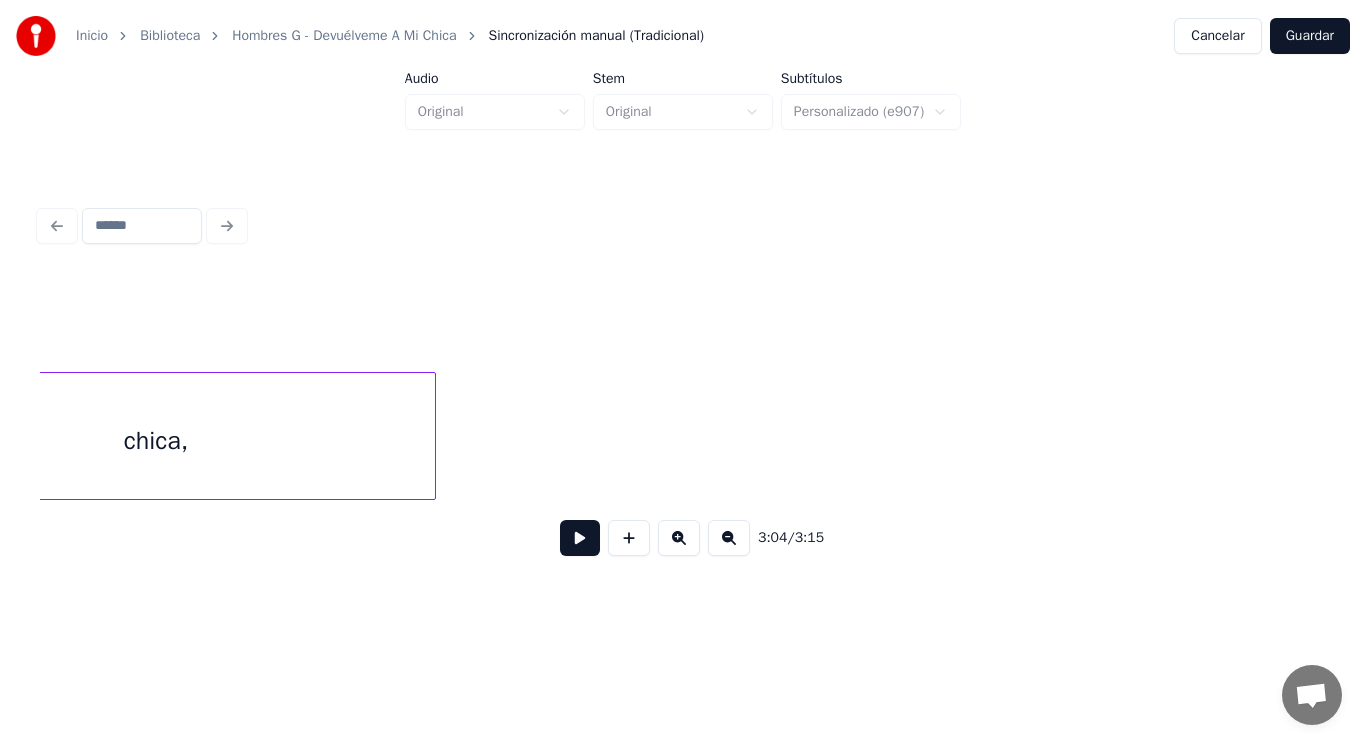 click on "chica," at bounding box center [156, 441] 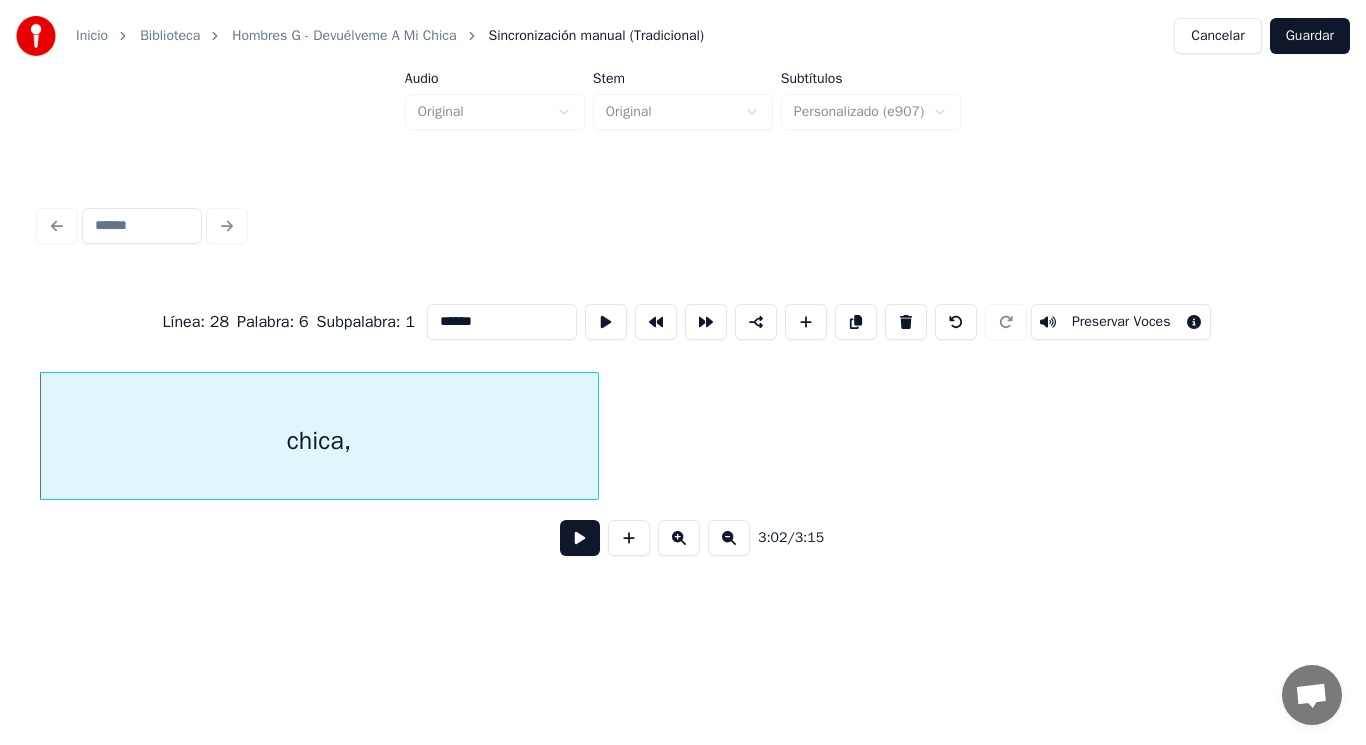 click at bounding box center [580, 538] 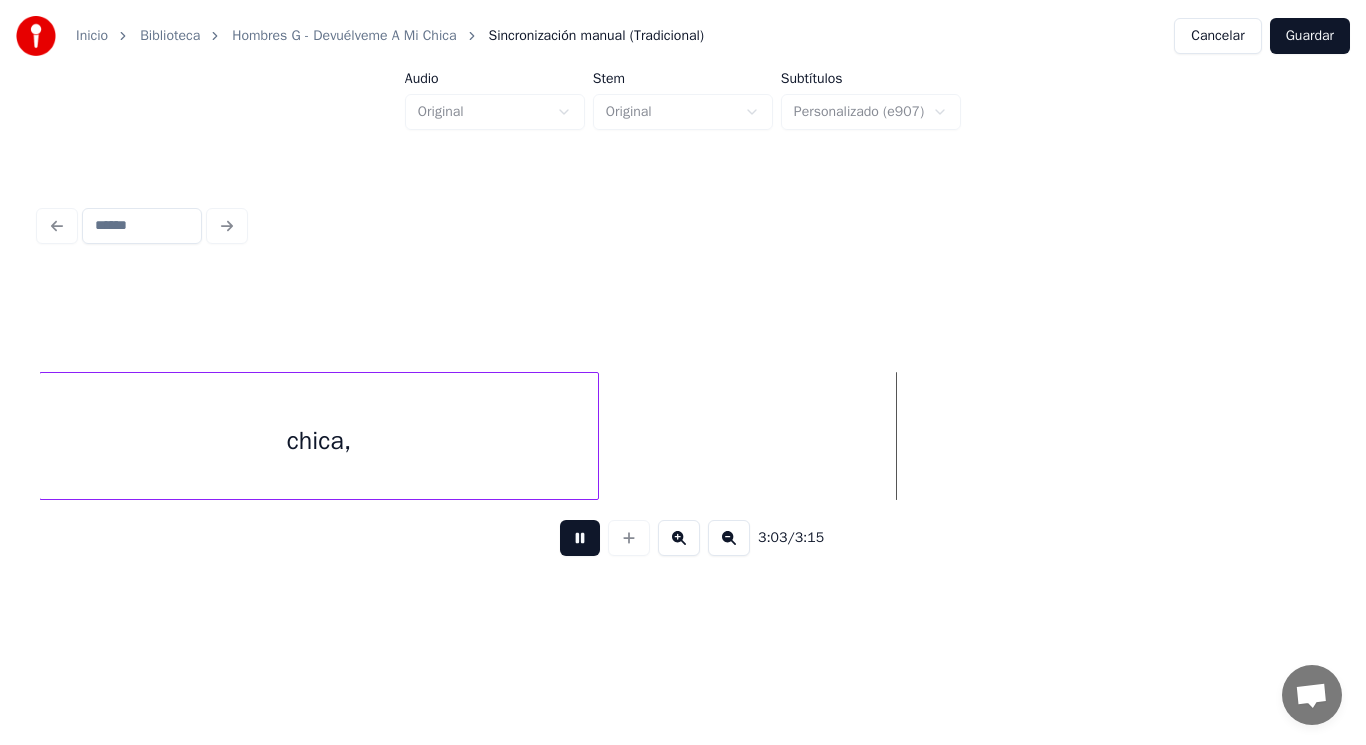 click at bounding box center (580, 538) 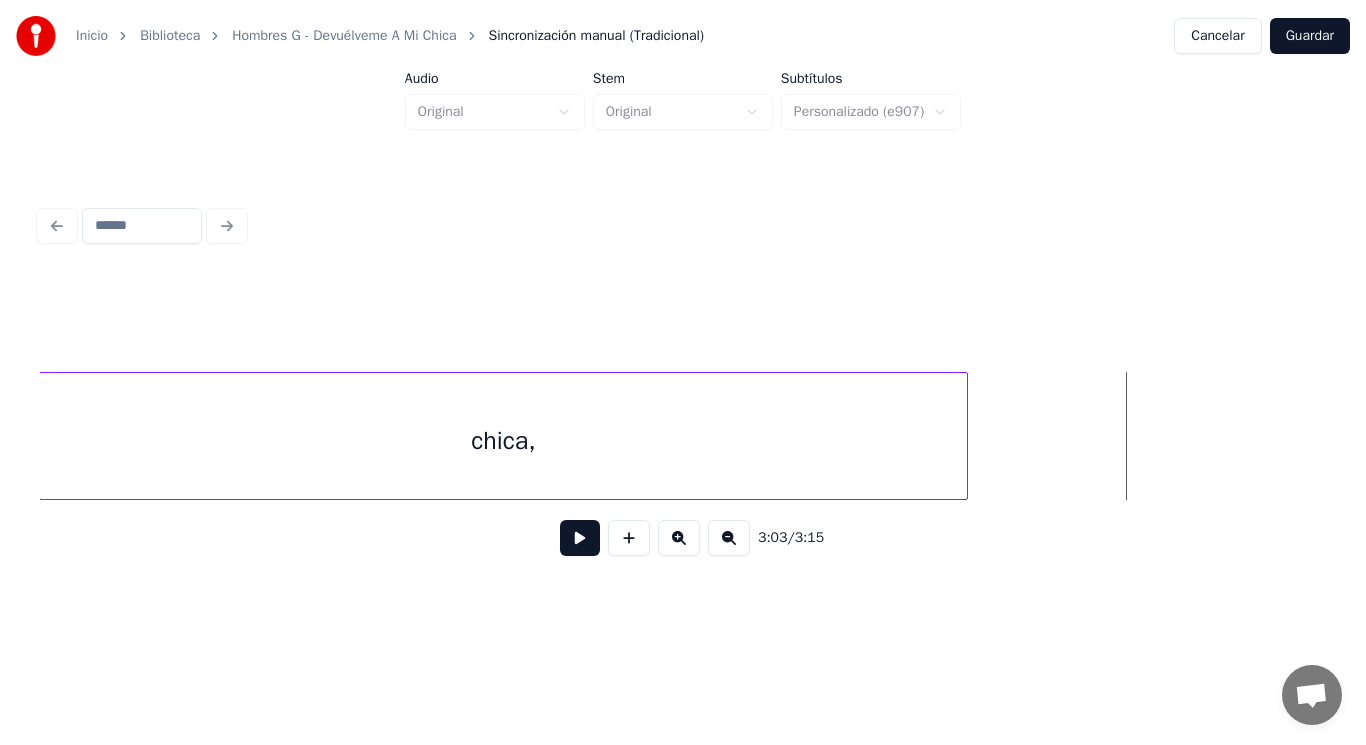 click at bounding box center (964, 436) 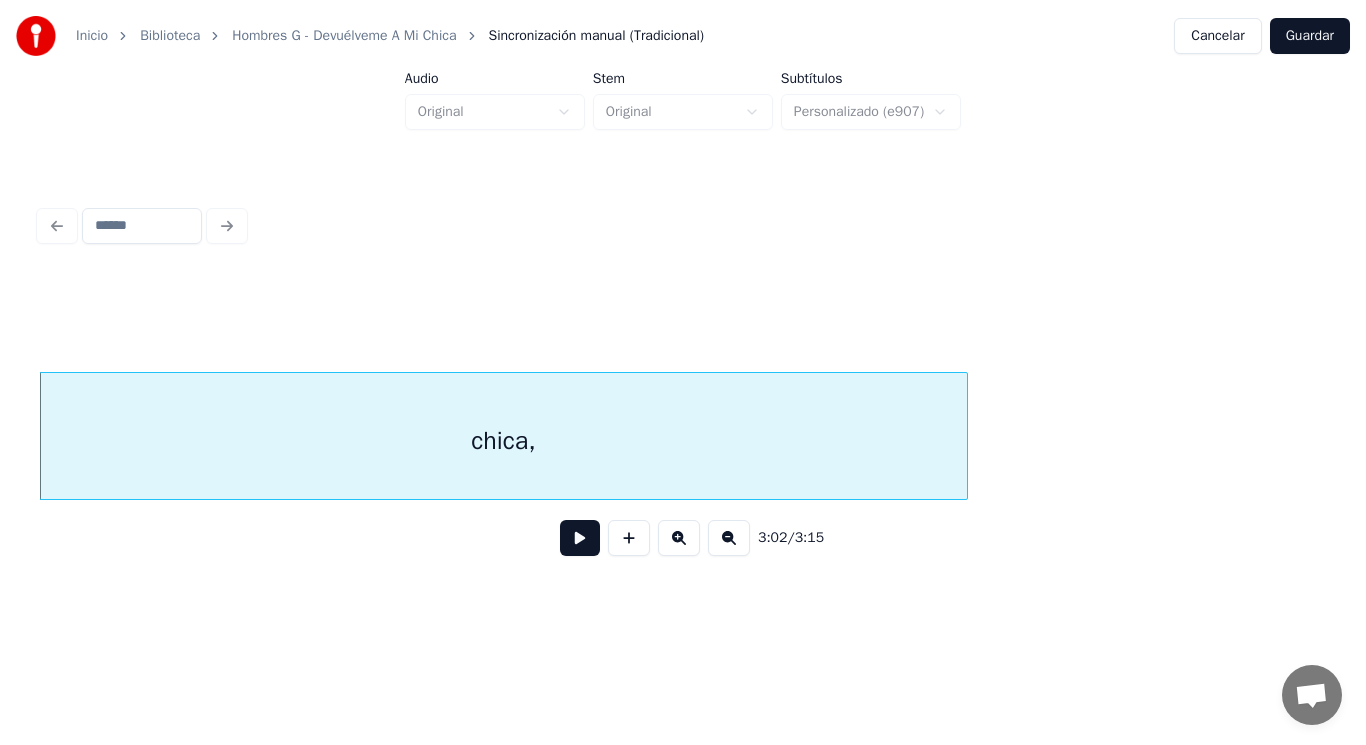 click at bounding box center [580, 538] 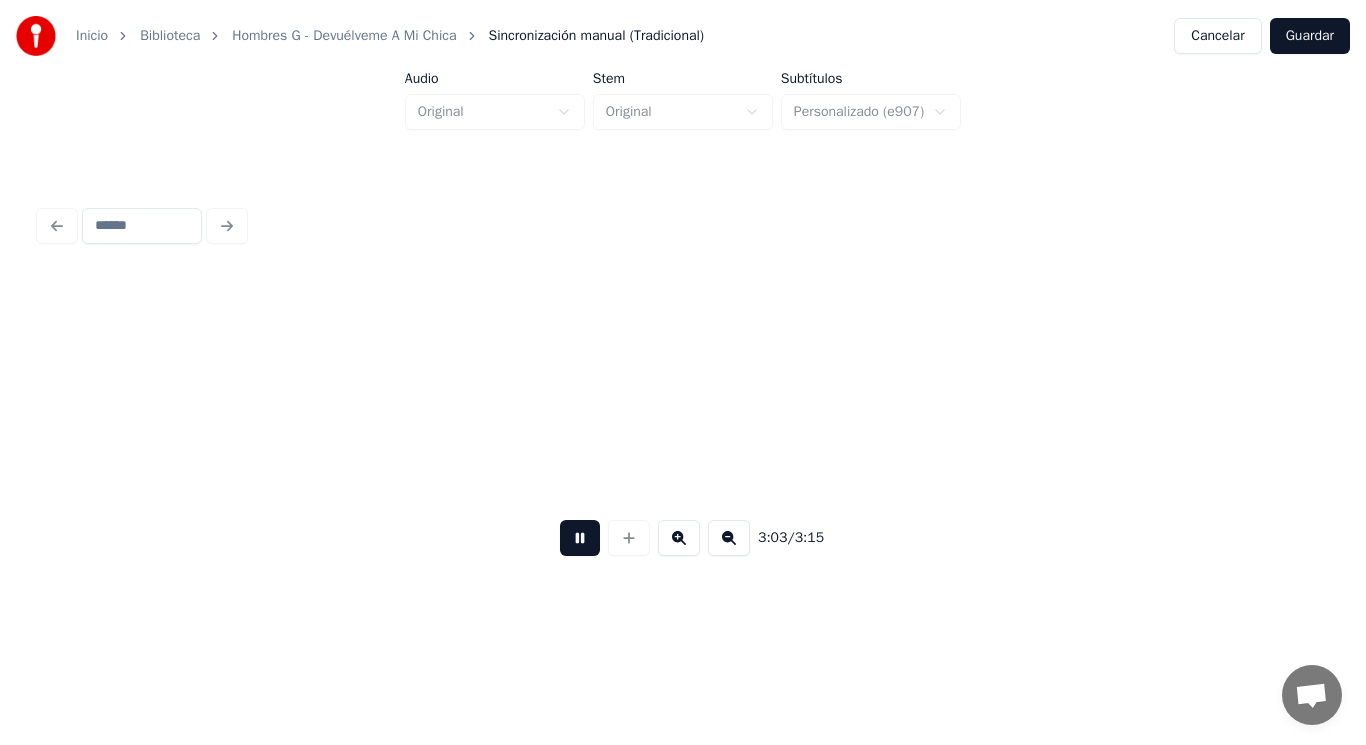 scroll, scrollTop: 0, scrollLeft: 257215, axis: horizontal 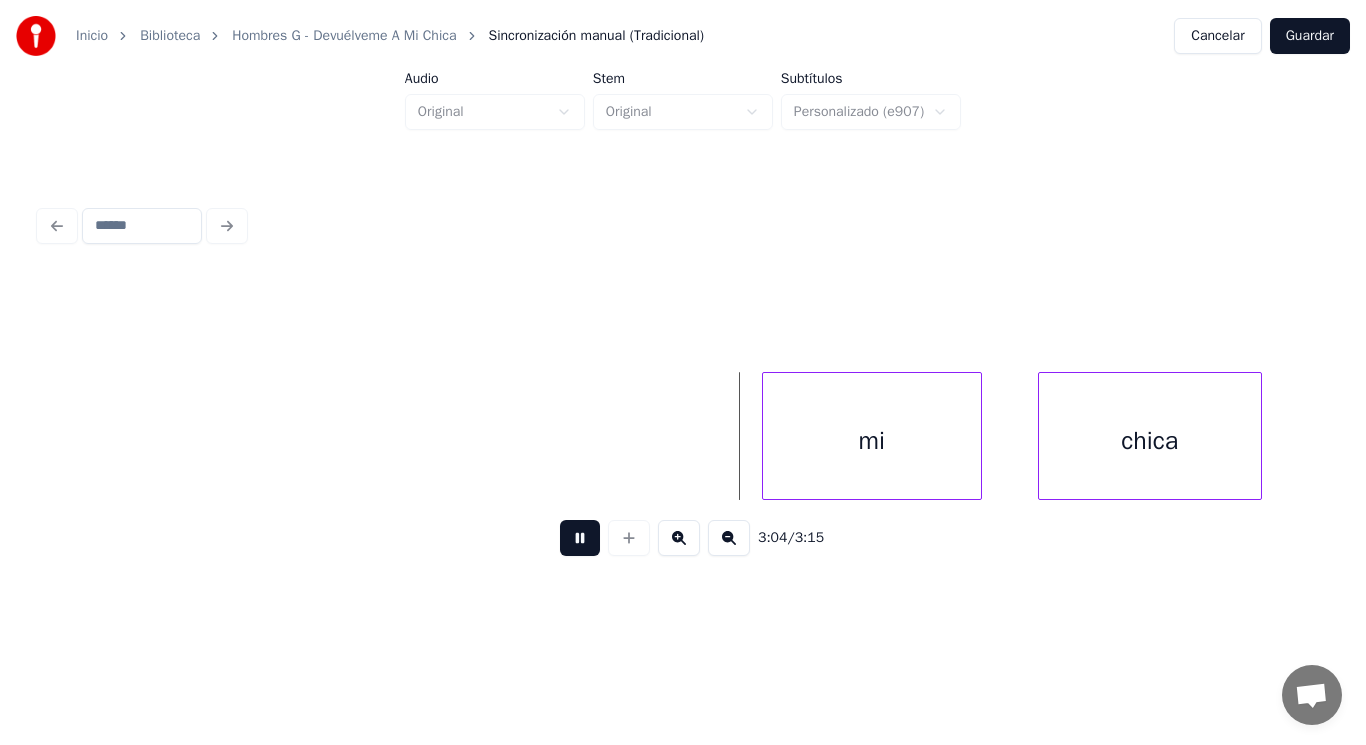 click at bounding box center (580, 538) 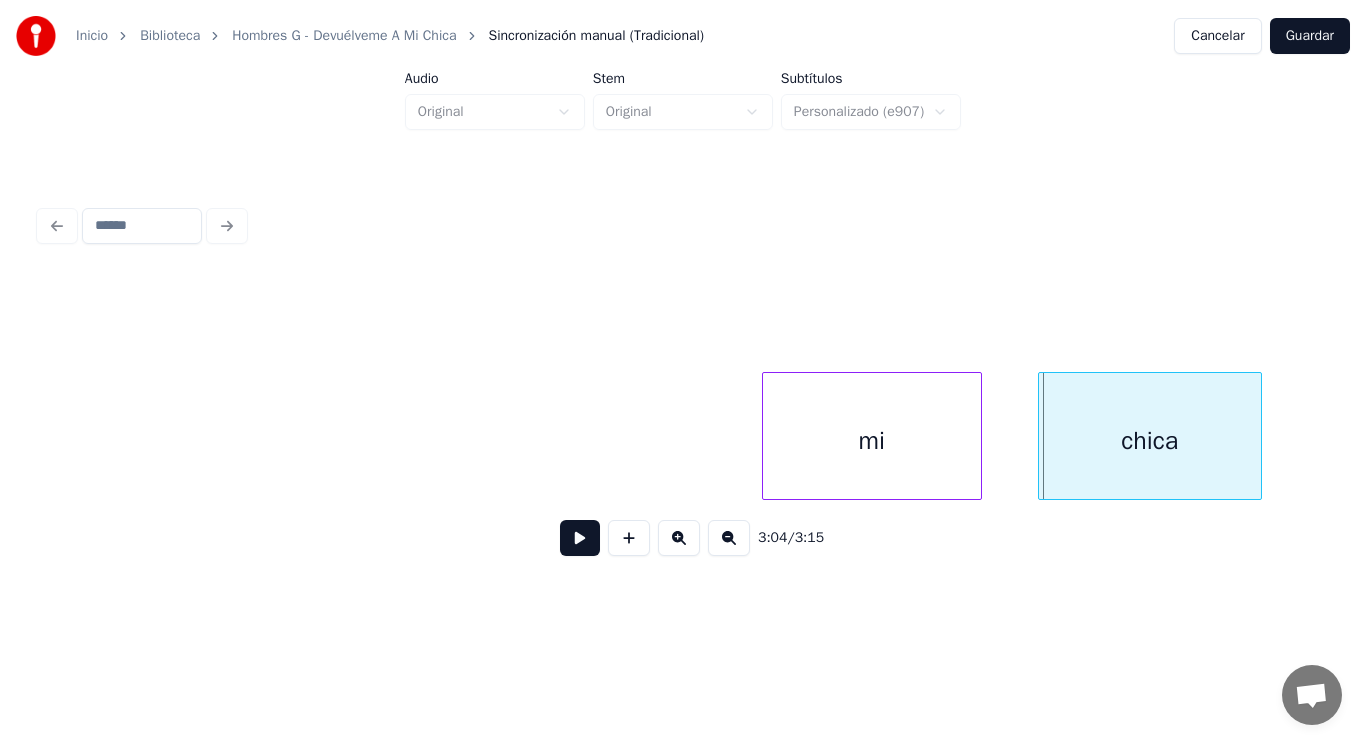 click on "mi" at bounding box center (872, 441) 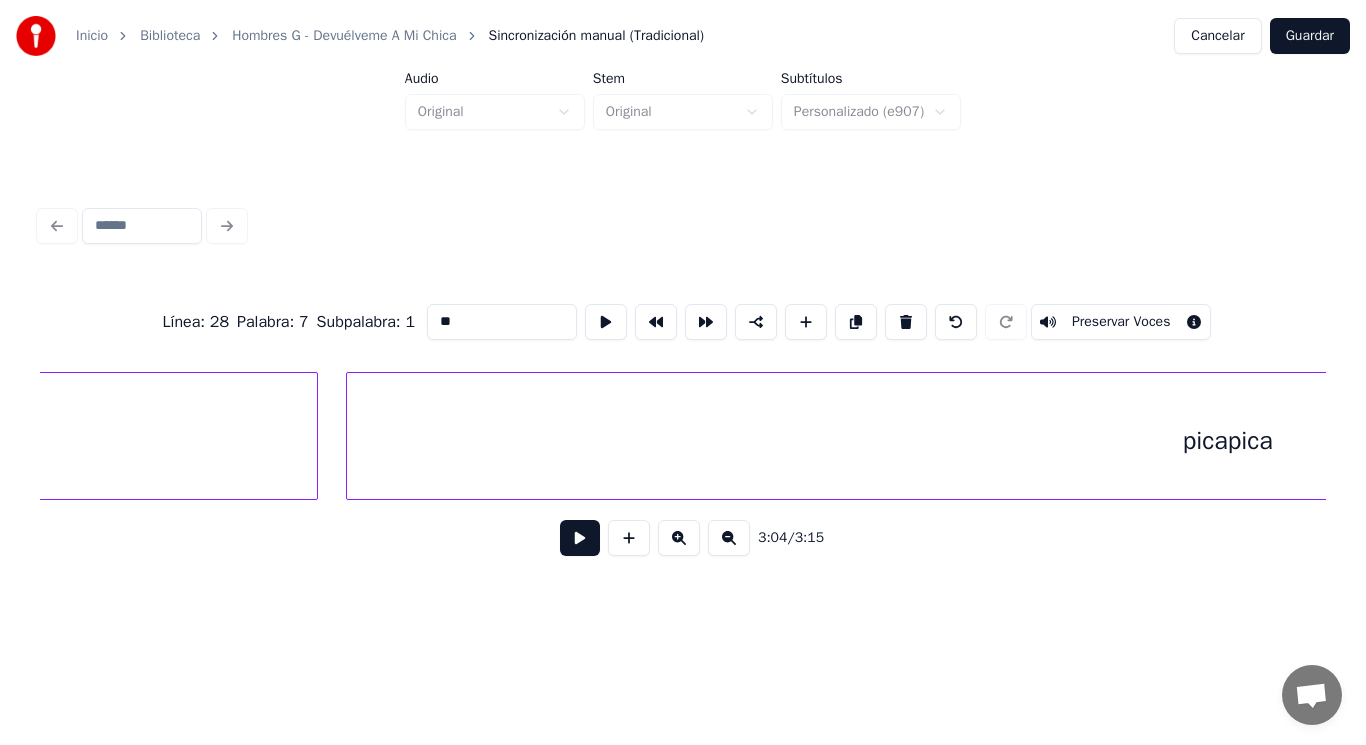 scroll, scrollTop: 0, scrollLeft: 264049, axis: horizontal 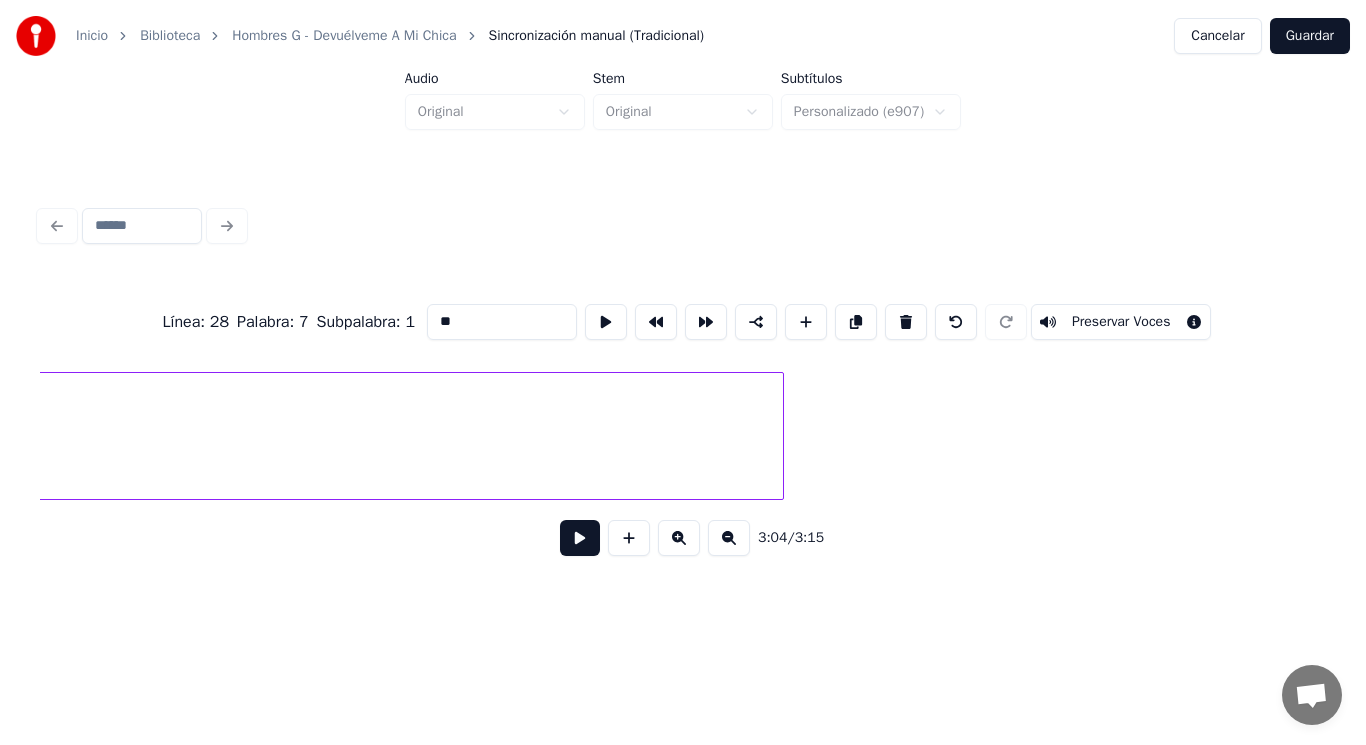click on "picapica" at bounding box center (-98, 441) 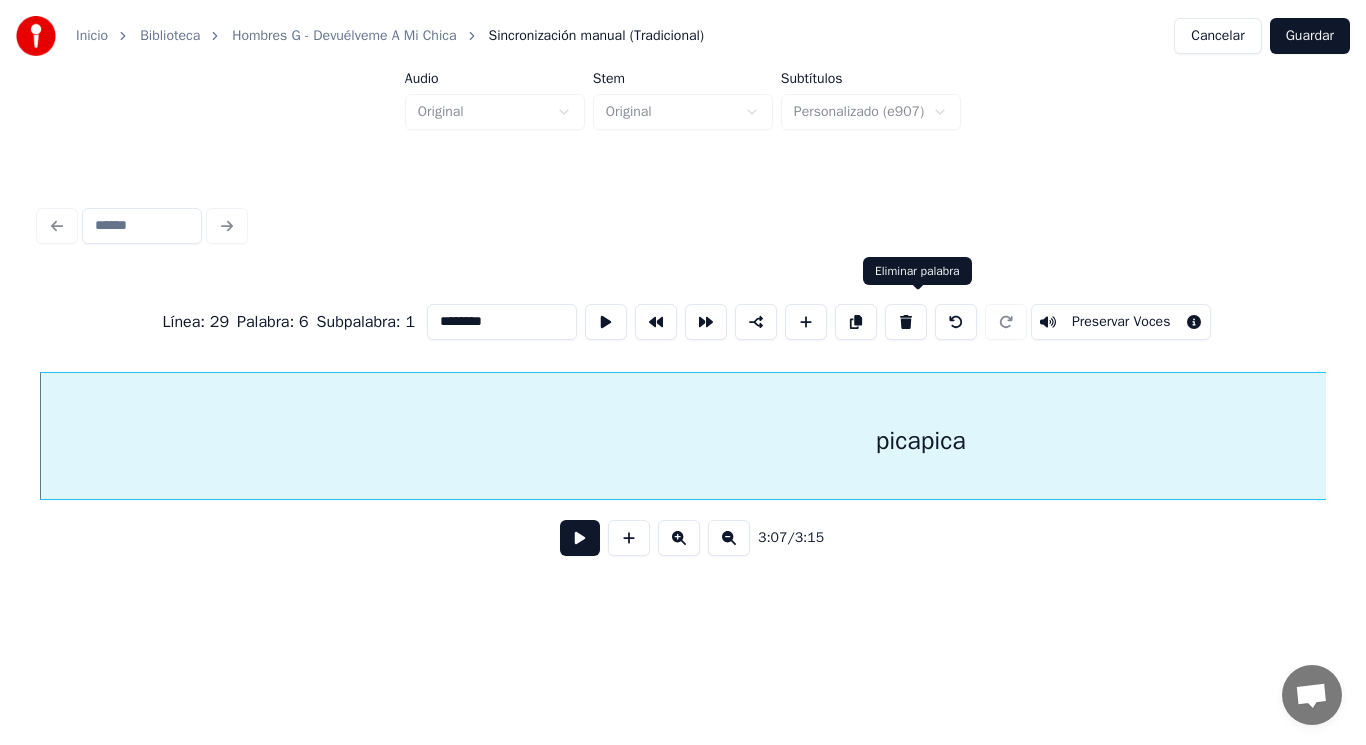 click at bounding box center [906, 322] 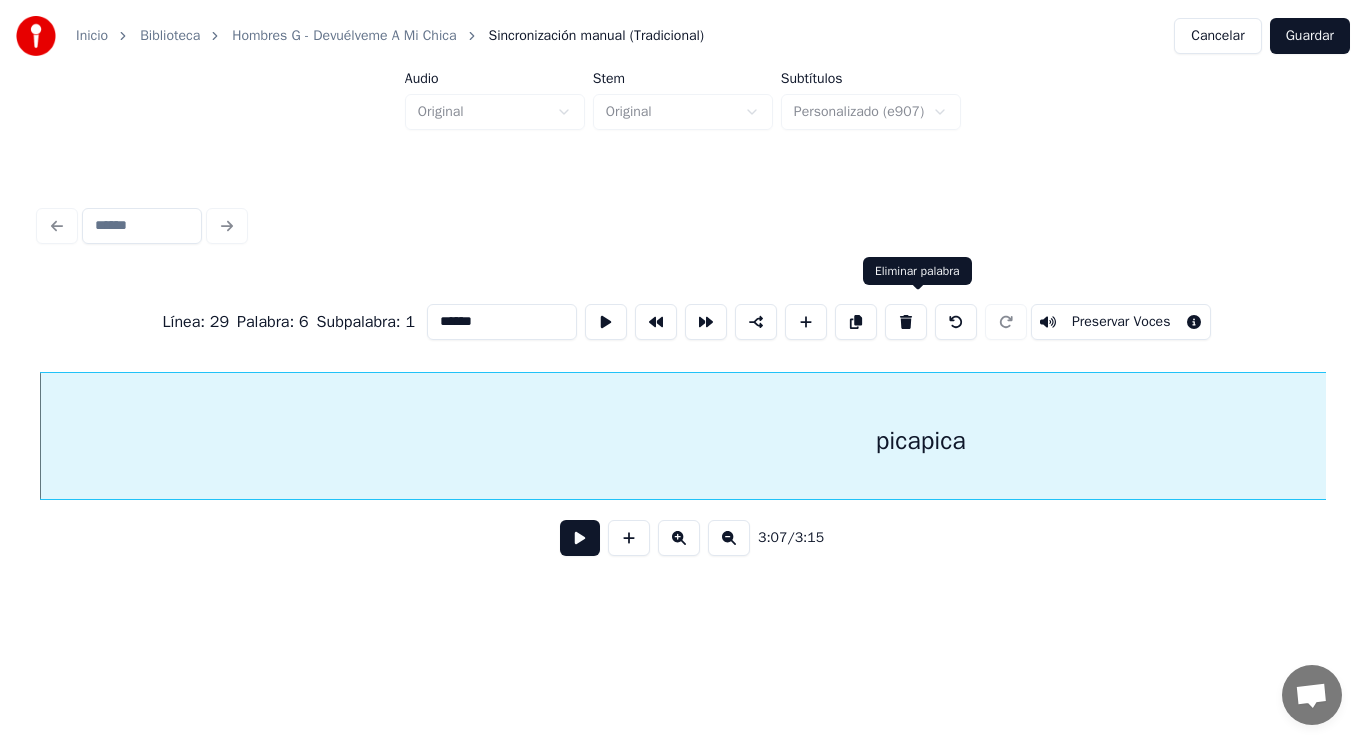 scroll, scrollTop: 0, scrollLeft: 255921, axis: horizontal 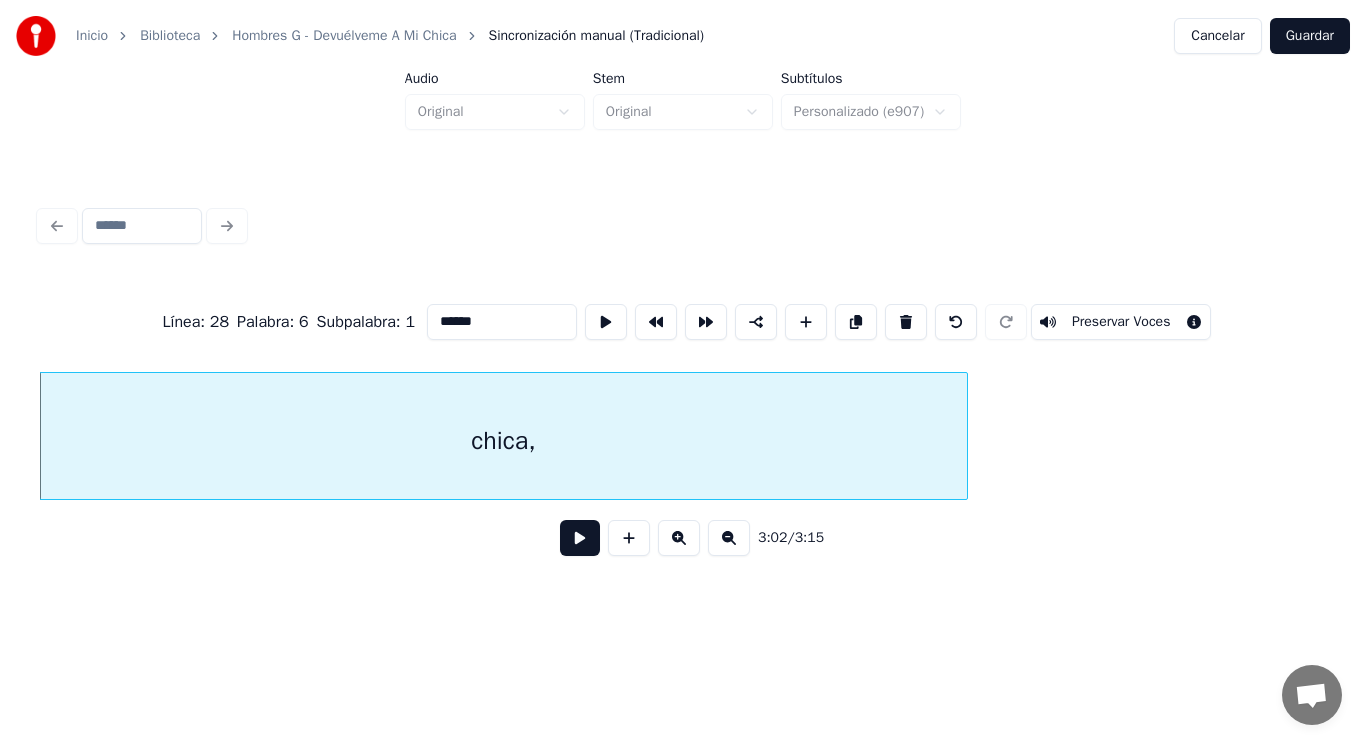 click at bounding box center (580, 538) 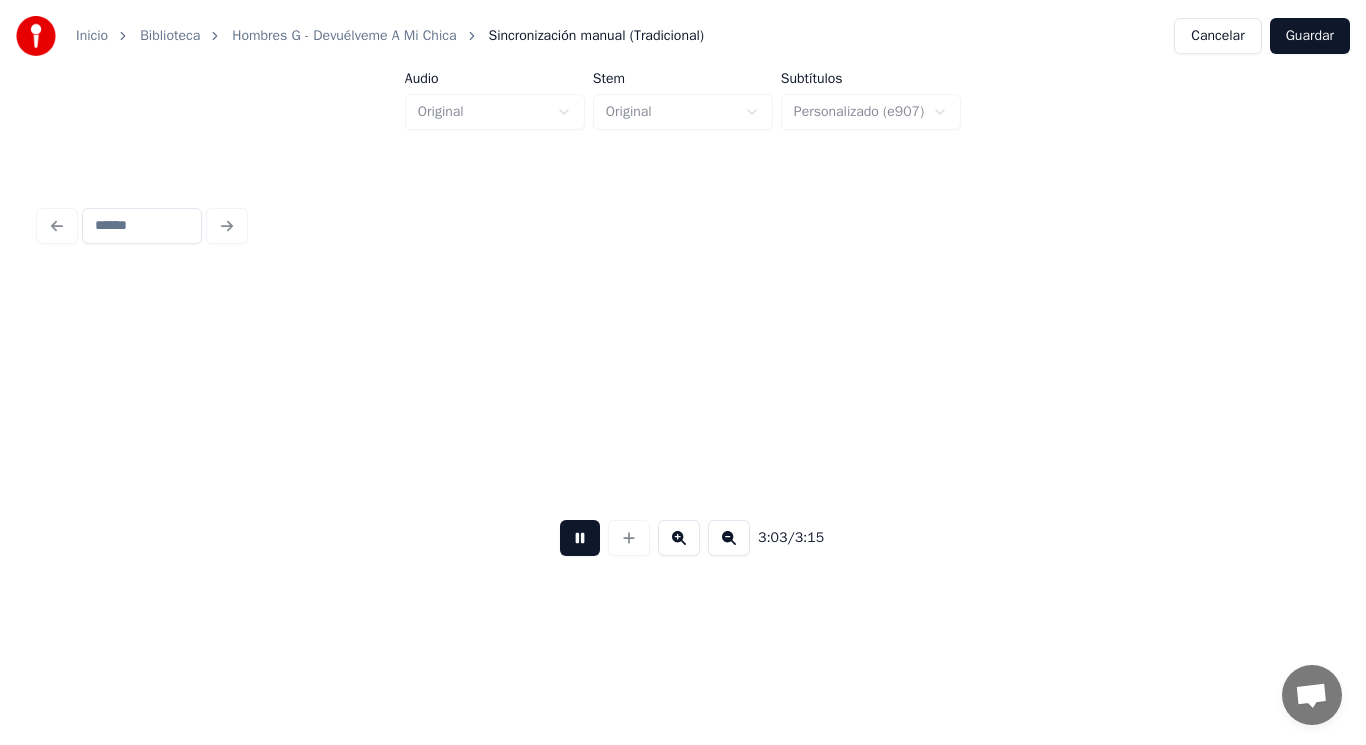 scroll, scrollTop: 0, scrollLeft: 257222, axis: horizontal 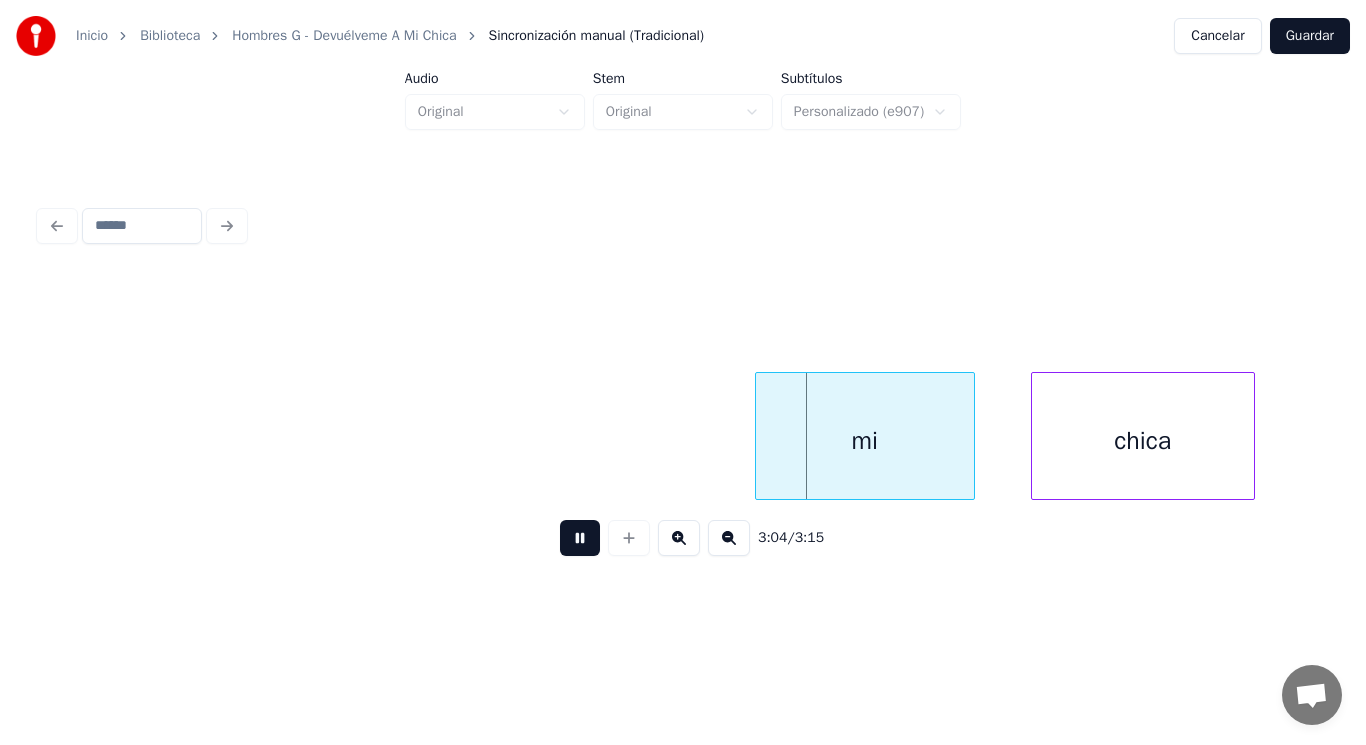 click at bounding box center [580, 538] 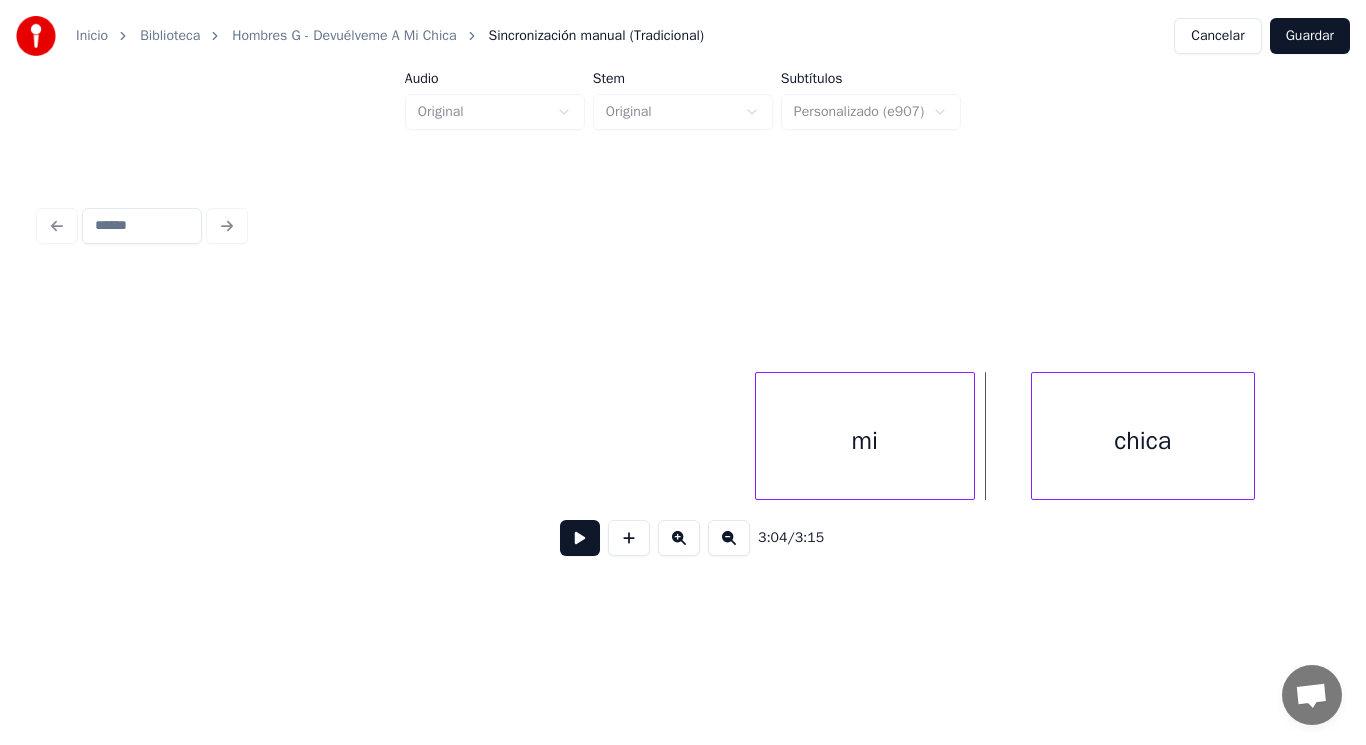 click on "mi" at bounding box center (865, 441) 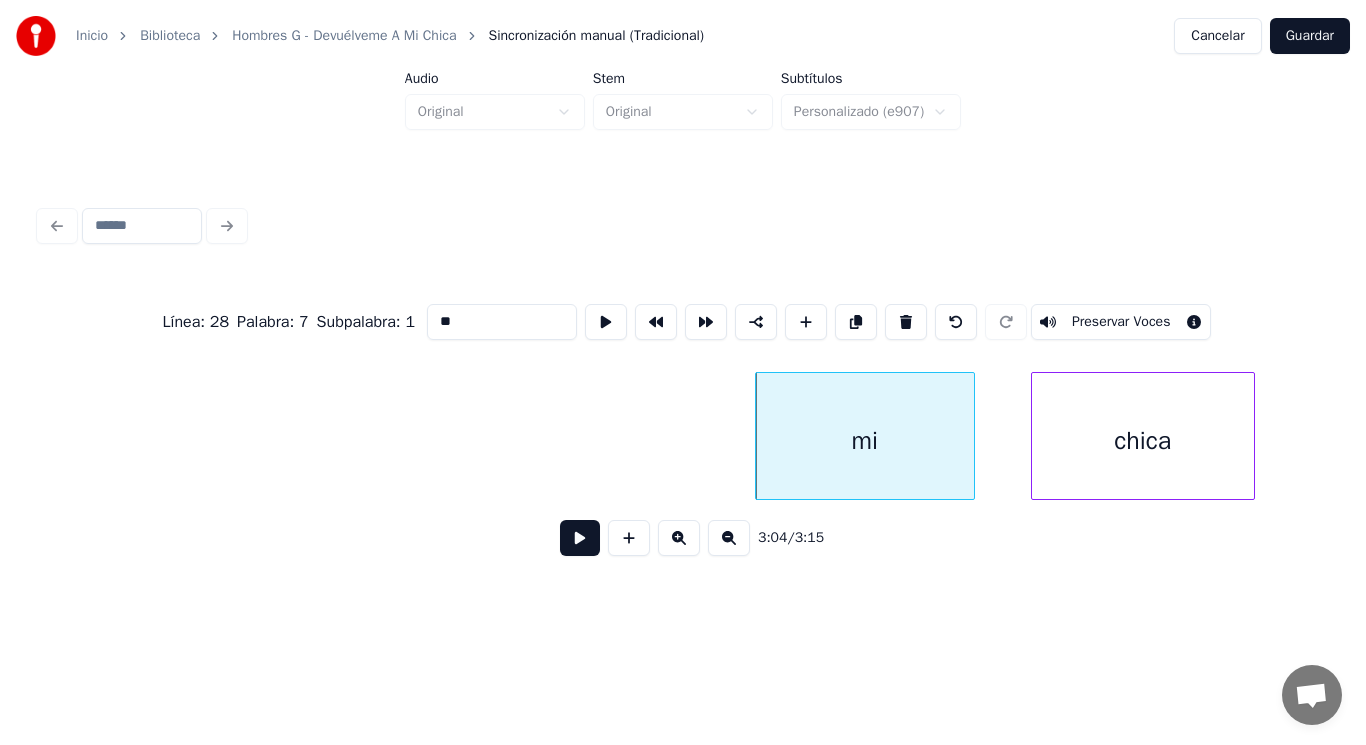 drag, startPoint x: 419, startPoint y: 306, endPoint x: 302, endPoint y: 315, distance: 117.34564 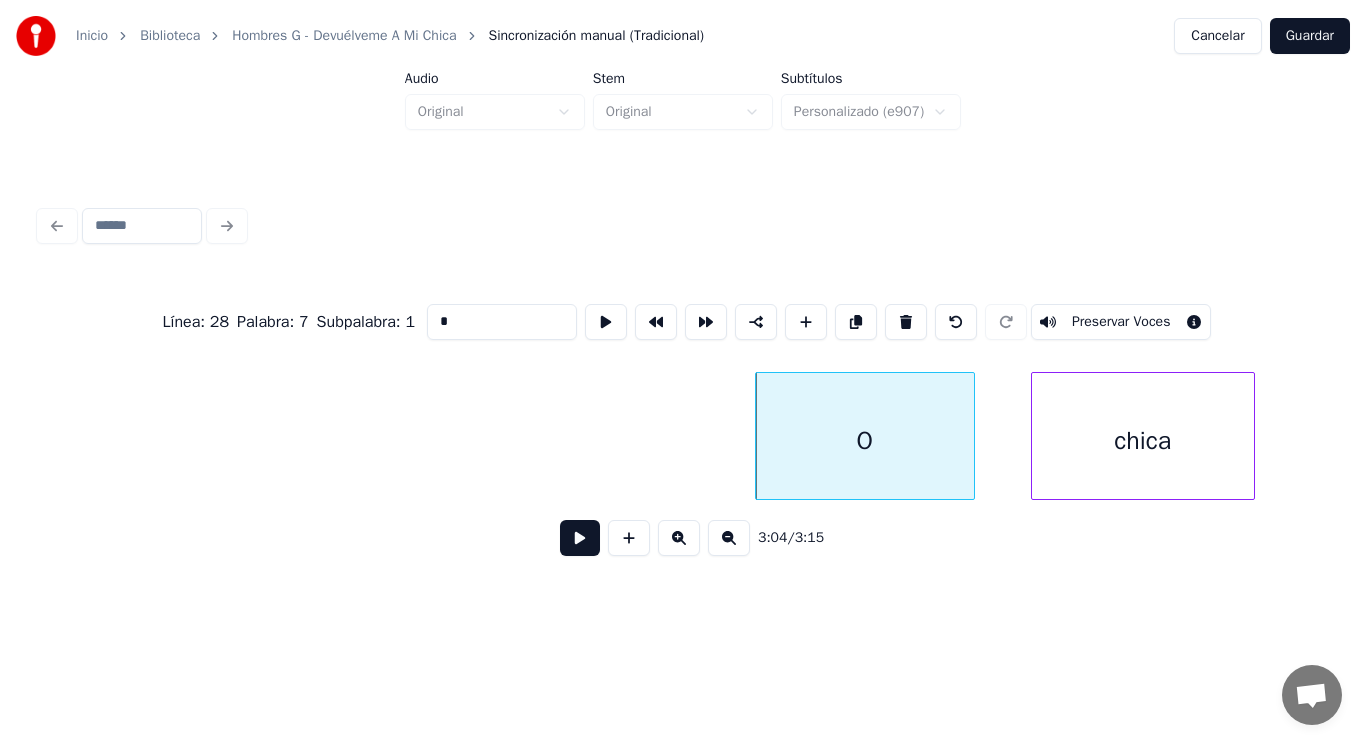 click on "chica" at bounding box center [1143, 441] 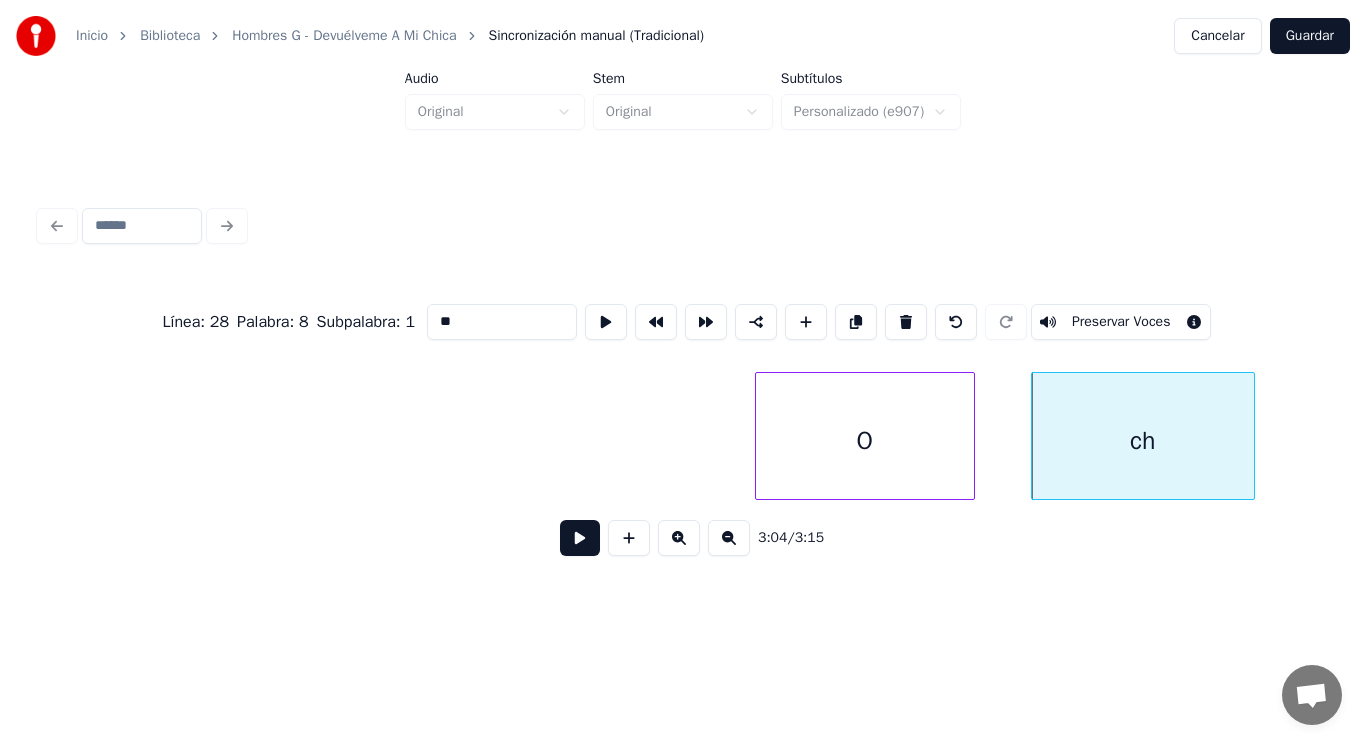 type on "*" 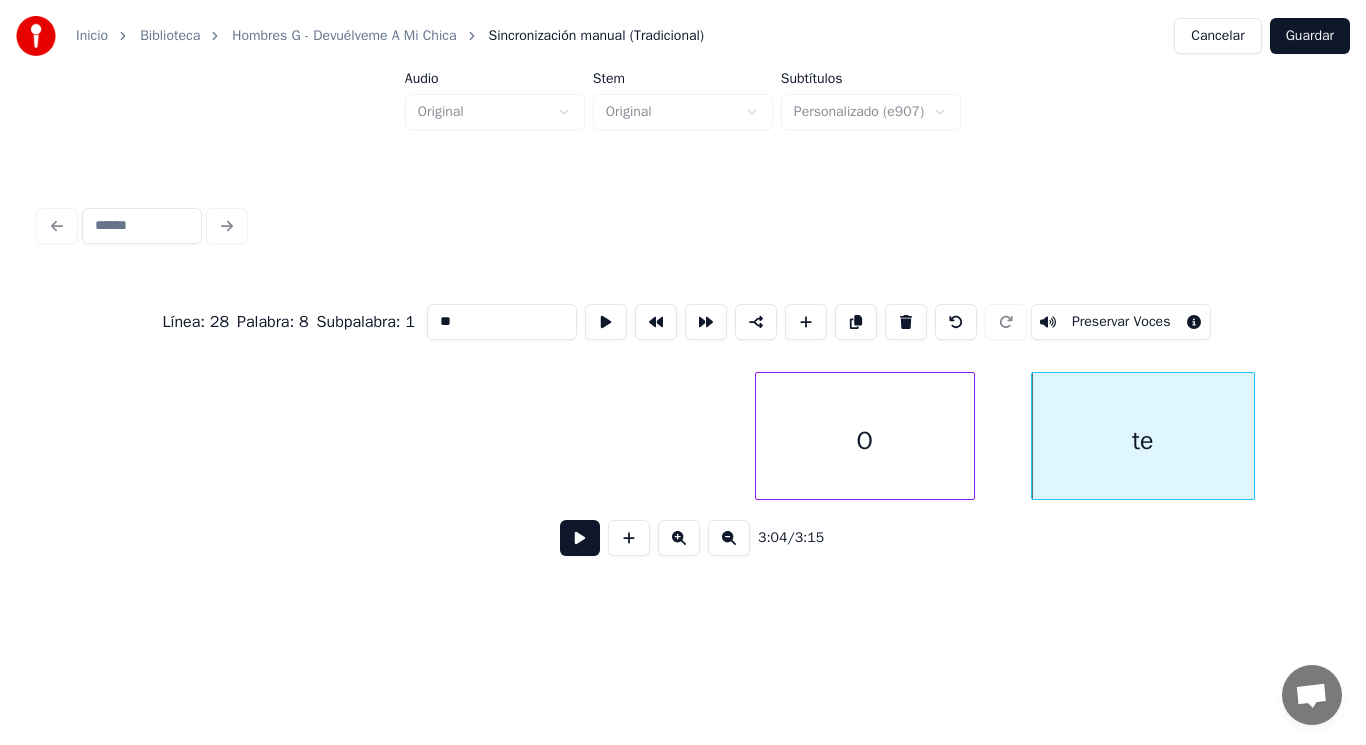type on "**" 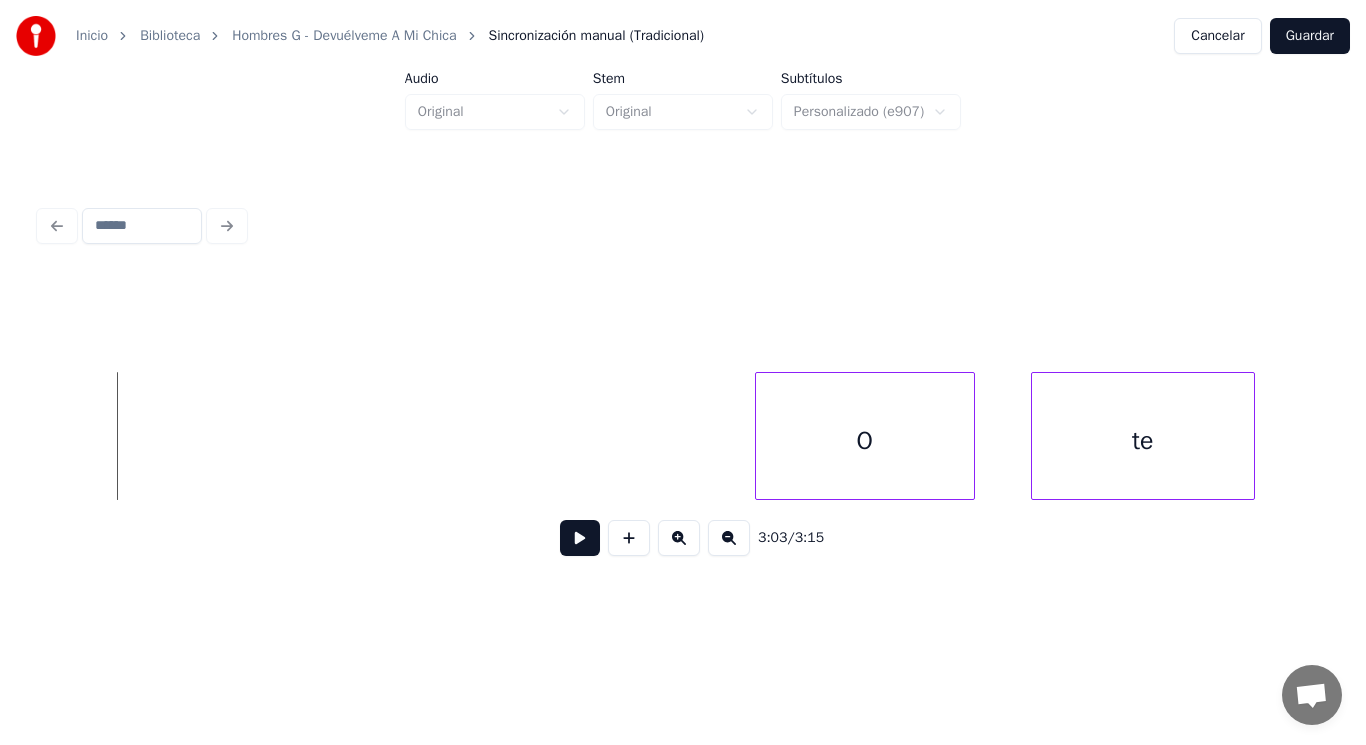 click at bounding box center (580, 538) 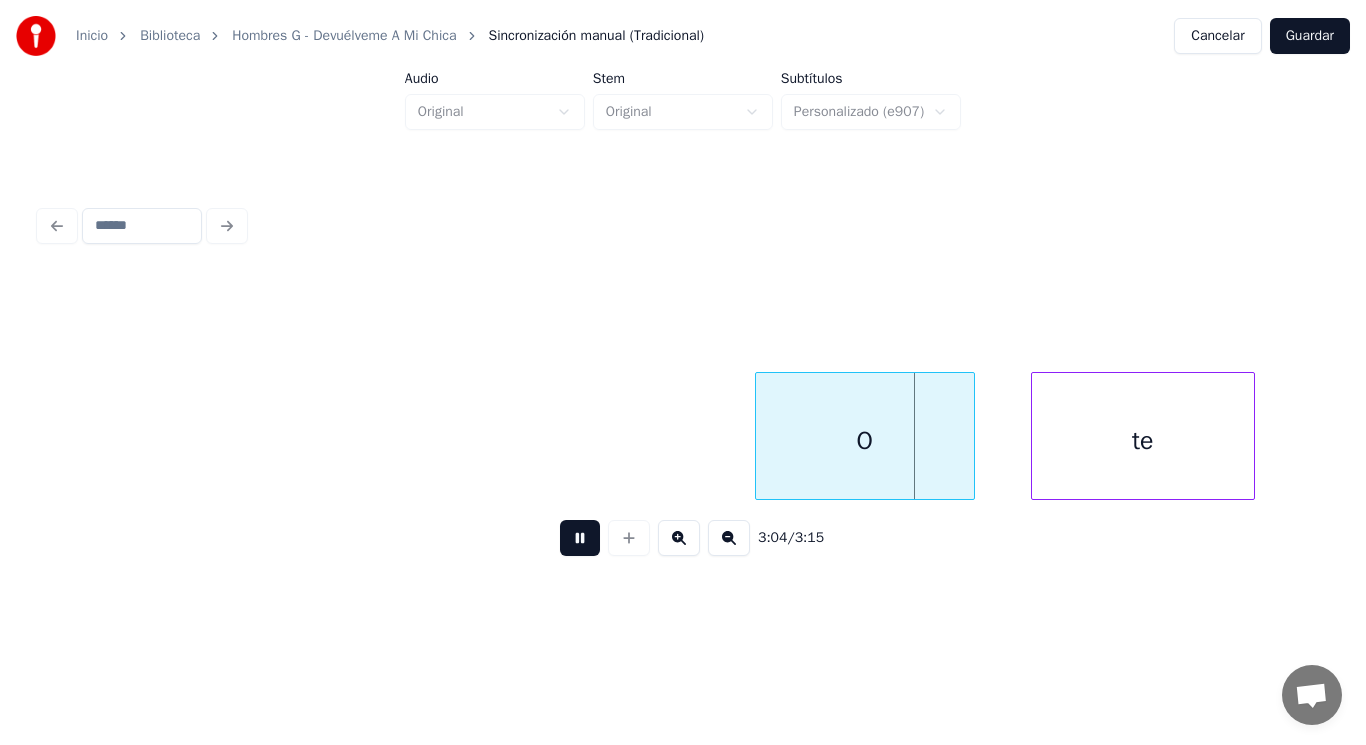 click at bounding box center [580, 538] 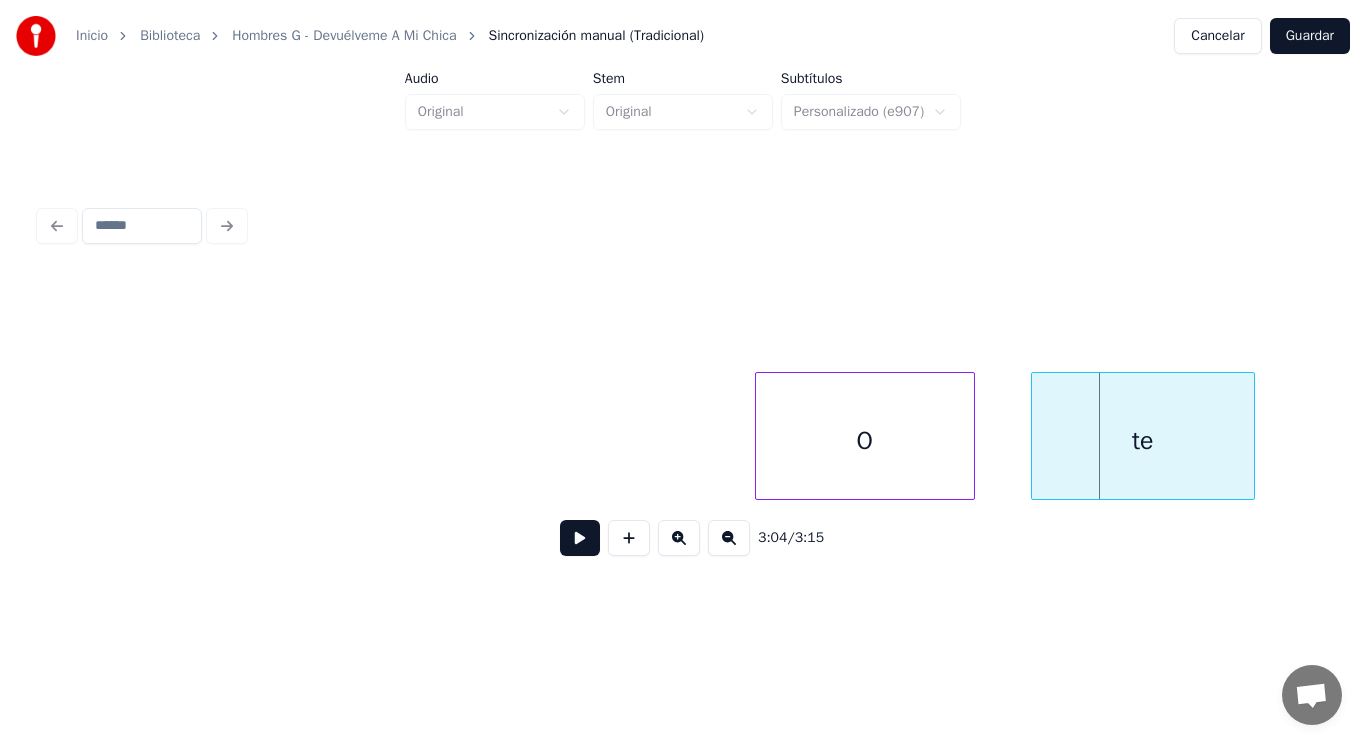 click on "O" at bounding box center [865, 441] 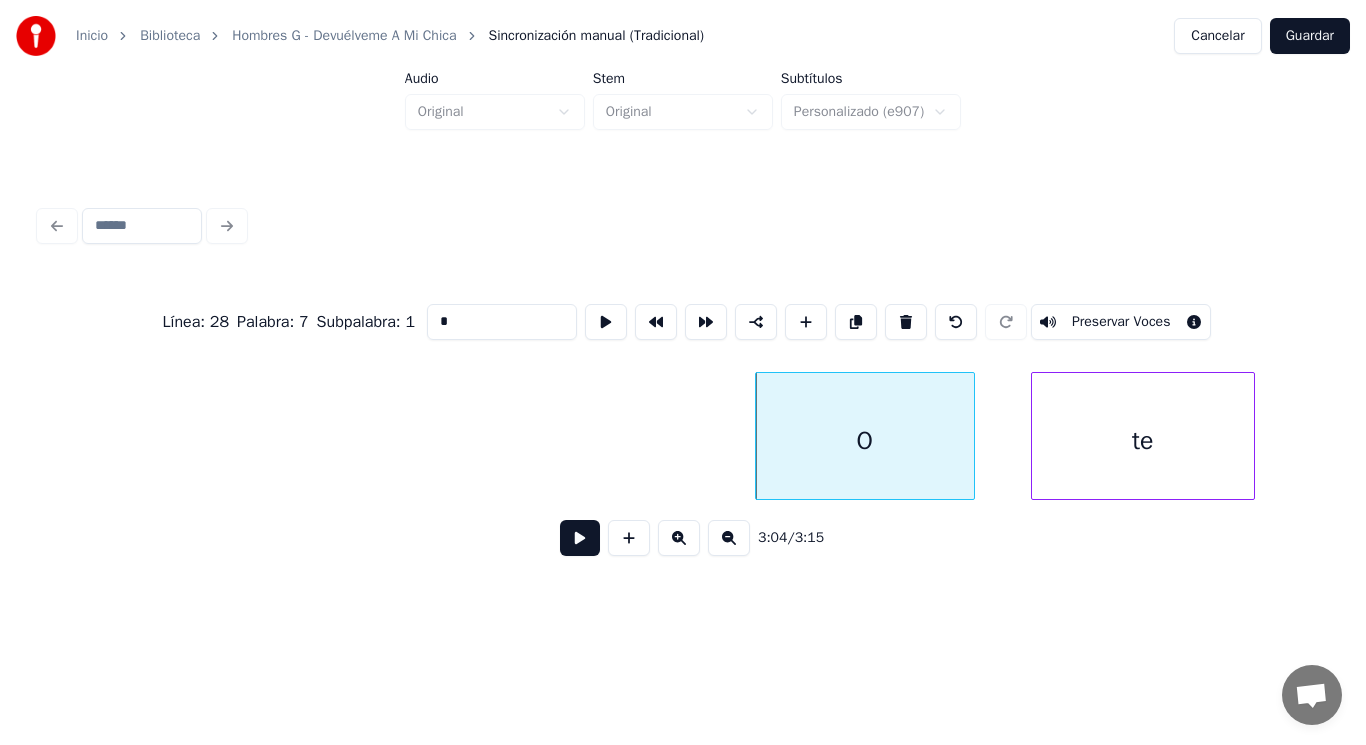click at bounding box center [580, 538] 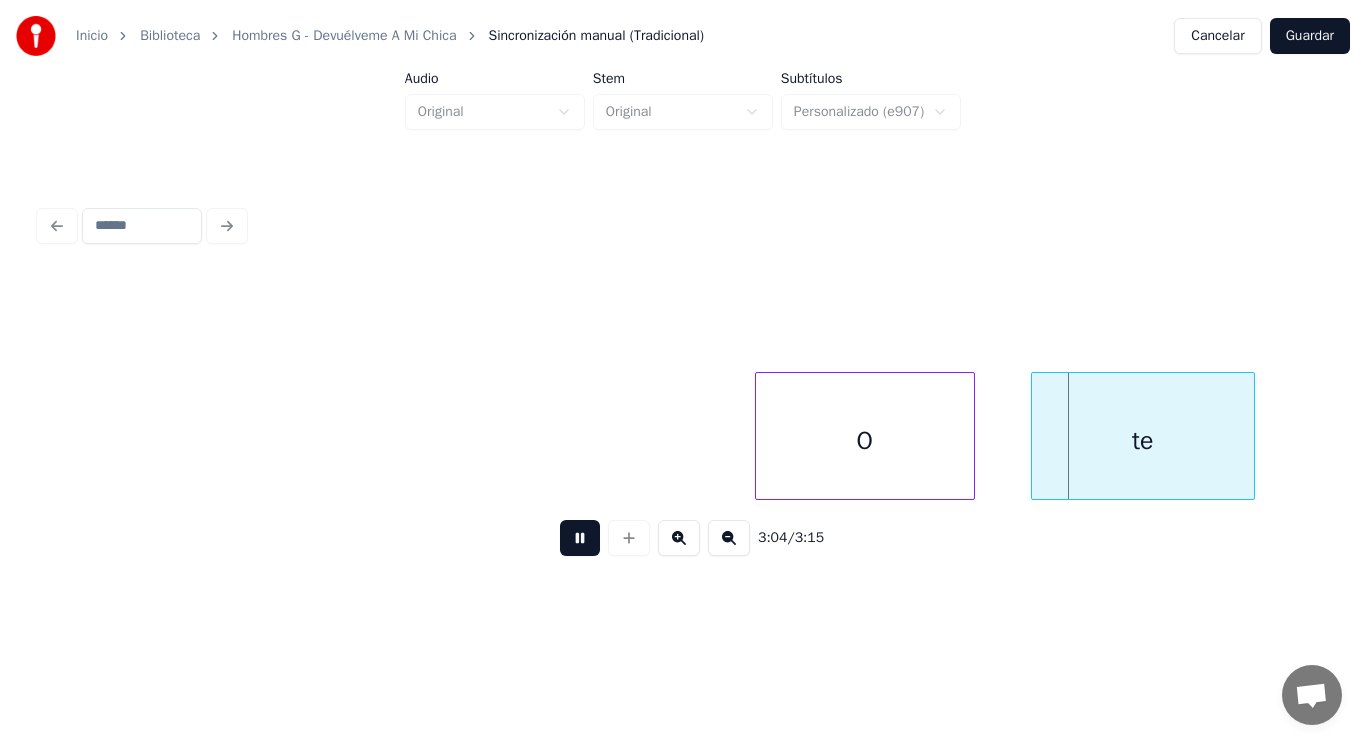 click at bounding box center [580, 538] 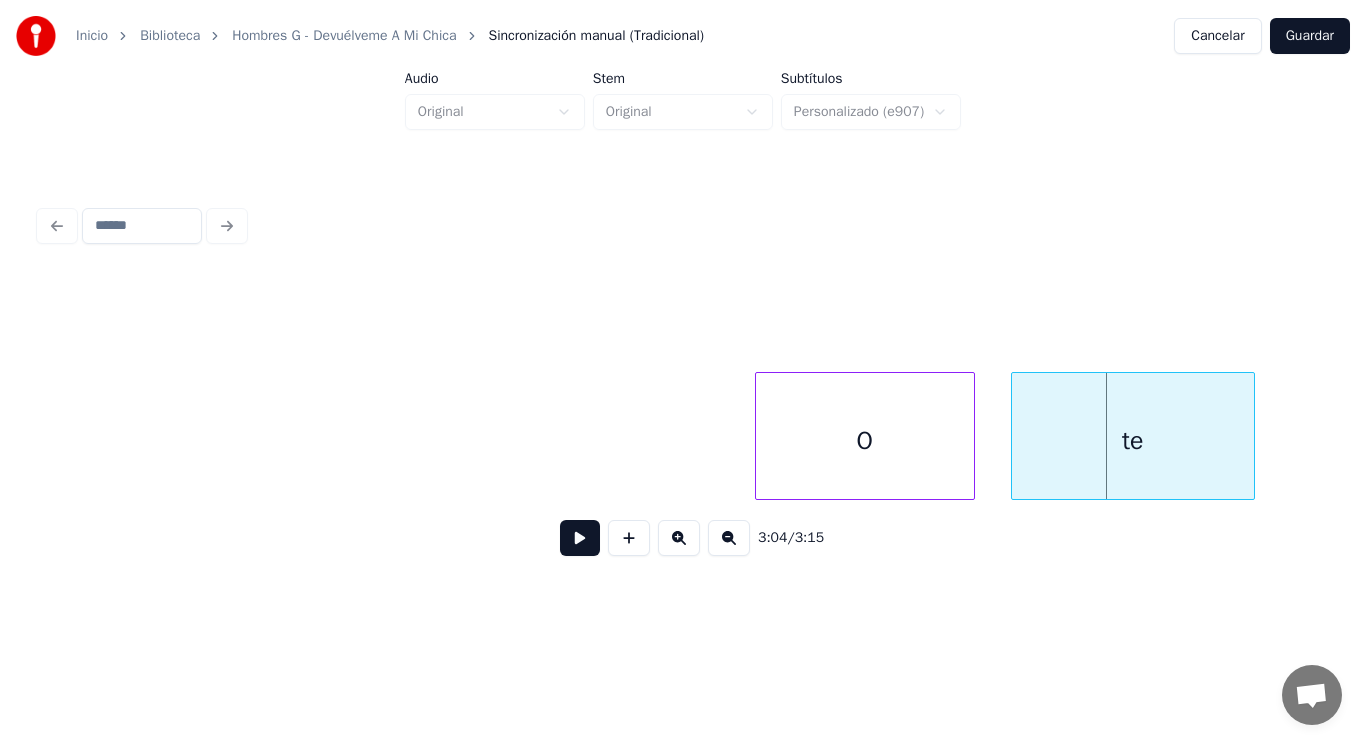 click at bounding box center [1015, 436] 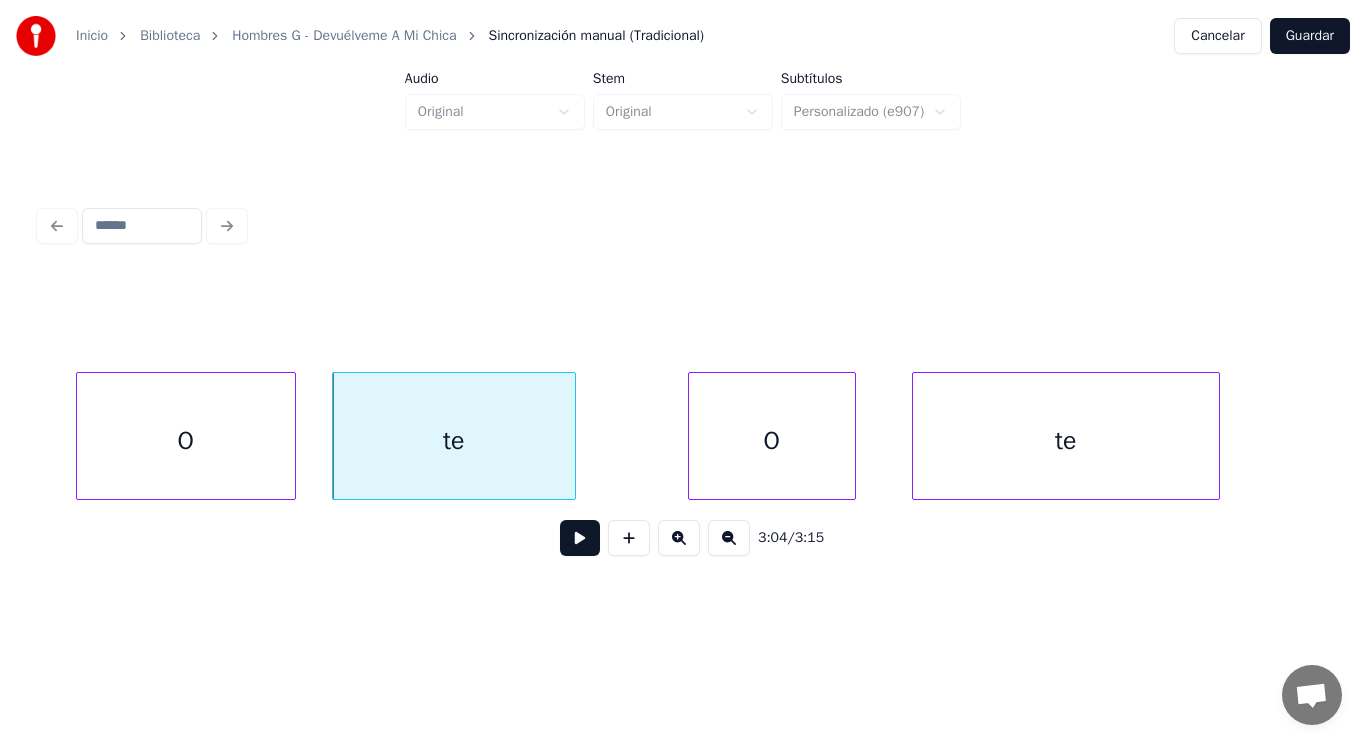 scroll, scrollTop: 0, scrollLeft: 257902, axis: horizontal 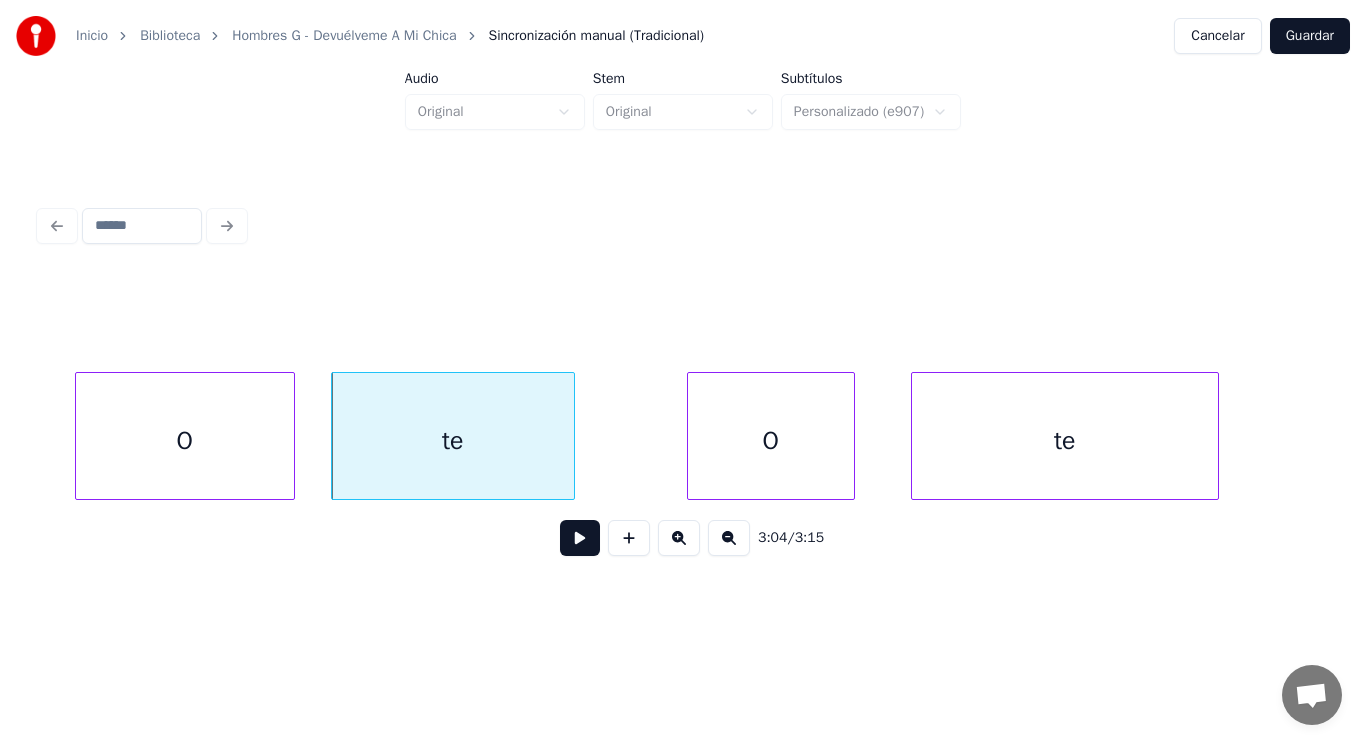 click on "O" at bounding box center (771, 441) 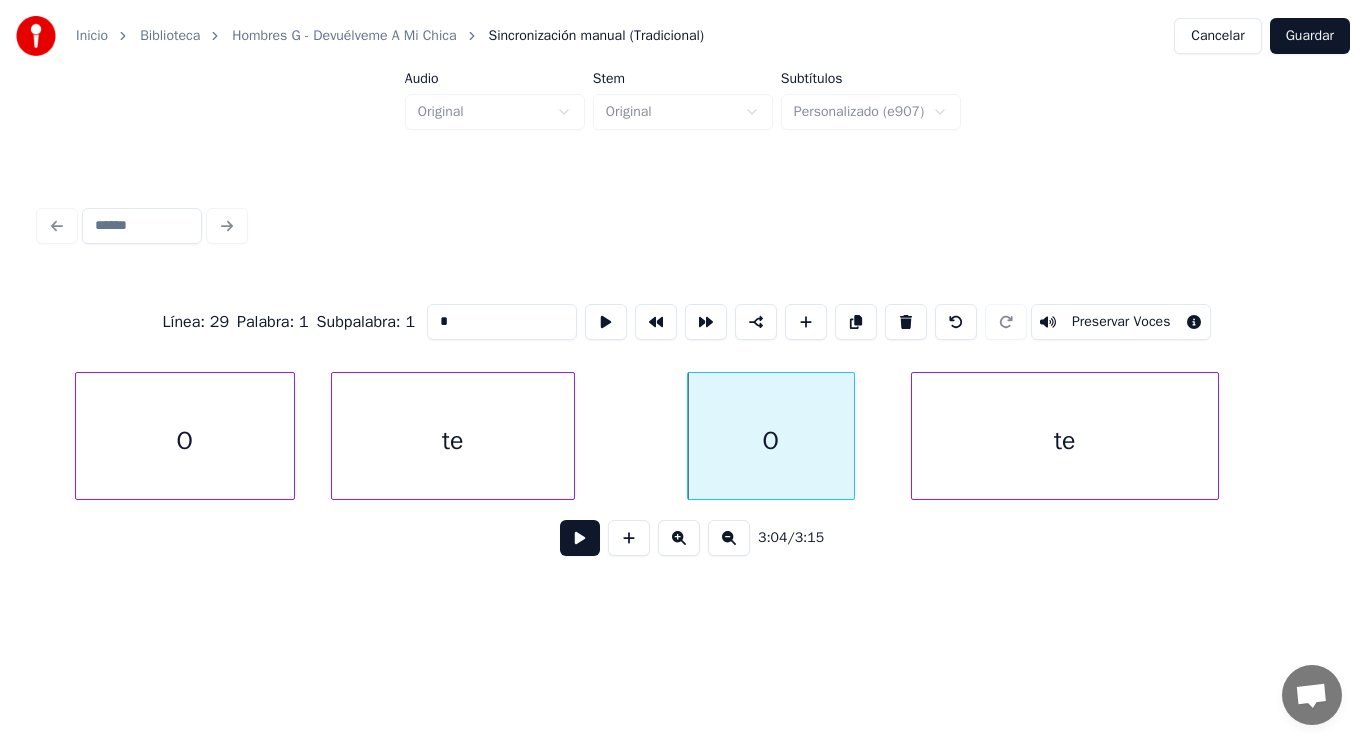 drag, startPoint x: 430, startPoint y: 315, endPoint x: 342, endPoint y: 322, distance: 88.27797 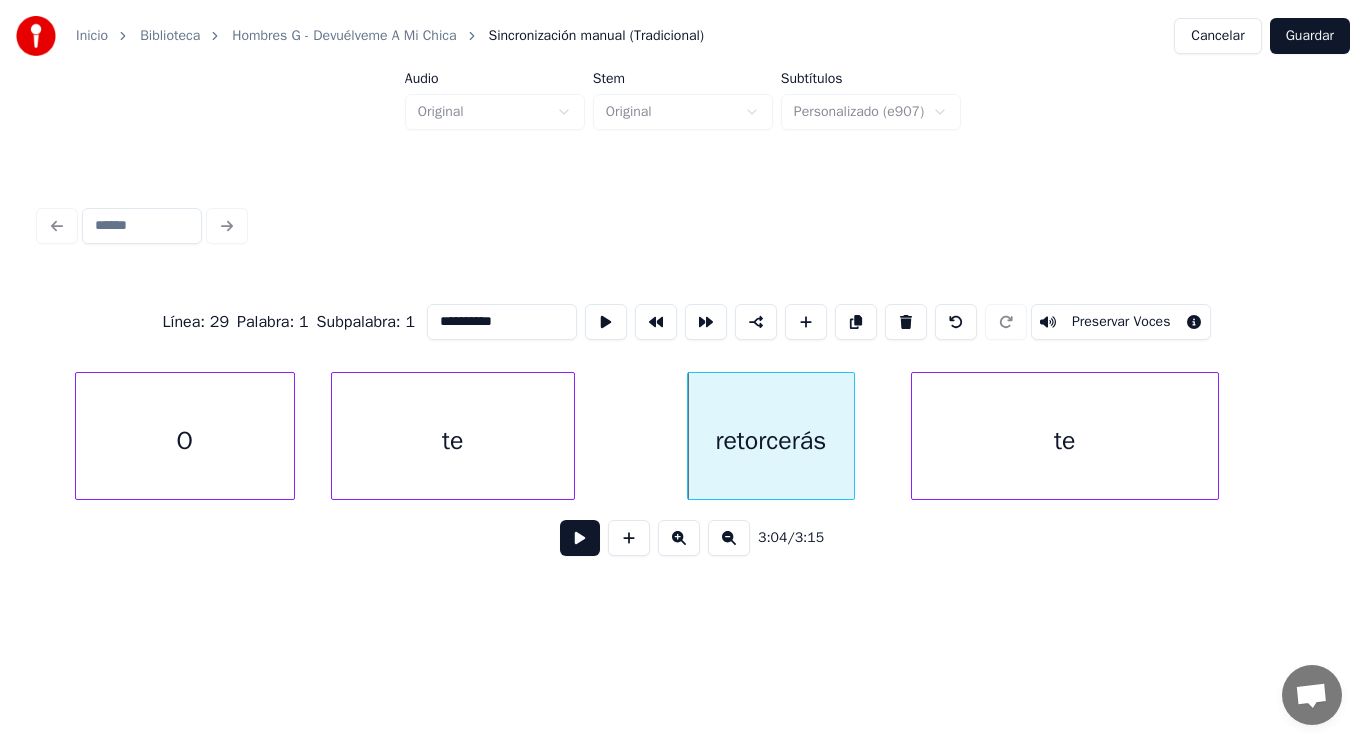 click on "te" at bounding box center [1065, 441] 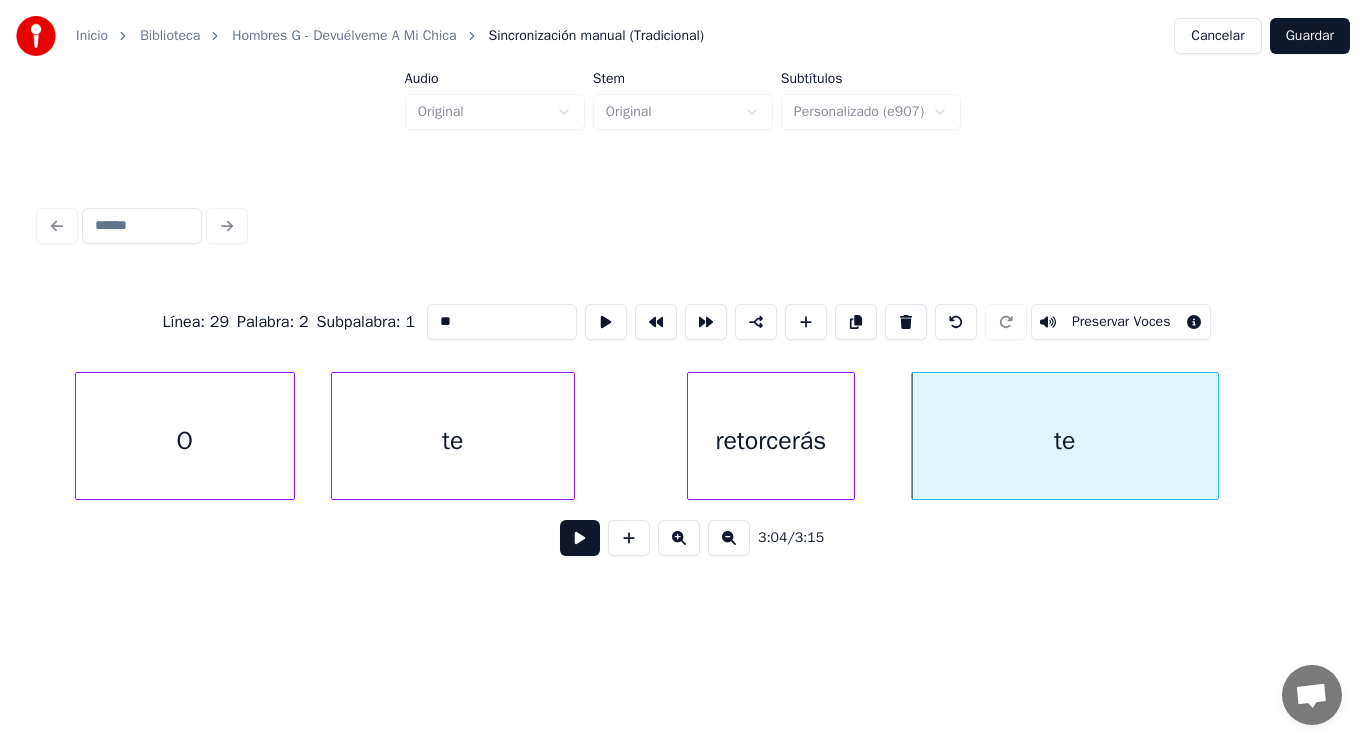 type on "*" 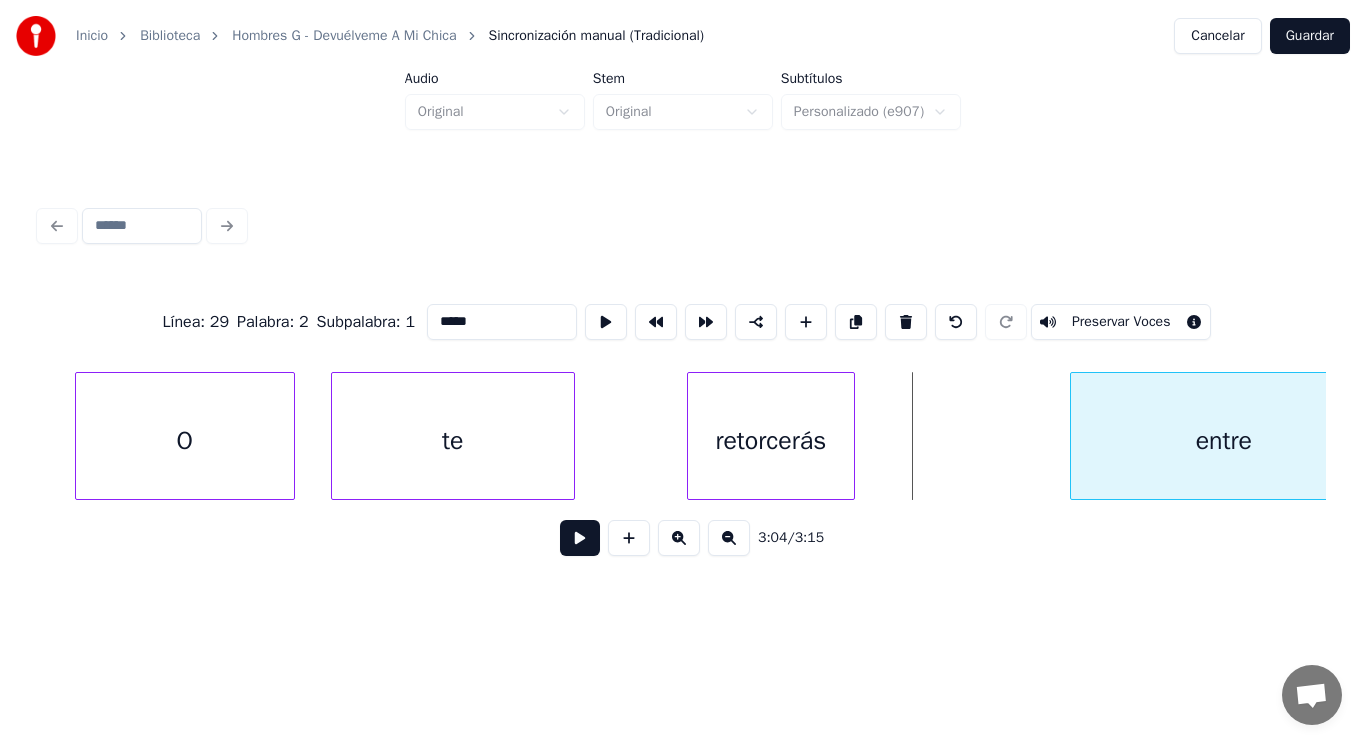 scroll, scrollTop: 0, scrollLeft: 257953, axis: horizontal 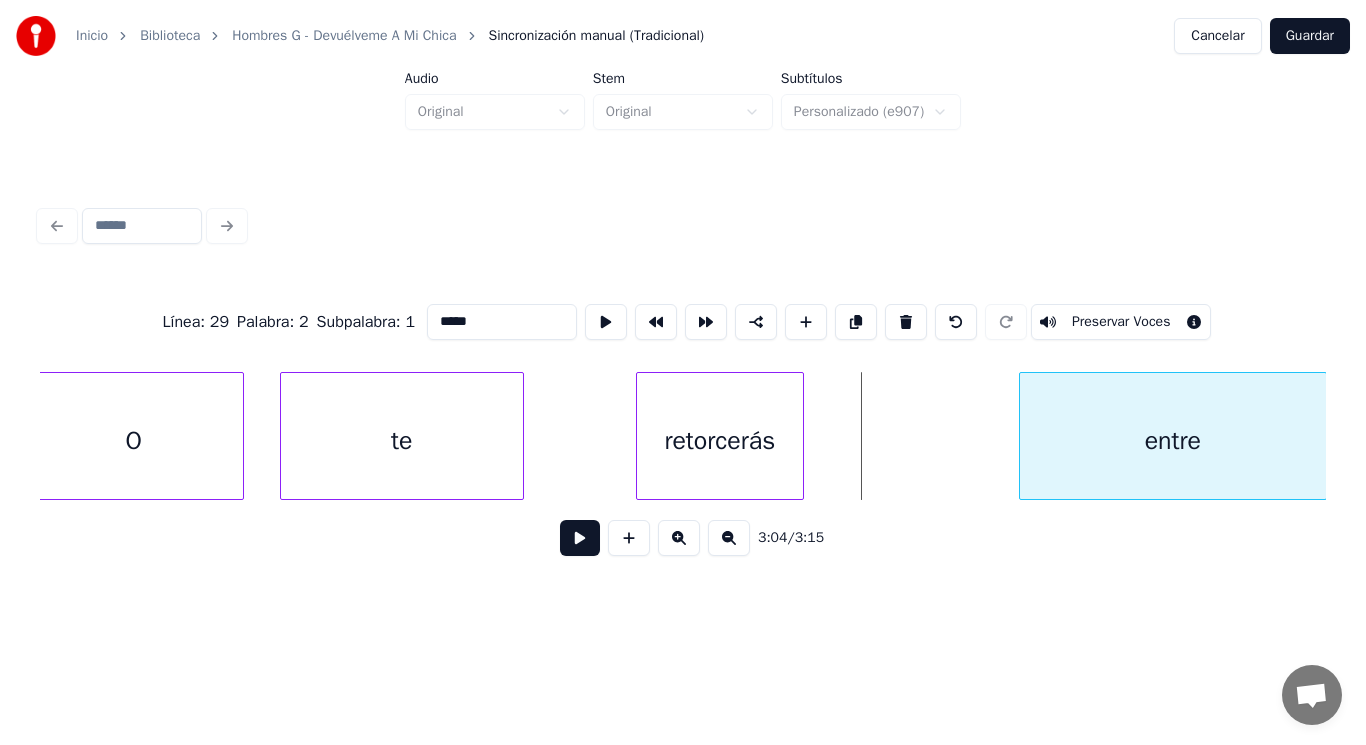 click on "entre" at bounding box center [1173, 441] 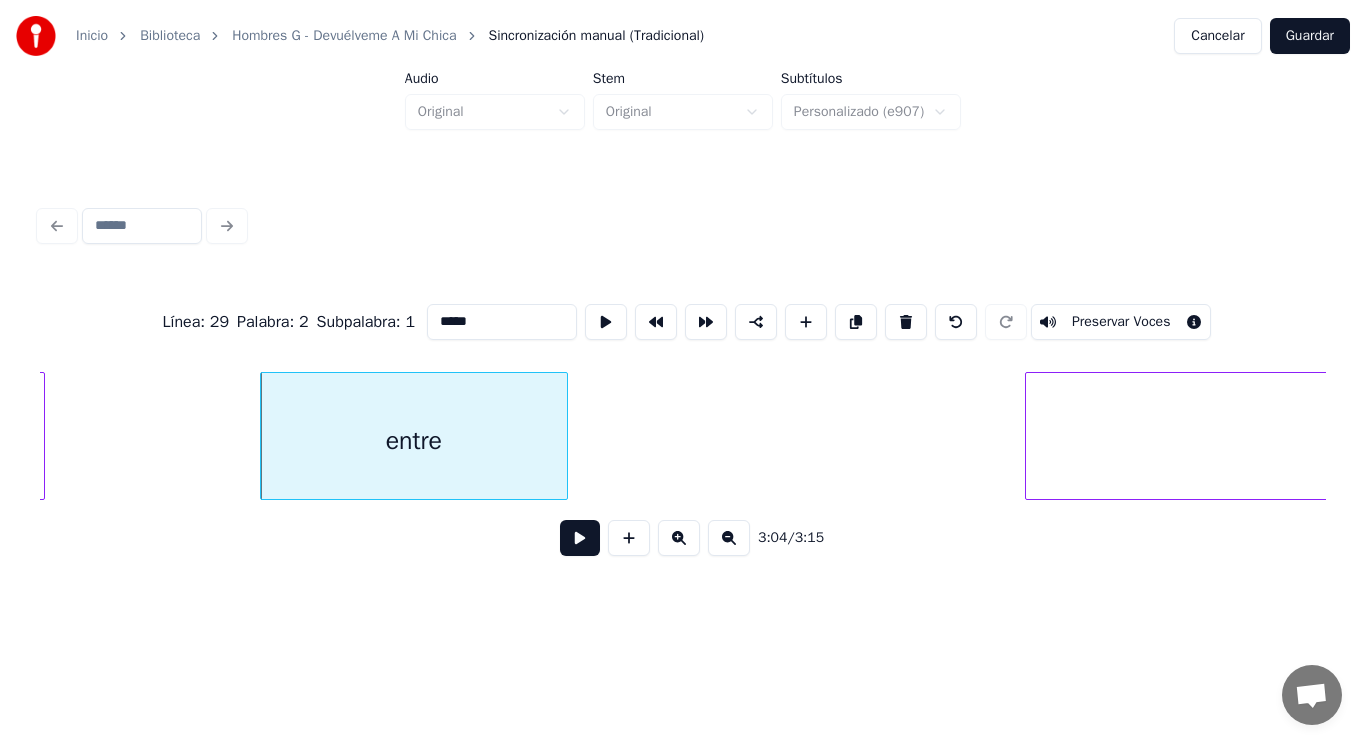 scroll, scrollTop: 0, scrollLeft: 258713, axis: horizontal 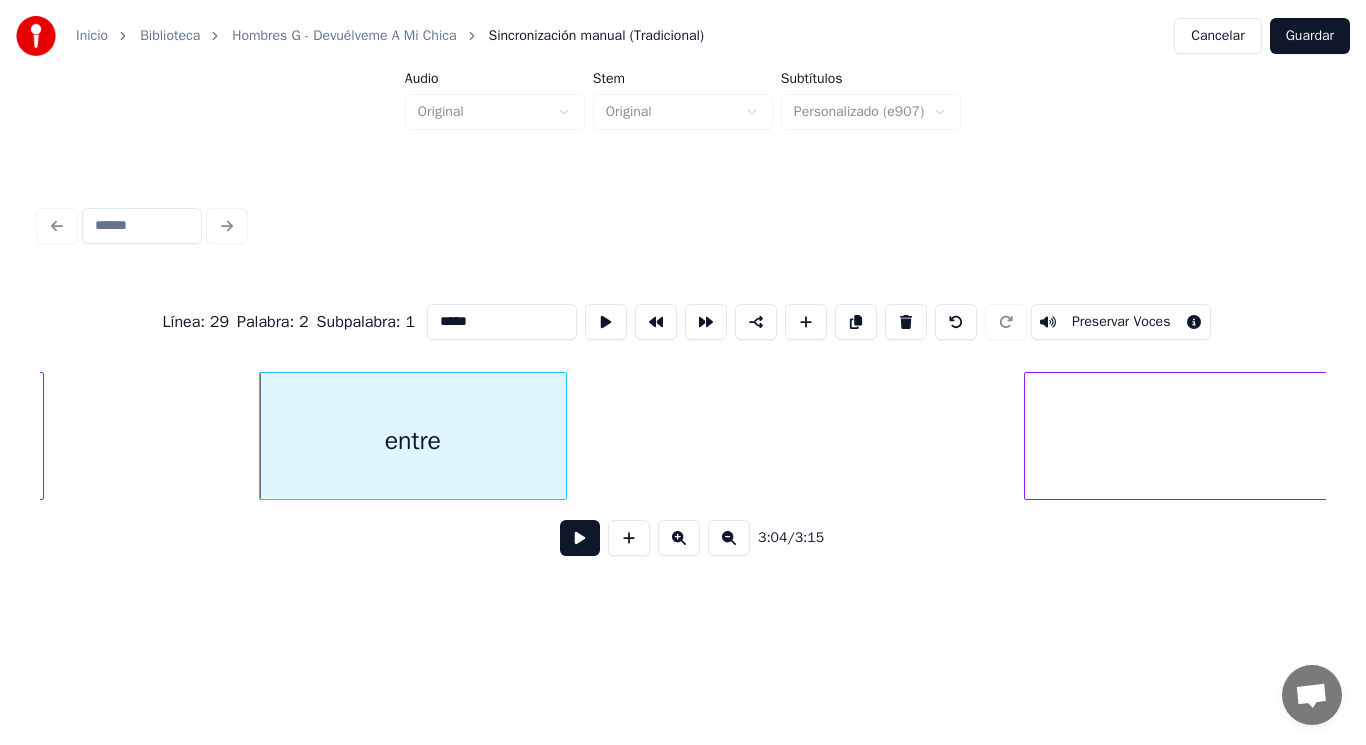 click on "retorcerás" at bounding box center [1752, 441] 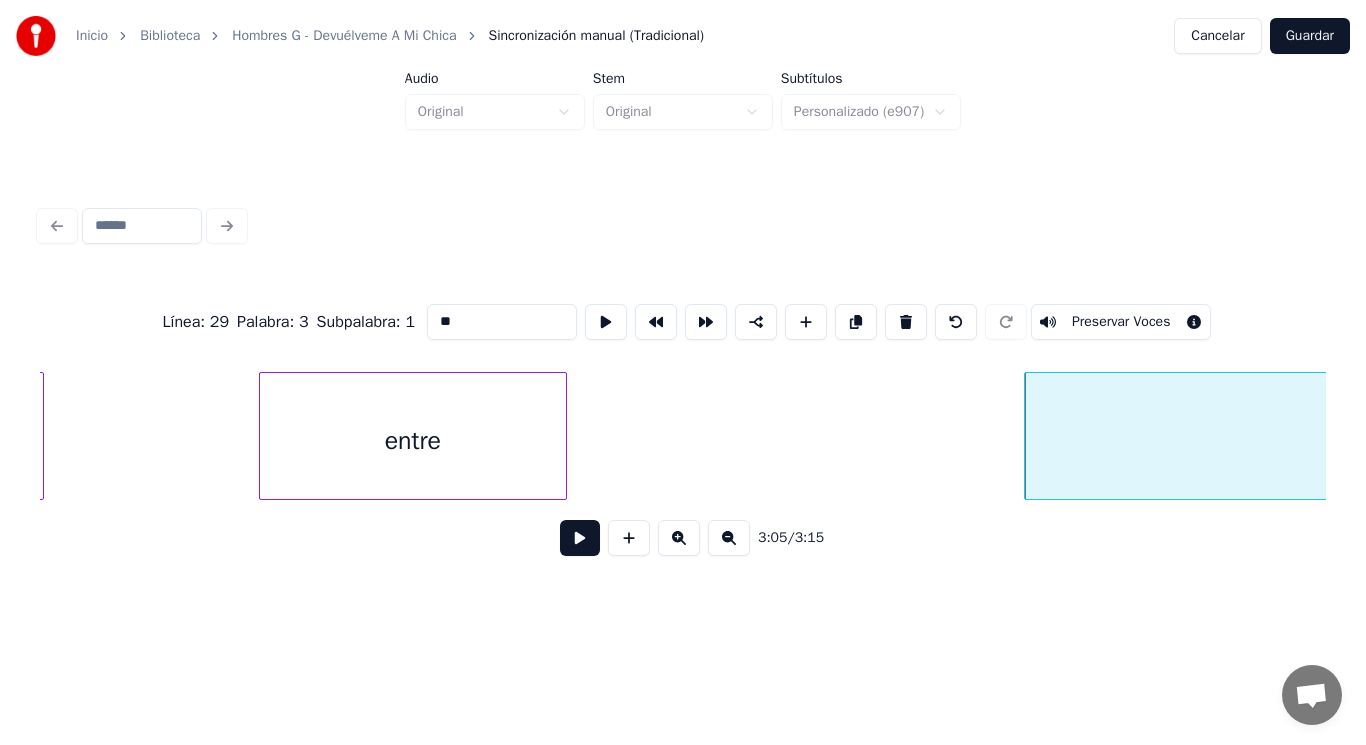 type on "*" 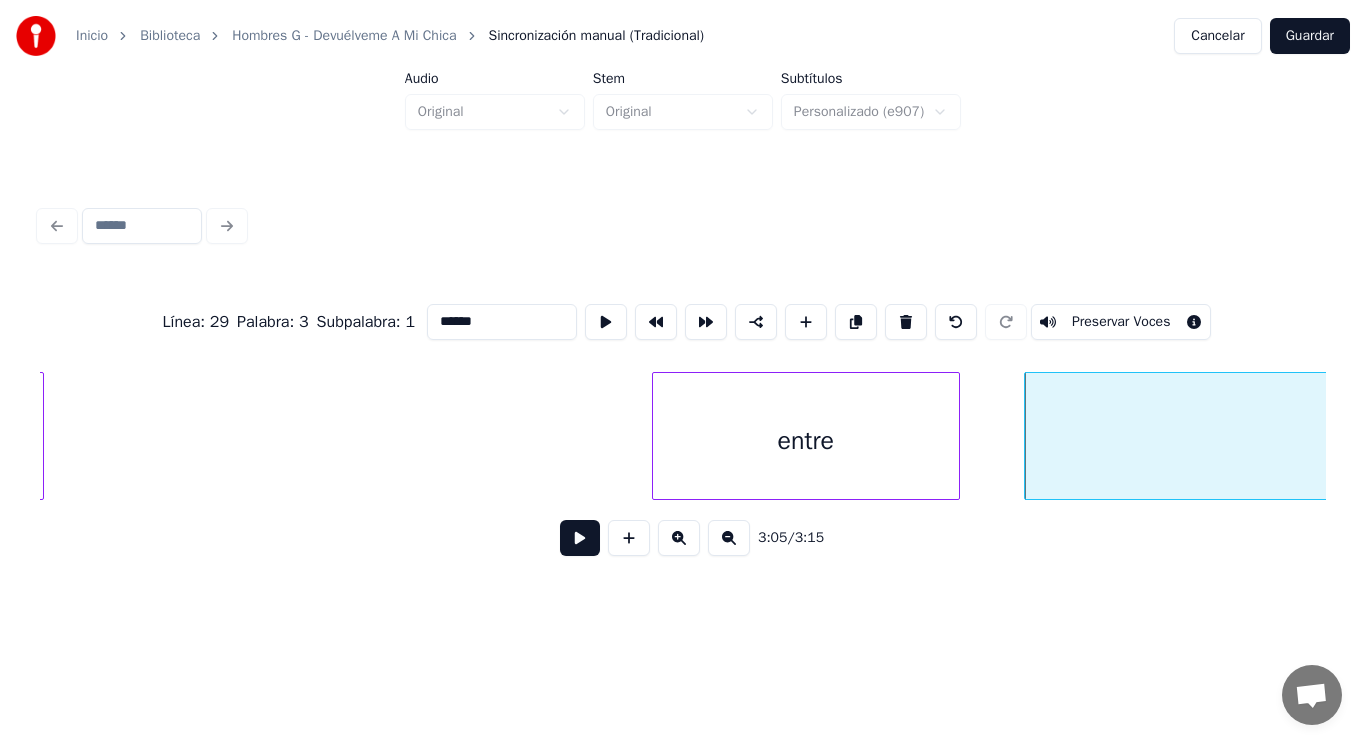 click on "entre" at bounding box center (806, 441) 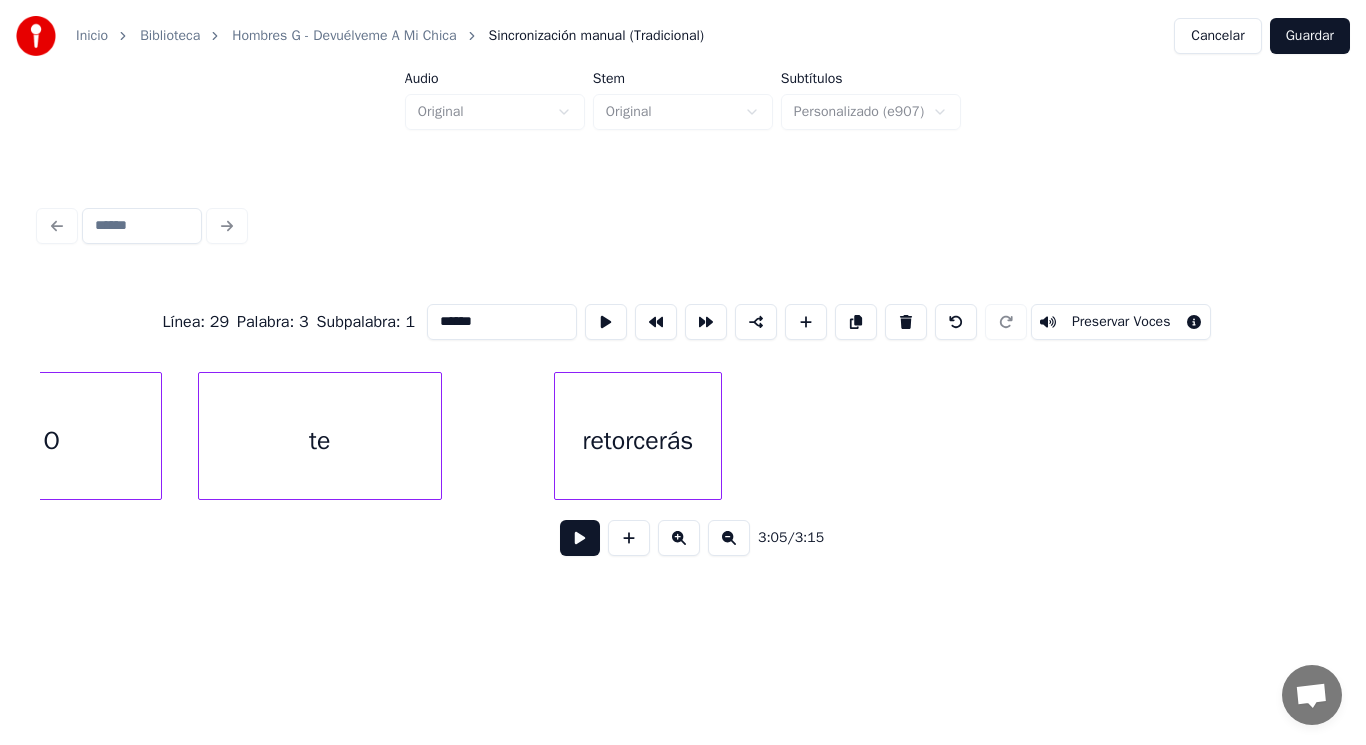 scroll, scrollTop: 0, scrollLeft: 257913, axis: horizontal 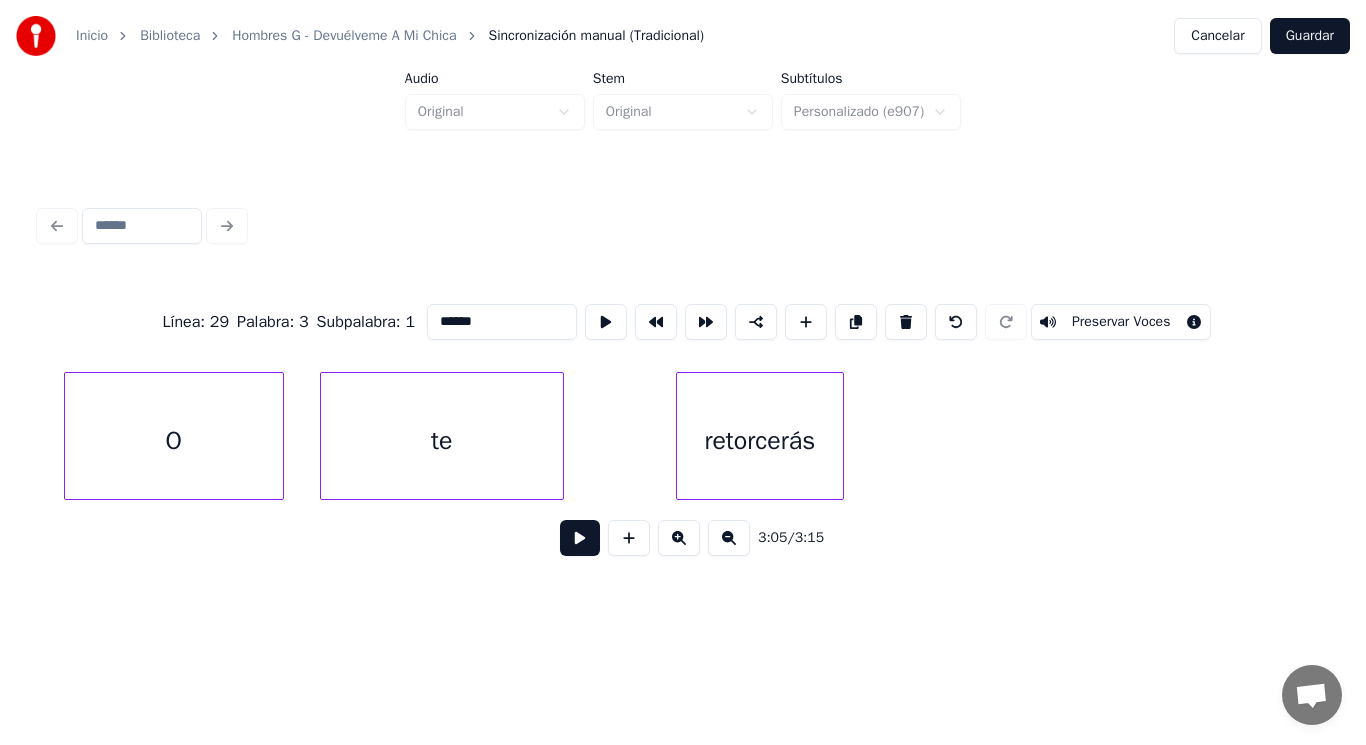 click on "O" at bounding box center [174, 441] 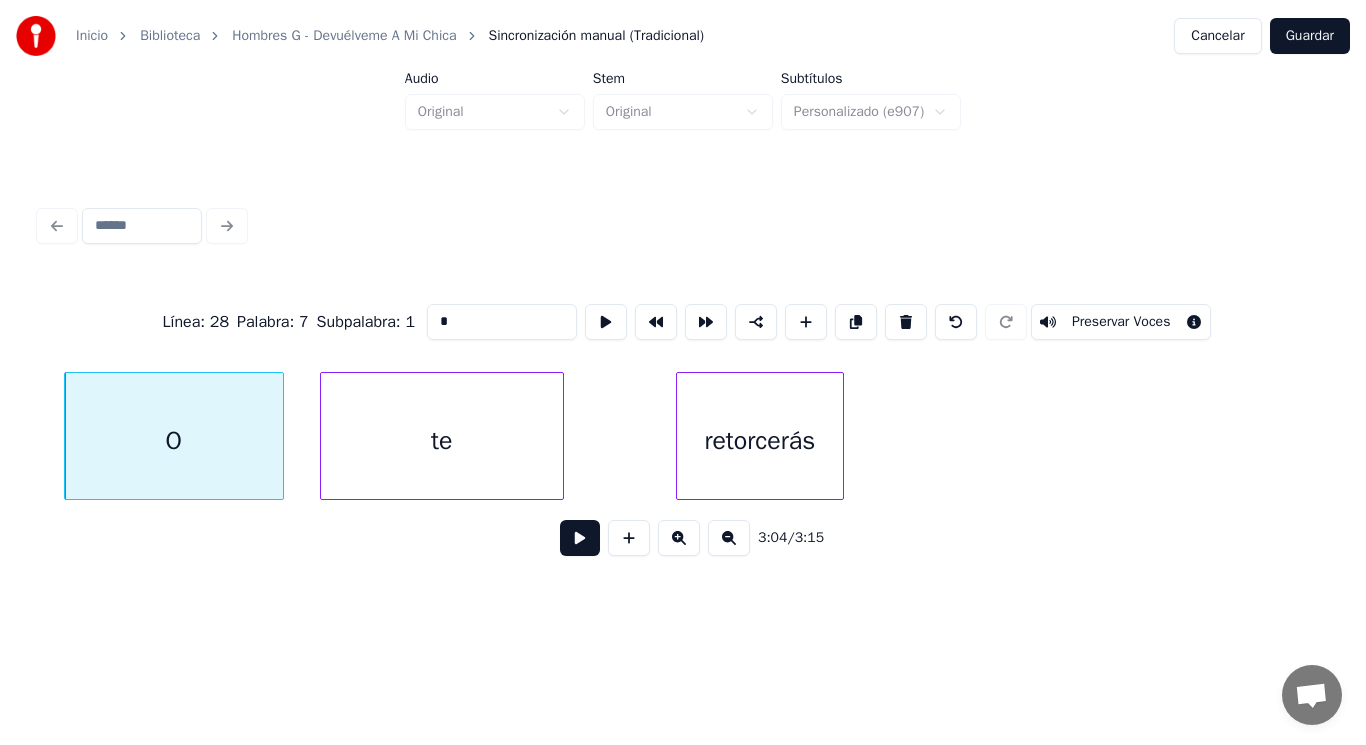 click at bounding box center [580, 538] 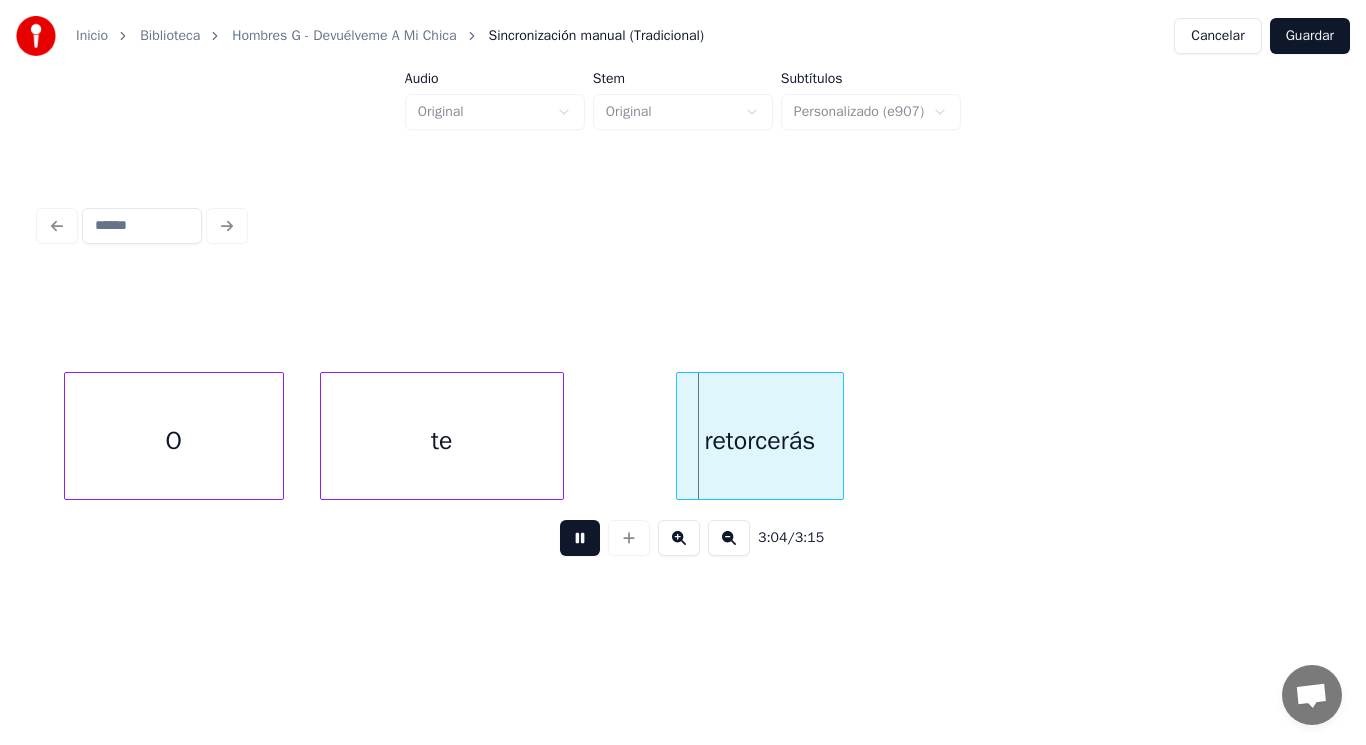 click at bounding box center [580, 538] 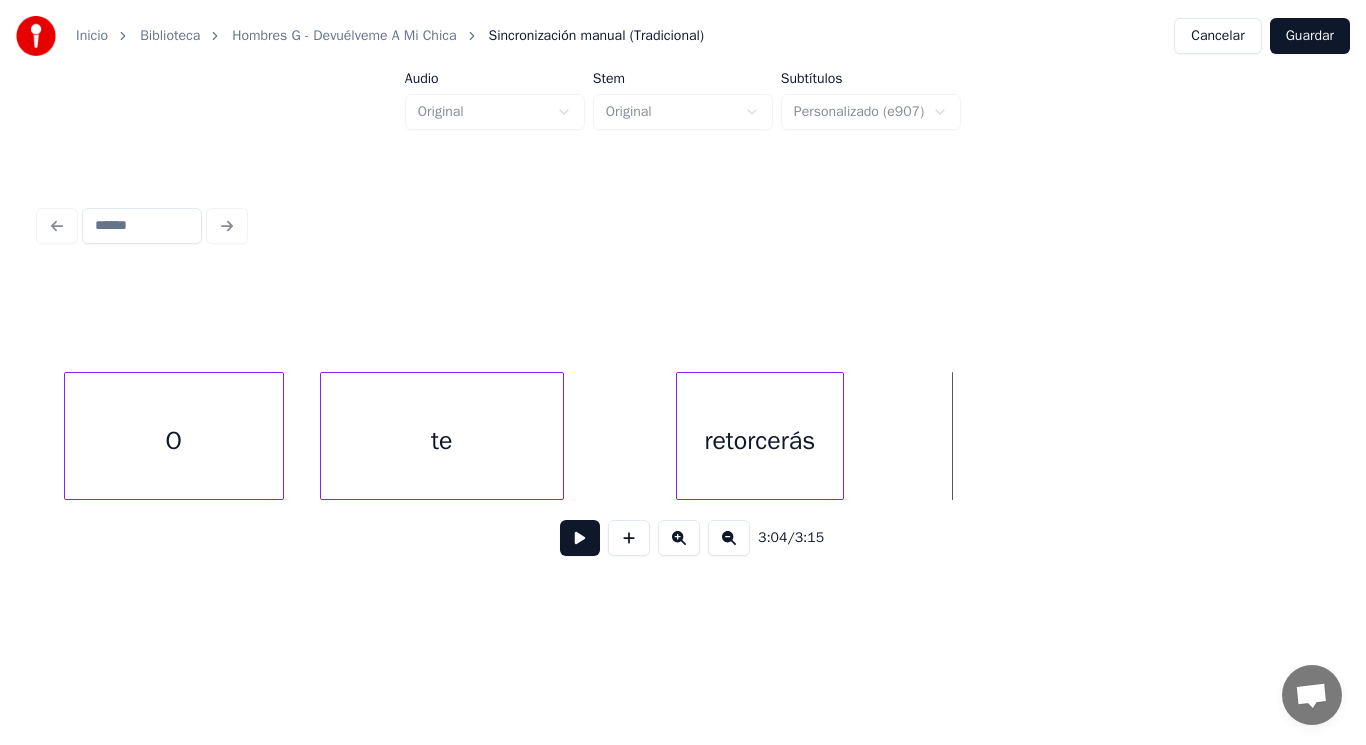 click on "retorcerás te O" at bounding box center (-120786, 436) 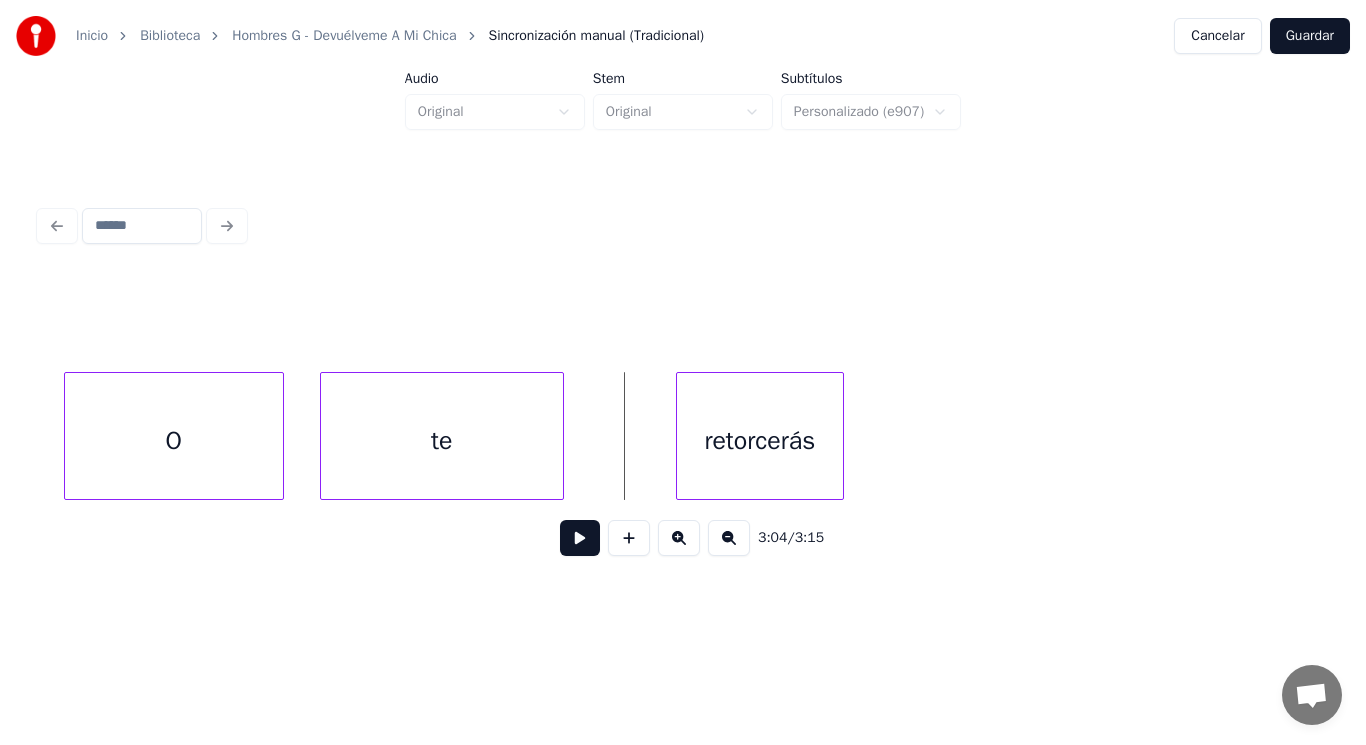 click at bounding box center [580, 538] 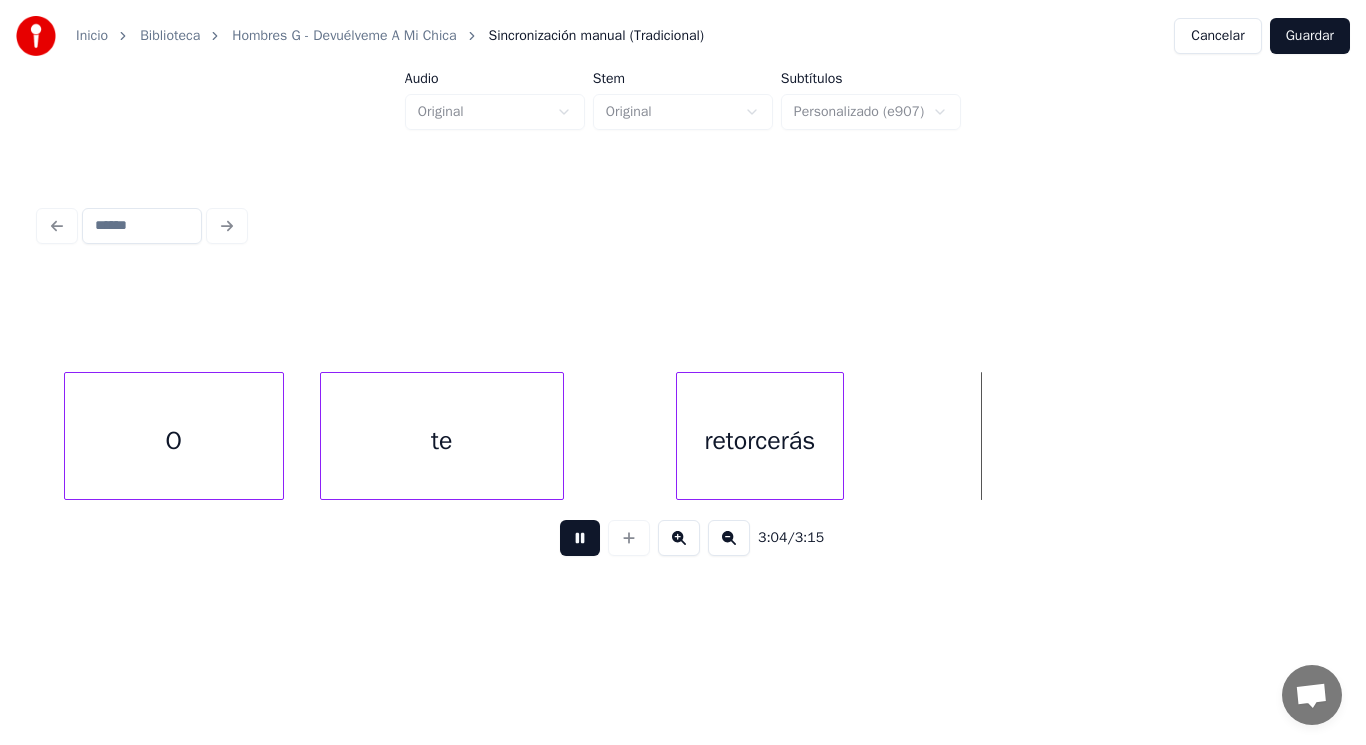 click at bounding box center [580, 538] 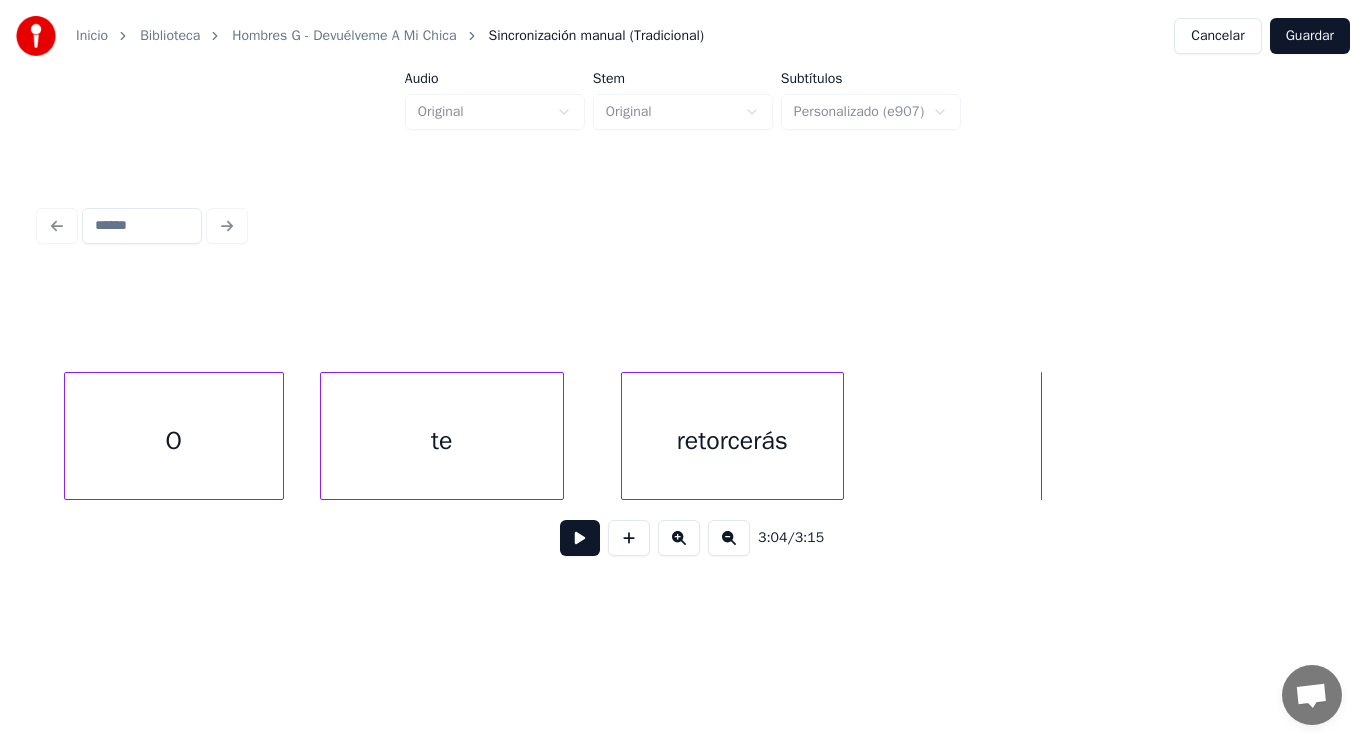 click at bounding box center [625, 436] 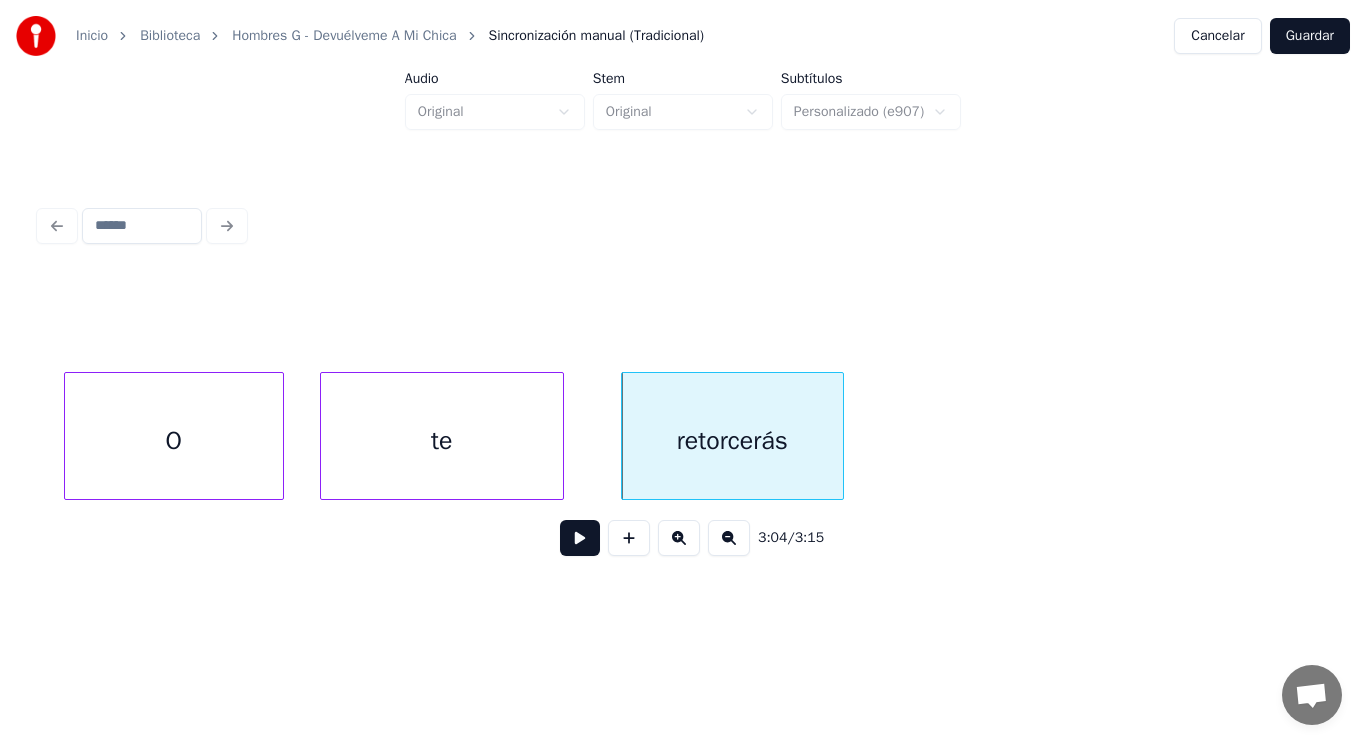 click on "te" at bounding box center [442, 441] 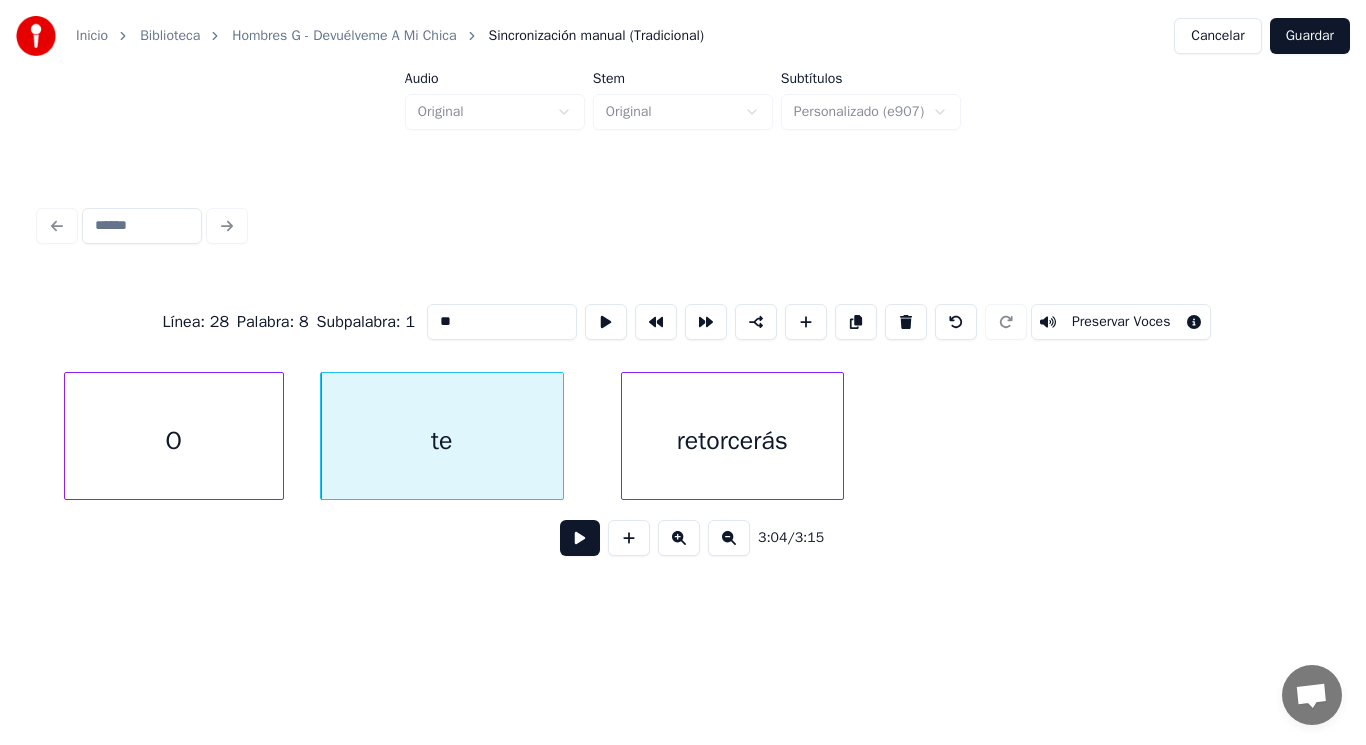 click at bounding box center (580, 538) 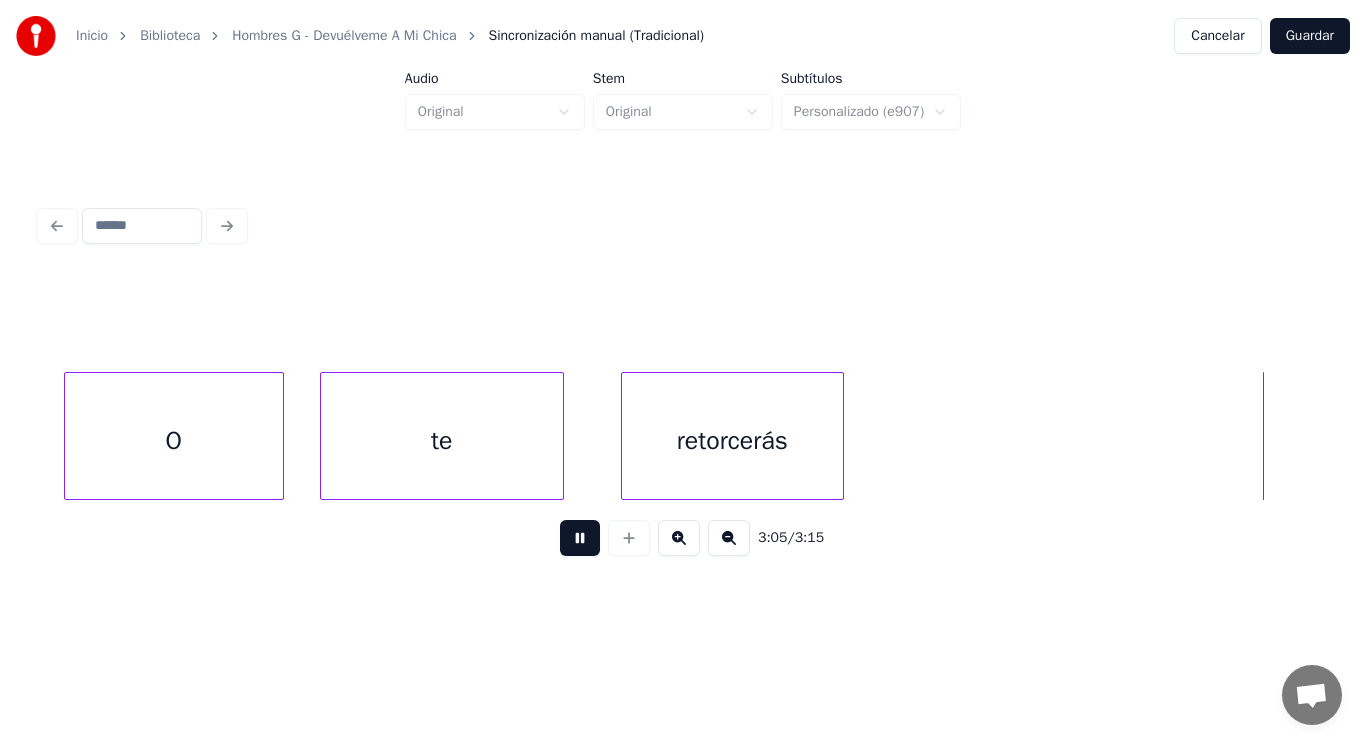 scroll, scrollTop: 0, scrollLeft: 259203, axis: horizontal 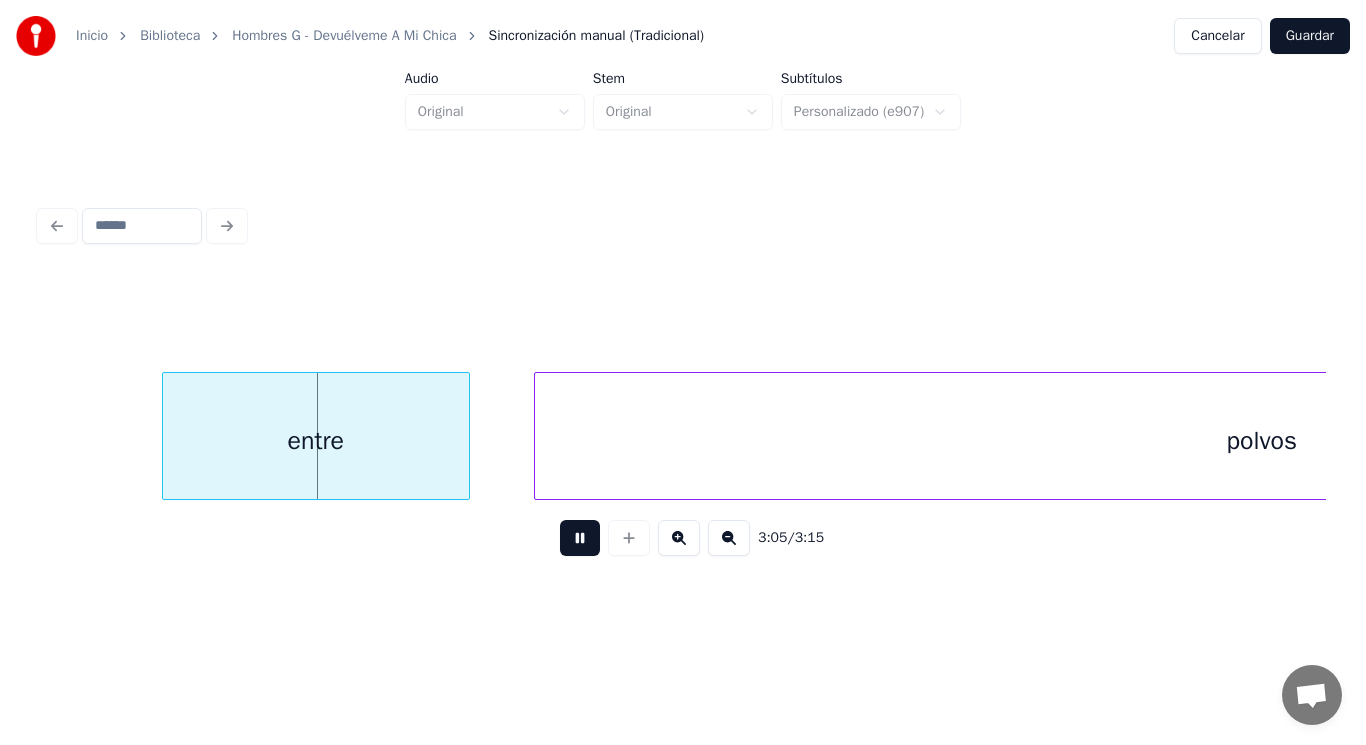 click at bounding box center (580, 538) 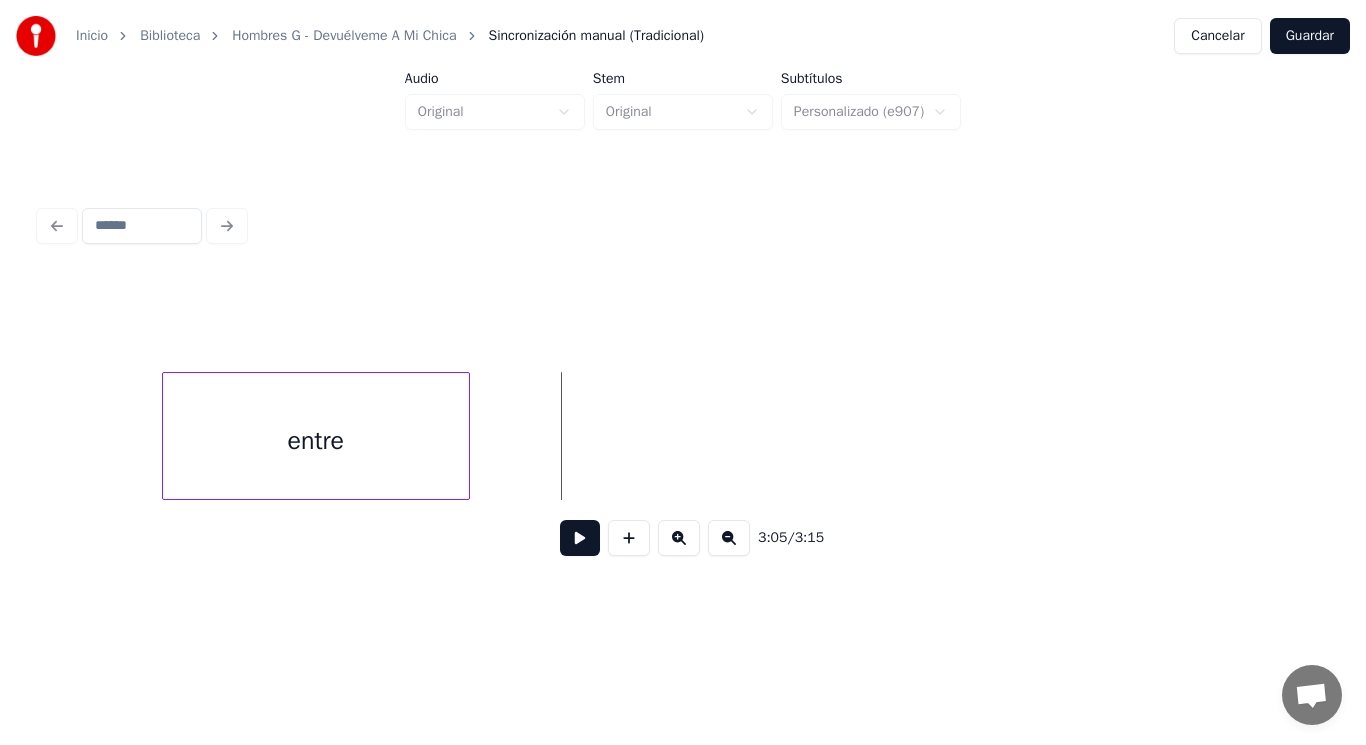 click on "Inicio Biblioteca Hombres G - Devuélveme A Mi Chica Sincronización manual (Tradicional) Cancelar Guardar Audio Original Stem Original Subtítulos Personalizado (e907) 3:05  /  3:15" at bounding box center [683, 304] 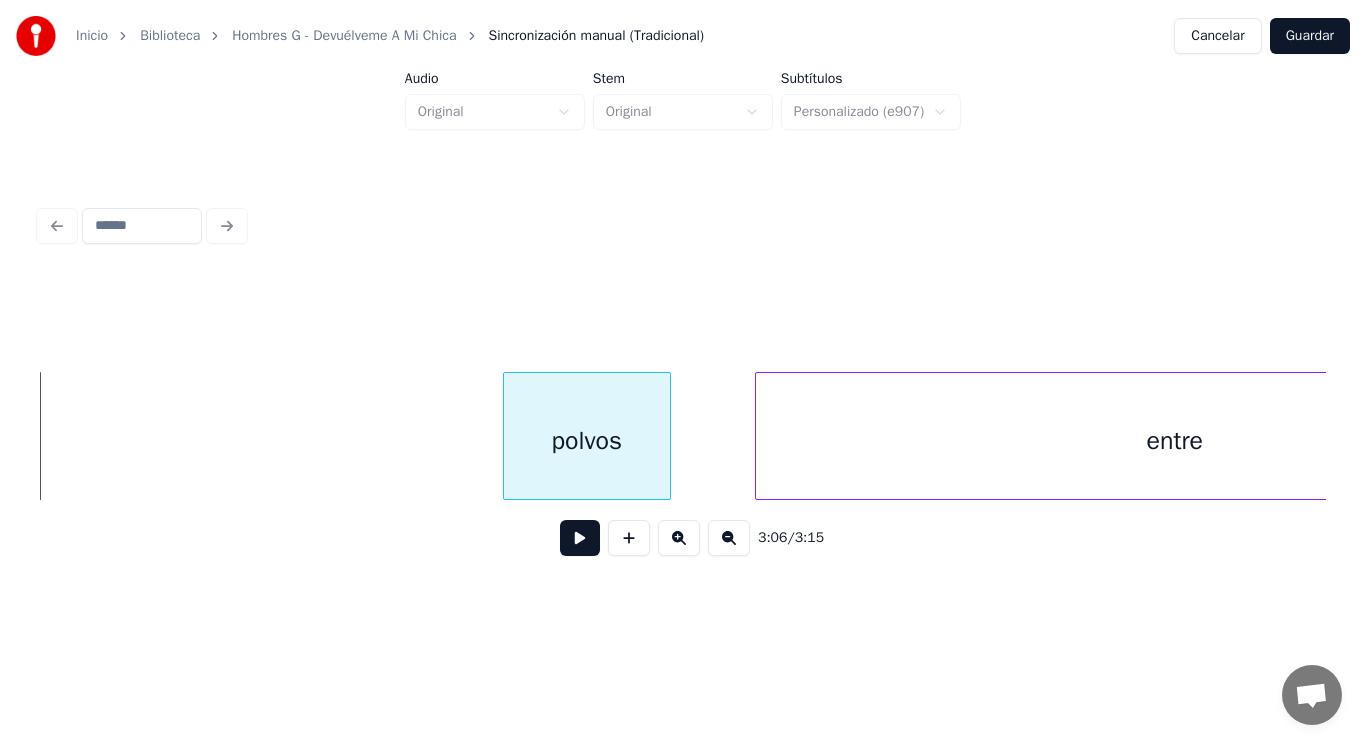 click at bounding box center (507, 436) 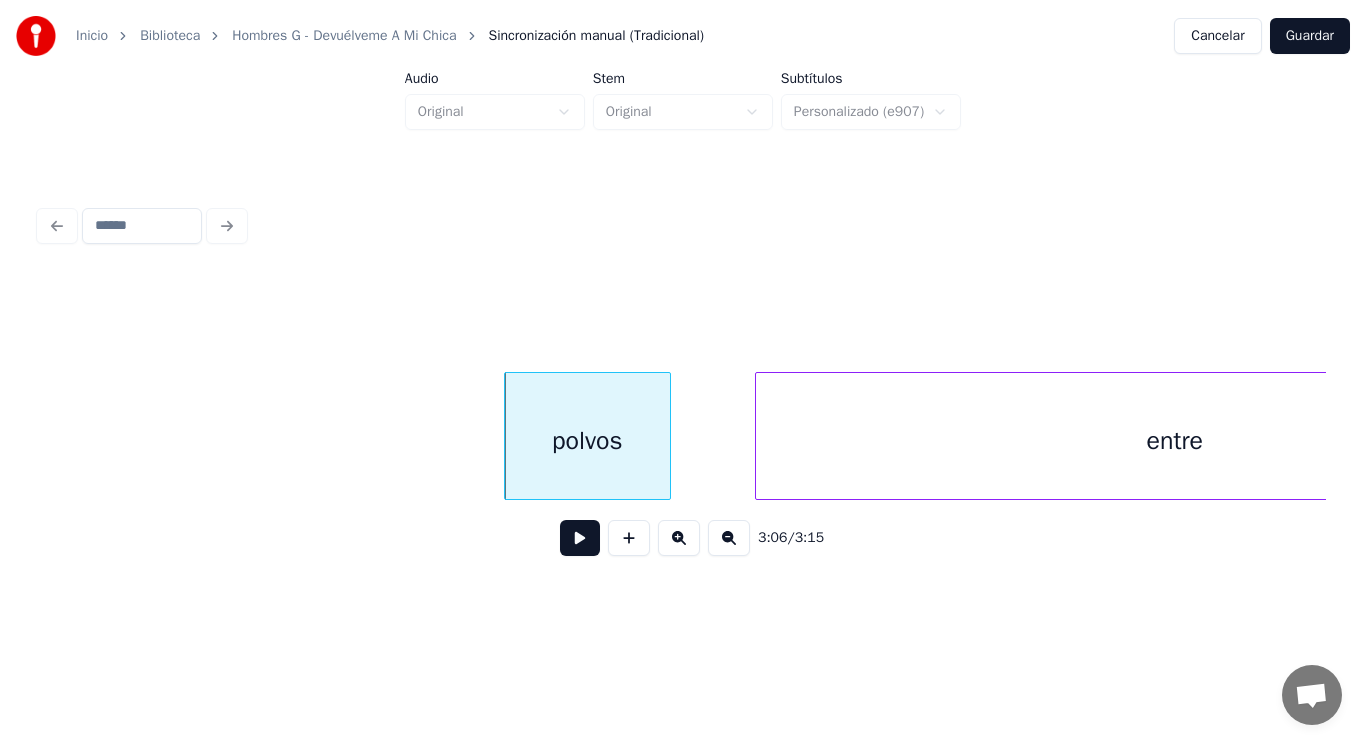click on "entre" at bounding box center [1175, 441] 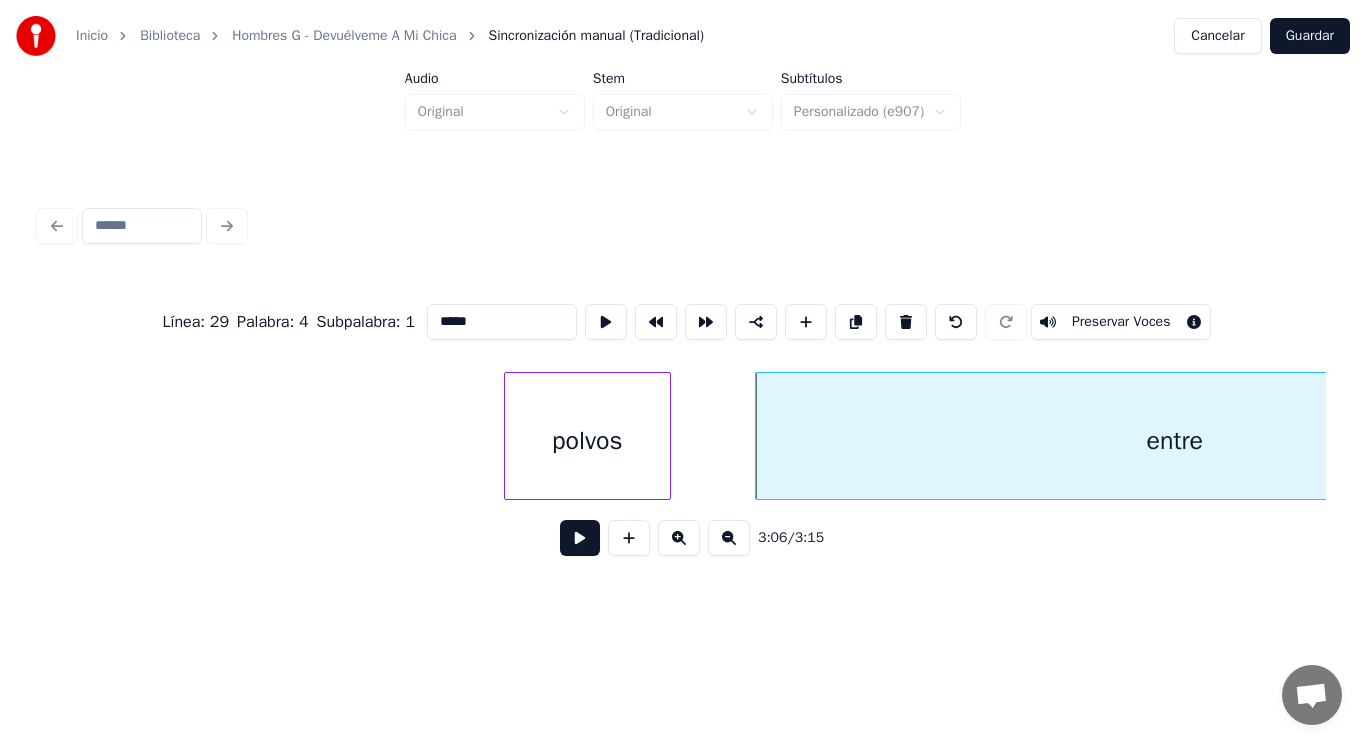 drag, startPoint x: 456, startPoint y: 313, endPoint x: 197, endPoint y: 358, distance: 262.8802 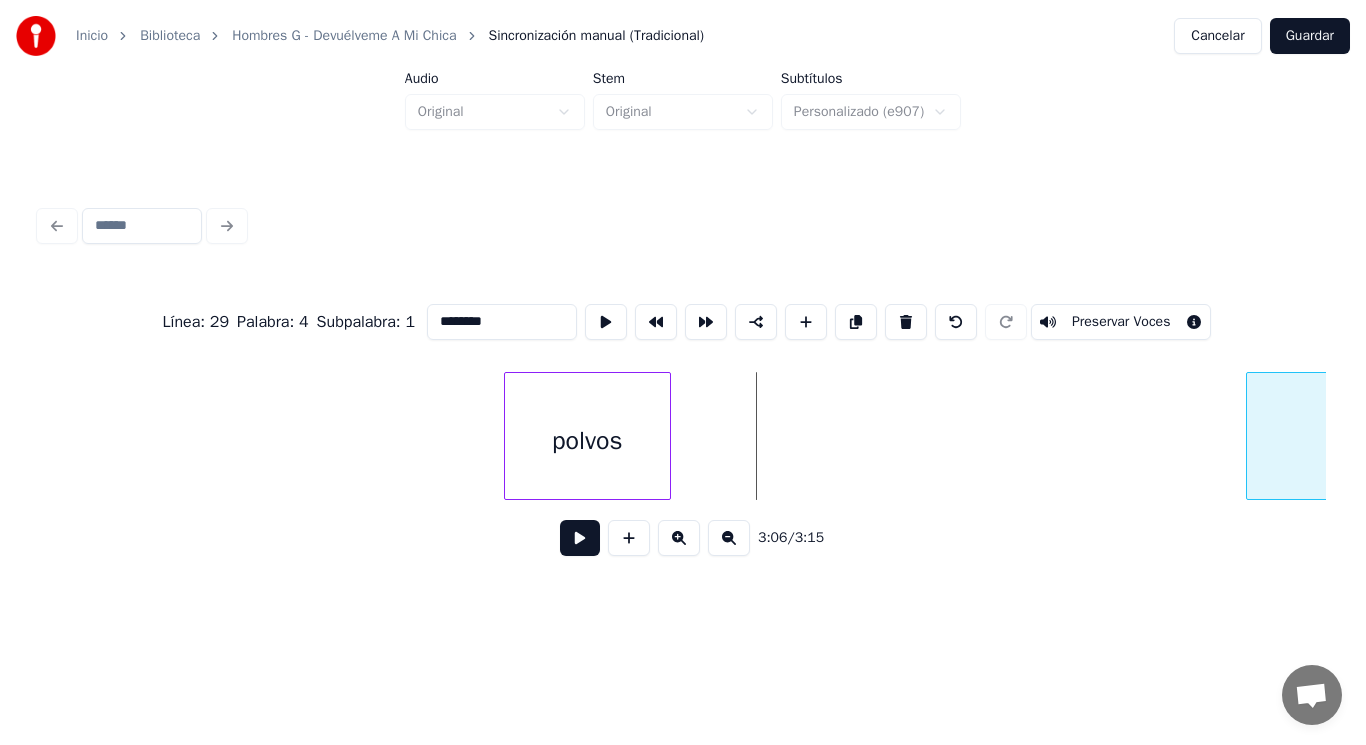 click at bounding box center (1250, 436) 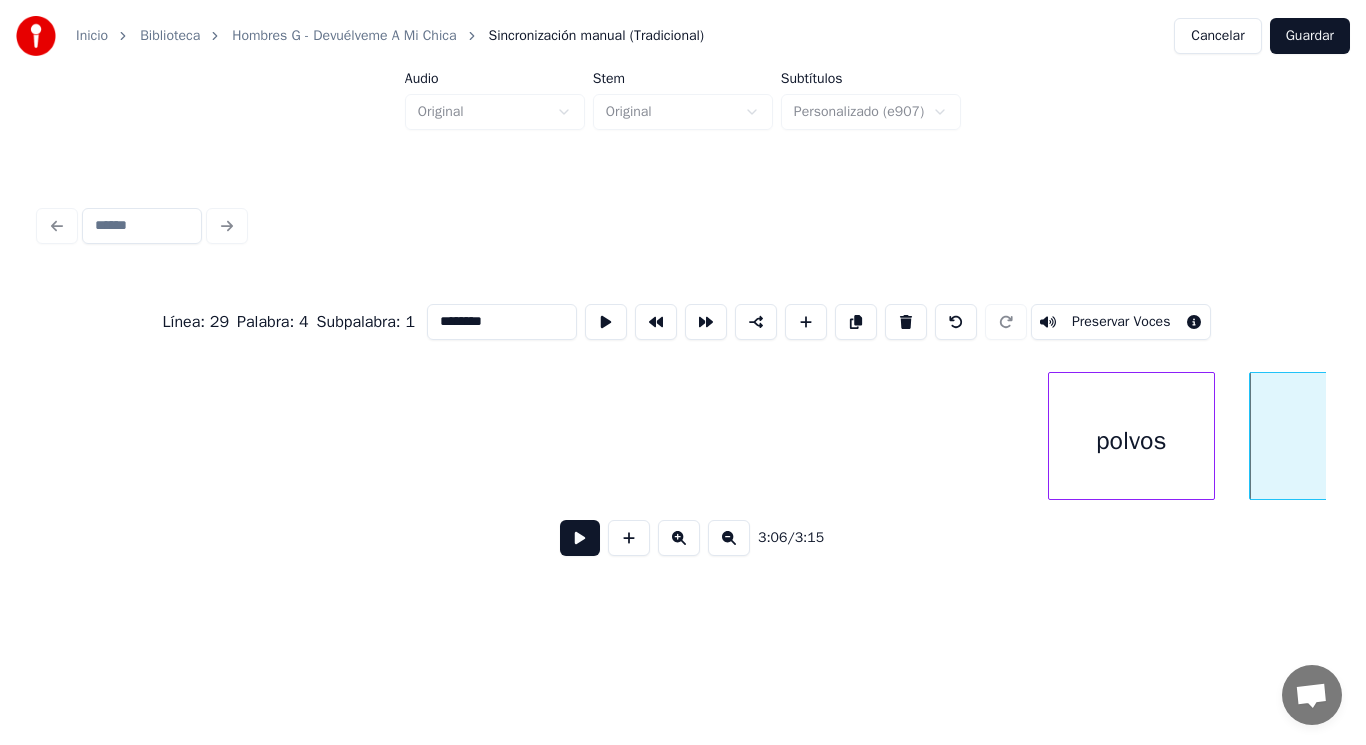 click on "polvos" at bounding box center [1131, 441] 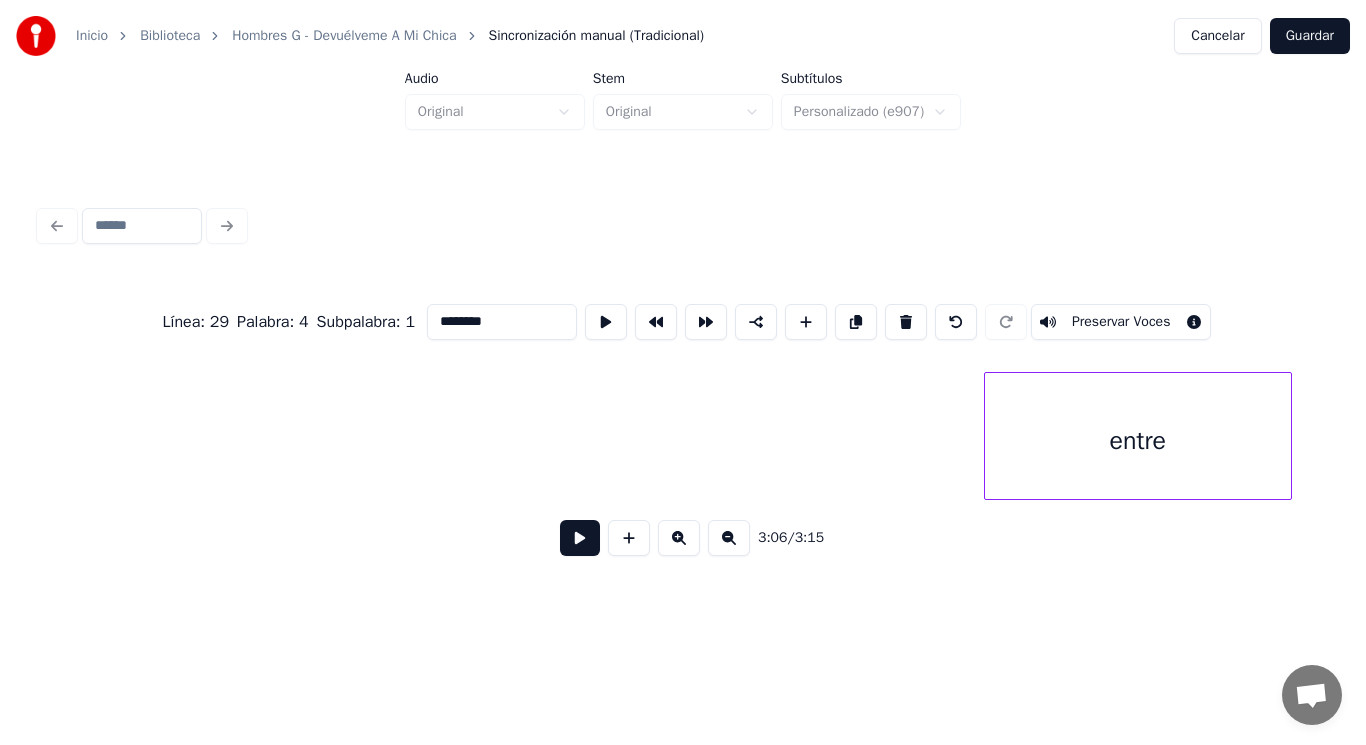 scroll, scrollTop: 0, scrollLeft: 258833, axis: horizontal 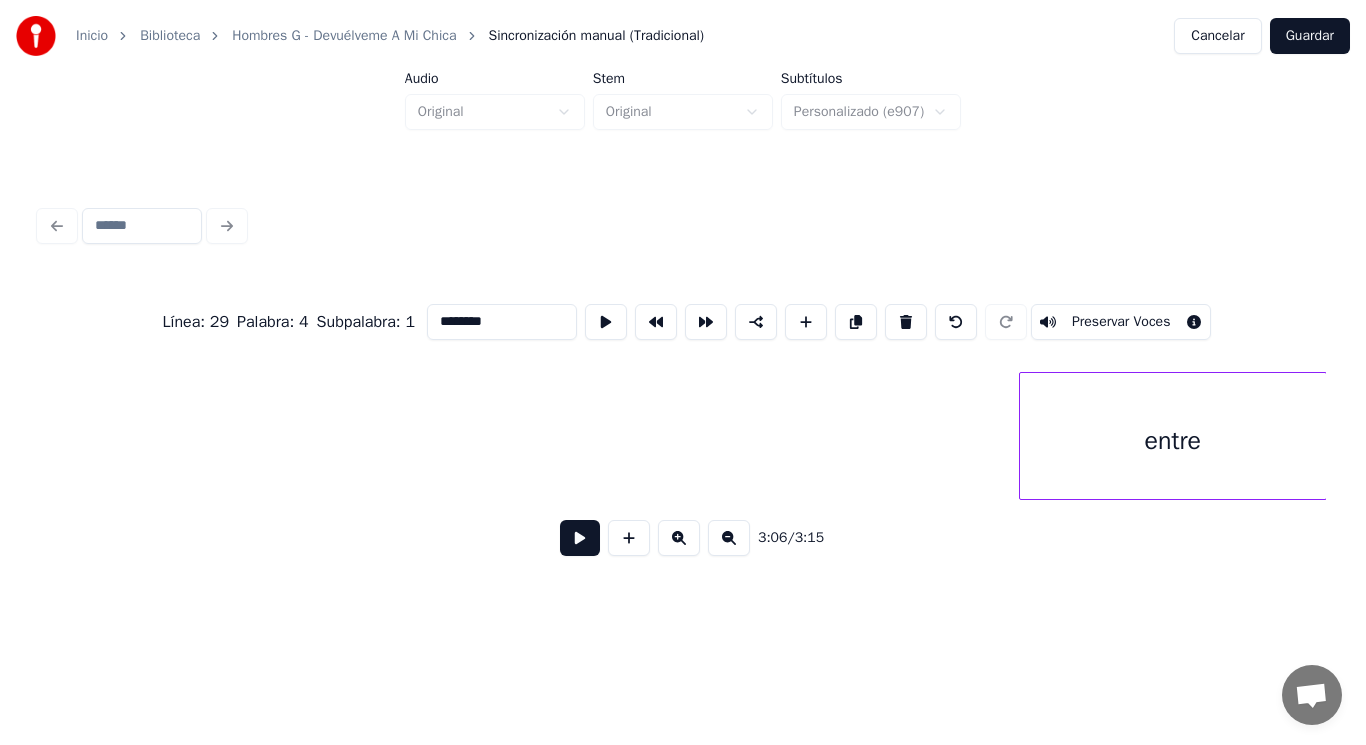 click on "entre" at bounding box center [1173, 441] 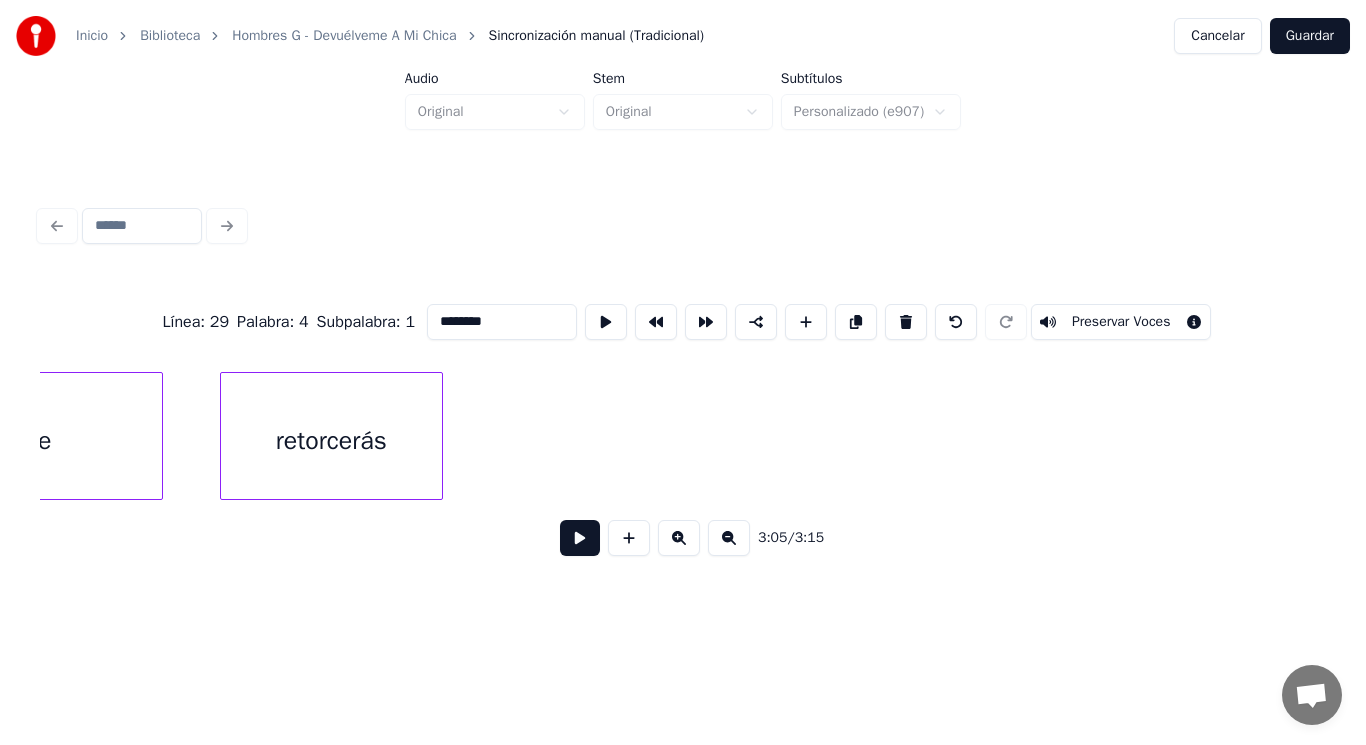 scroll, scrollTop: 0, scrollLeft: 258273, axis: horizontal 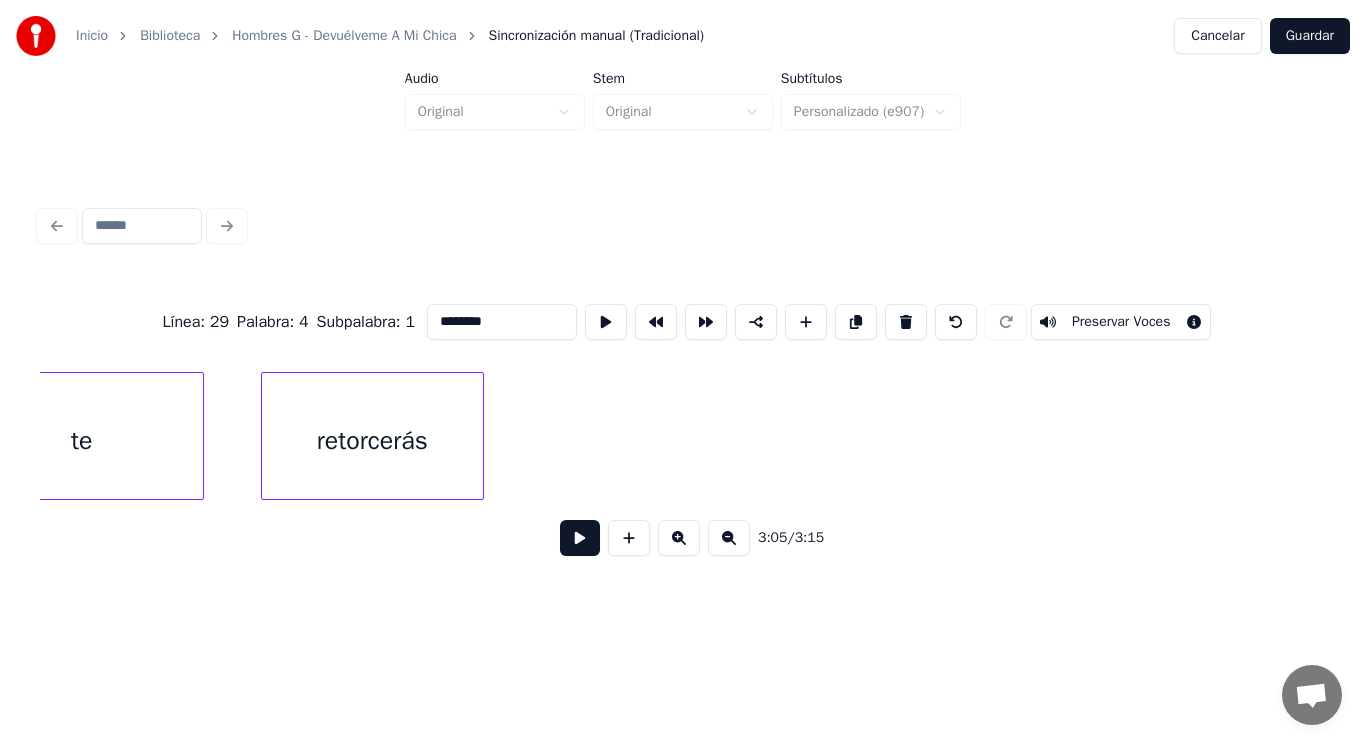 click on "retorcerás" at bounding box center [372, 441] 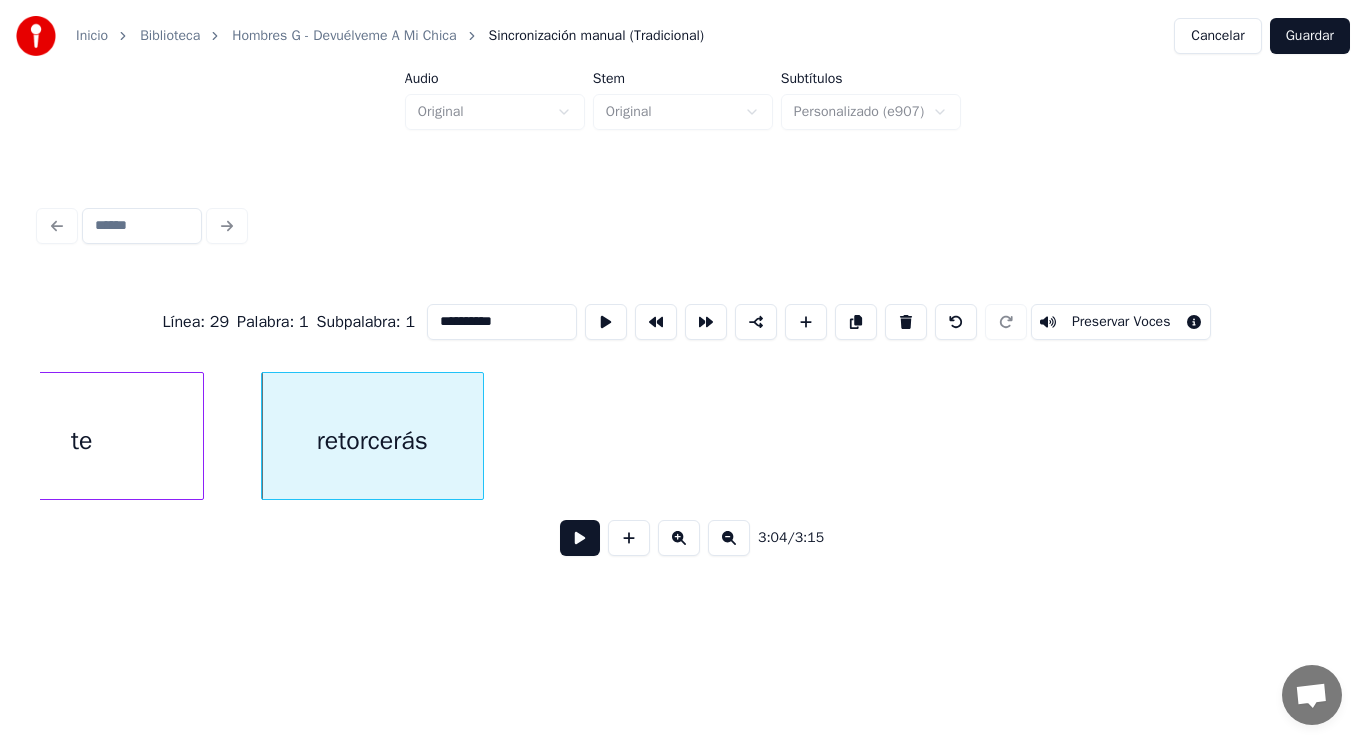 type on "**********" 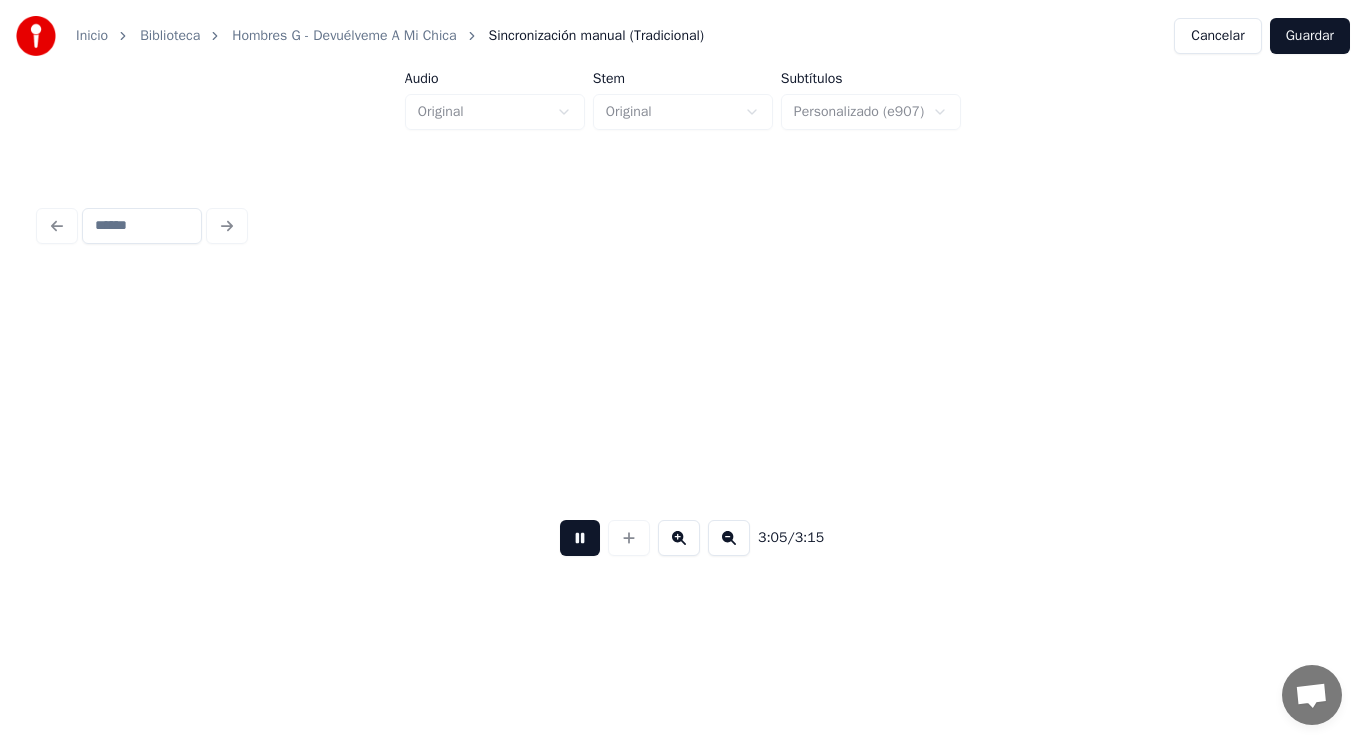click at bounding box center [580, 538] 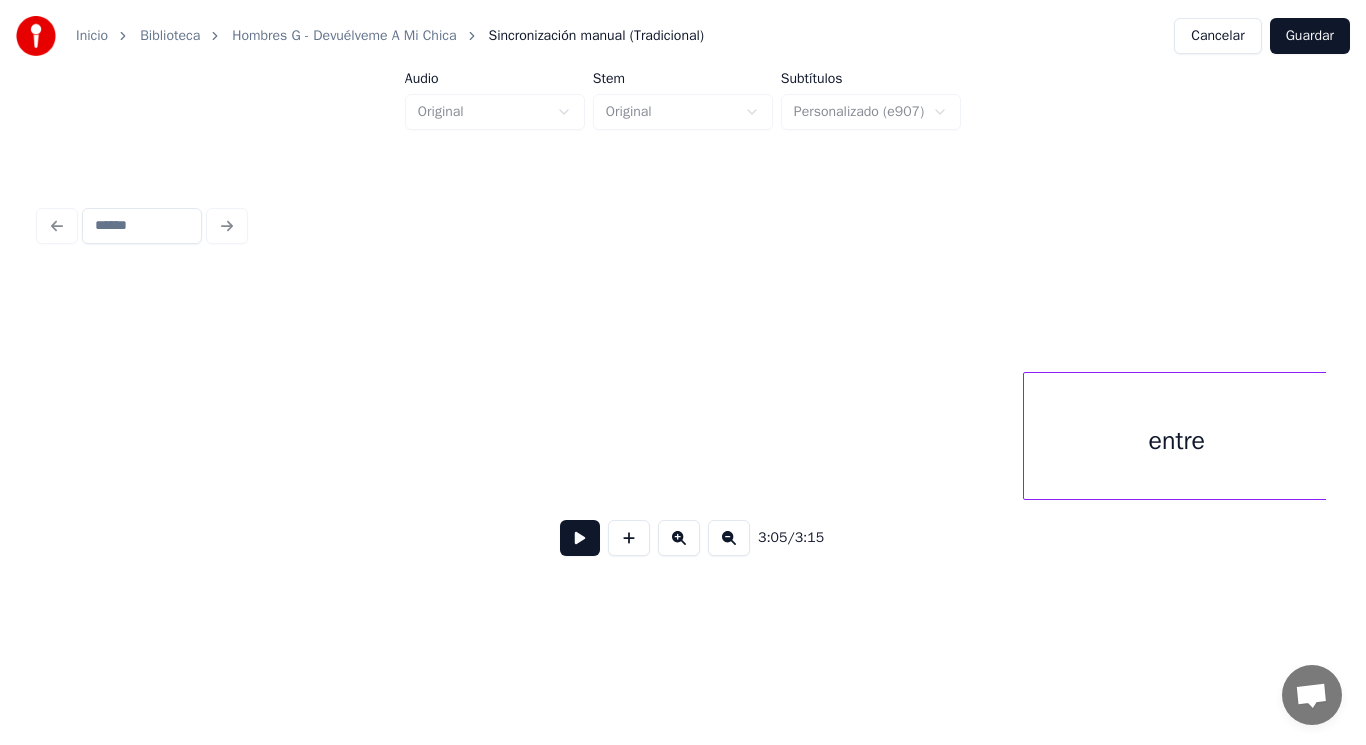 scroll, scrollTop: 0, scrollLeft: 259797, axis: horizontal 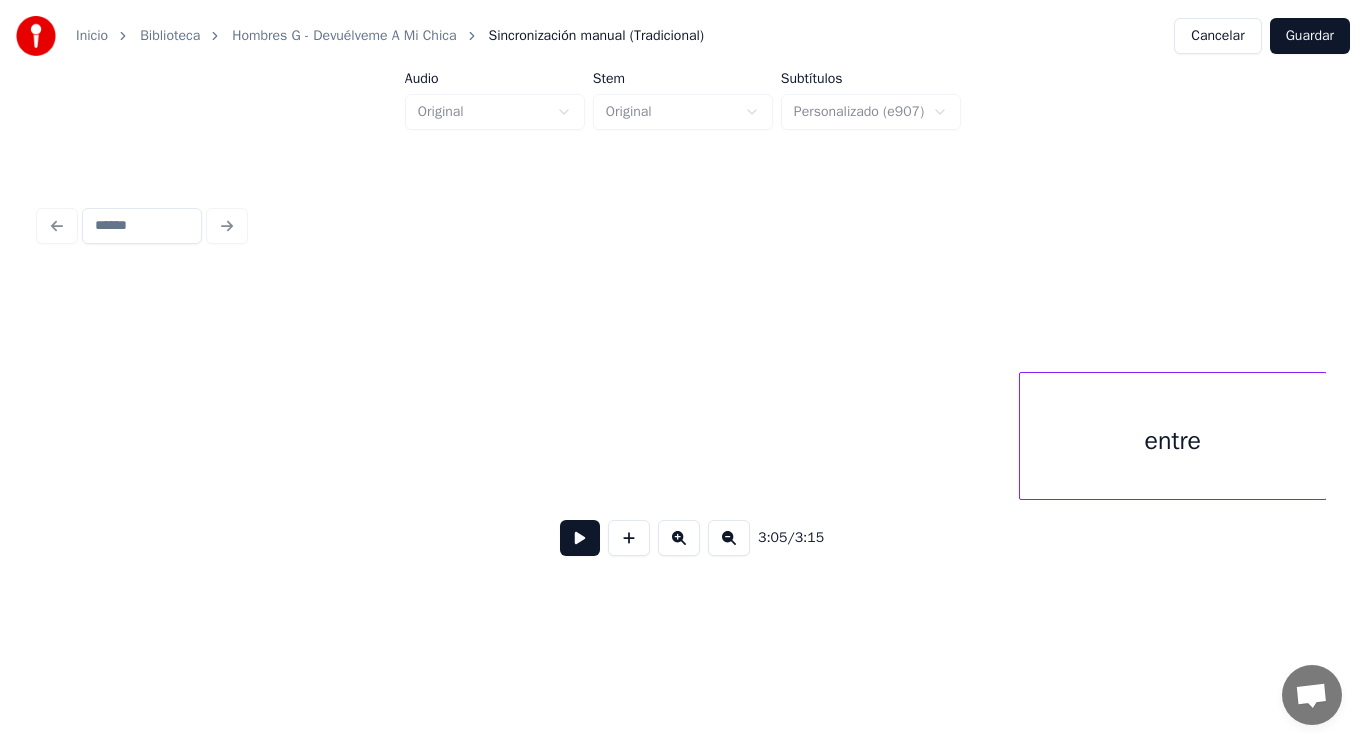 click on "entre" at bounding box center [1173, 441] 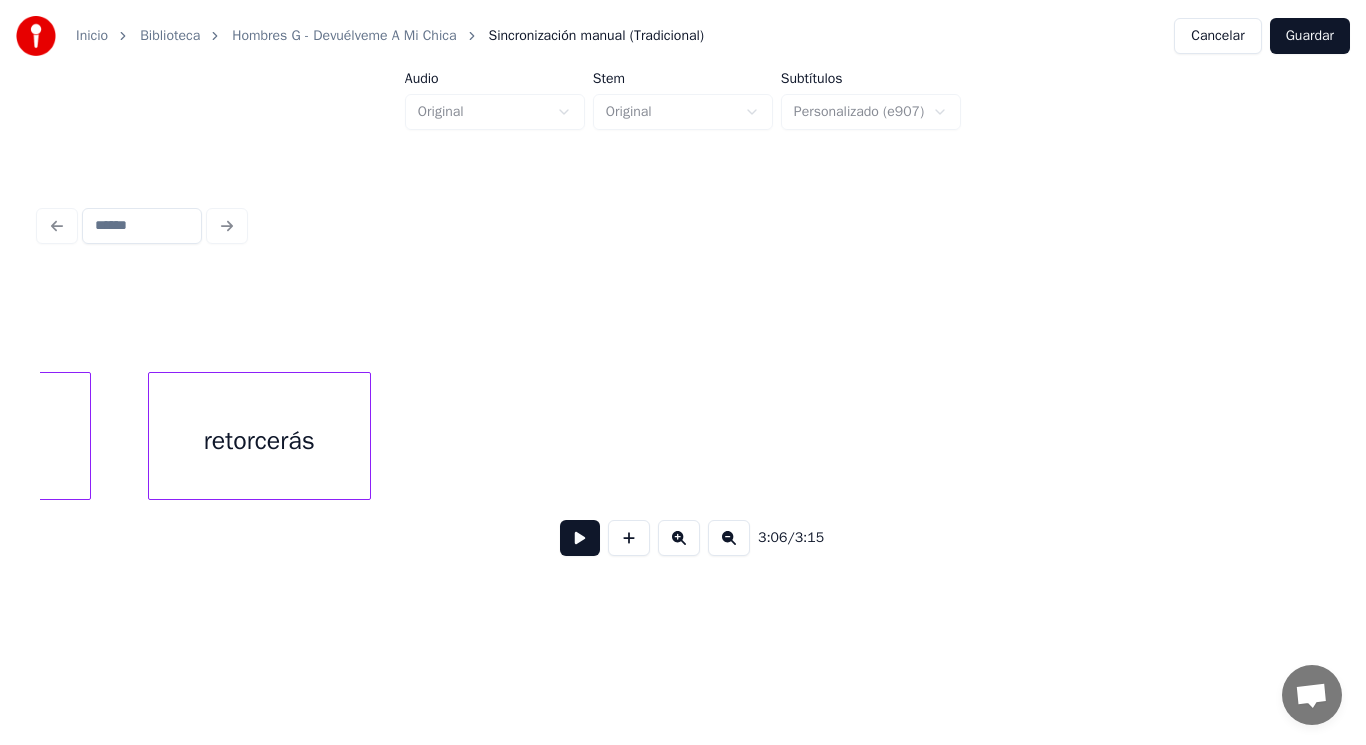 scroll, scrollTop: 0, scrollLeft: 258317, axis: horizontal 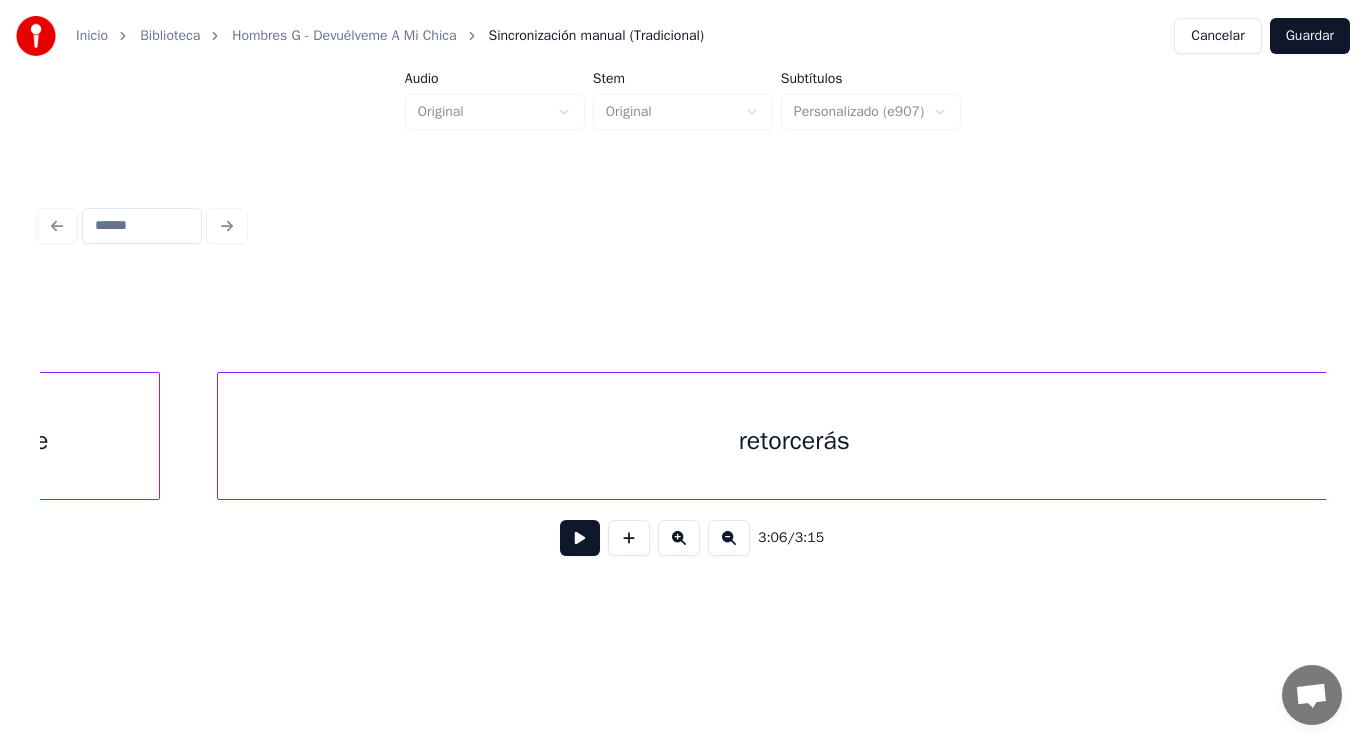 click on "Inicio Biblioteca Hombres G - Devuélveme A Mi Chica Sincronización manual (Tradicional) Cancelar Guardar Audio Original Stem Original Subtítulos Personalizado (e907) 3:06  /  3:15" at bounding box center [683, 304] 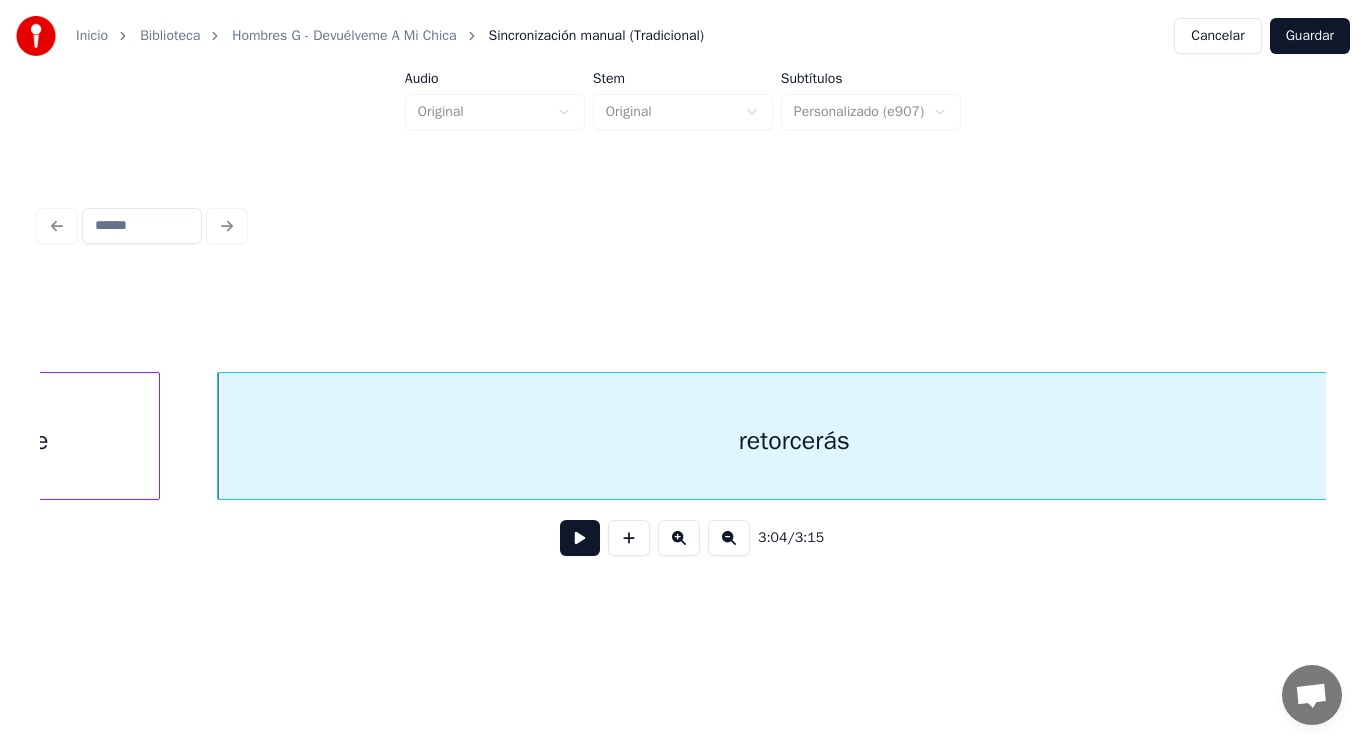 click at bounding box center [580, 538] 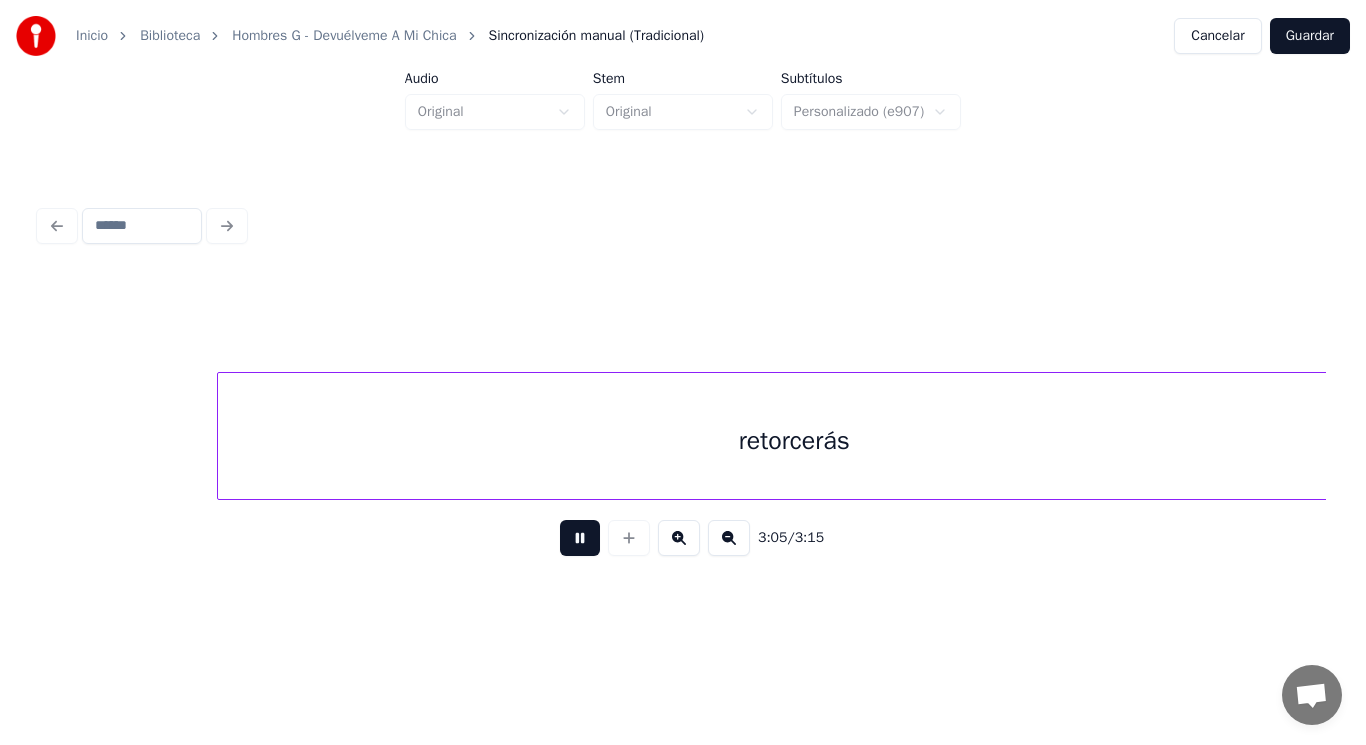 scroll, scrollTop: 0, scrollLeft: 259615, axis: horizontal 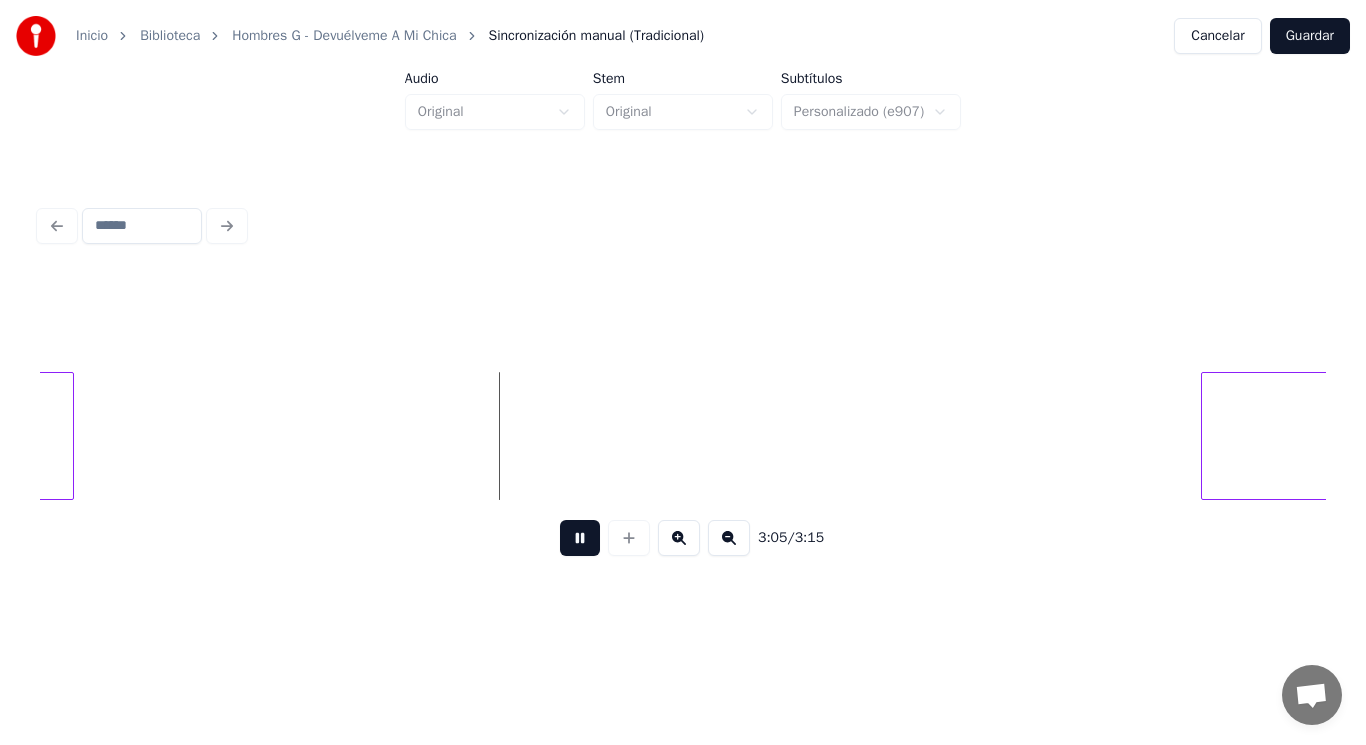 click at bounding box center (580, 538) 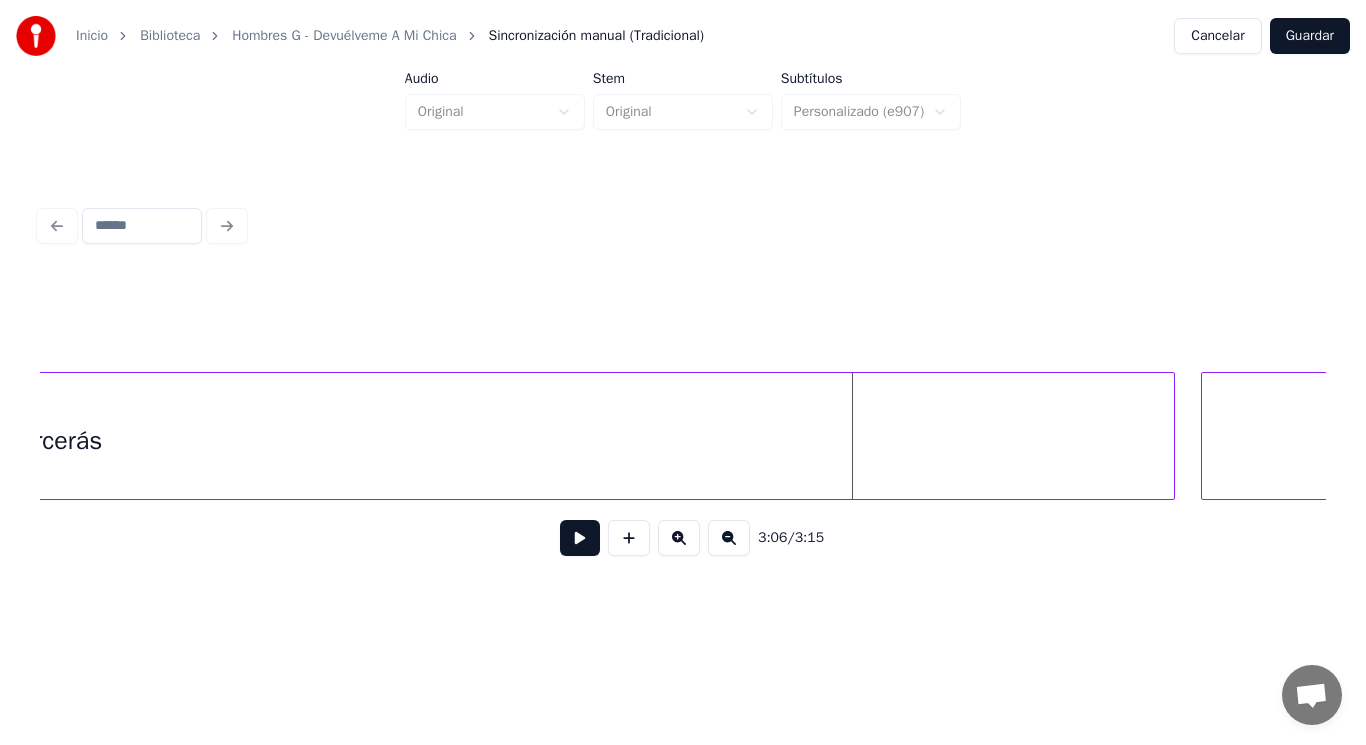 click at bounding box center (1171, 436) 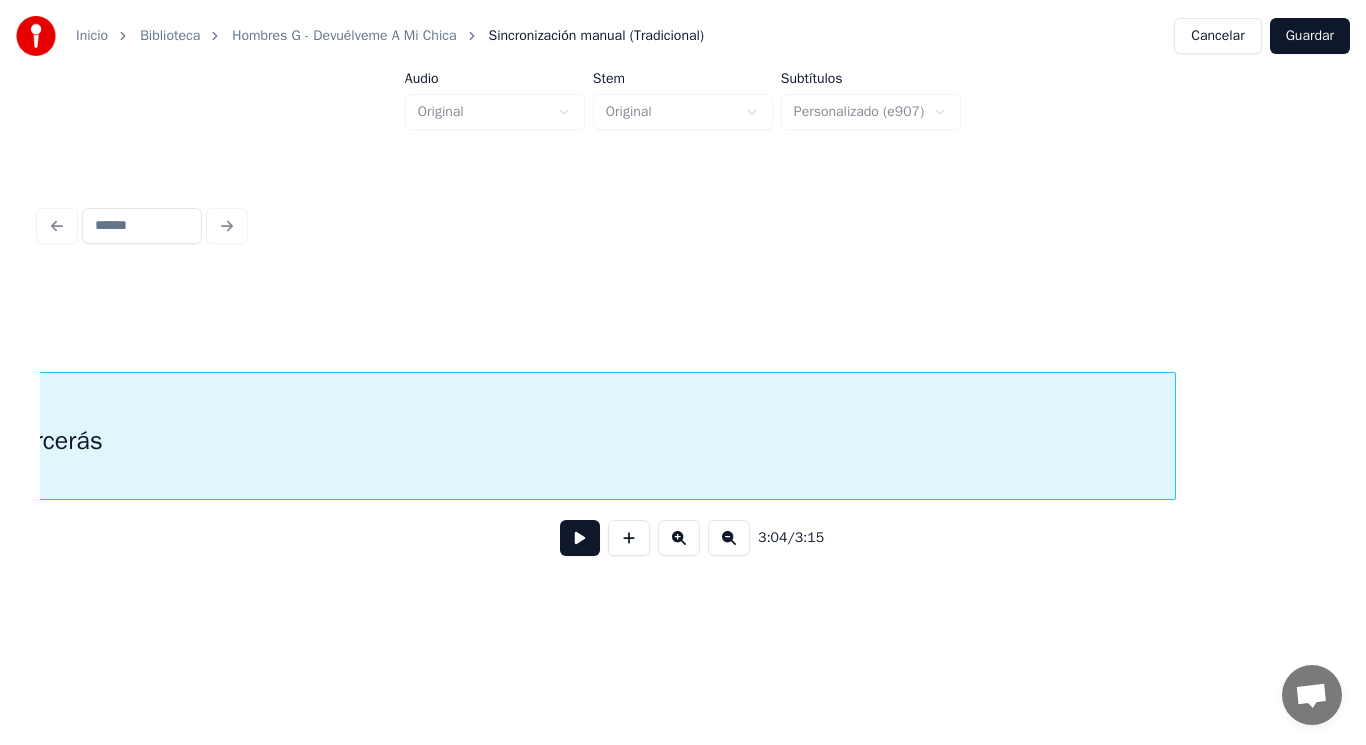 scroll, scrollTop: 0, scrollLeft: 258495, axis: horizontal 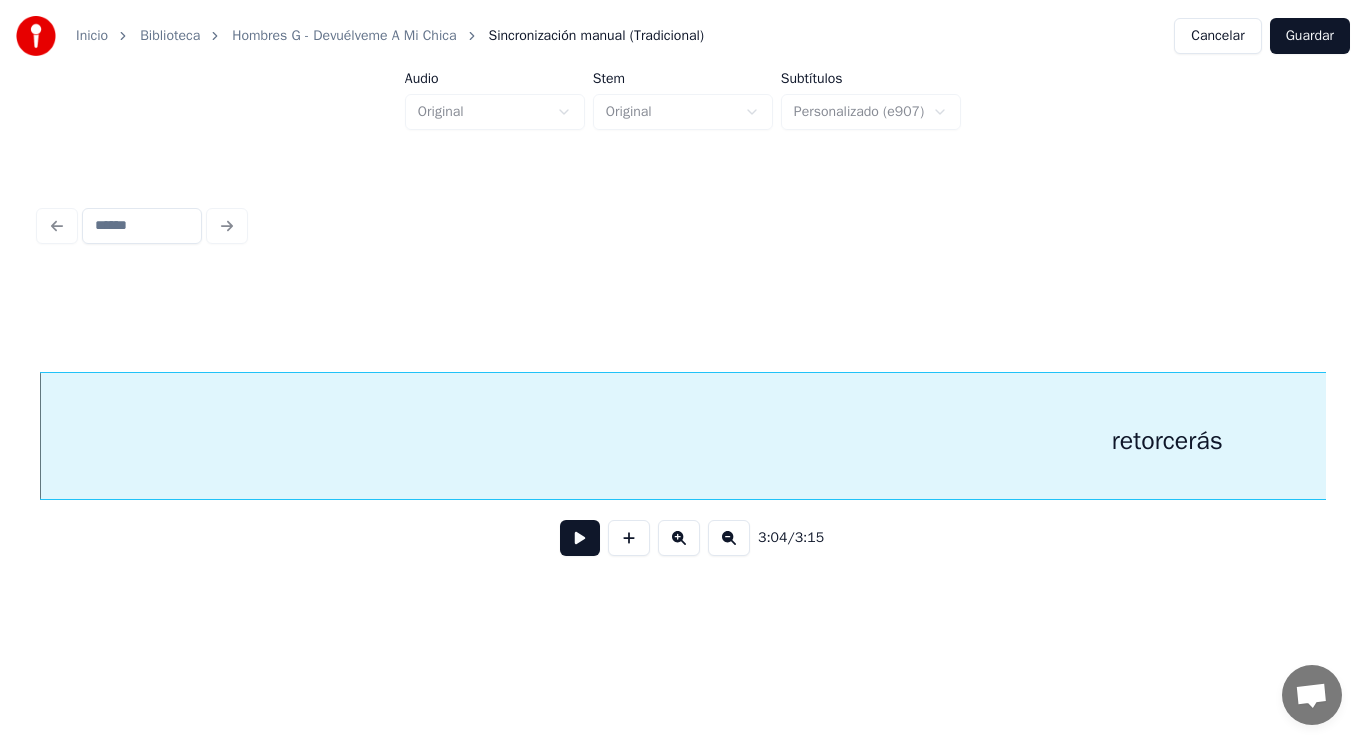click at bounding box center (580, 538) 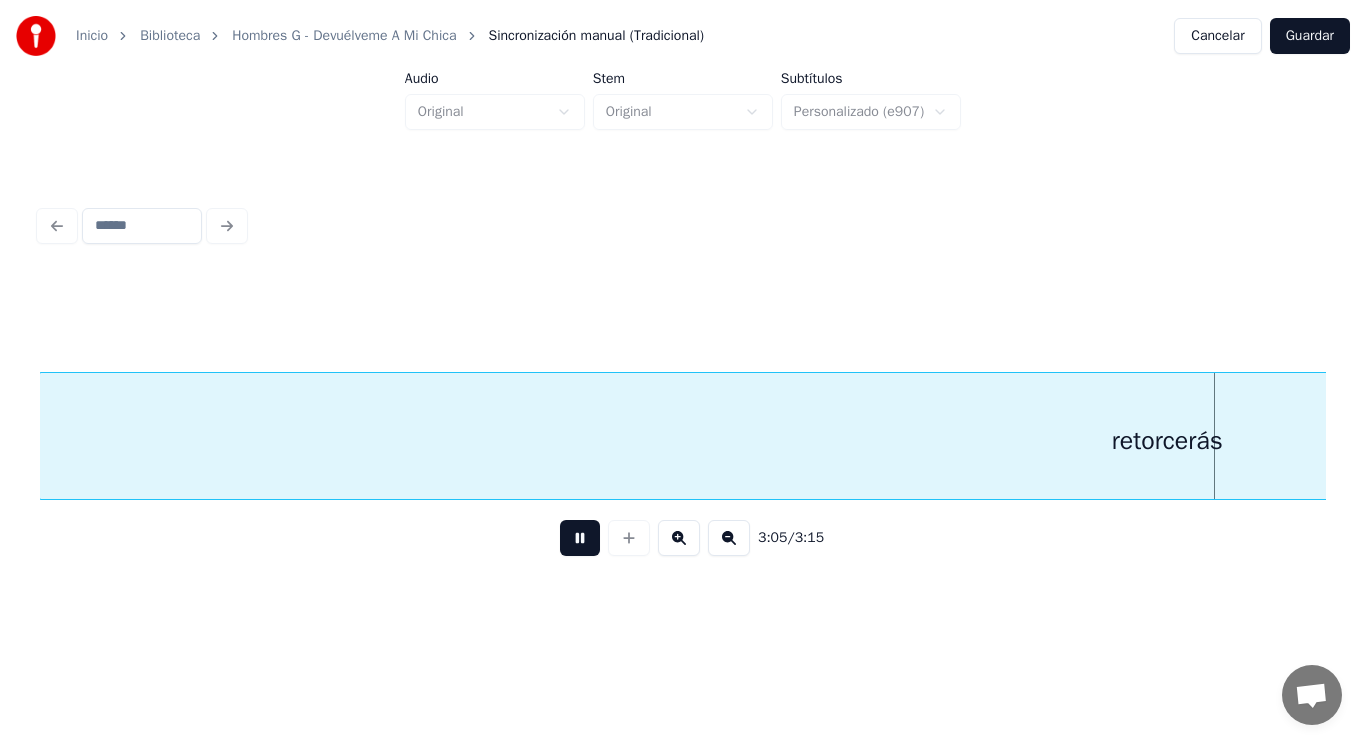 scroll, scrollTop: 0, scrollLeft: 259787, axis: horizontal 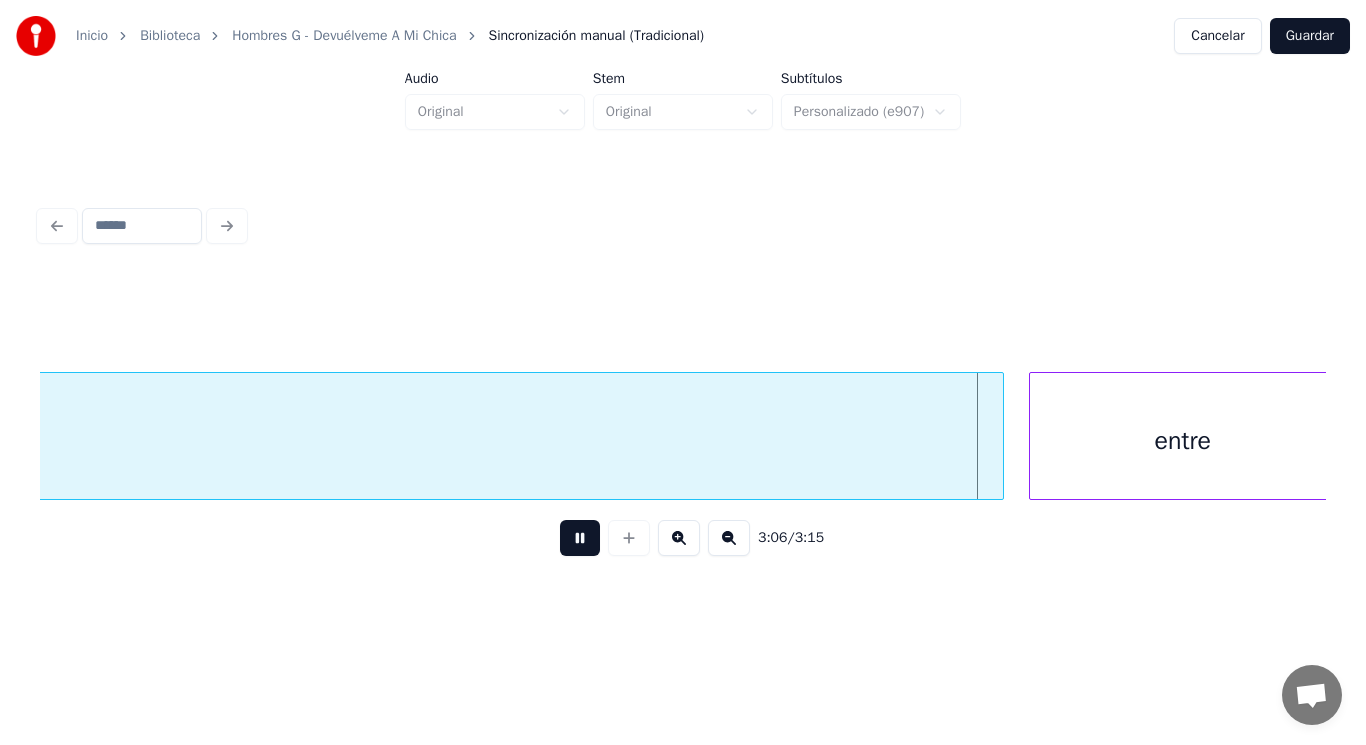 click at bounding box center [580, 538] 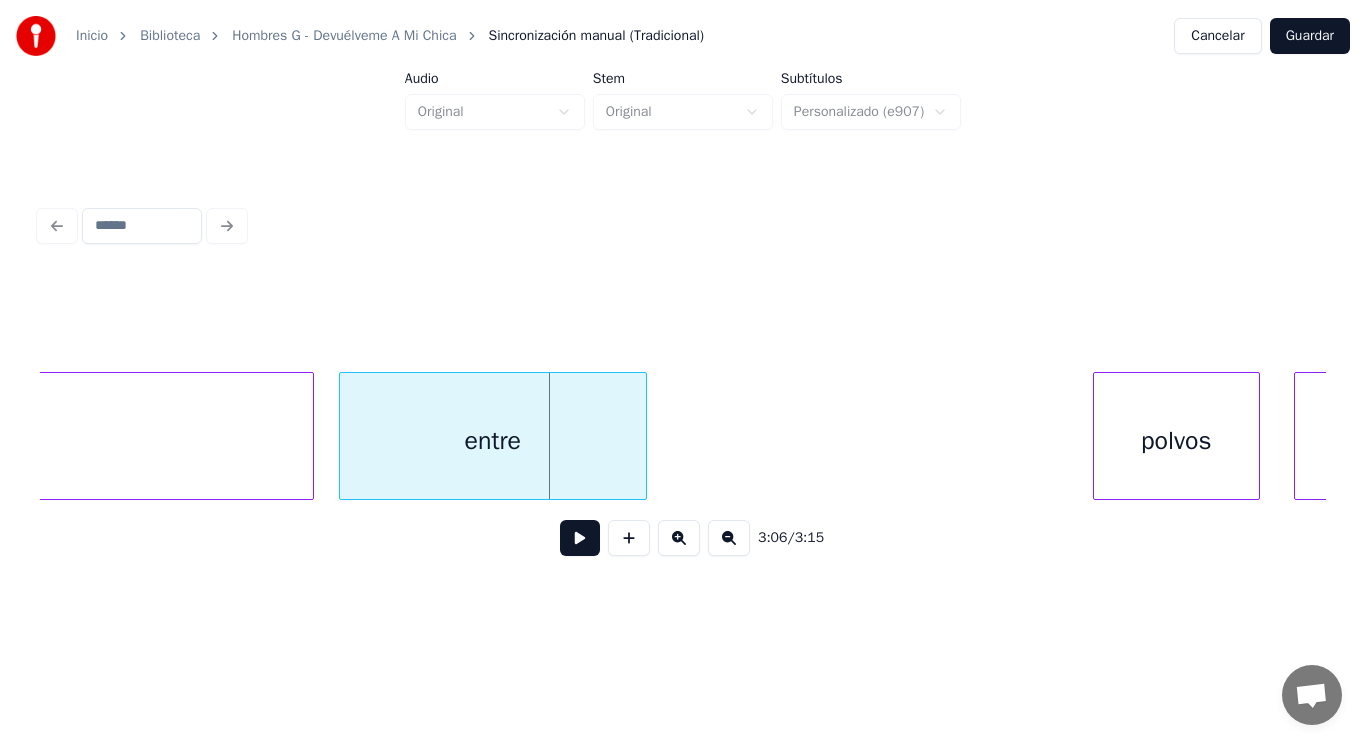 scroll, scrollTop: 0, scrollLeft: 260587, axis: horizontal 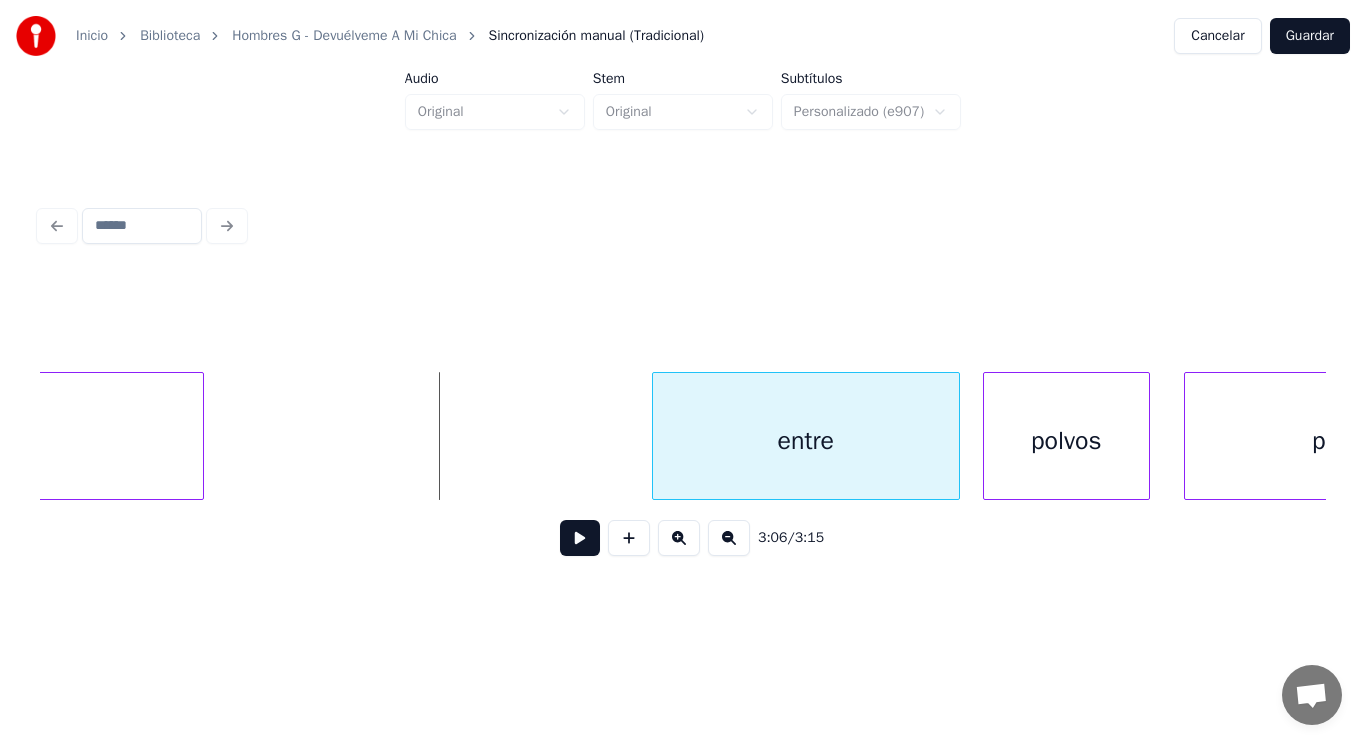 click on "entre" at bounding box center (806, 441) 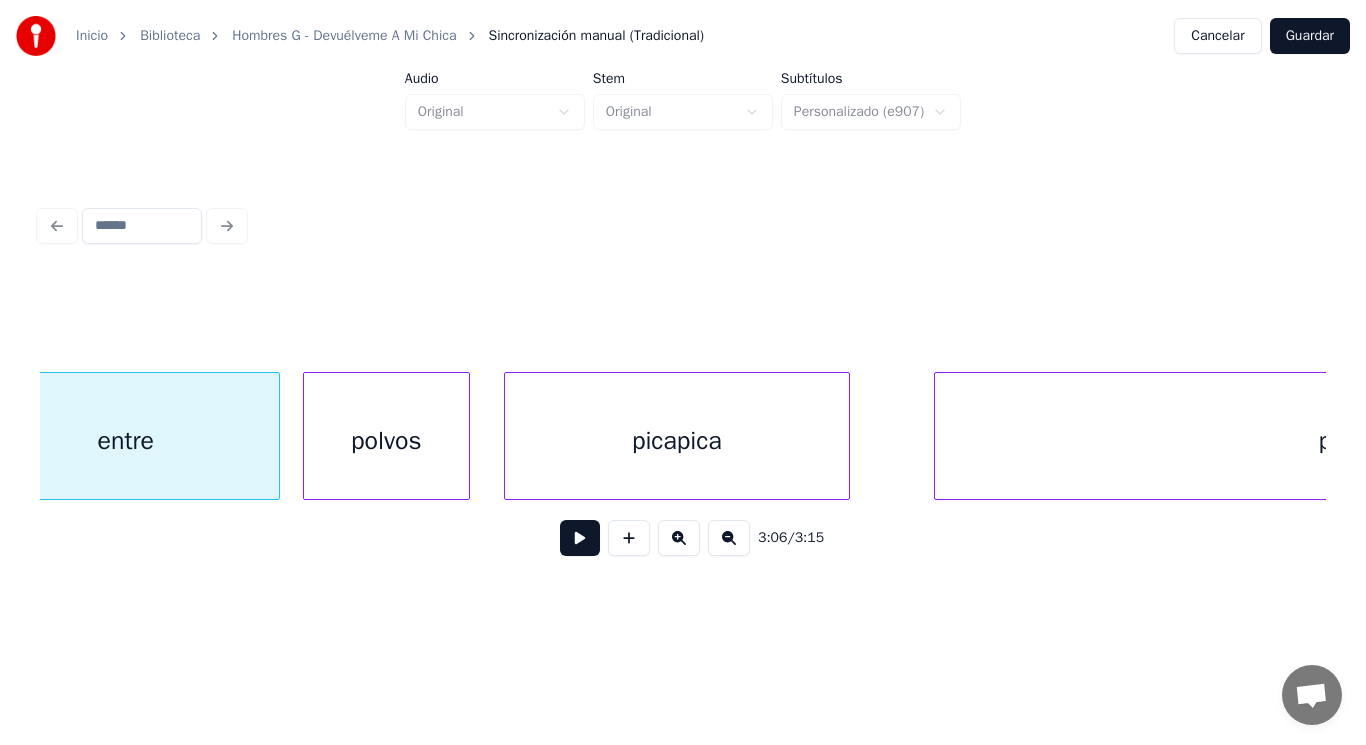 scroll, scrollTop: 0, scrollLeft: 261307, axis: horizontal 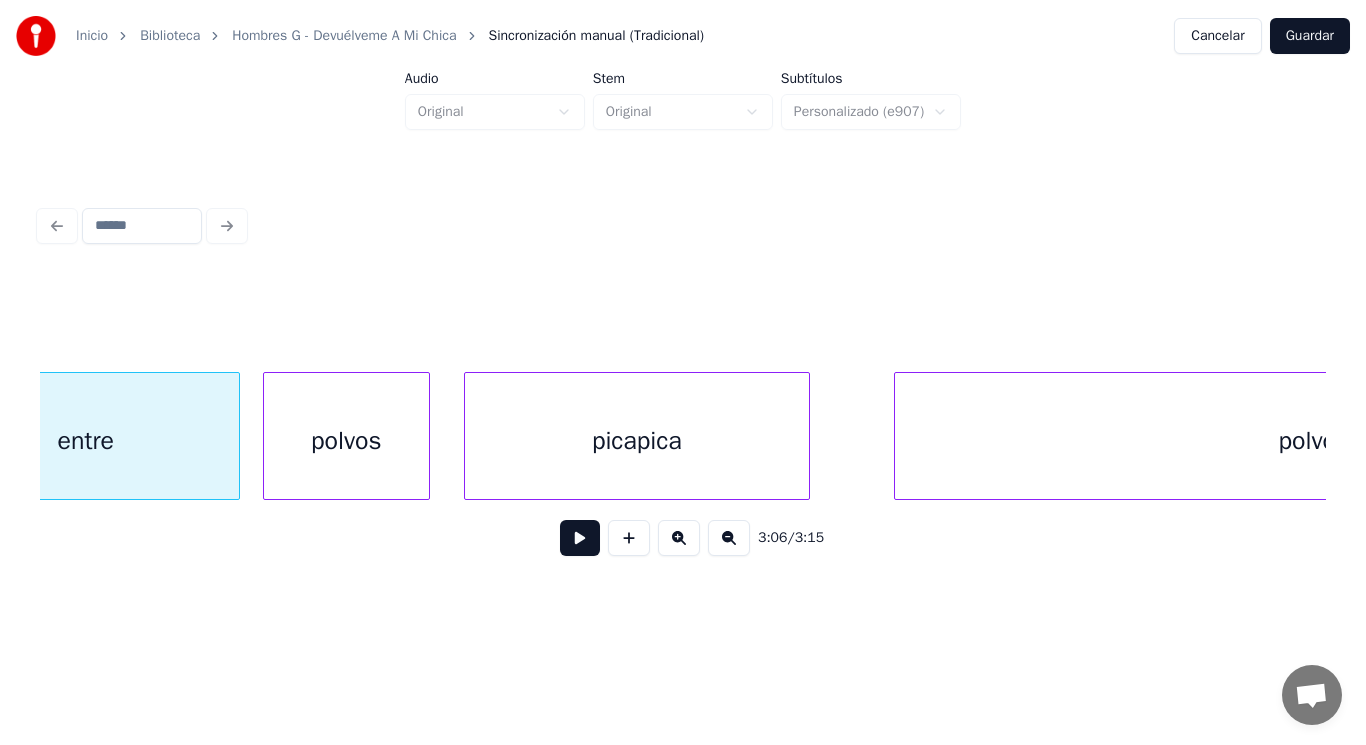click on "polvos" at bounding box center [1314, 441] 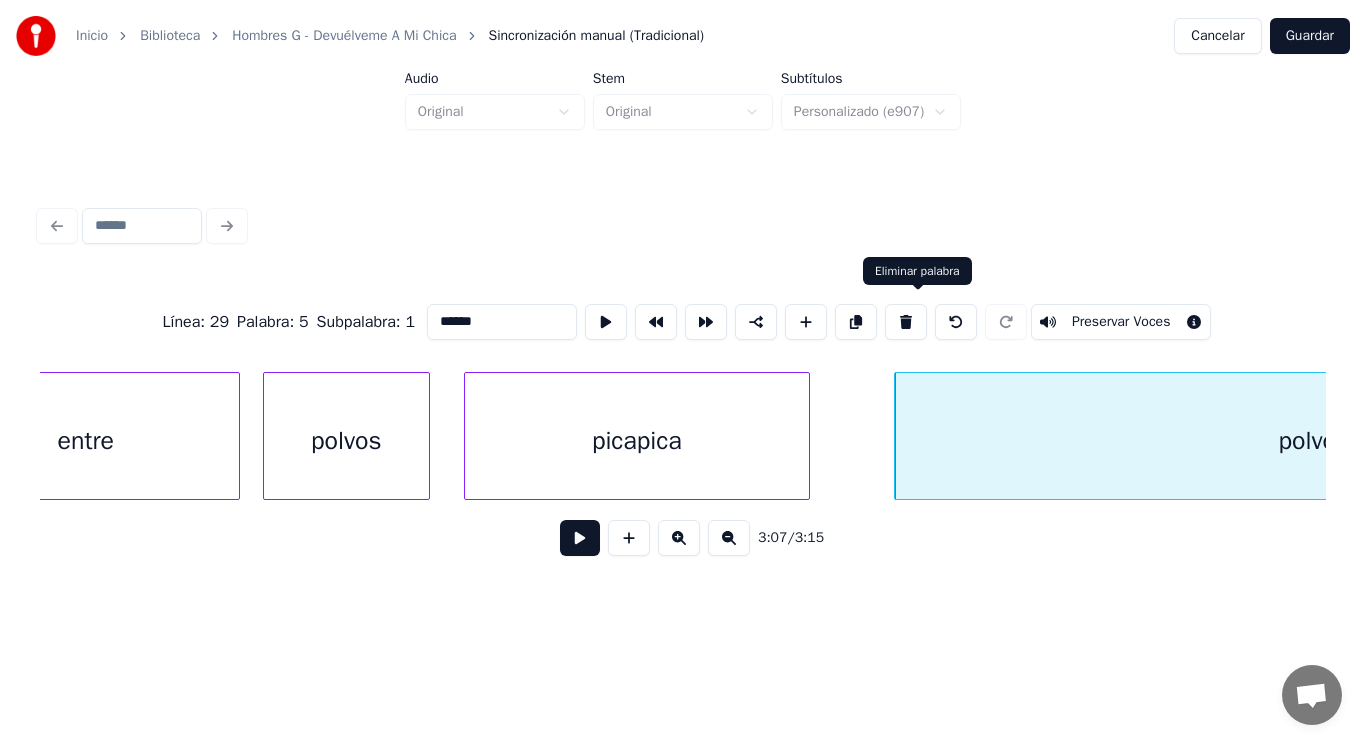 click at bounding box center (906, 322) 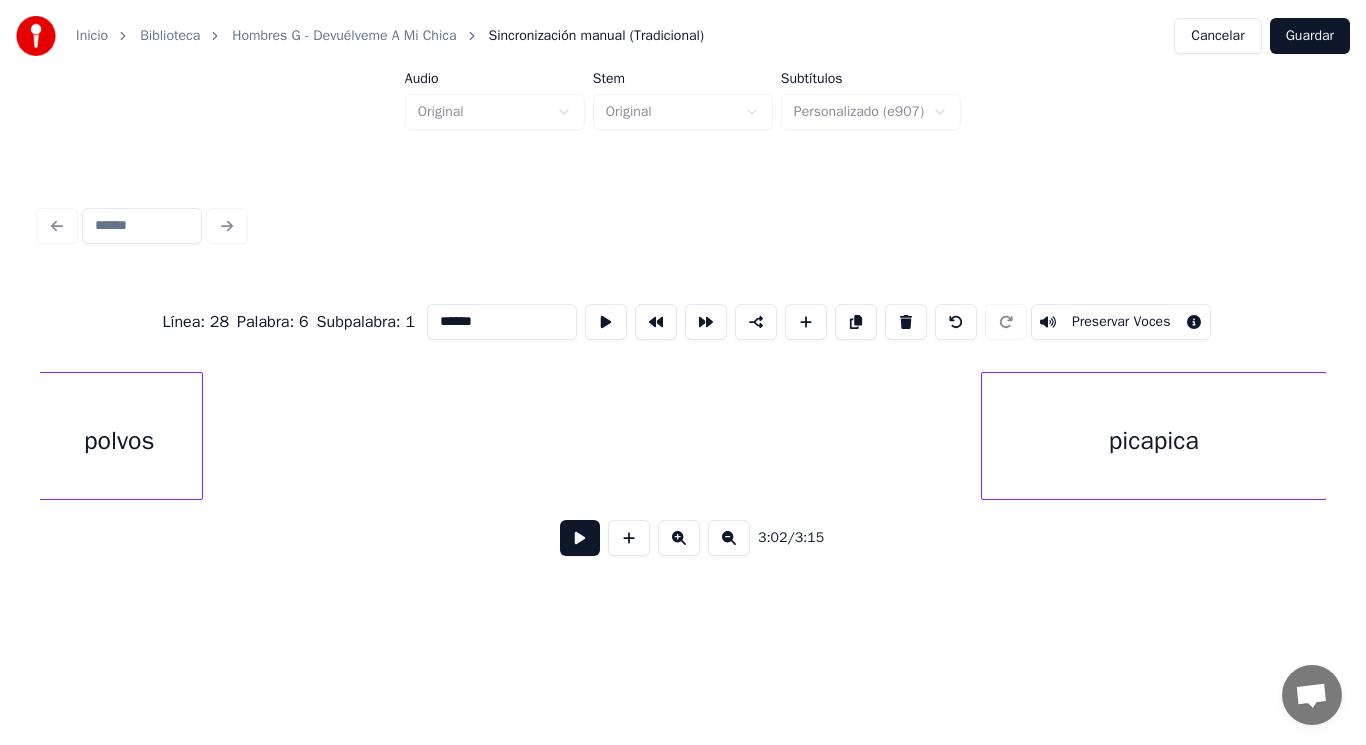 scroll, scrollTop: 0, scrollLeft: 261765, axis: horizontal 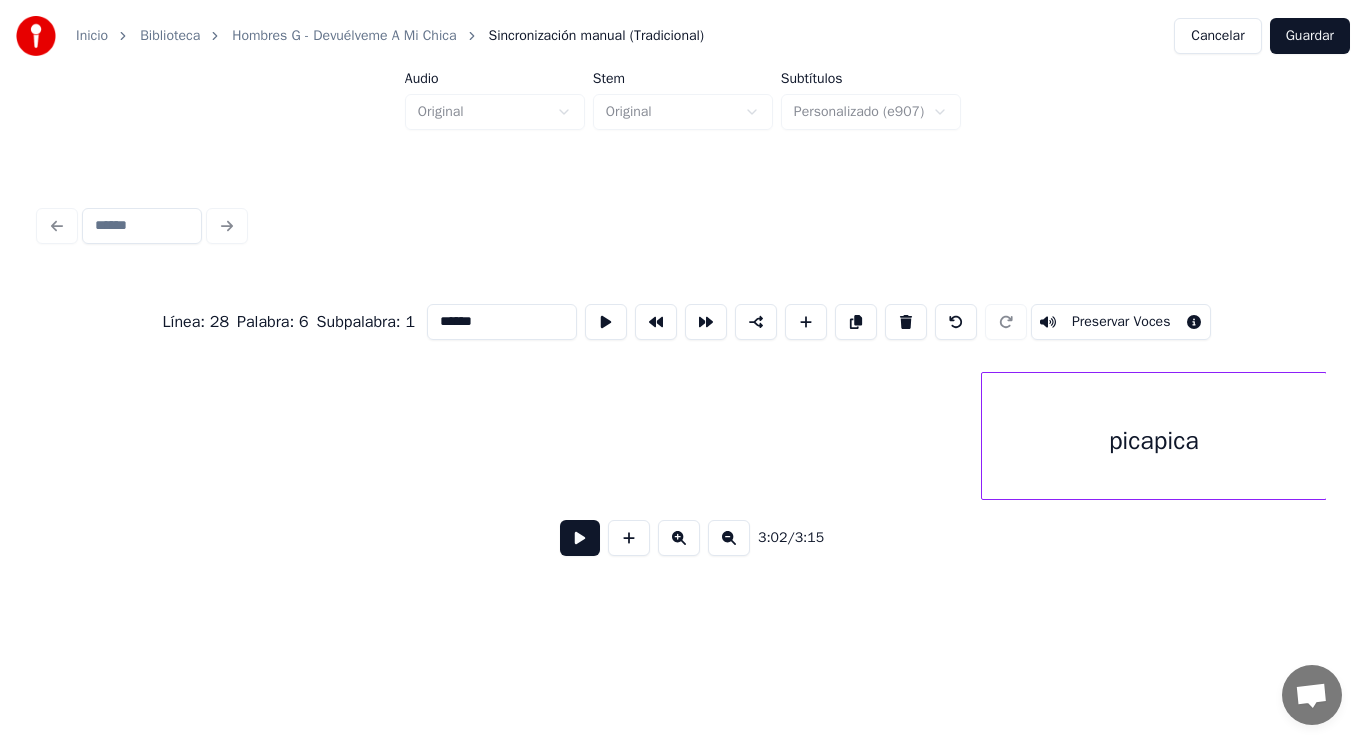 click on "Inicio Biblioteca Hombres G - Devuélveme A Mi Chica Sincronización manual (Tradicional) Cancelar Guardar Audio Original Stem Original Subtítulos Personalizado (e907) Línea :   28 Palabra :   6 Subpalabra :   1 ****** Preservar Voces 3:02  /  3:15" at bounding box center (683, 304) 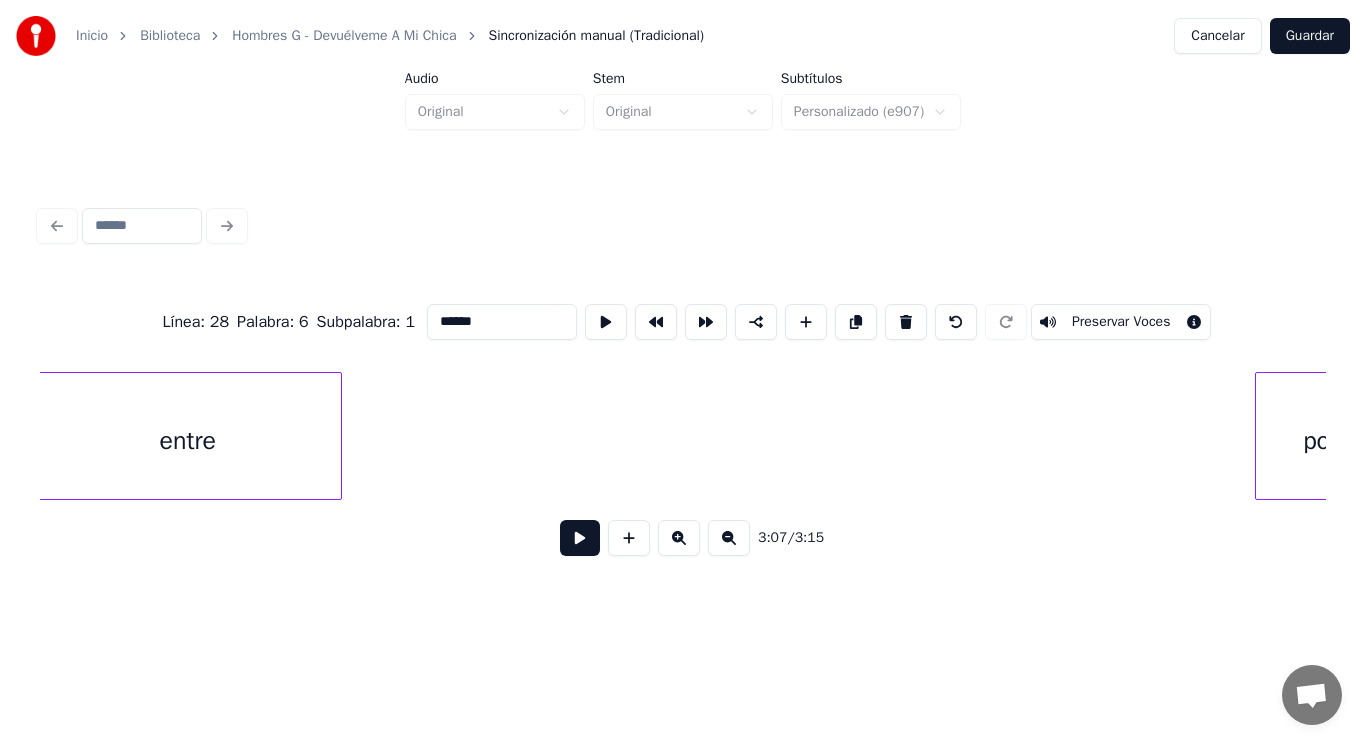 scroll, scrollTop: 0, scrollLeft: 261300, axis: horizontal 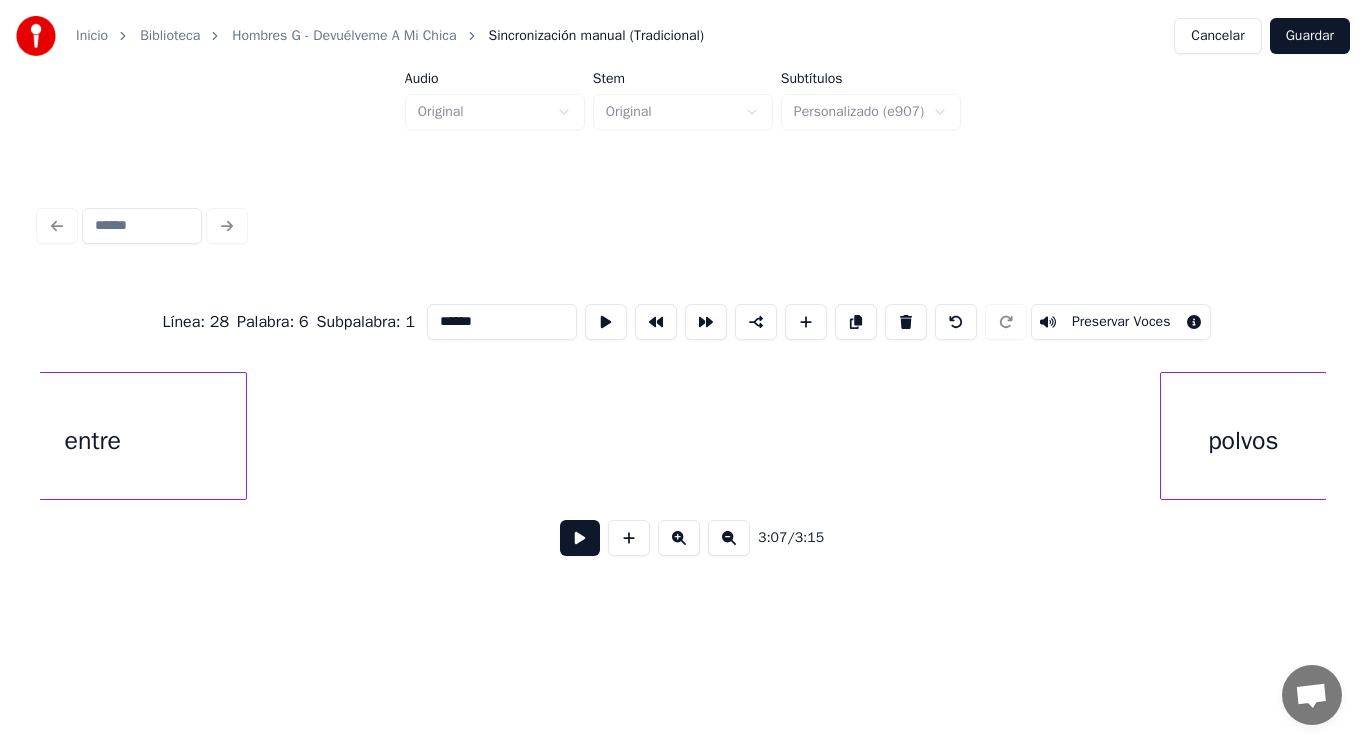 click on "polvos" at bounding box center (1243, 441) 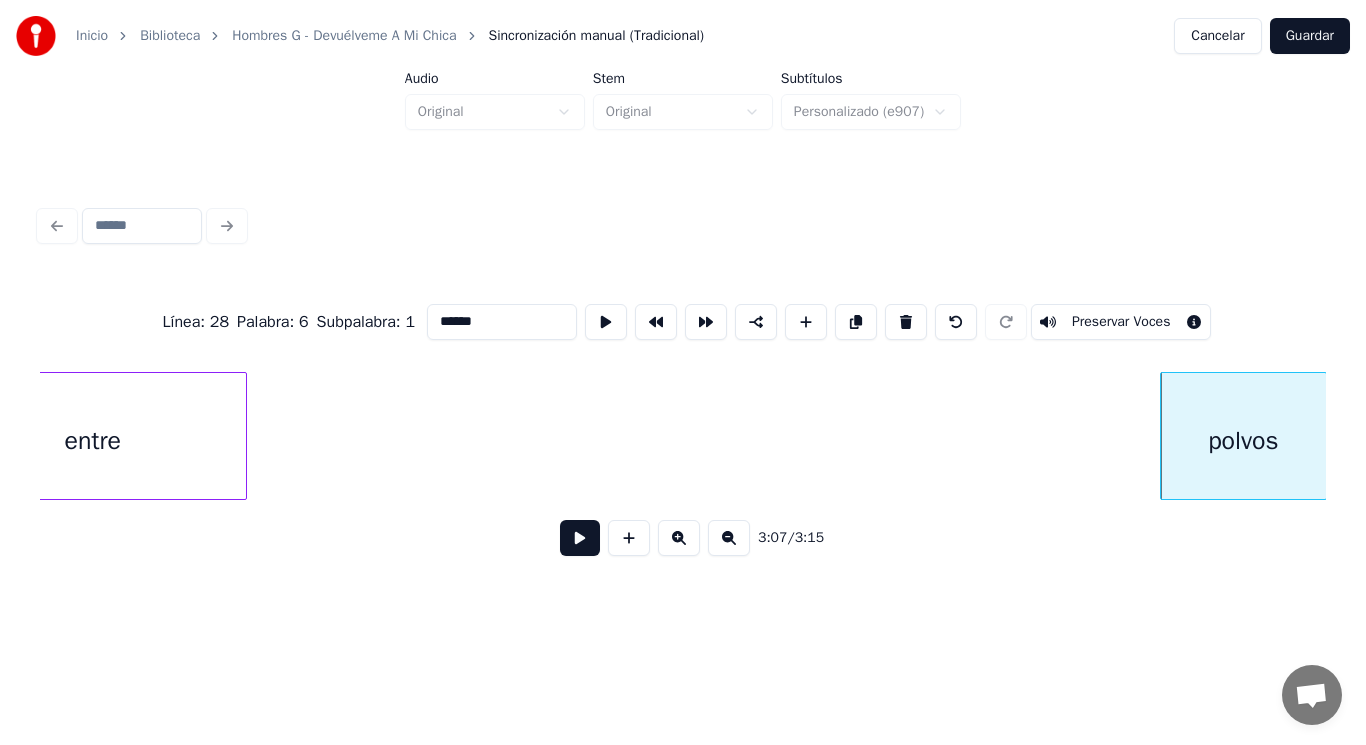 scroll, scrollTop: 0, scrollLeft: 261208, axis: horizontal 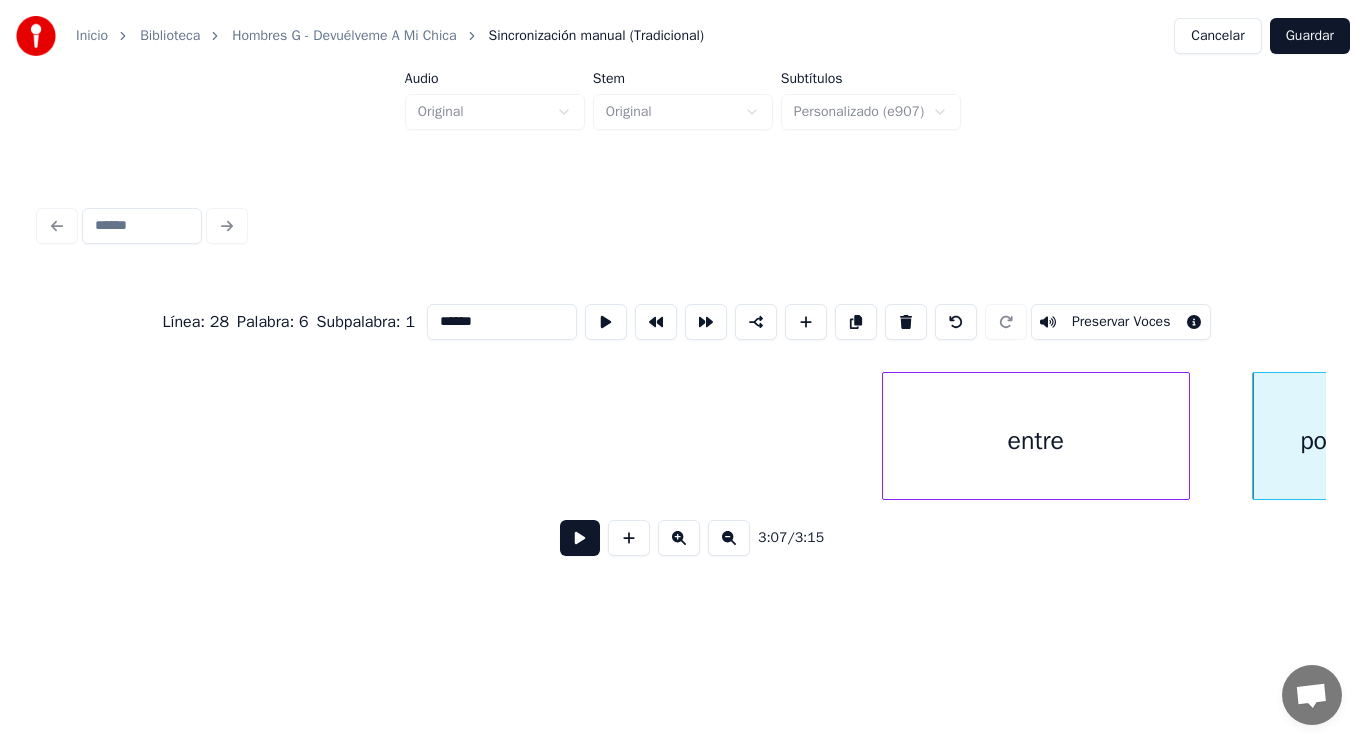 click on "entre" at bounding box center (1036, 441) 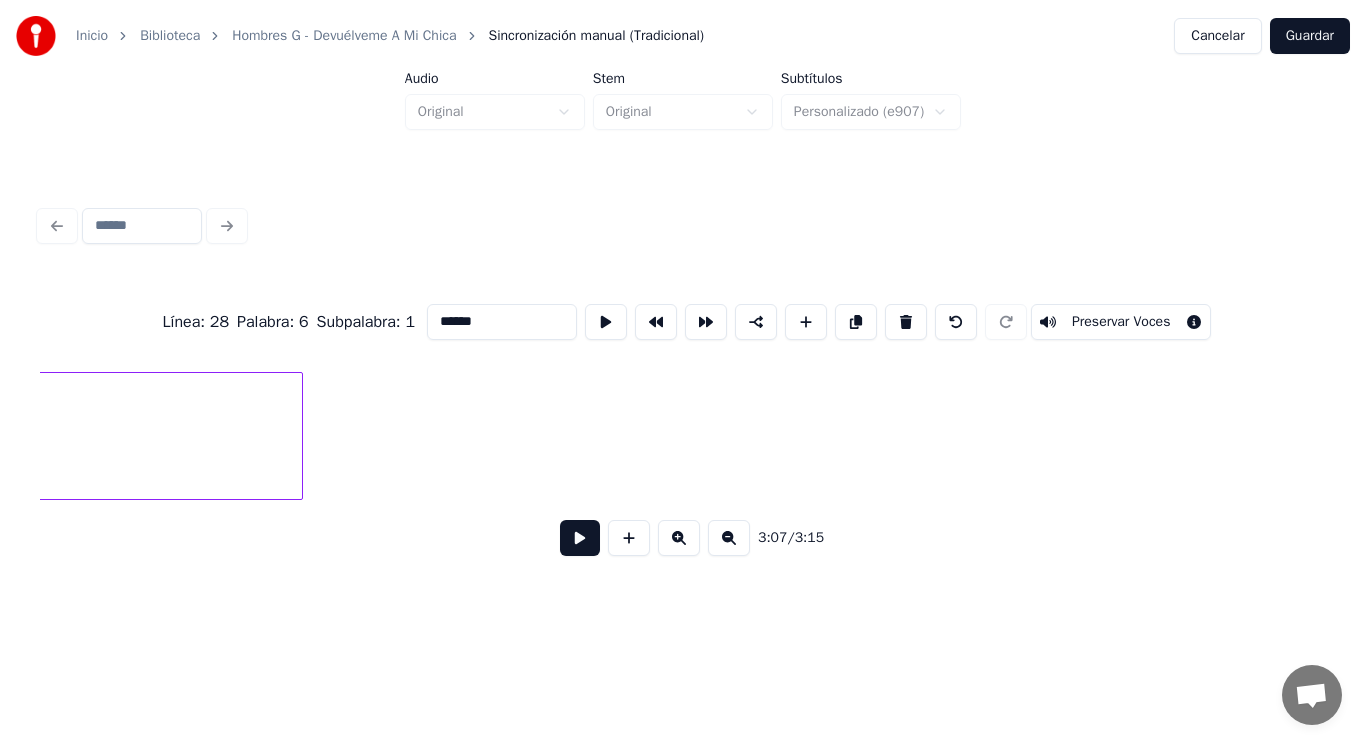 click on "retorcerás" at bounding box center [-826, 441] 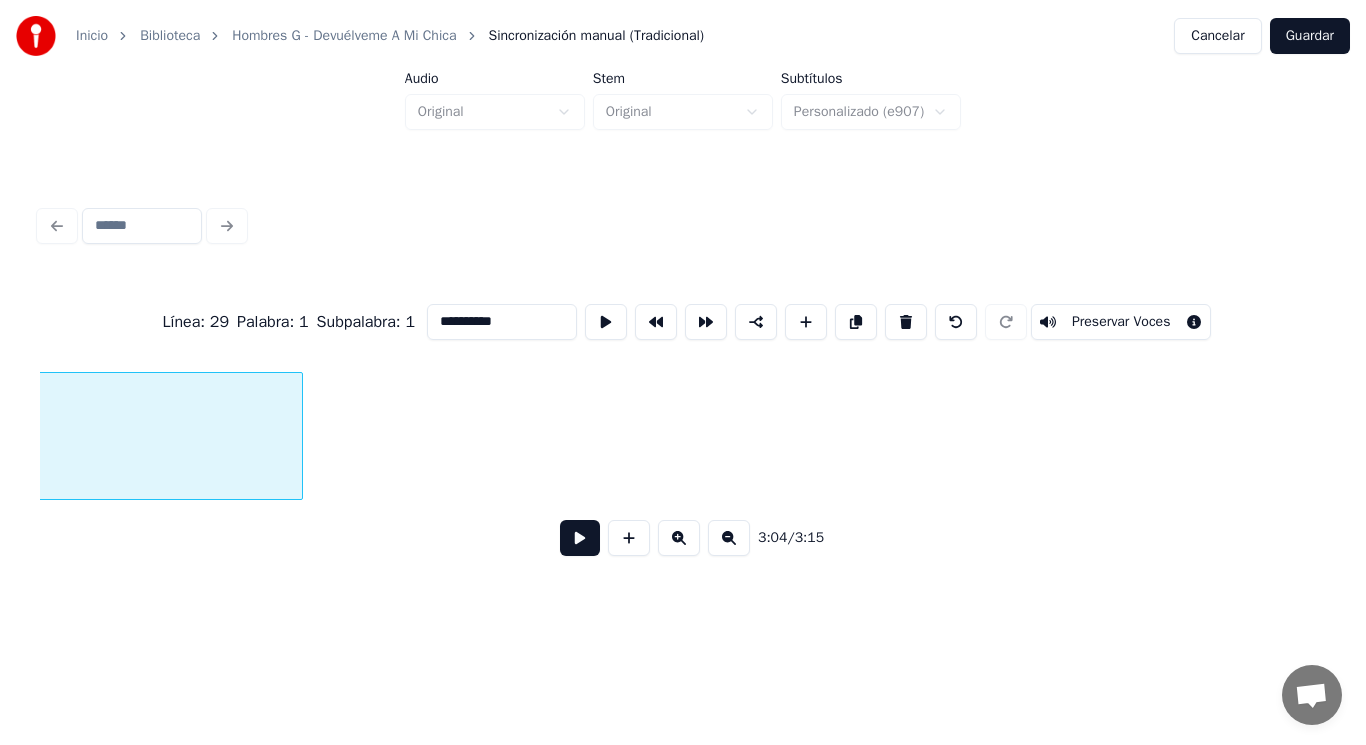 scroll, scrollTop: 0, scrollLeft: 258495, axis: horizontal 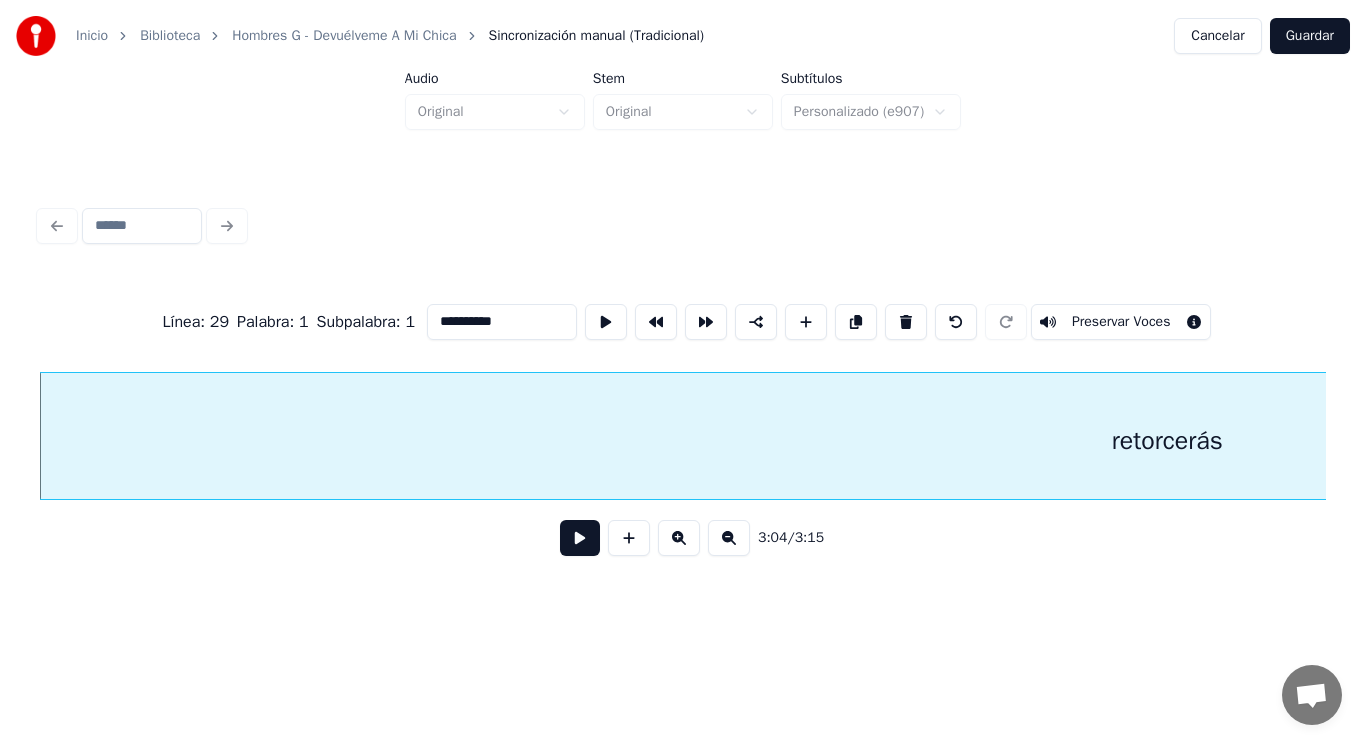 click at bounding box center [580, 538] 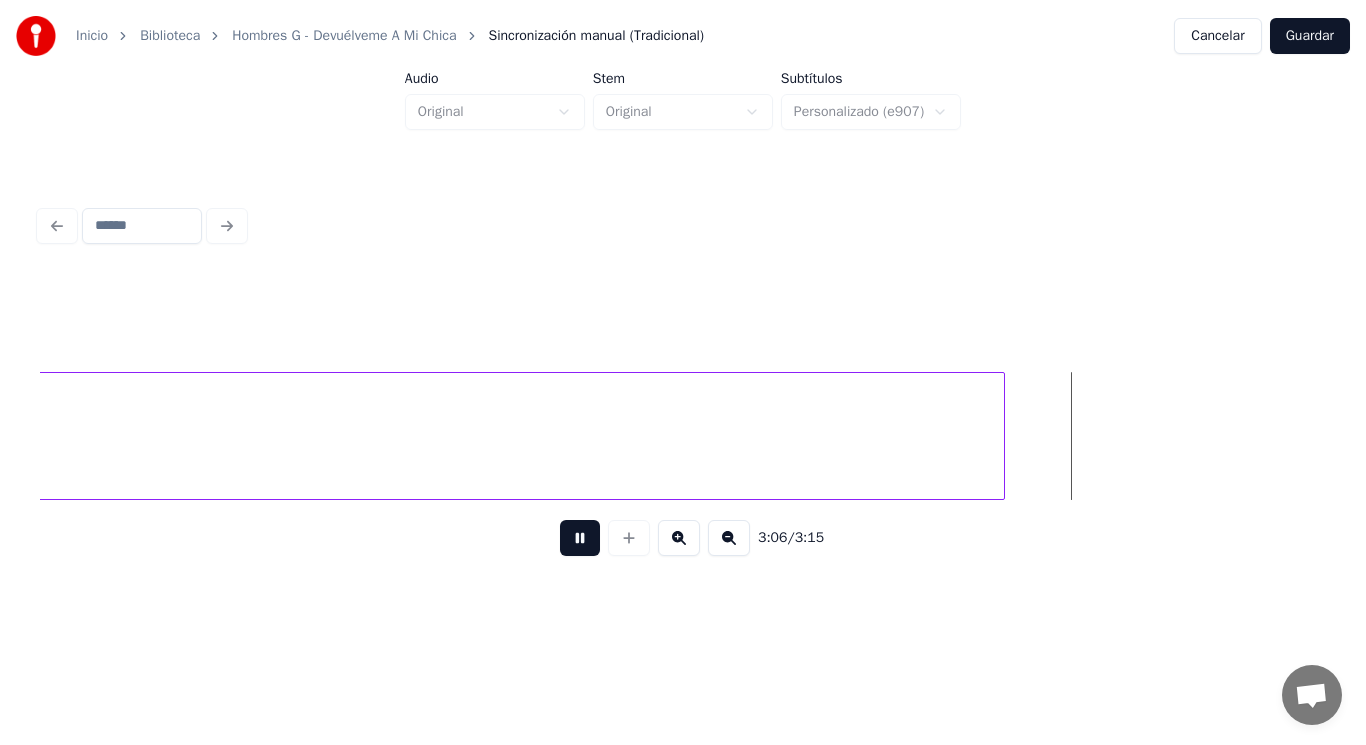 click at bounding box center (580, 538) 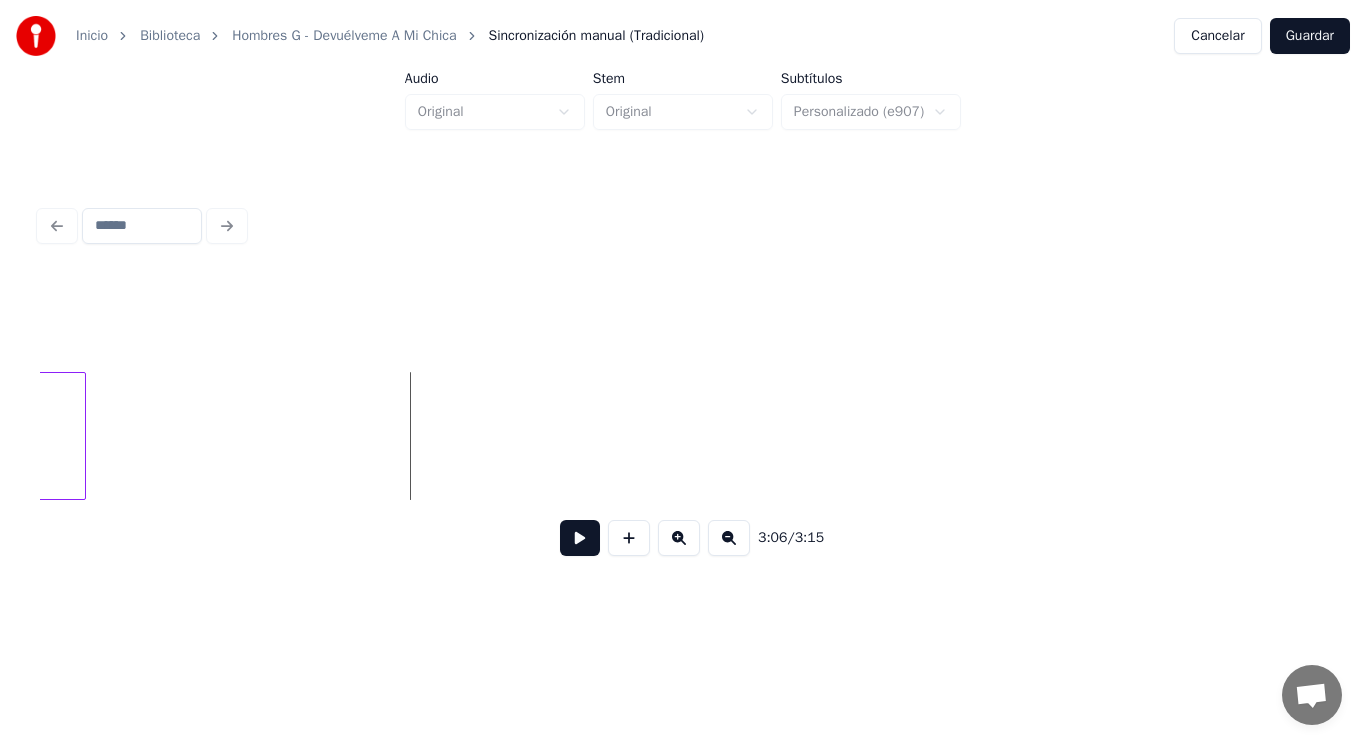 scroll, scrollTop: 0, scrollLeft: 260634, axis: horizontal 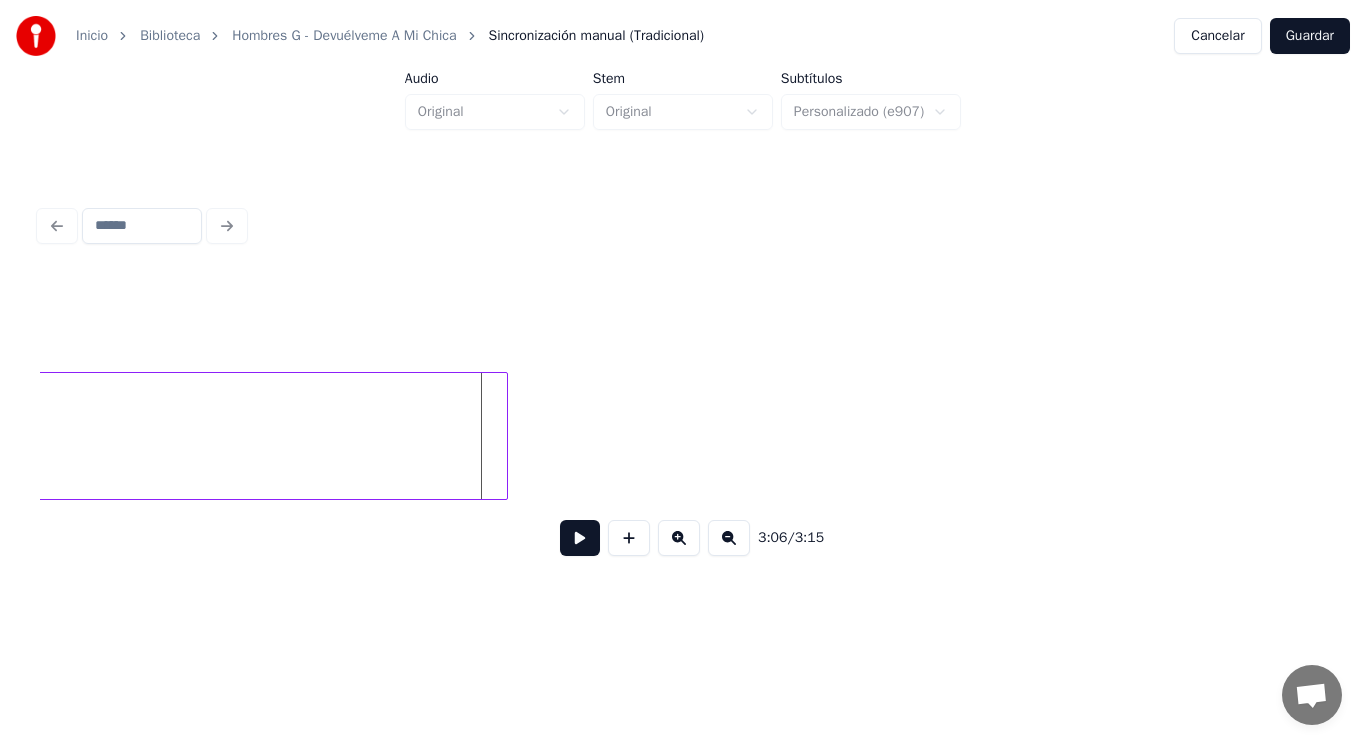 click at bounding box center [504, 436] 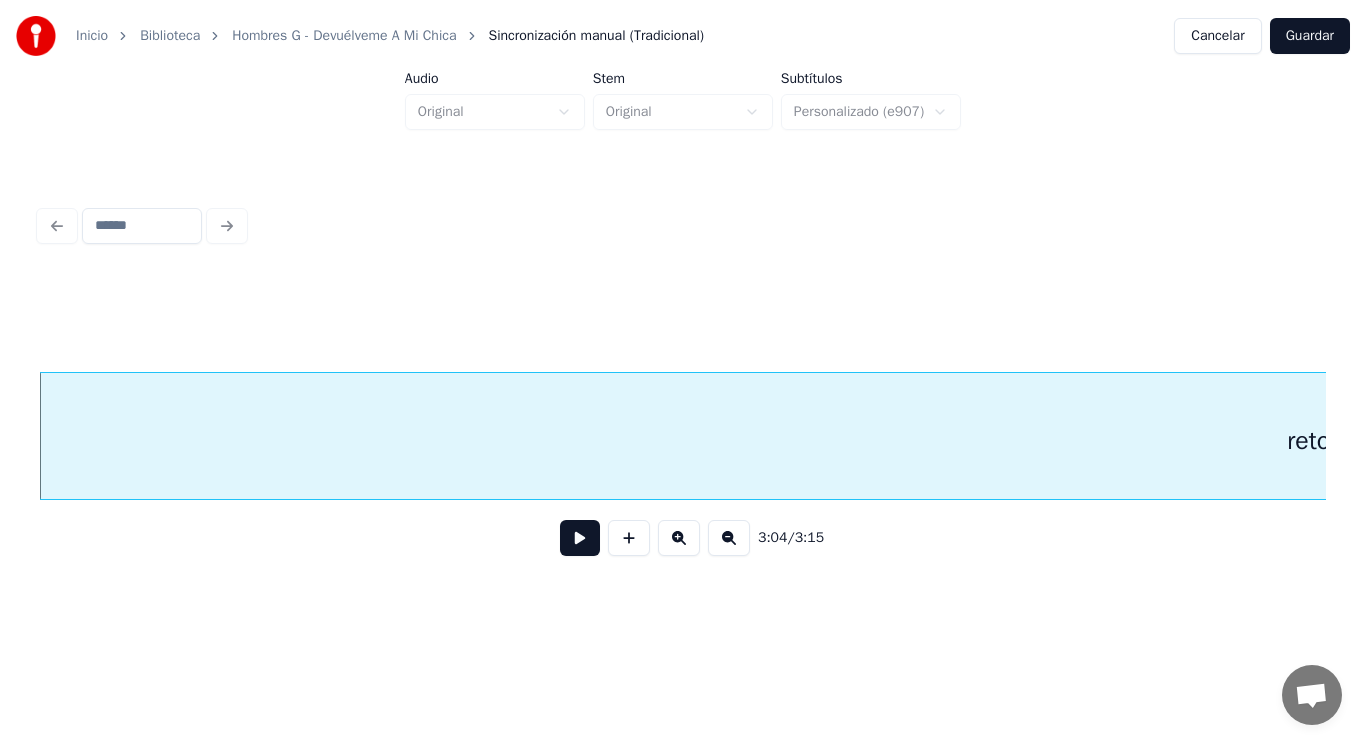 click at bounding box center (580, 538) 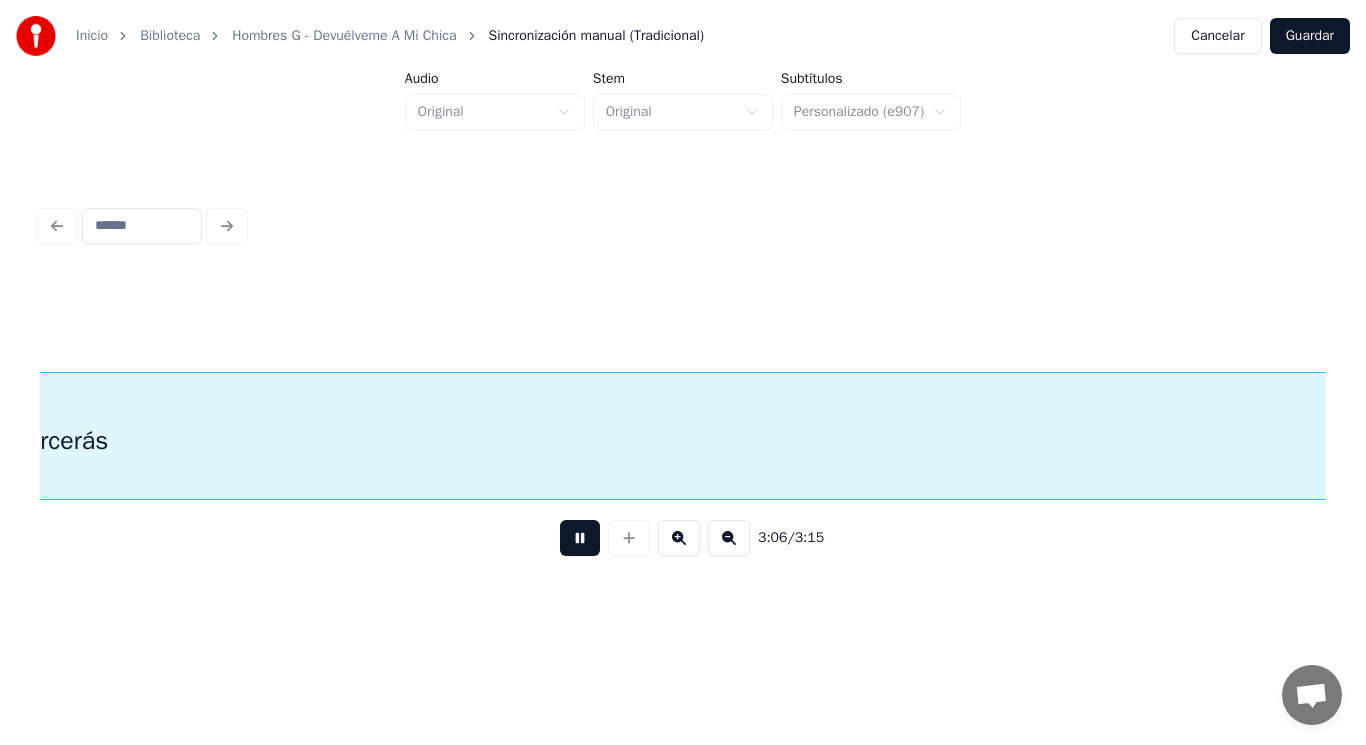 scroll, scrollTop: 0, scrollLeft: 261093, axis: horizontal 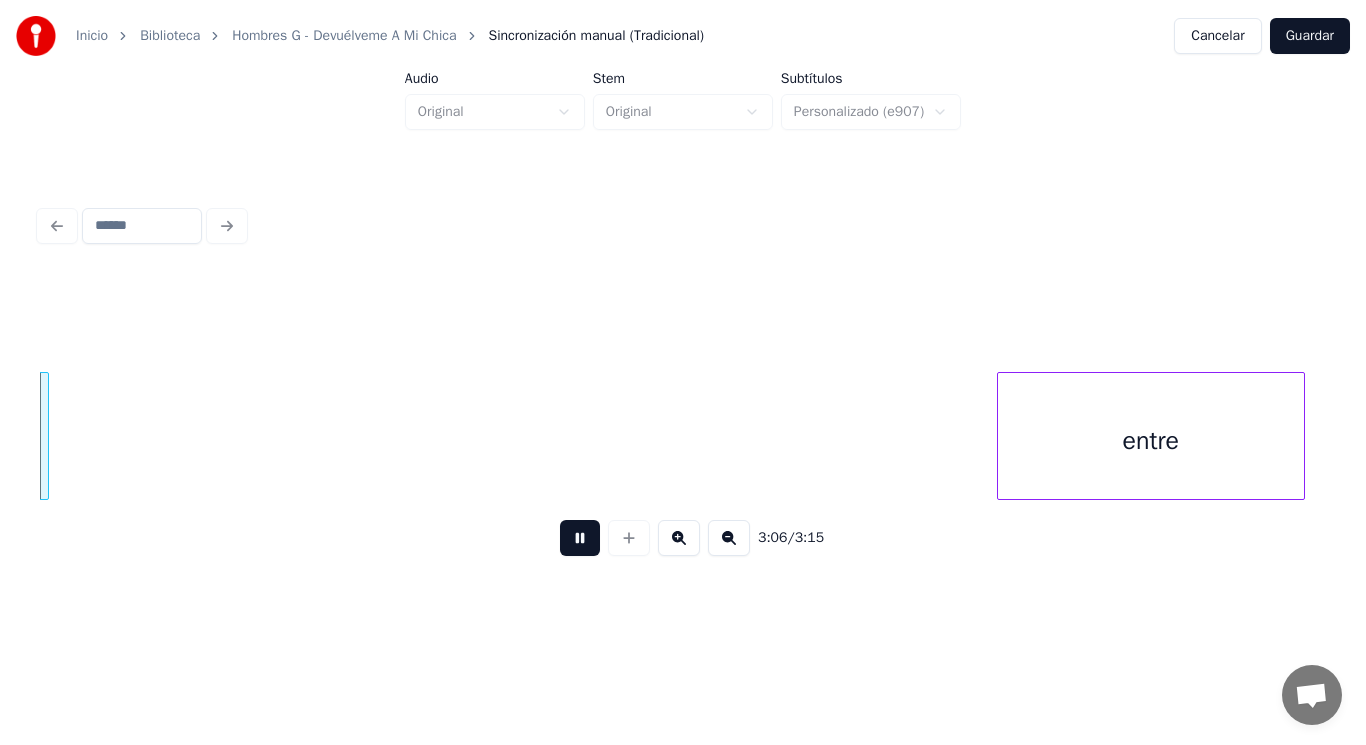 click at bounding box center (580, 538) 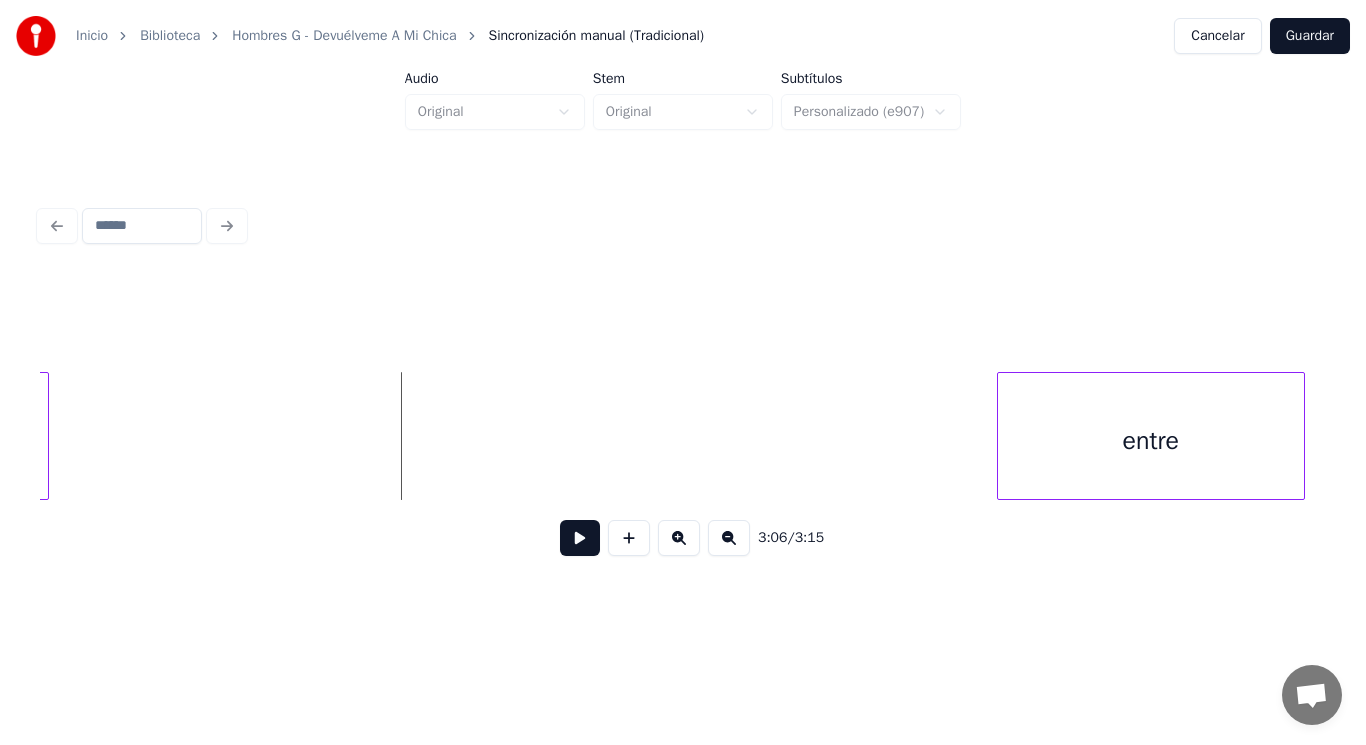 click on "retorcerás entre" at bounding box center [-123966, 436] 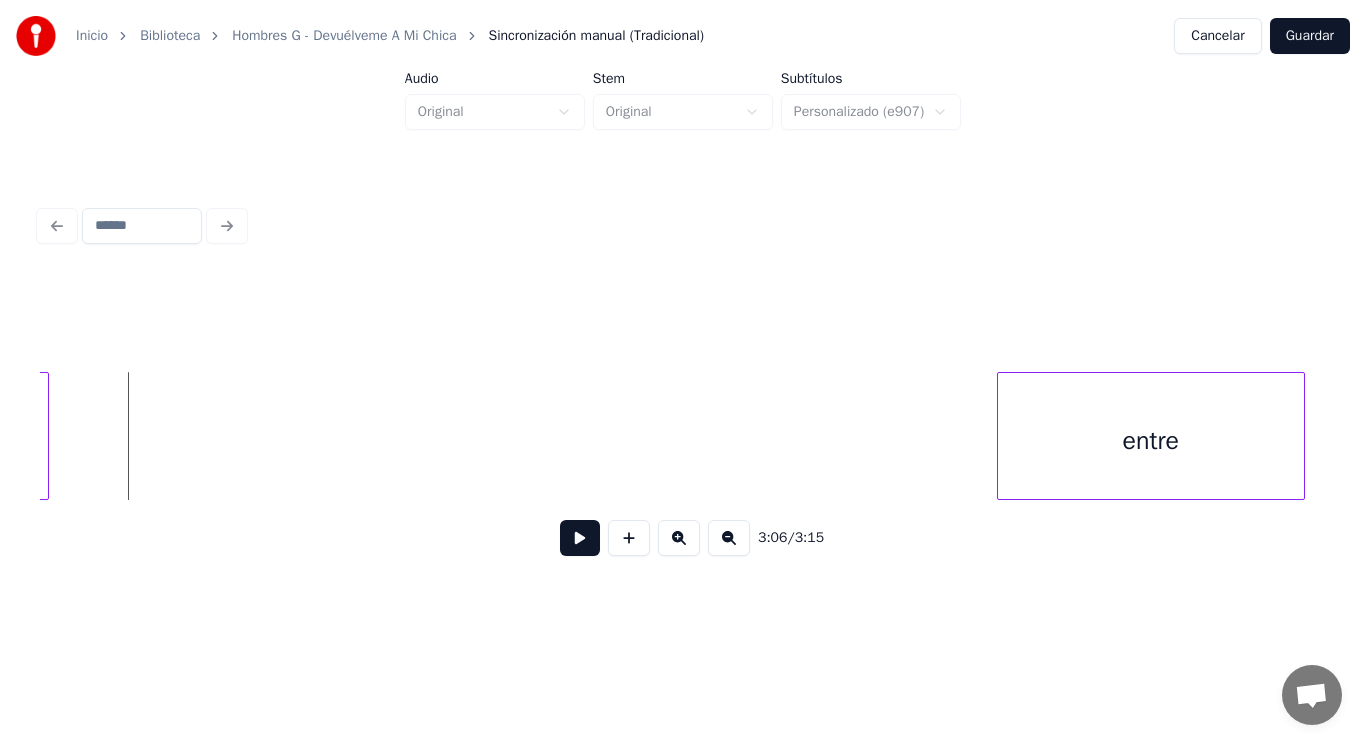click at bounding box center (580, 538) 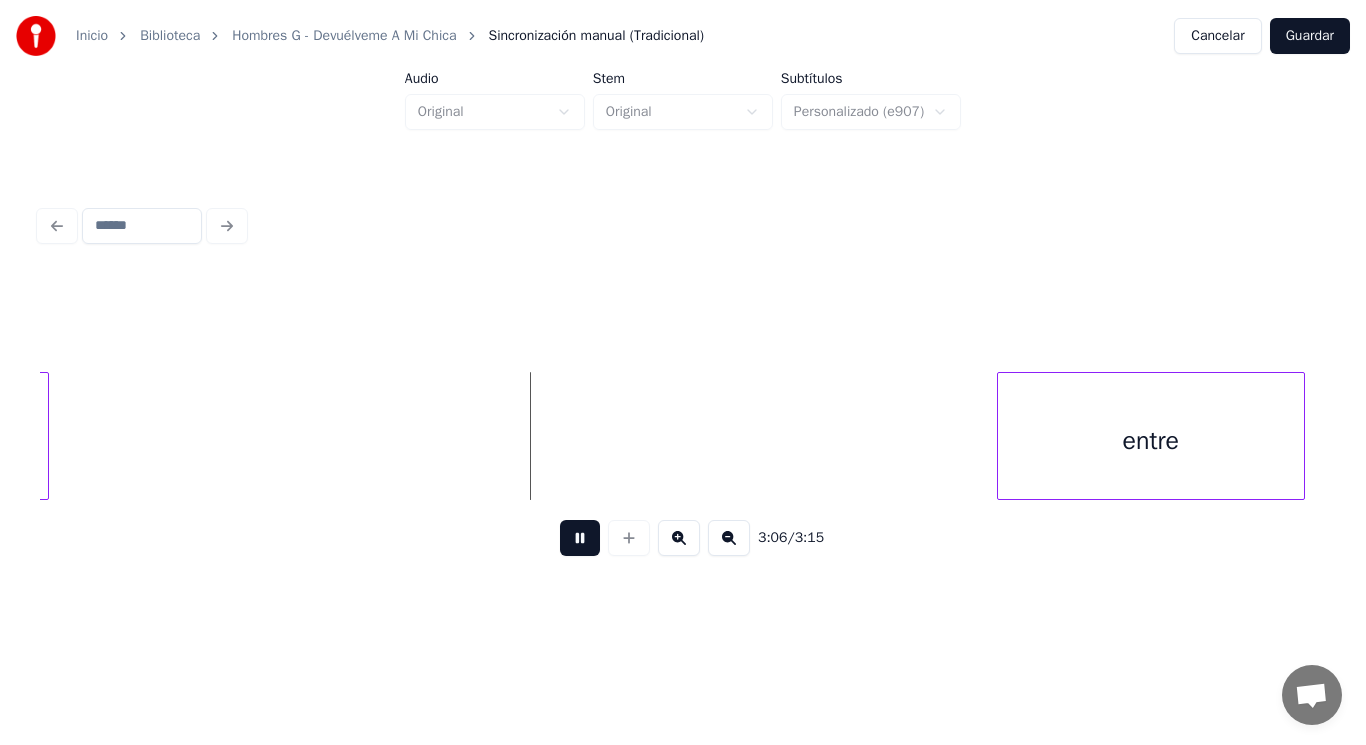 click at bounding box center (580, 538) 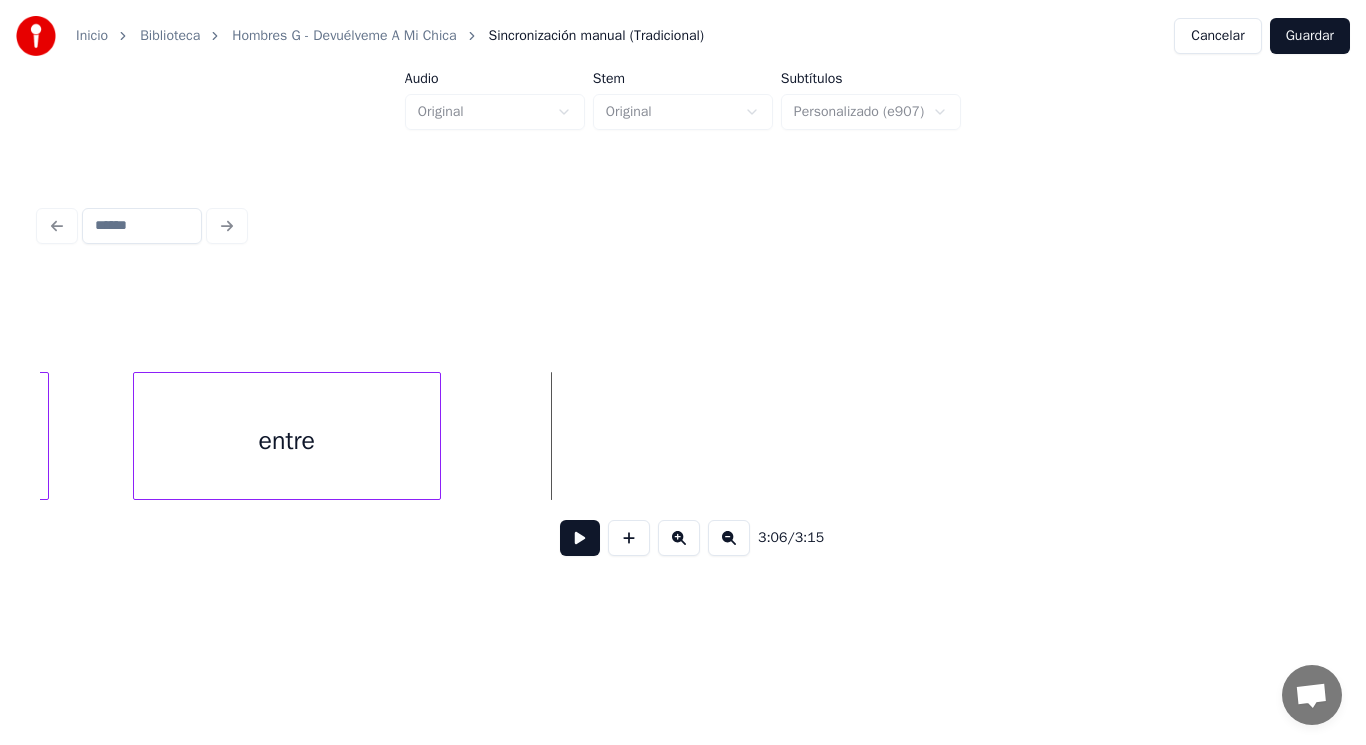 click on "entre" at bounding box center [287, 441] 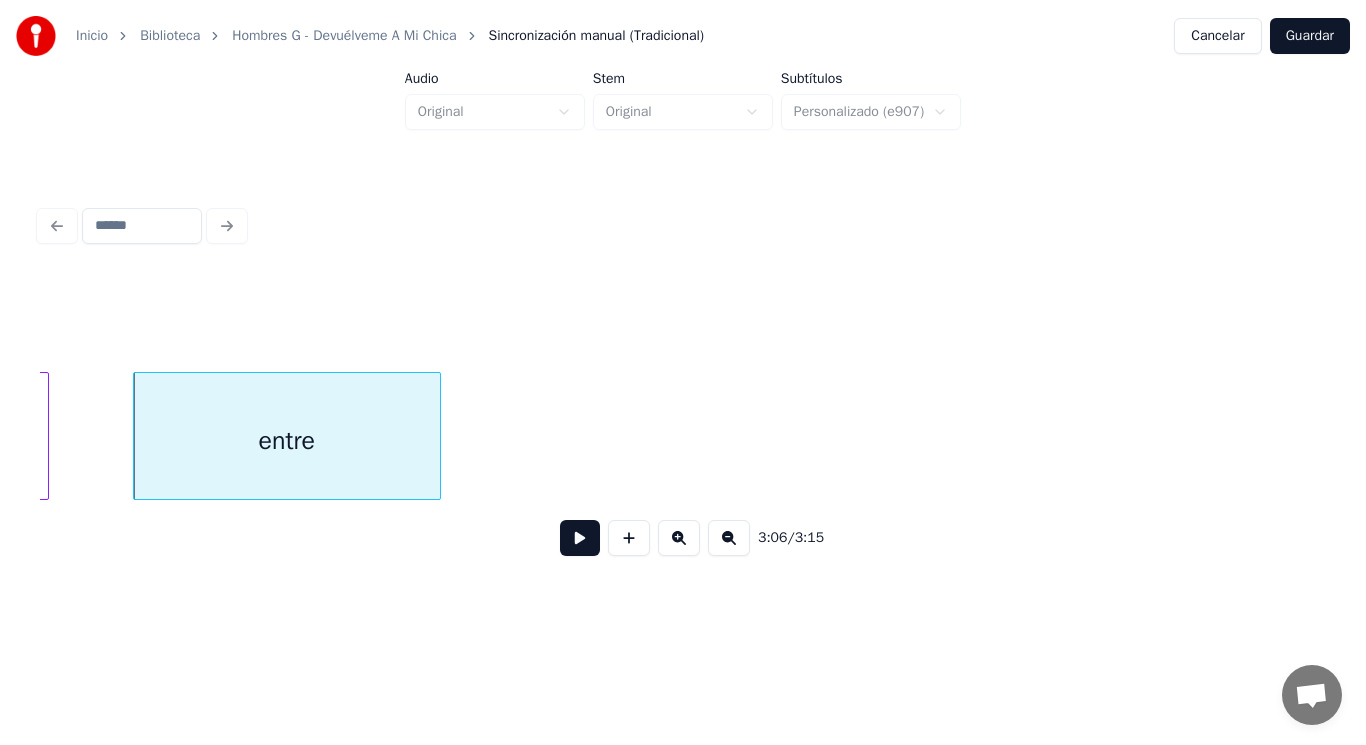 click at bounding box center [580, 538] 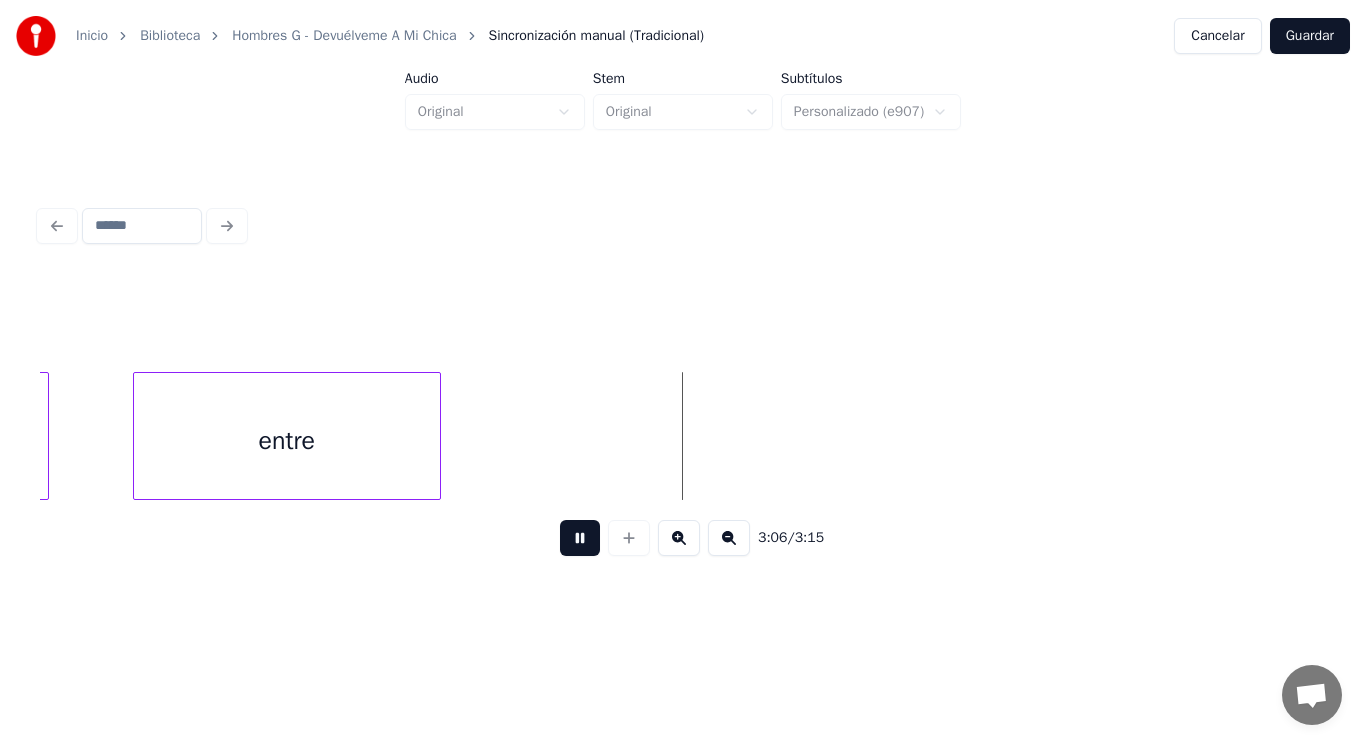 click at bounding box center [580, 538] 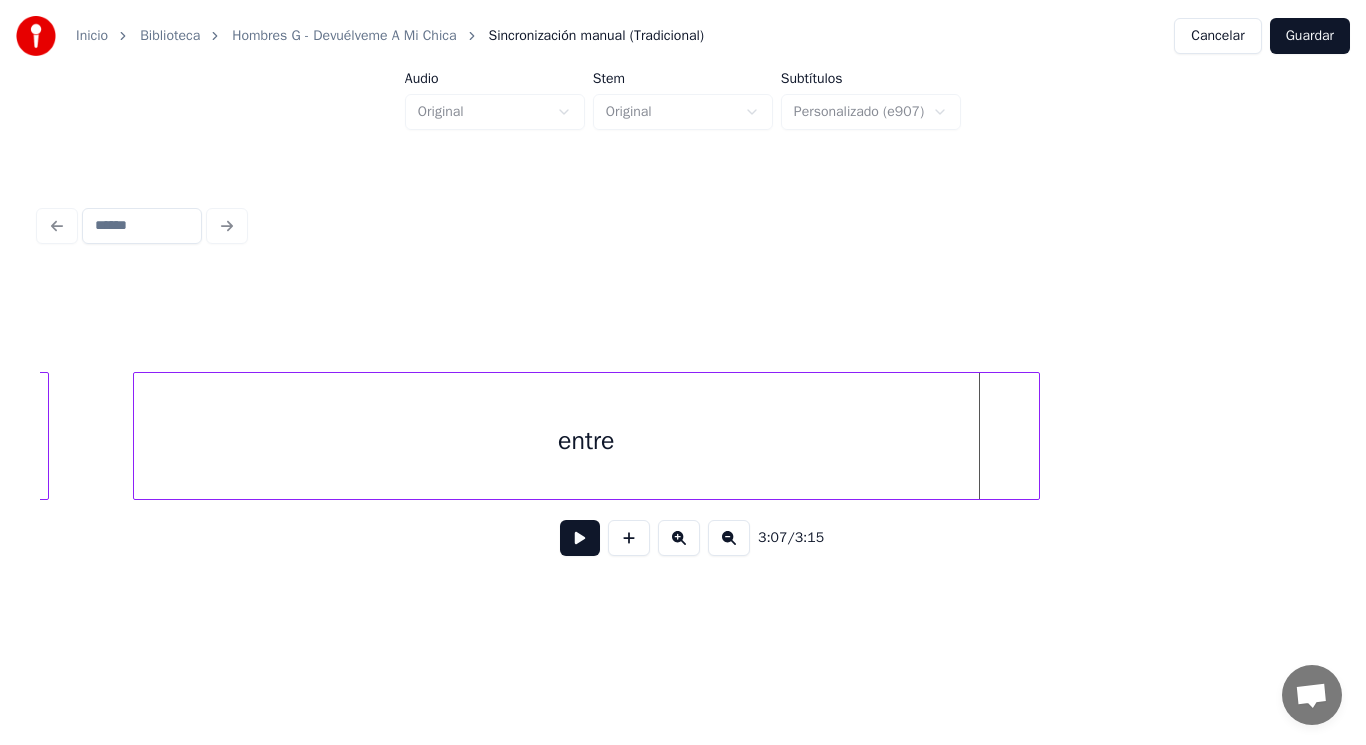 click at bounding box center (1036, 436) 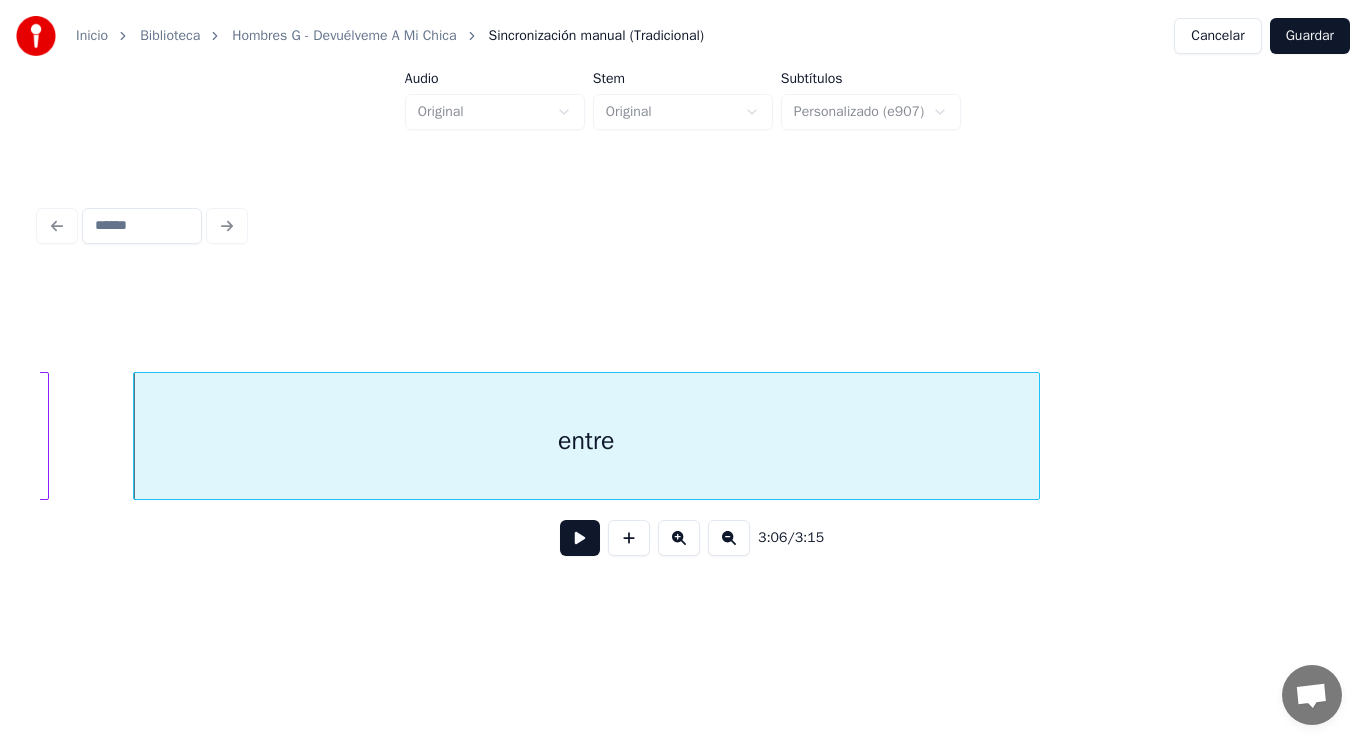 click at bounding box center (580, 538) 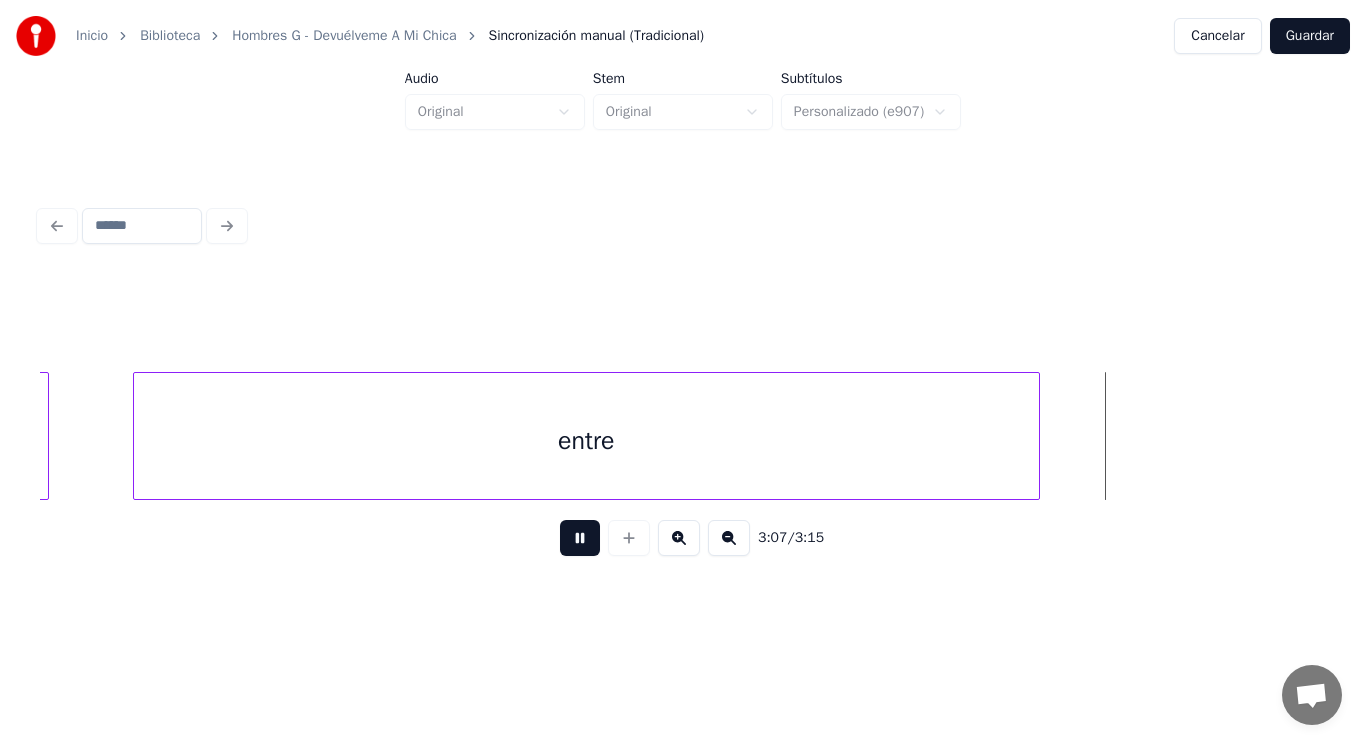 click at bounding box center [580, 538] 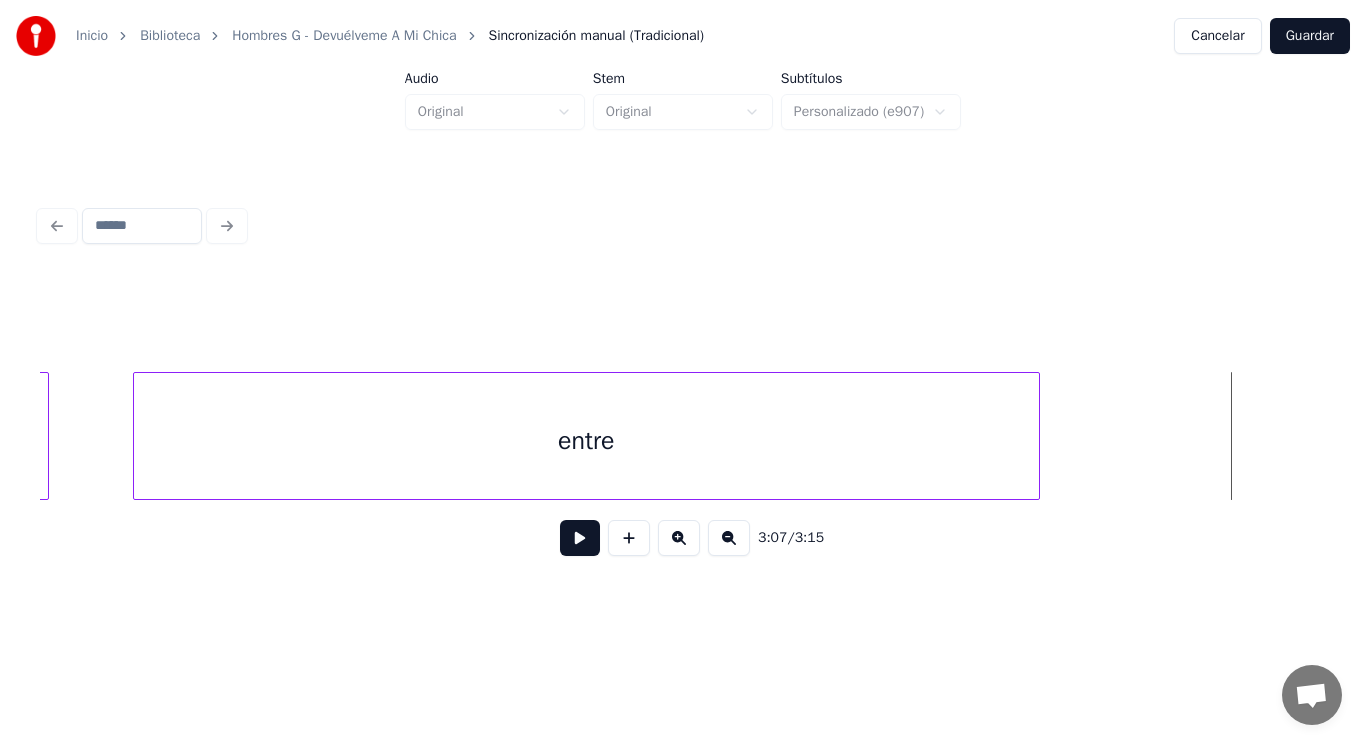 click on "retorcerás entre" at bounding box center [-123966, 436] 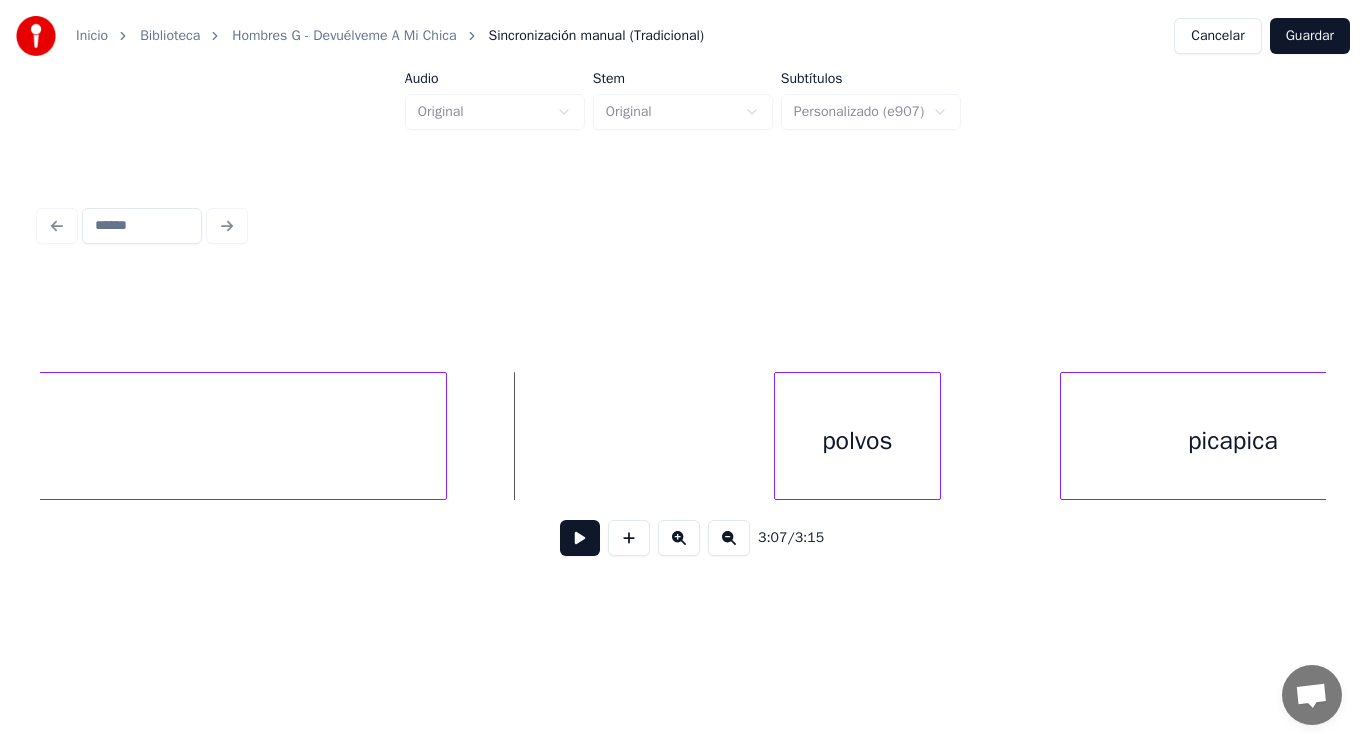 scroll, scrollTop: 0, scrollLeft: 261693, axis: horizontal 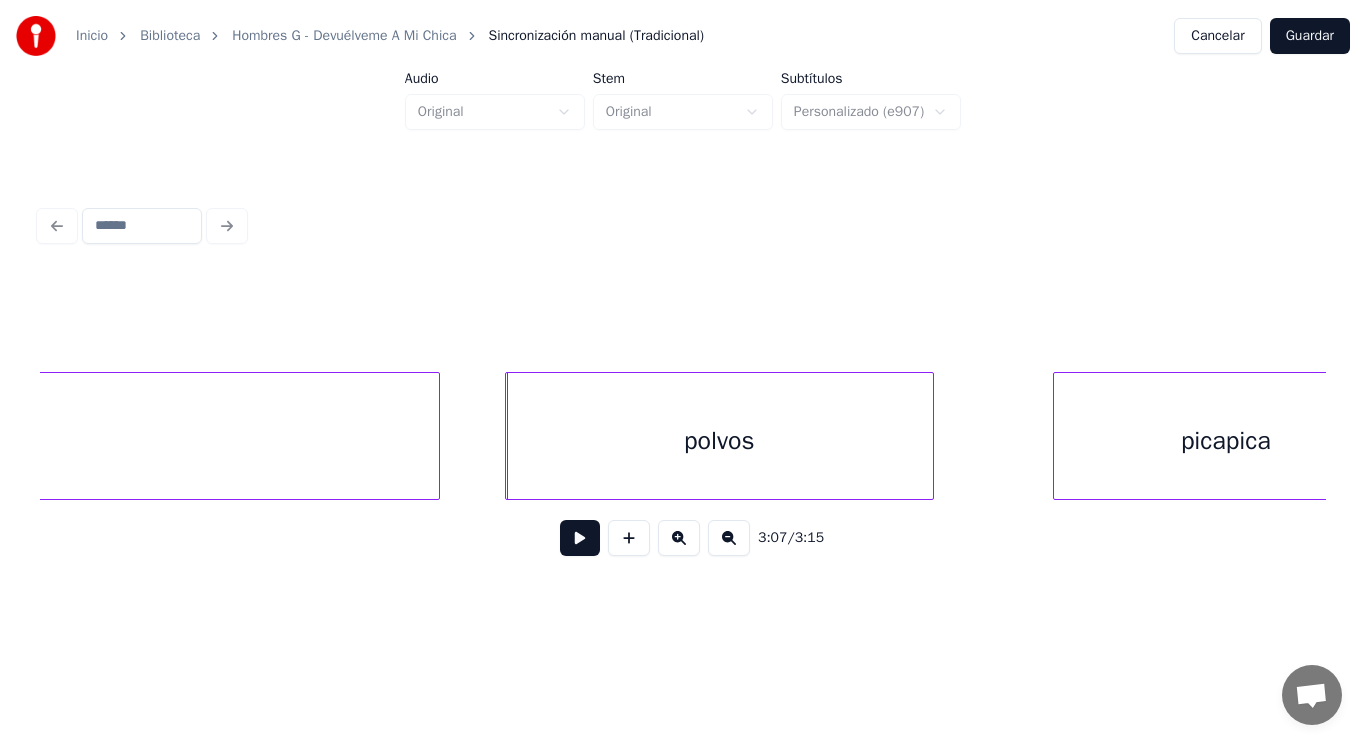 click at bounding box center [509, 436] 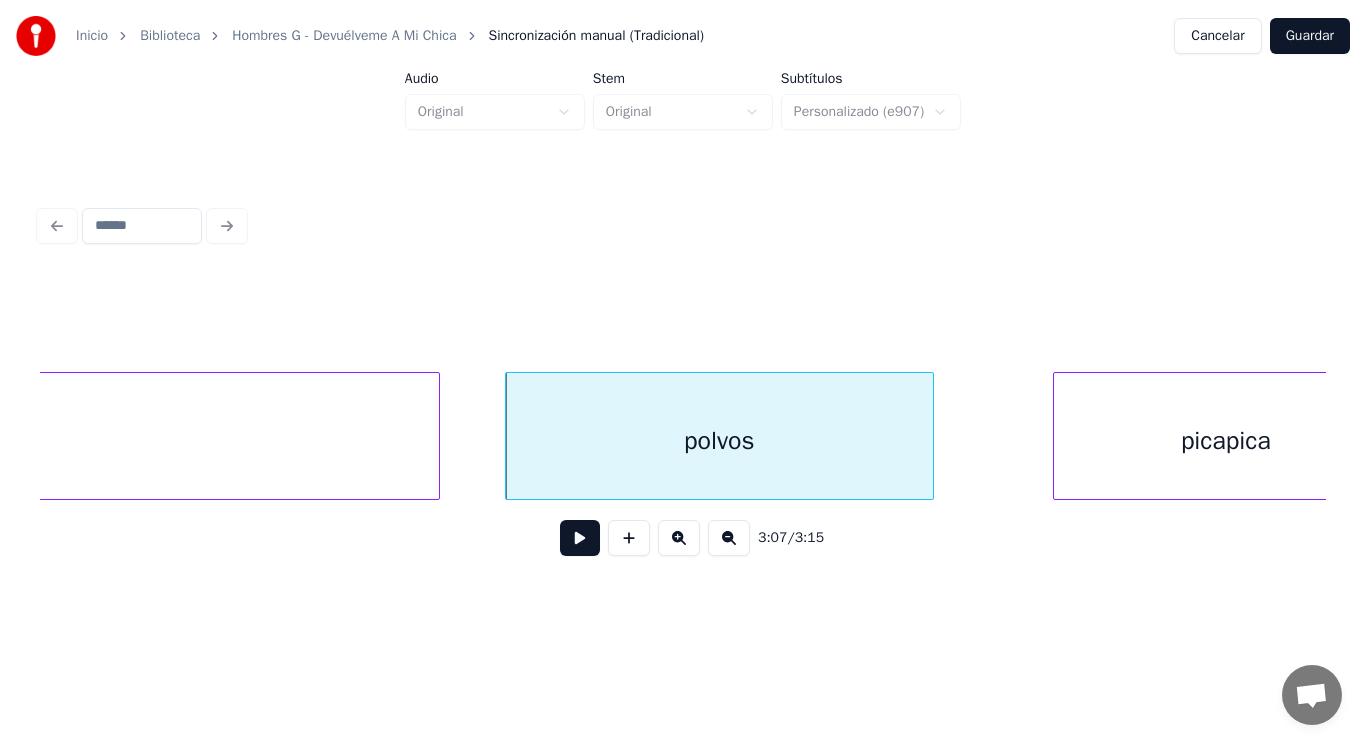 click at bounding box center (580, 538) 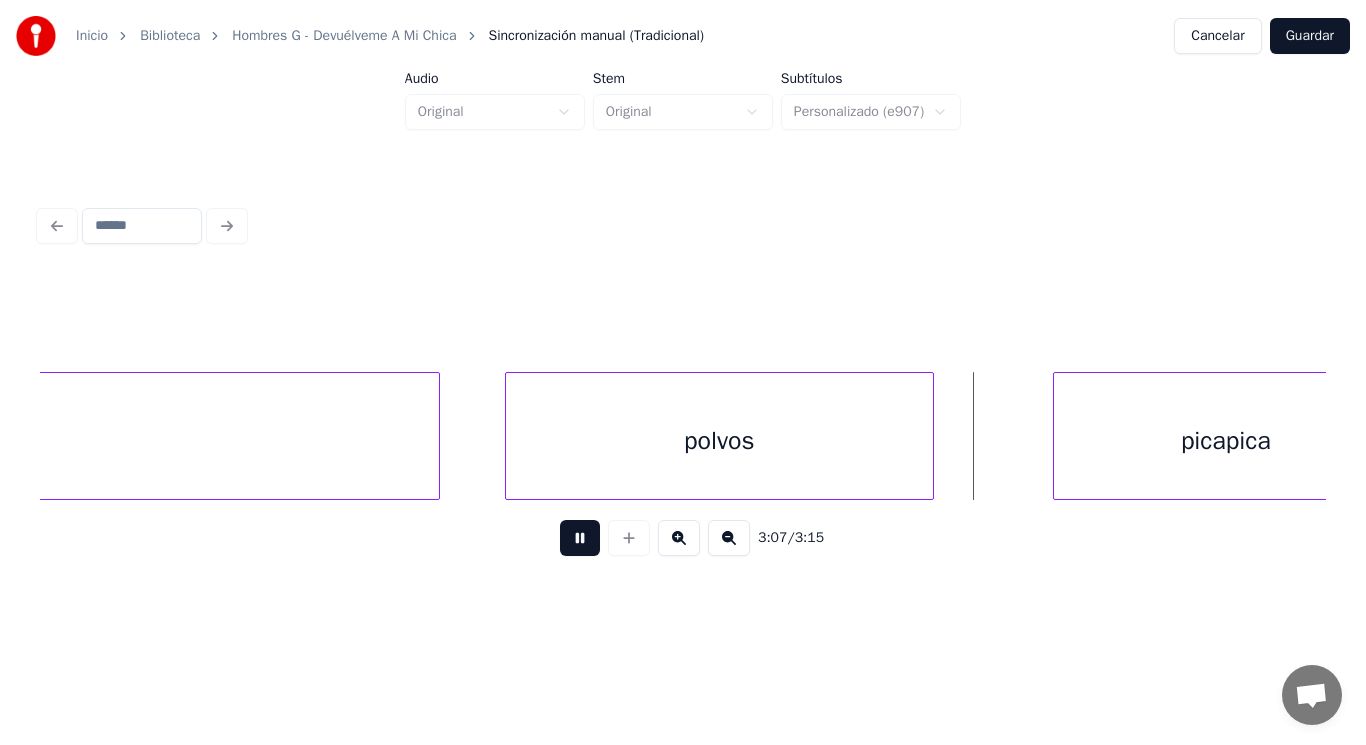 click at bounding box center [580, 538] 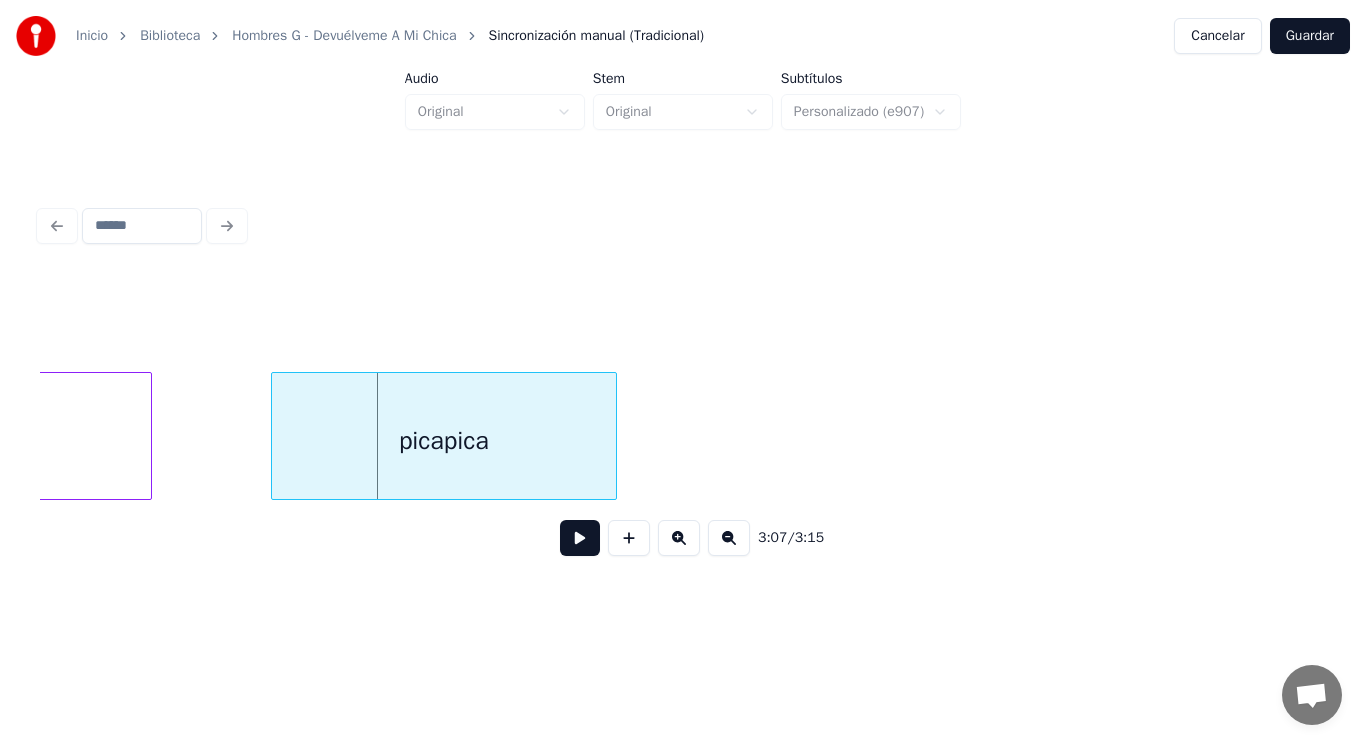 scroll, scrollTop: 0, scrollLeft: 262493, axis: horizontal 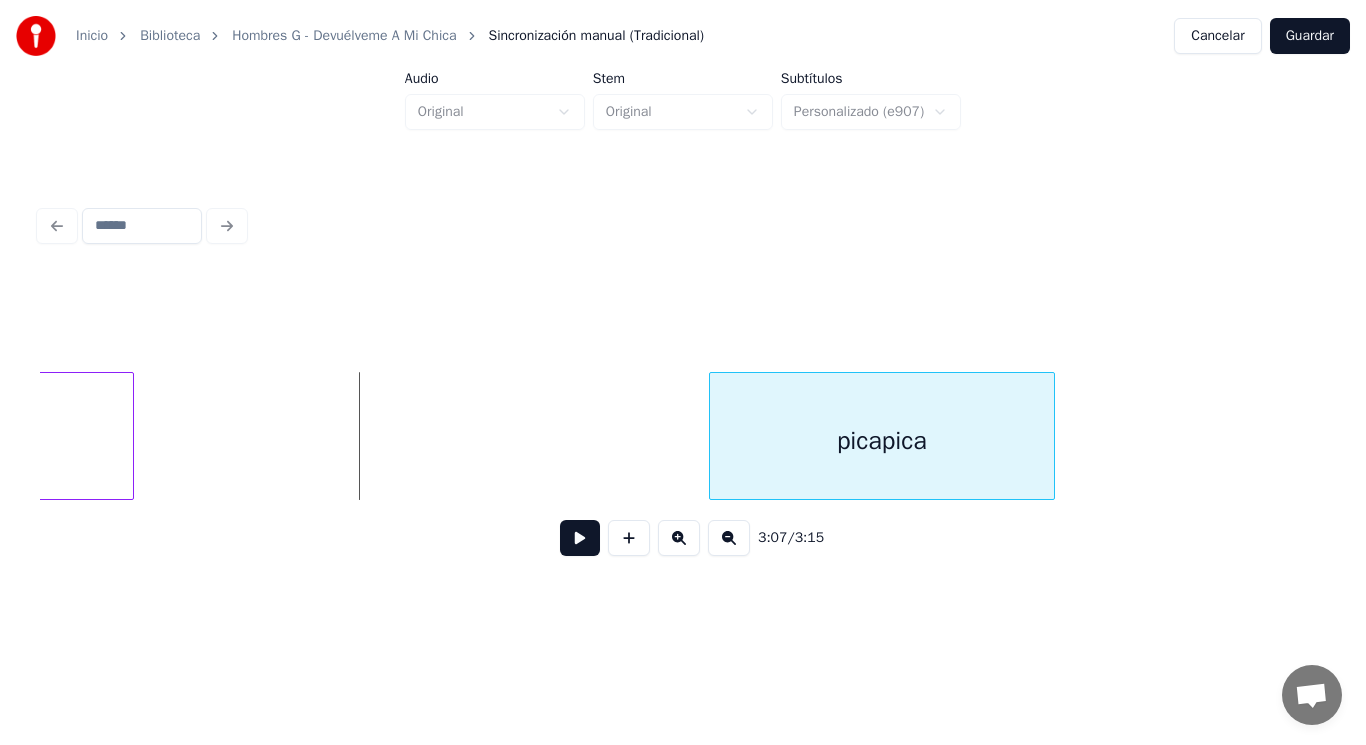 click on "picapica" at bounding box center [882, 441] 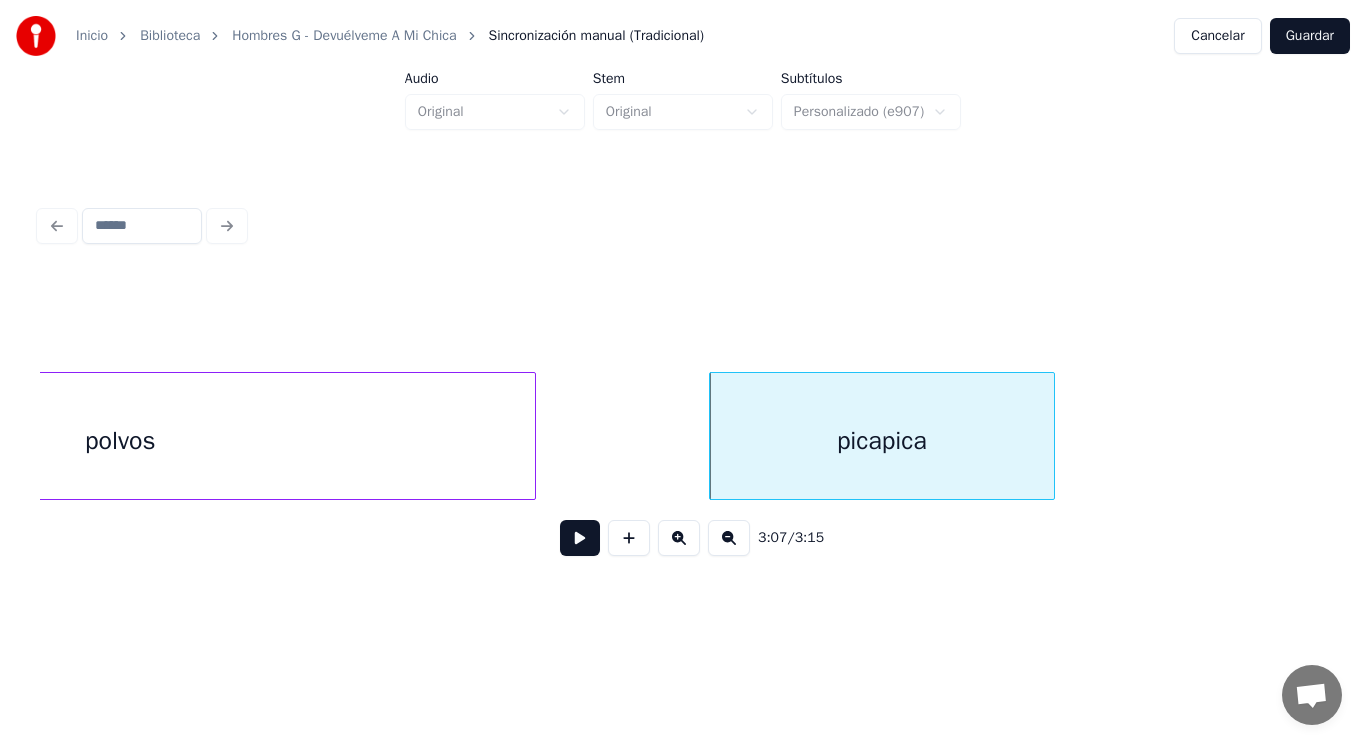 click at bounding box center [532, 436] 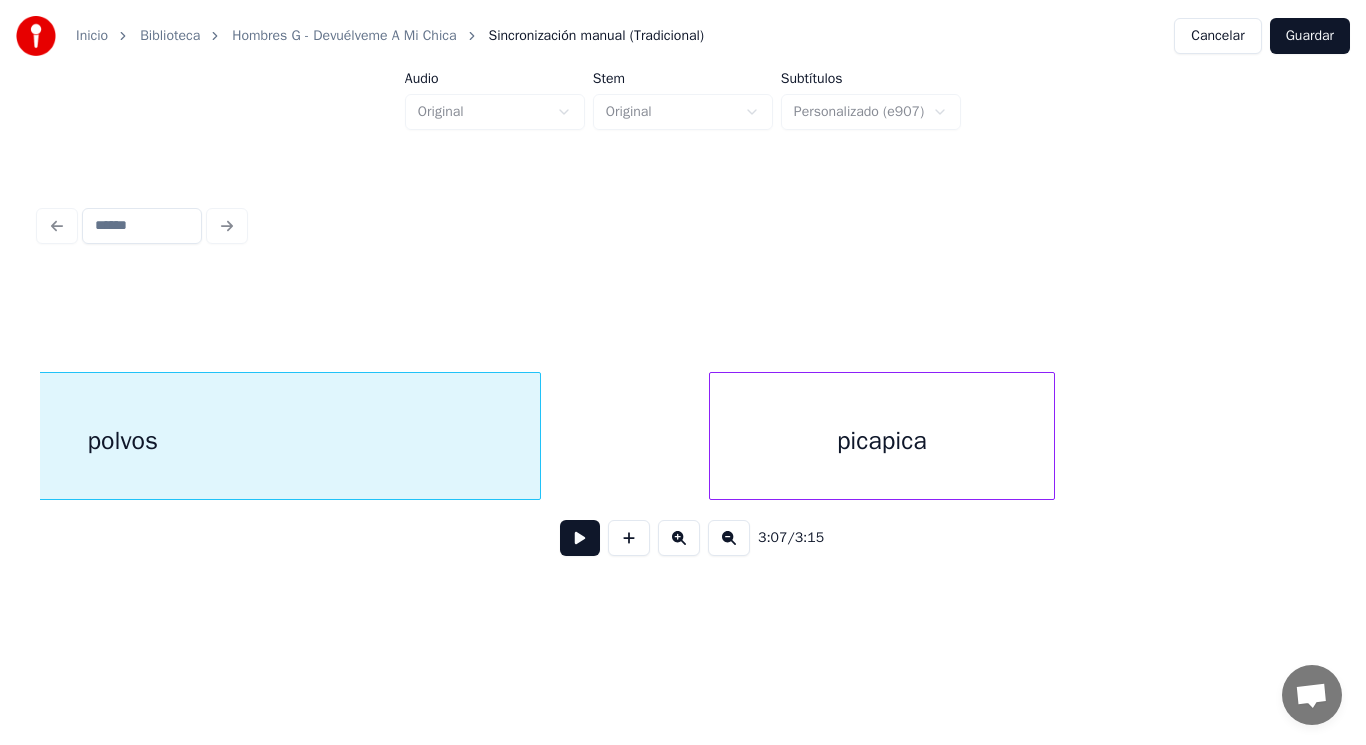 scroll, scrollTop: 0, scrollLeft: 262159, axis: horizontal 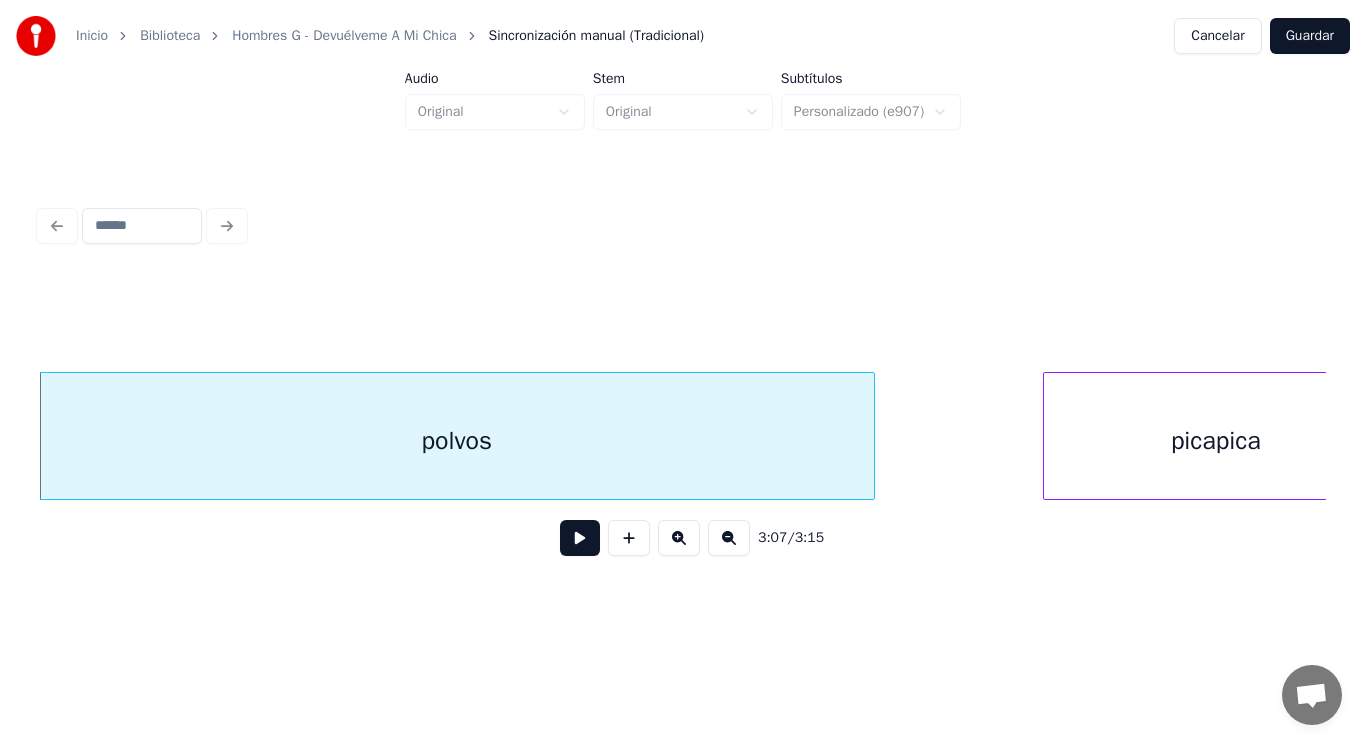 click on "3:07  /  3:15" at bounding box center [683, 538] 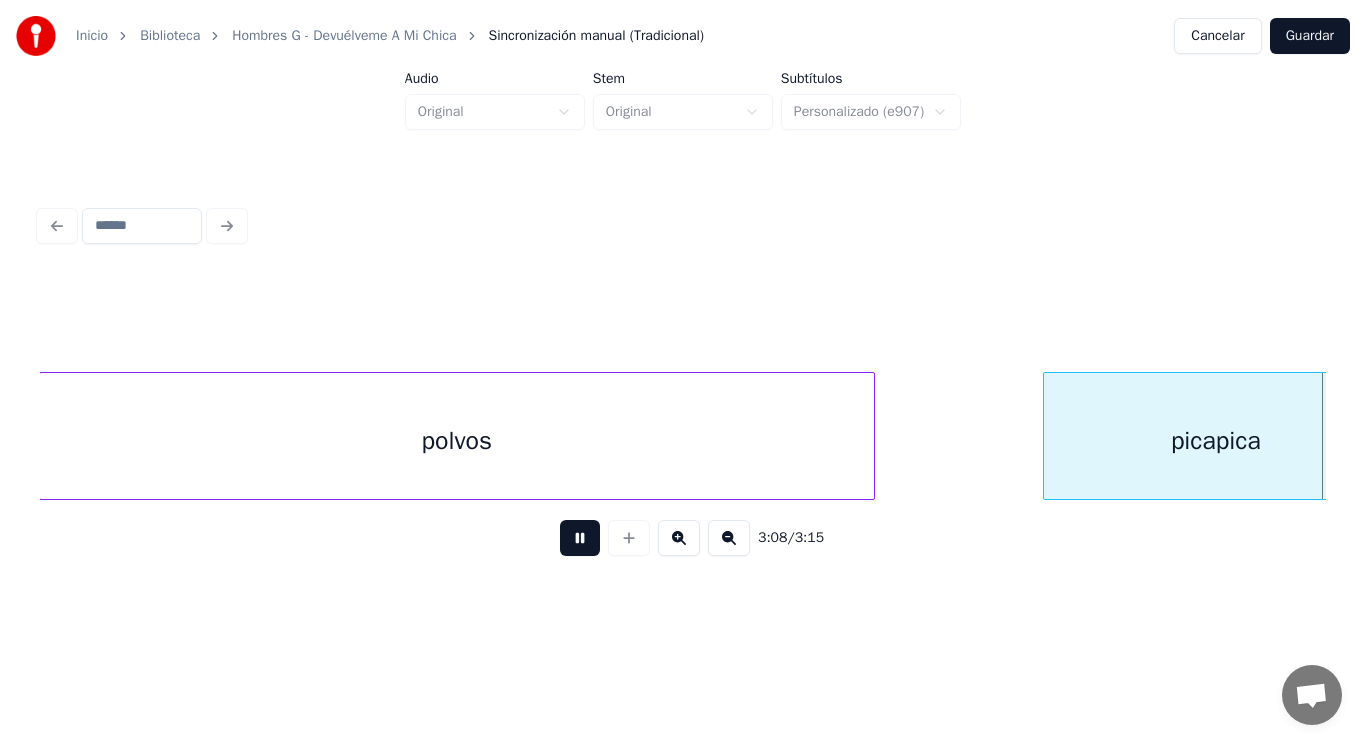 click at bounding box center [580, 538] 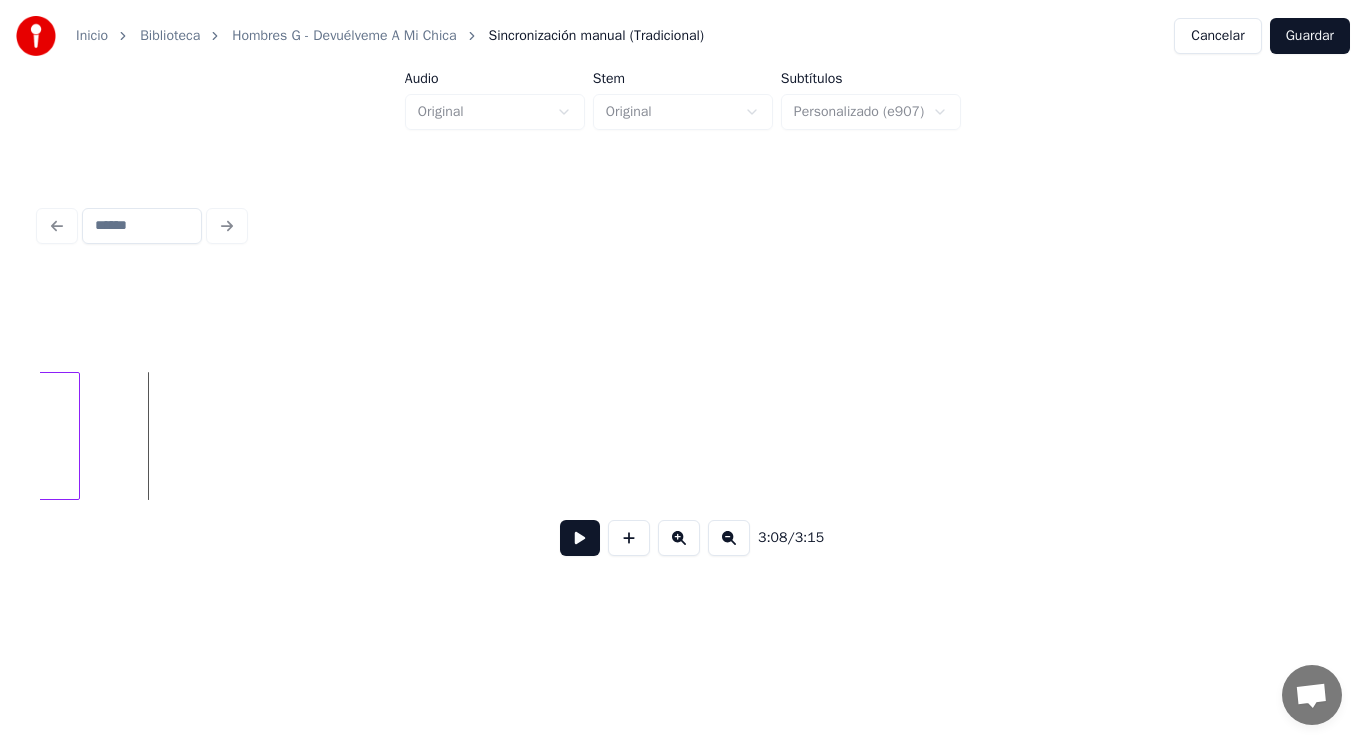 click on "picapica" at bounding box center [-93, 441] 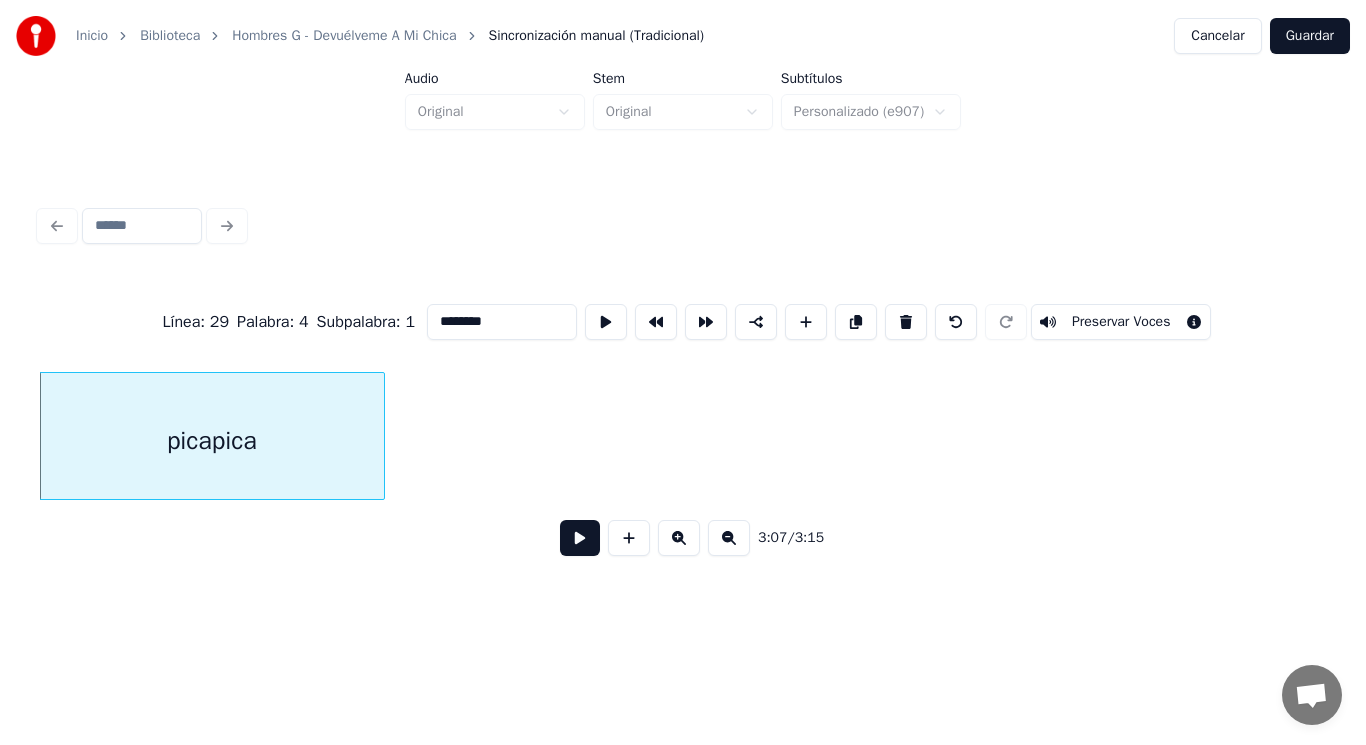 click at bounding box center (580, 538) 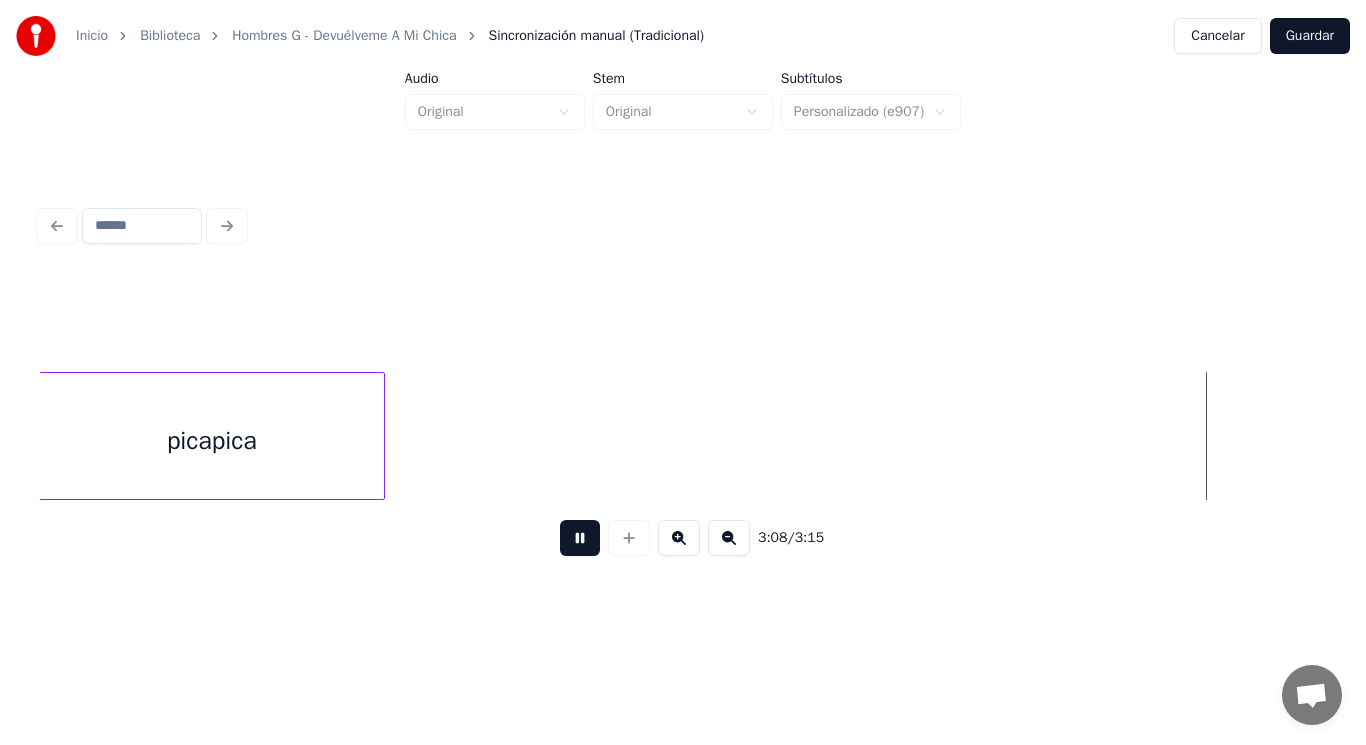 click at bounding box center (580, 538) 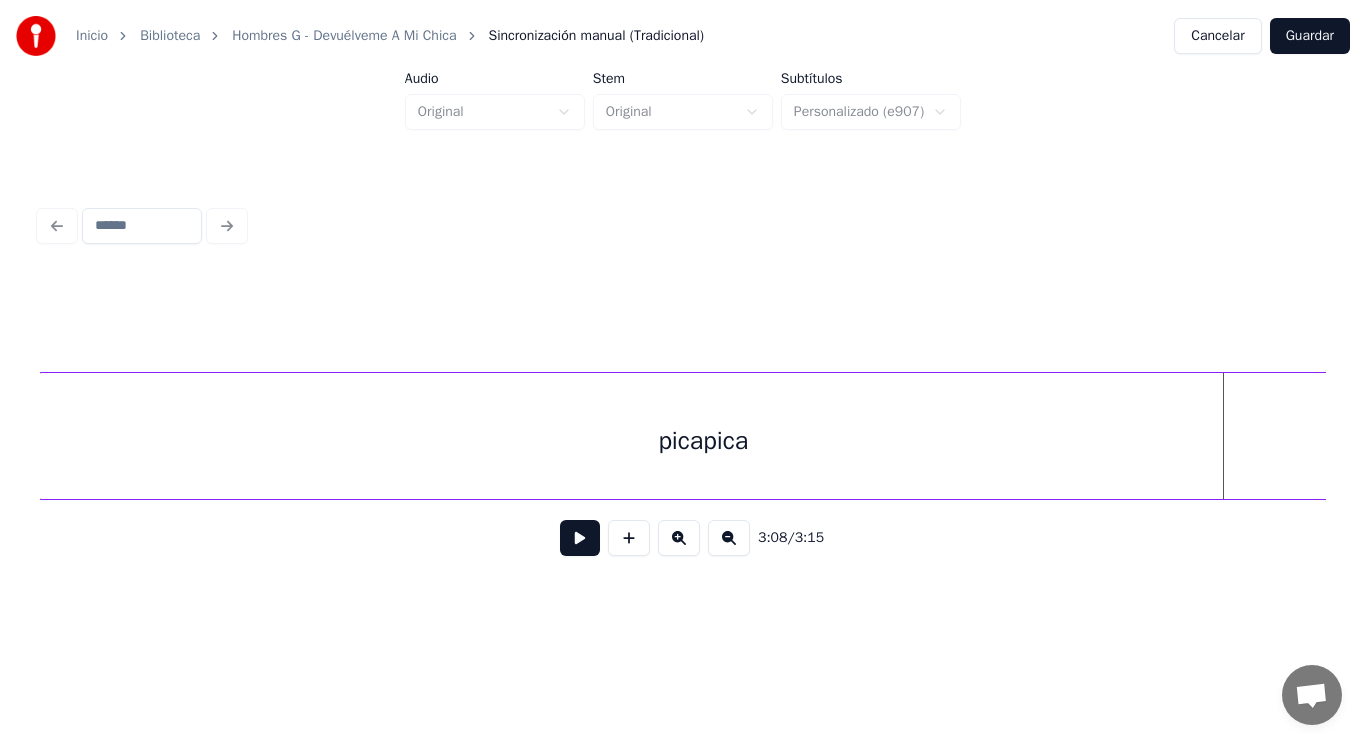 click on "Inicio Biblioteca Hombres G - Devuélveme A Mi Chica Sincronización manual (Tradicional) Cancelar Guardar Audio Original Stem Original Subtítulos Personalizado (e907) 3:08  /  3:15" at bounding box center [683, 304] 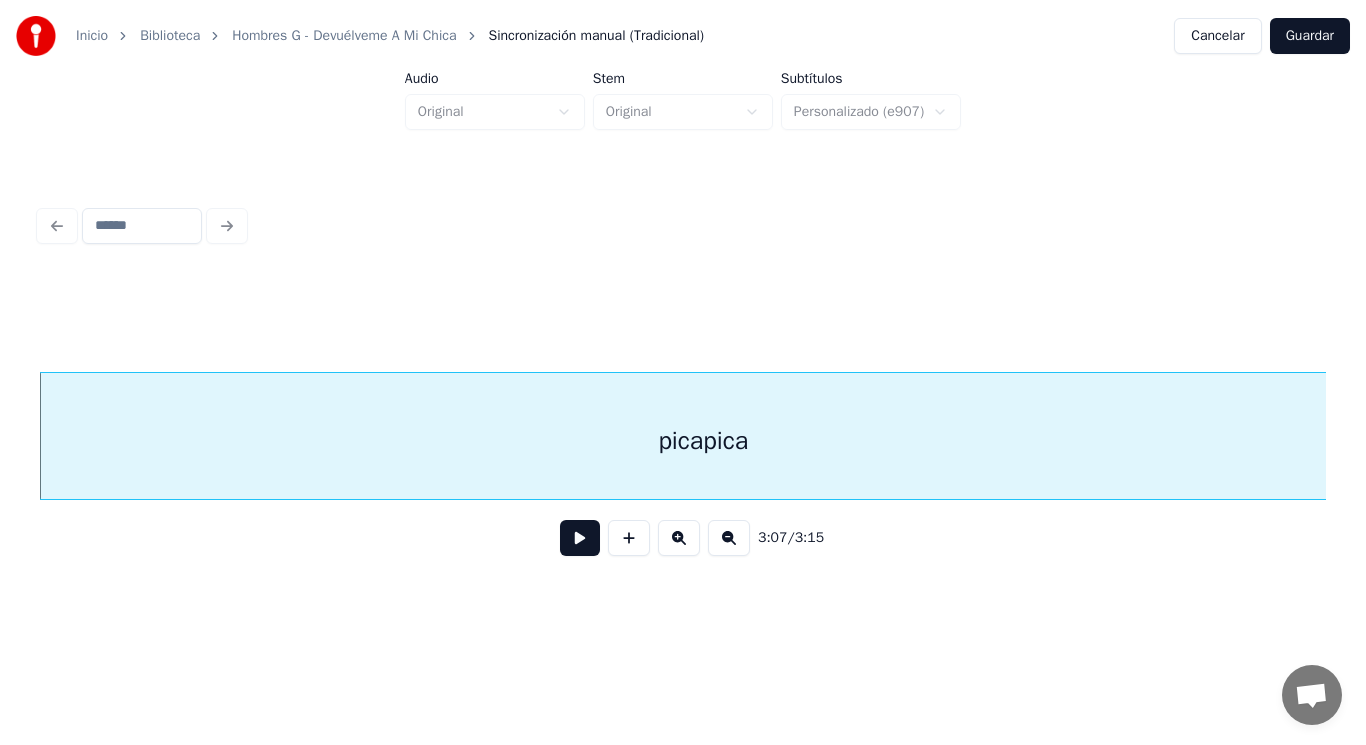 click at bounding box center (580, 538) 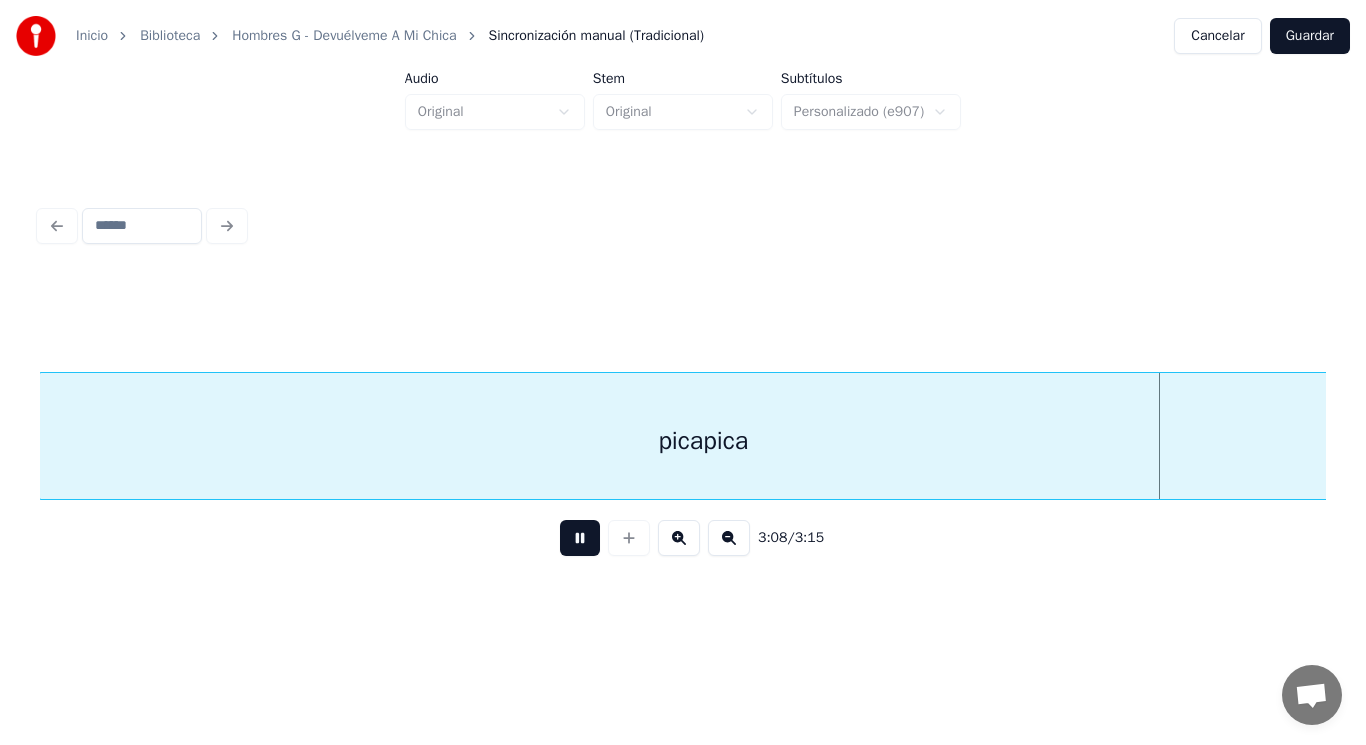 scroll, scrollTop: 0, scrollLeft: 264463, axis: horizontal 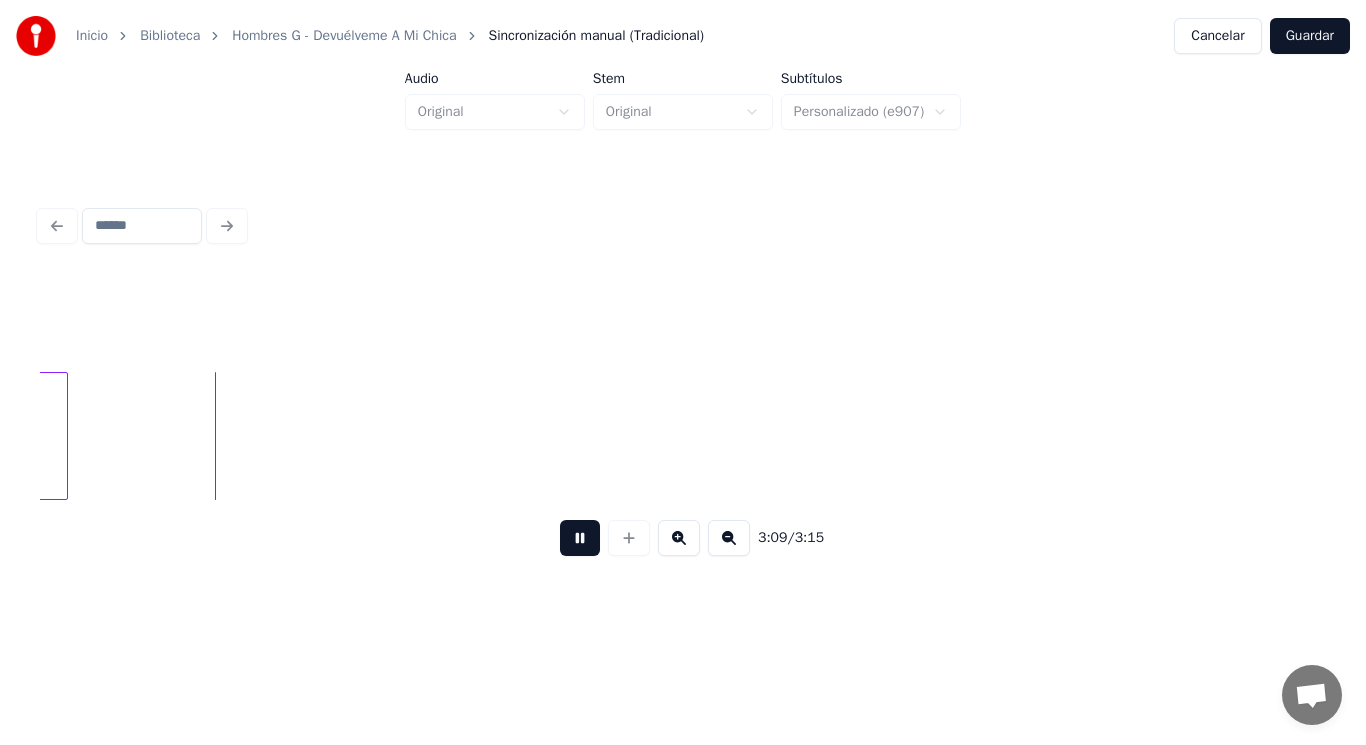 click at bounding box center [580, 538] 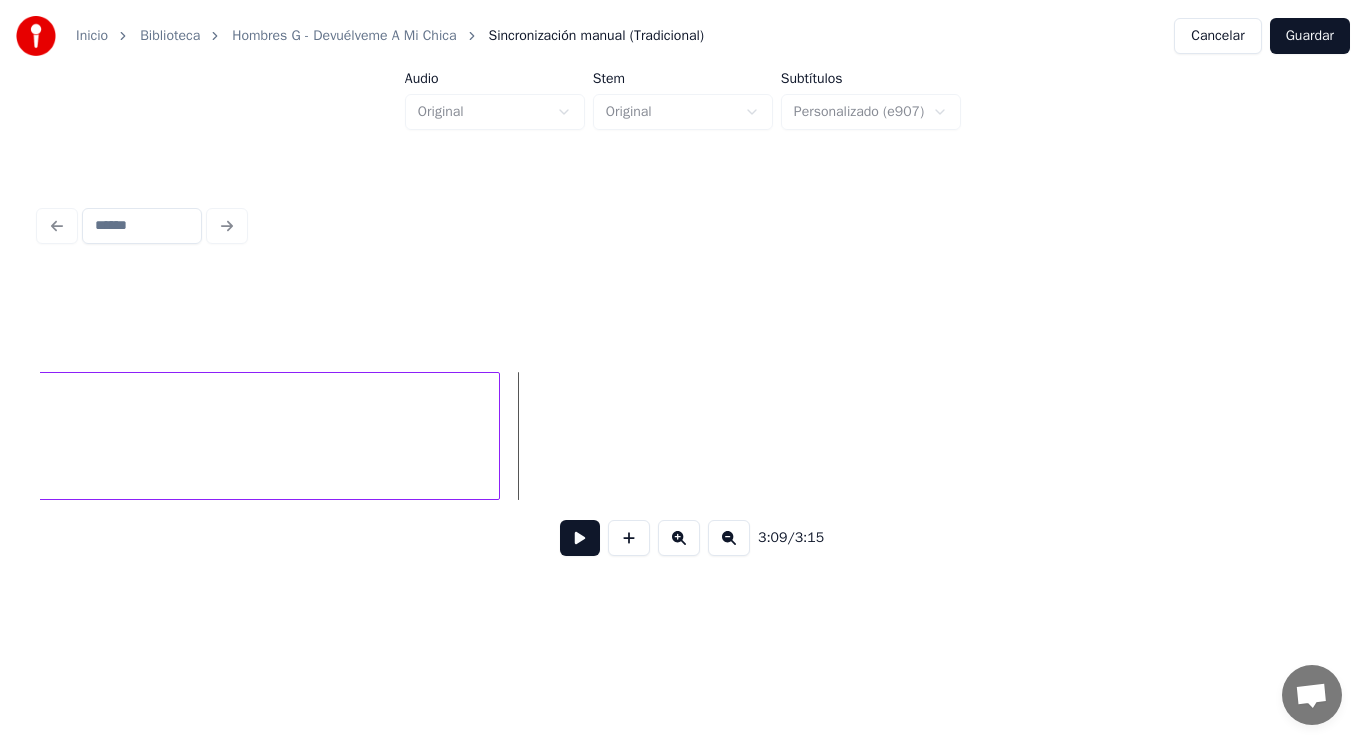 click at bounding box center (496, 436) 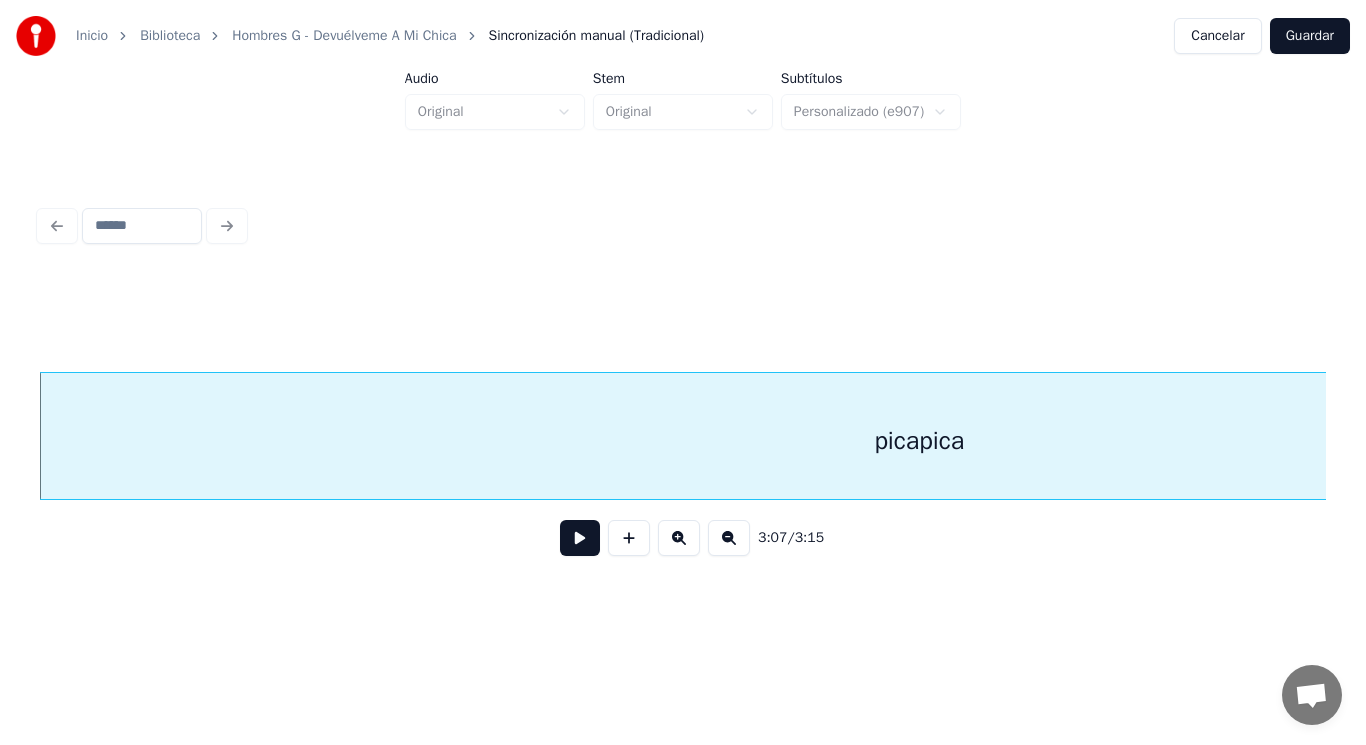 click at bounding box center (580, 538) 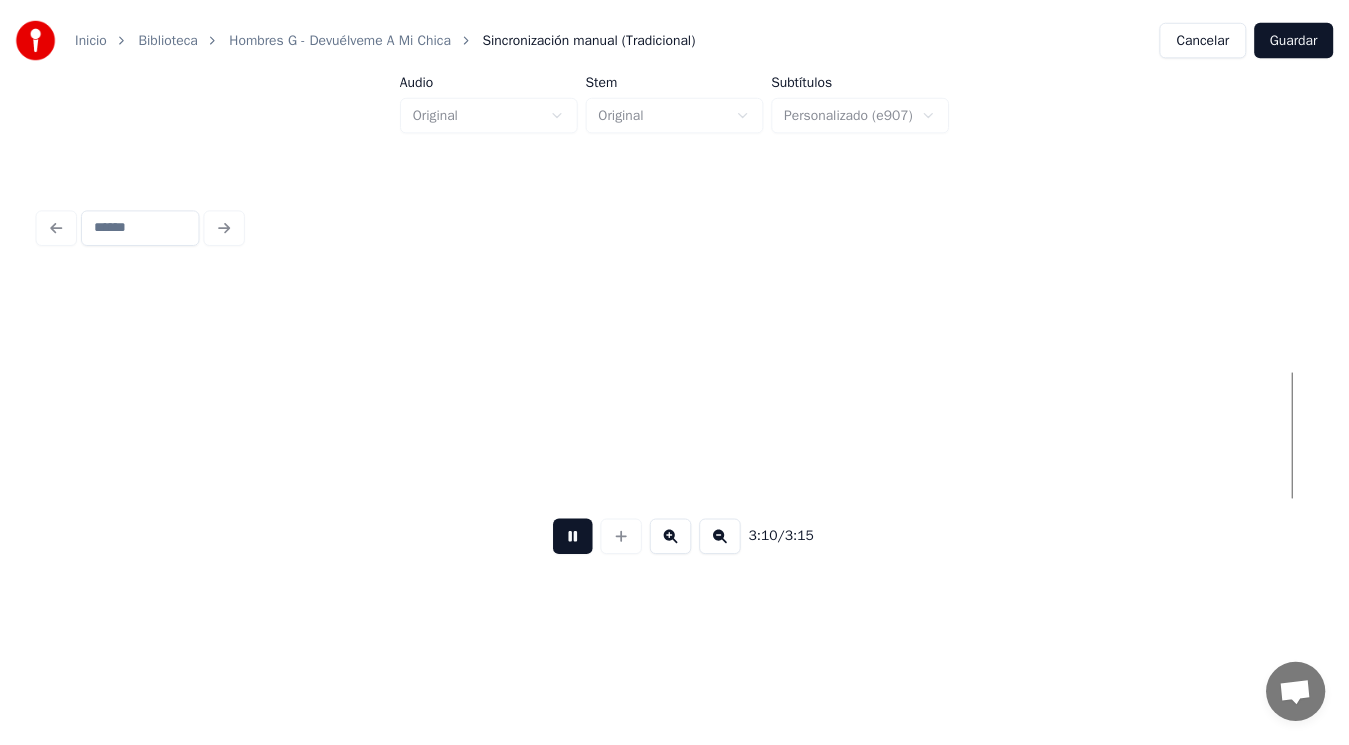 scroll, scrollTop: 0, scrollLeft: 267064, axis: horizontal 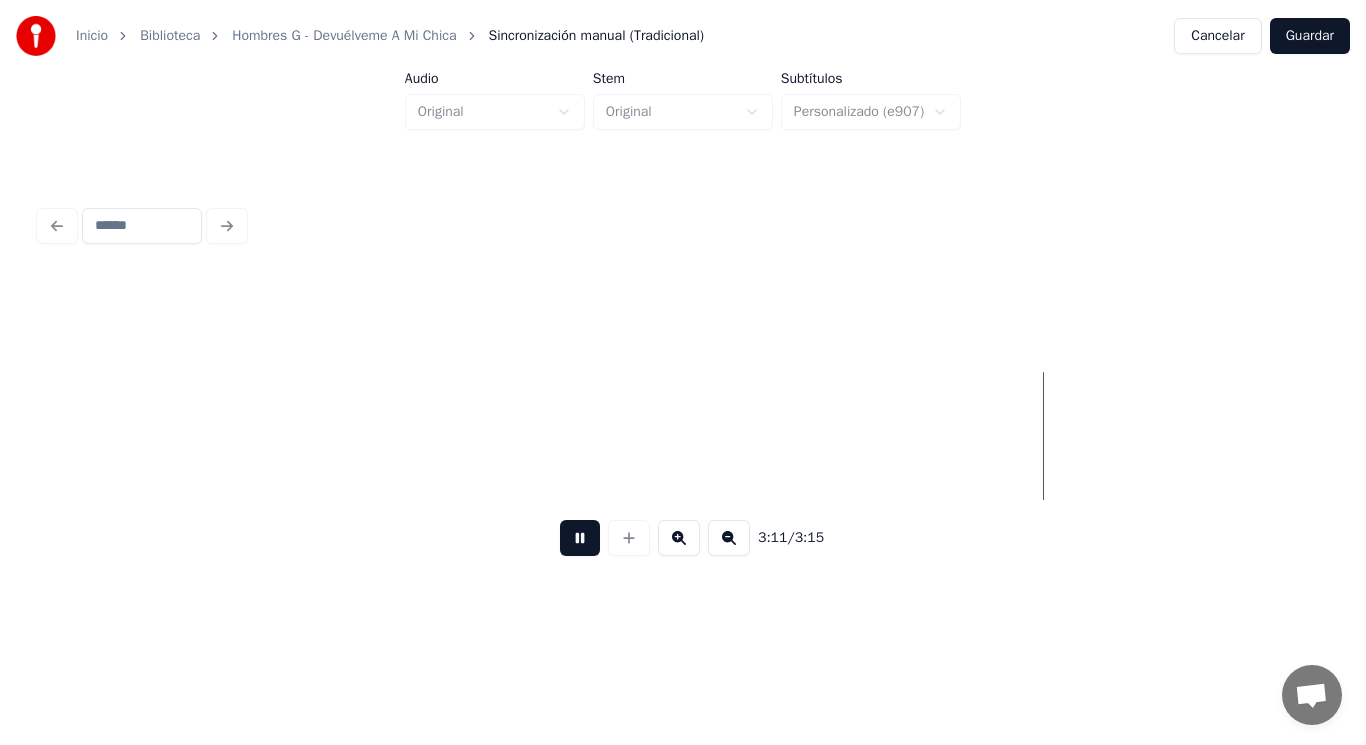 click at bounding box center (580, 538) 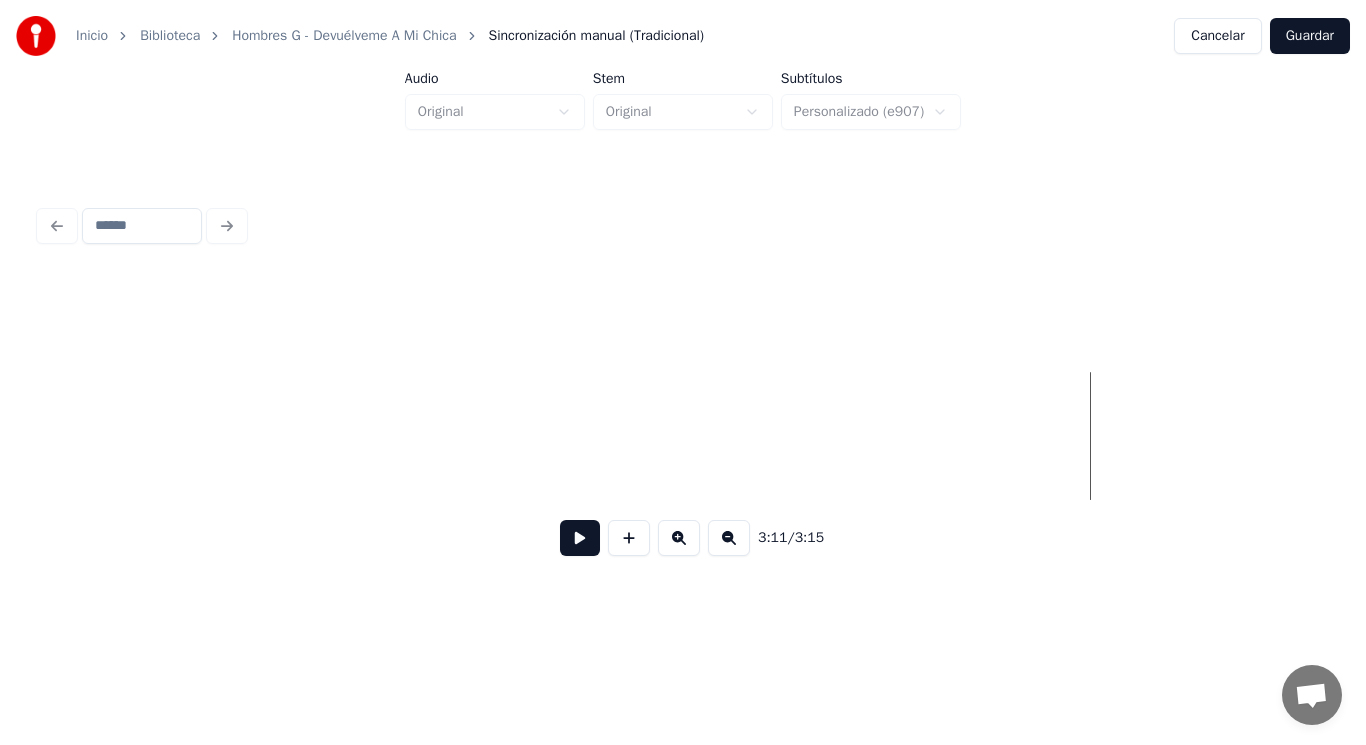 click on "Guardar" at bounding box center [1310, 36] 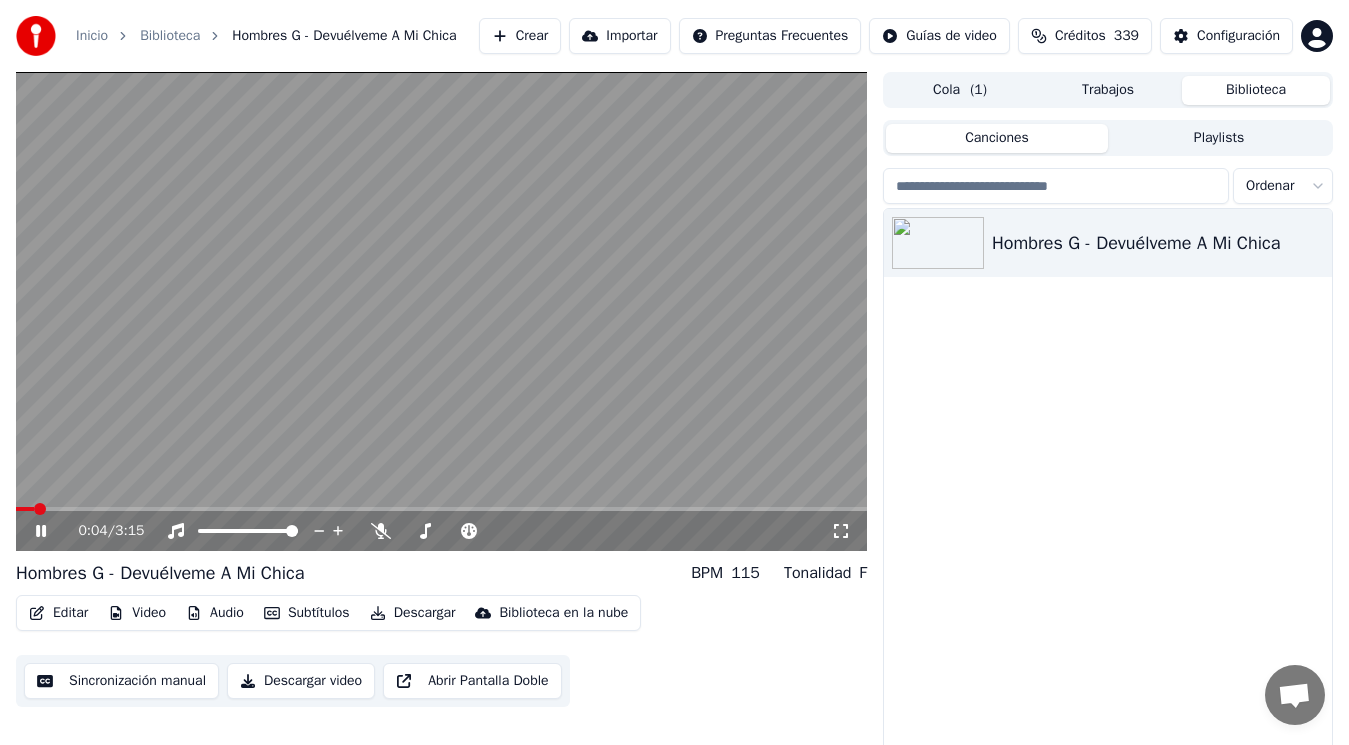 click 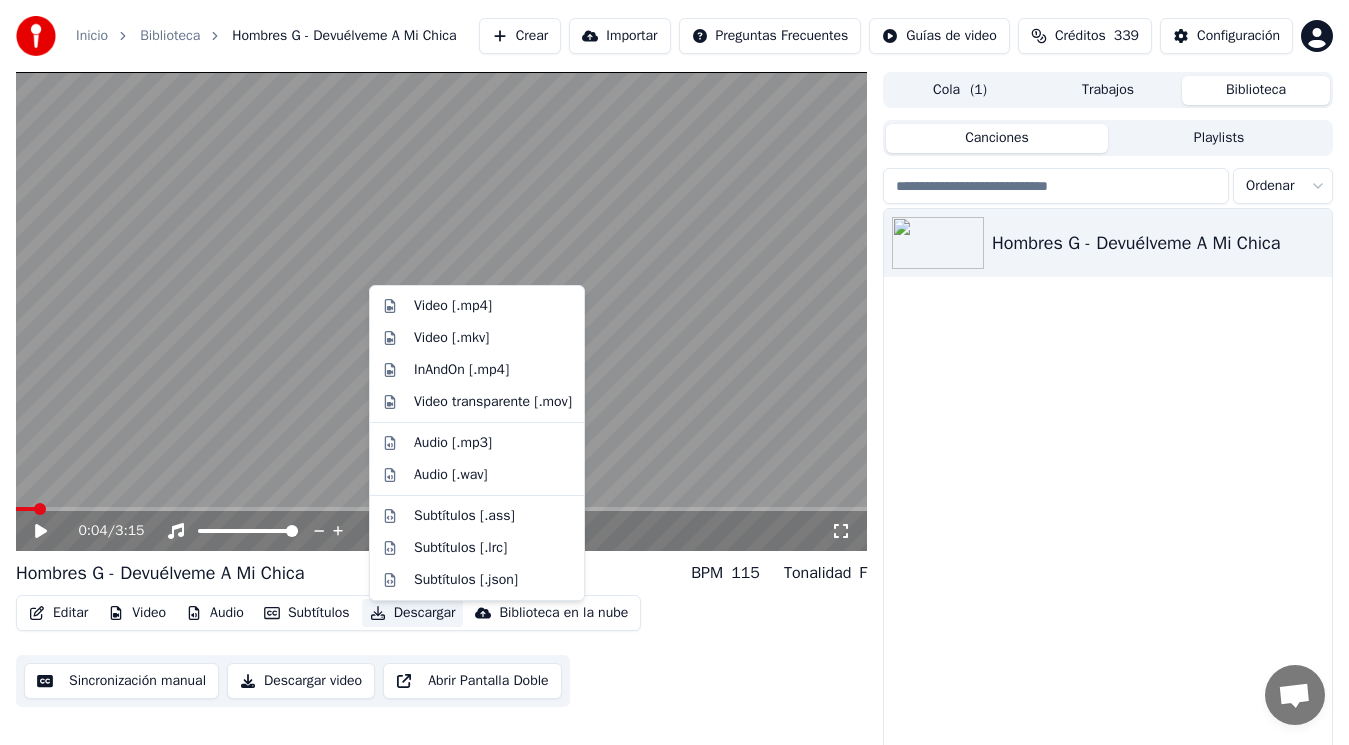 click on "Descargar" at bounding box center (413, 613) 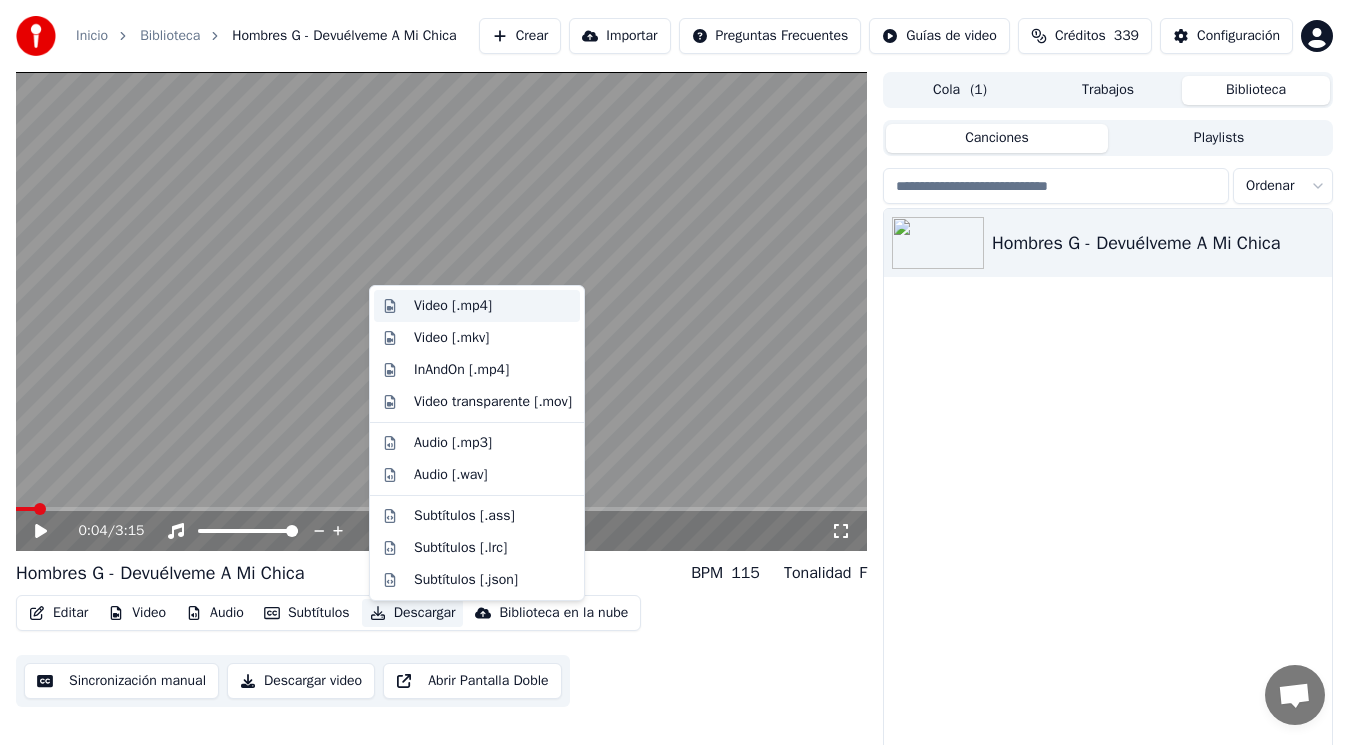 click on "Video [.mp4]" at bounding box center [453, 306] 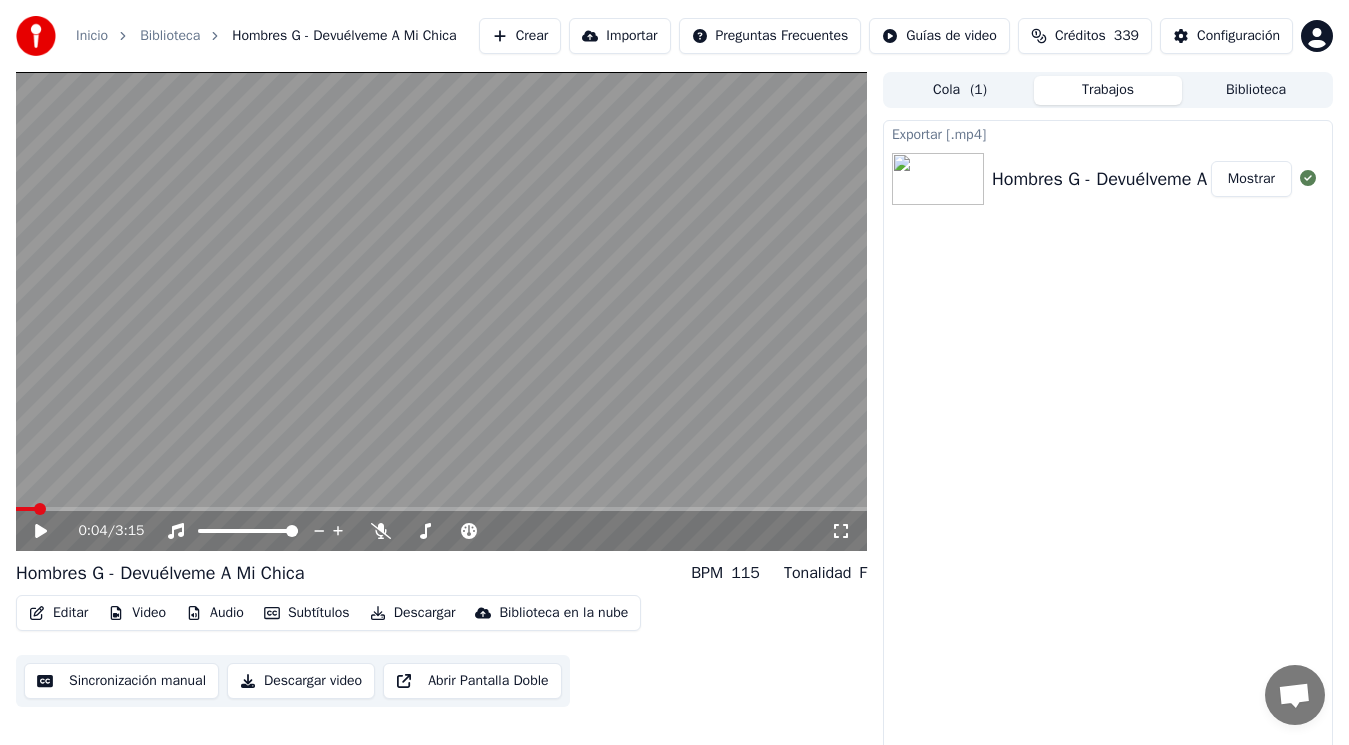 click on "Mostrar" at bounding box center (1251, 179) 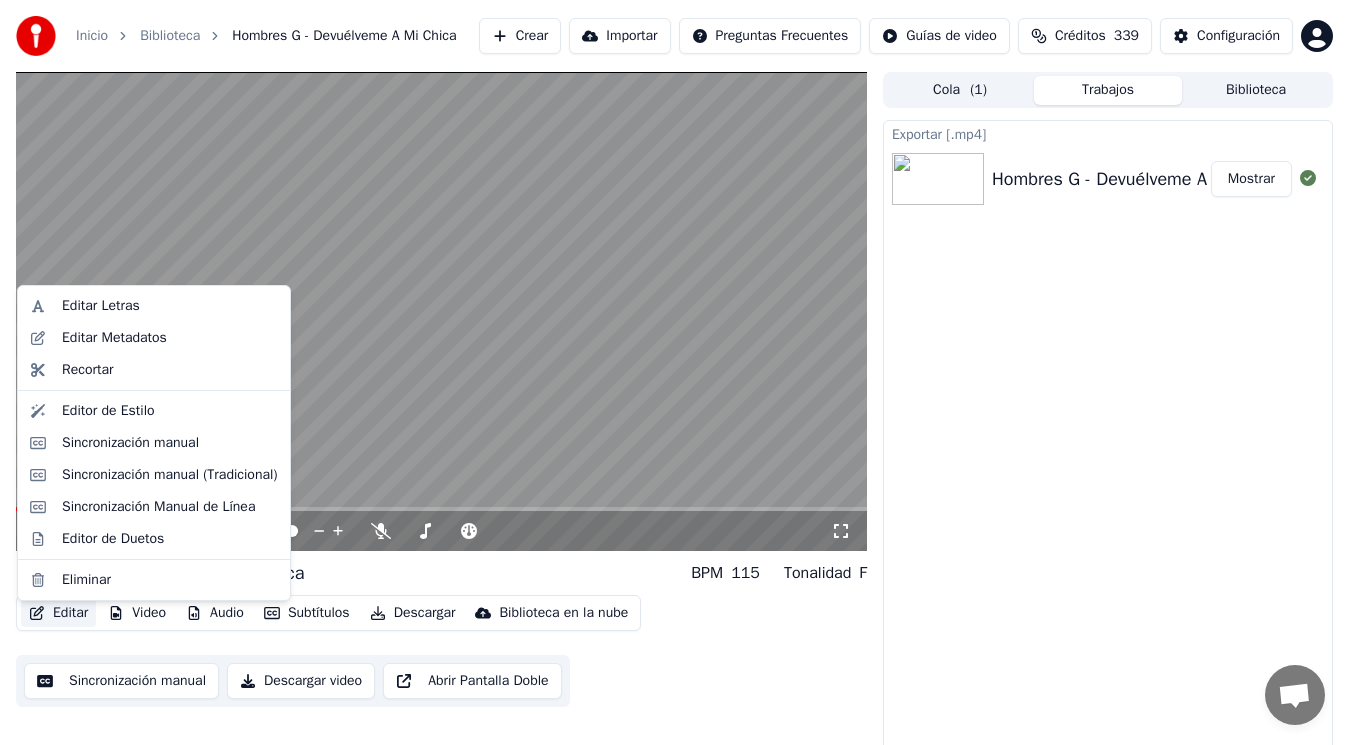 click on "Editar" at bounding box center (58, 613) 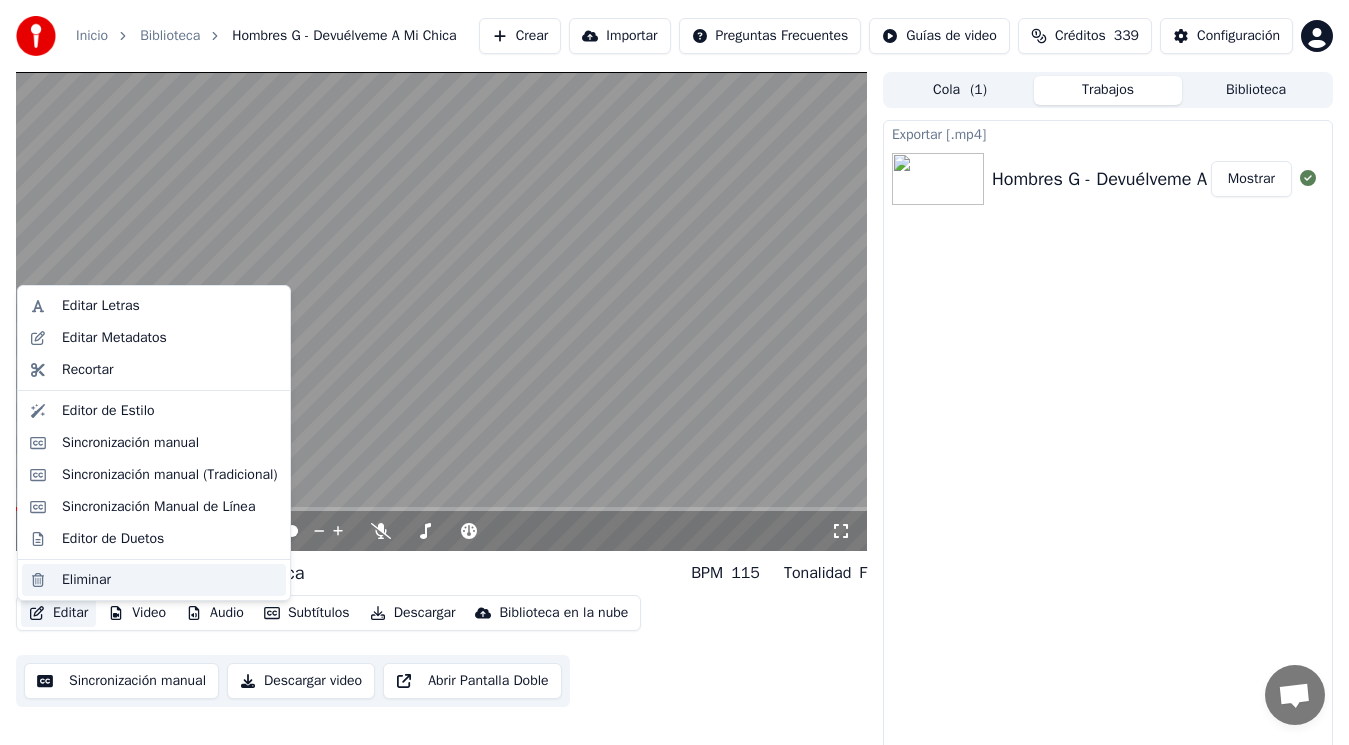 click on "Eliminar" at bounding box center (154, 580) 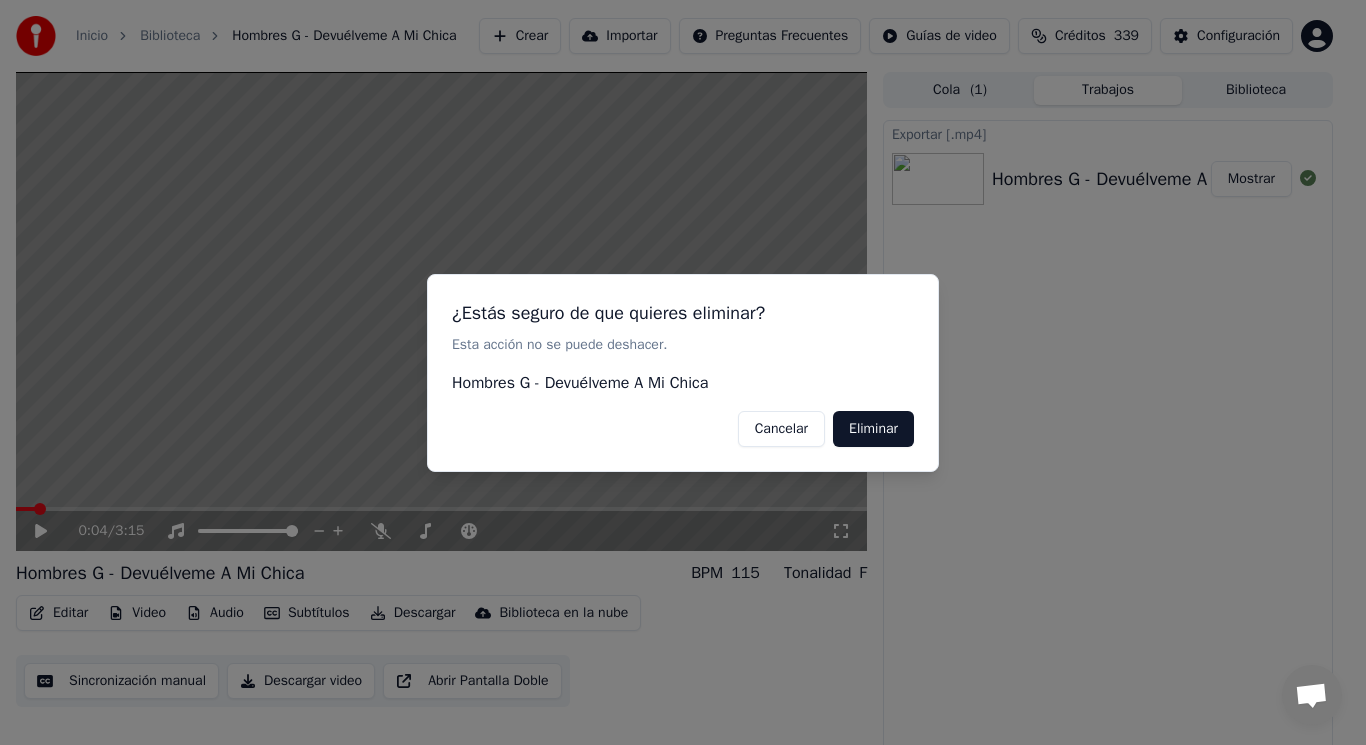 click on "Eliminar" at bounding box center [873, 428] 